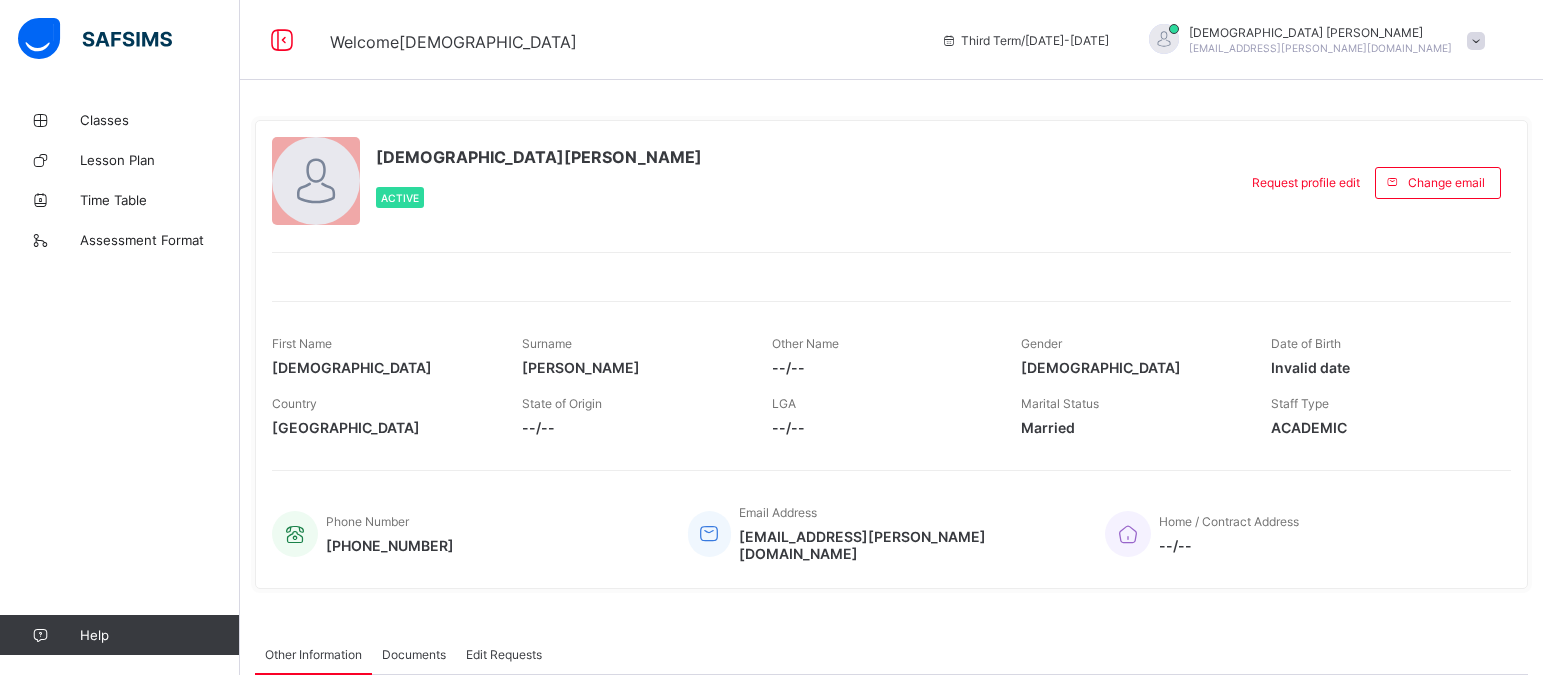 scroll, scrollTop: 0, scrollLeft: 0, axis: both 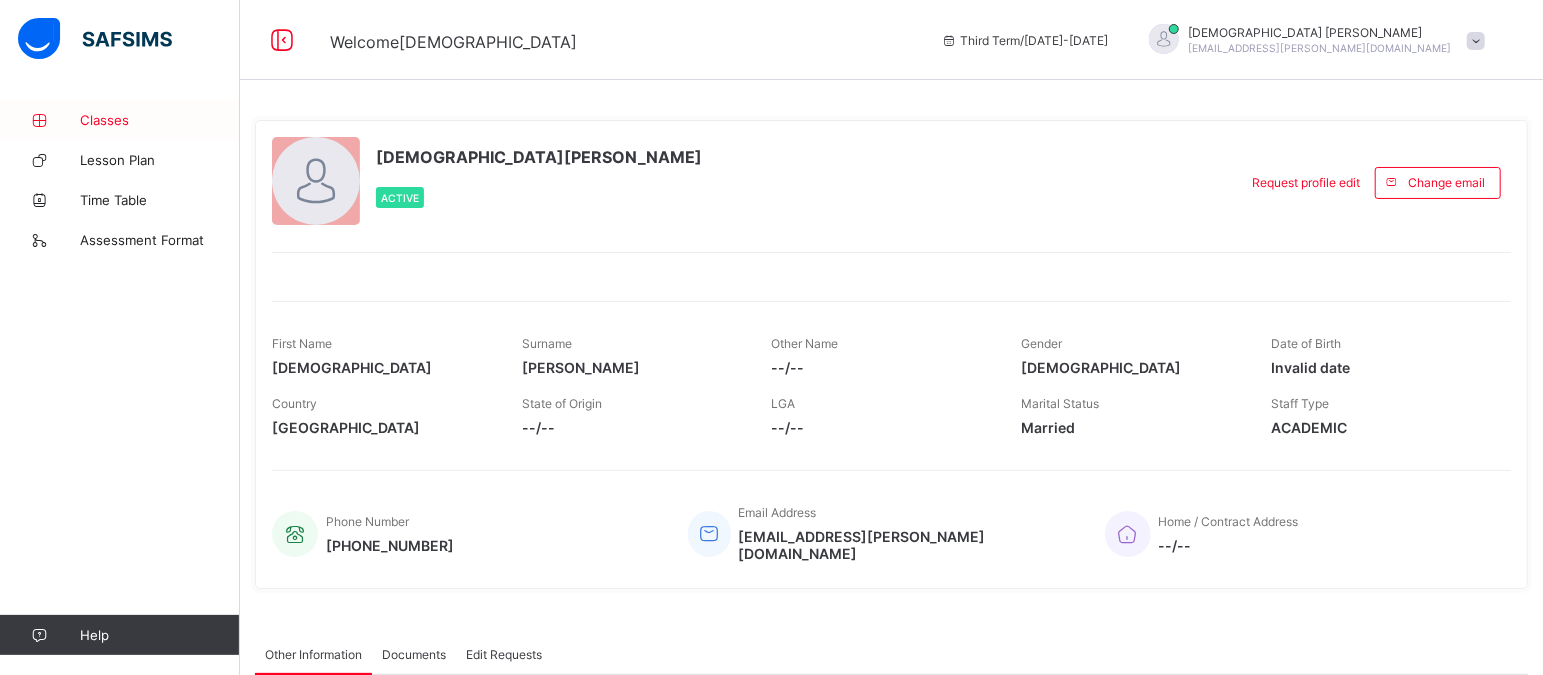click on "Classes" at bounding box center [160, 120] 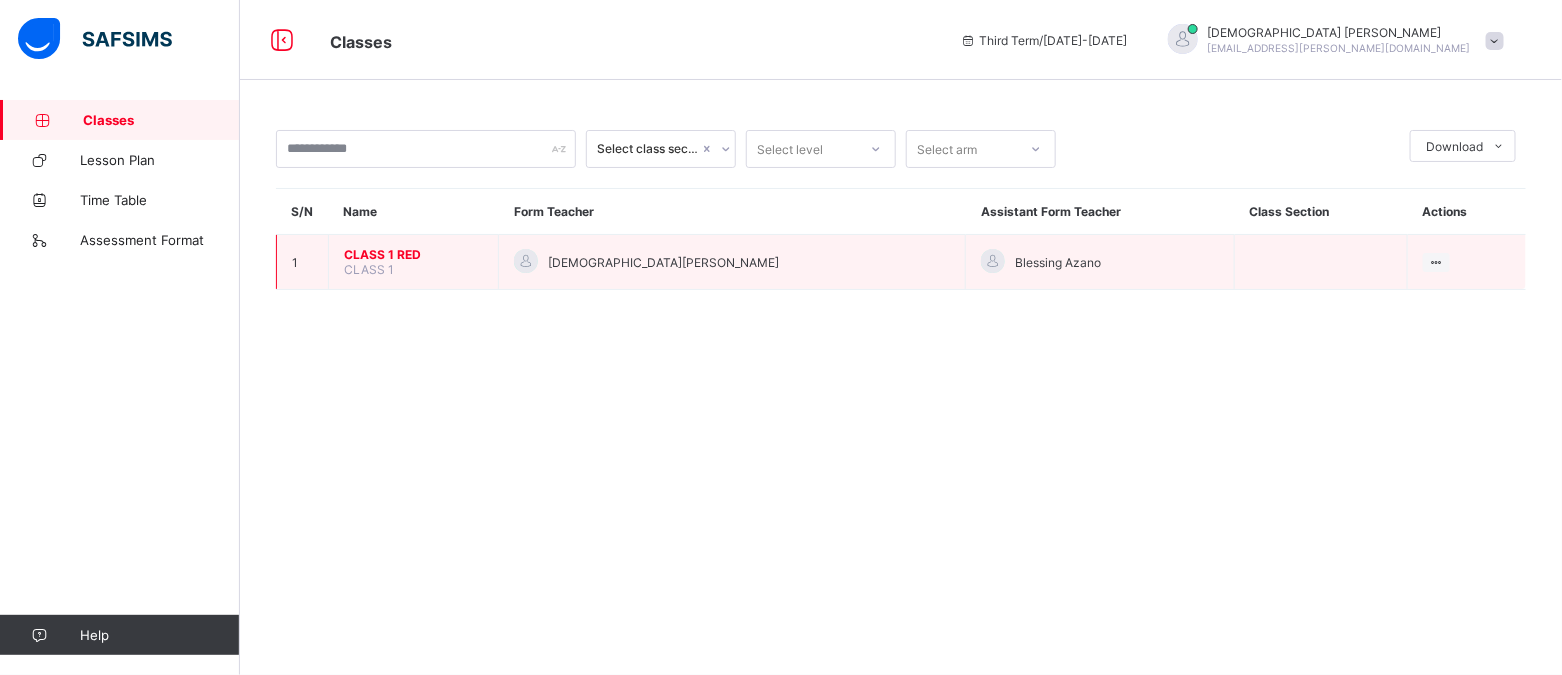 click on "CLASS 1   RED" at bounding box center (413, 254) 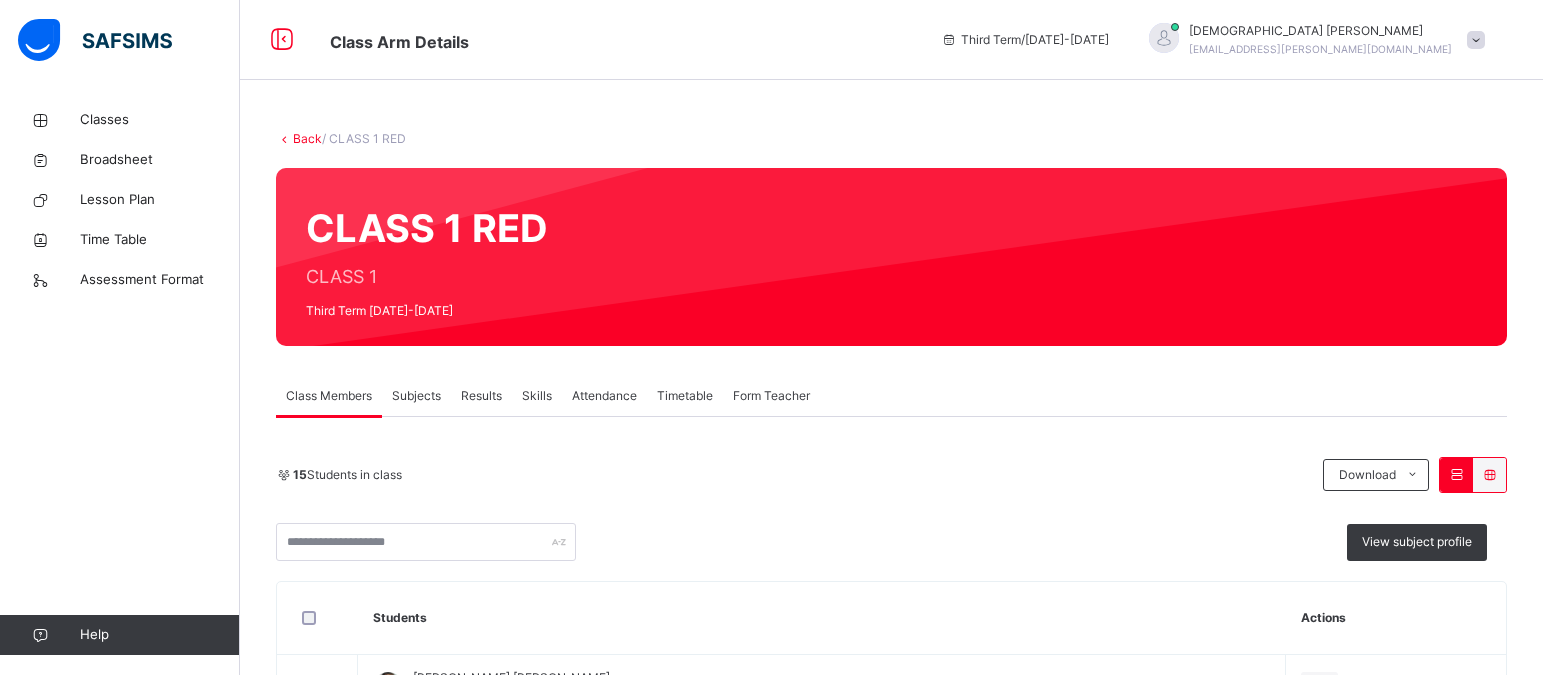 scroll, scrollTop: 0, scrollLeft: 0, axis: both 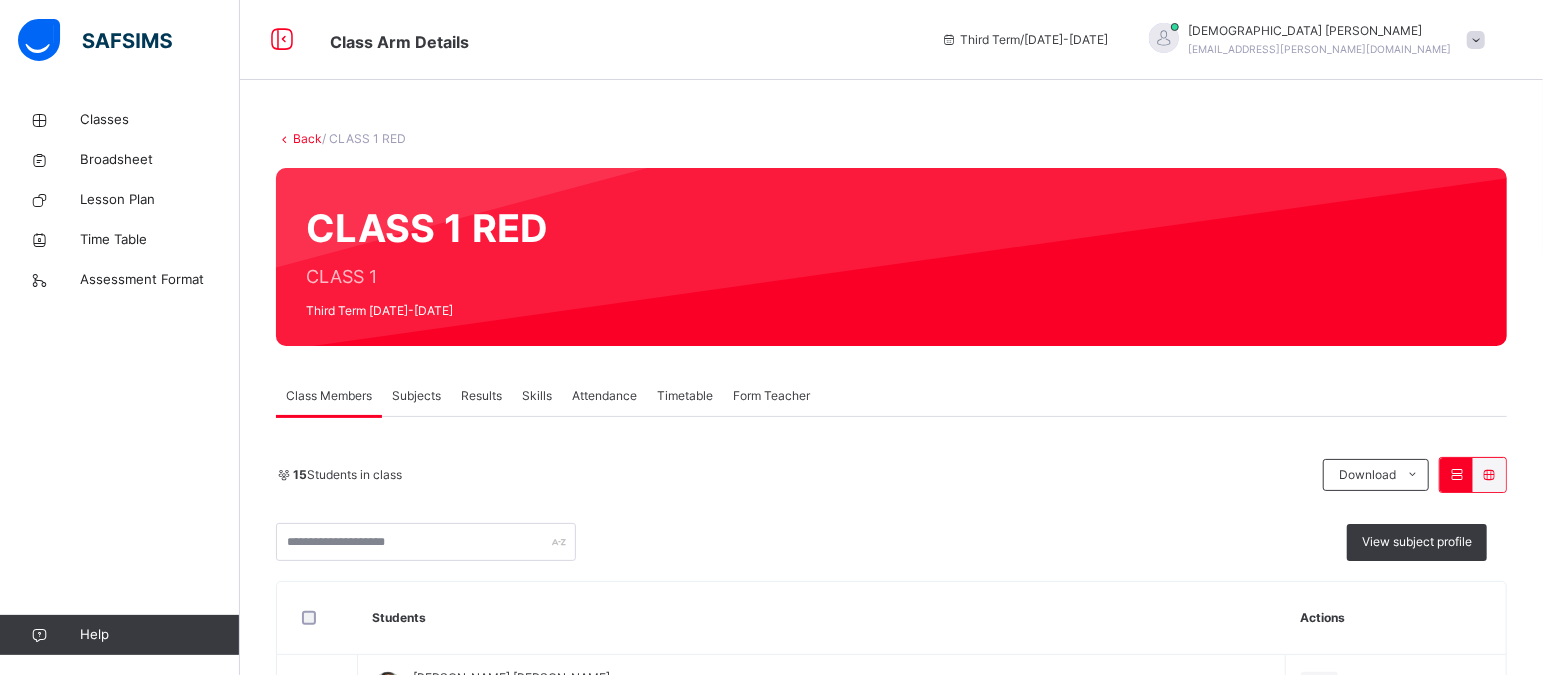click on "Attendance" at bounding box center (604, 396) 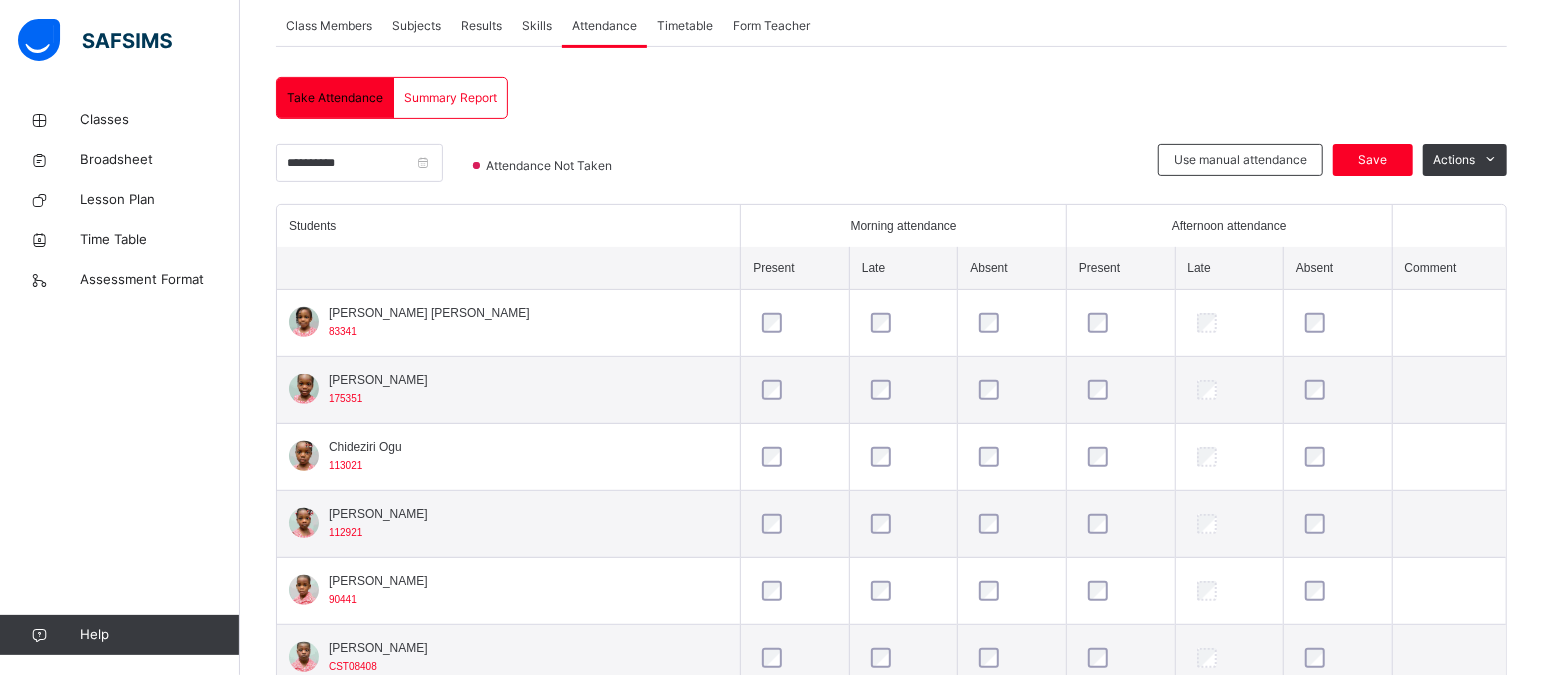 scroll, scrollTop: 384, scrollLeft: 0, axis: vertical 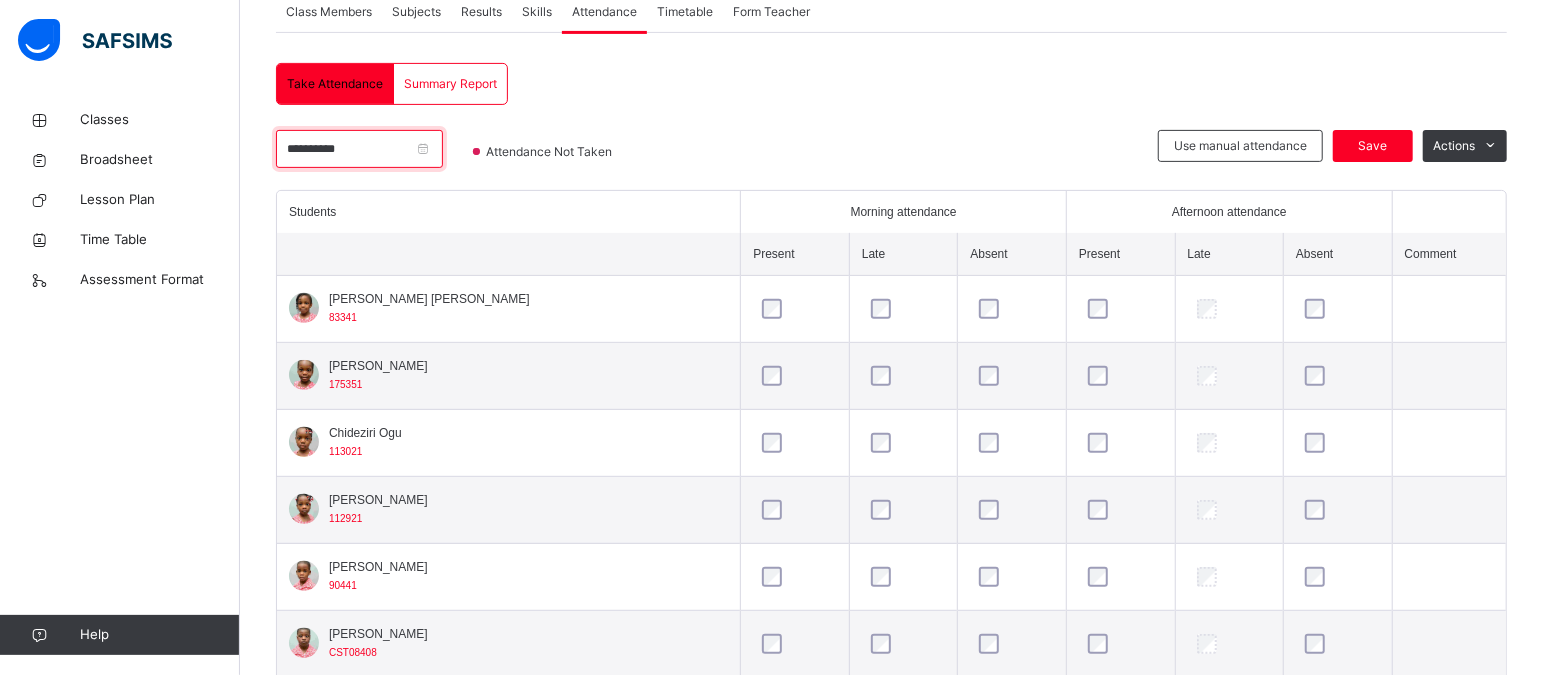 click on "**********" at bounding box center (359, 149) 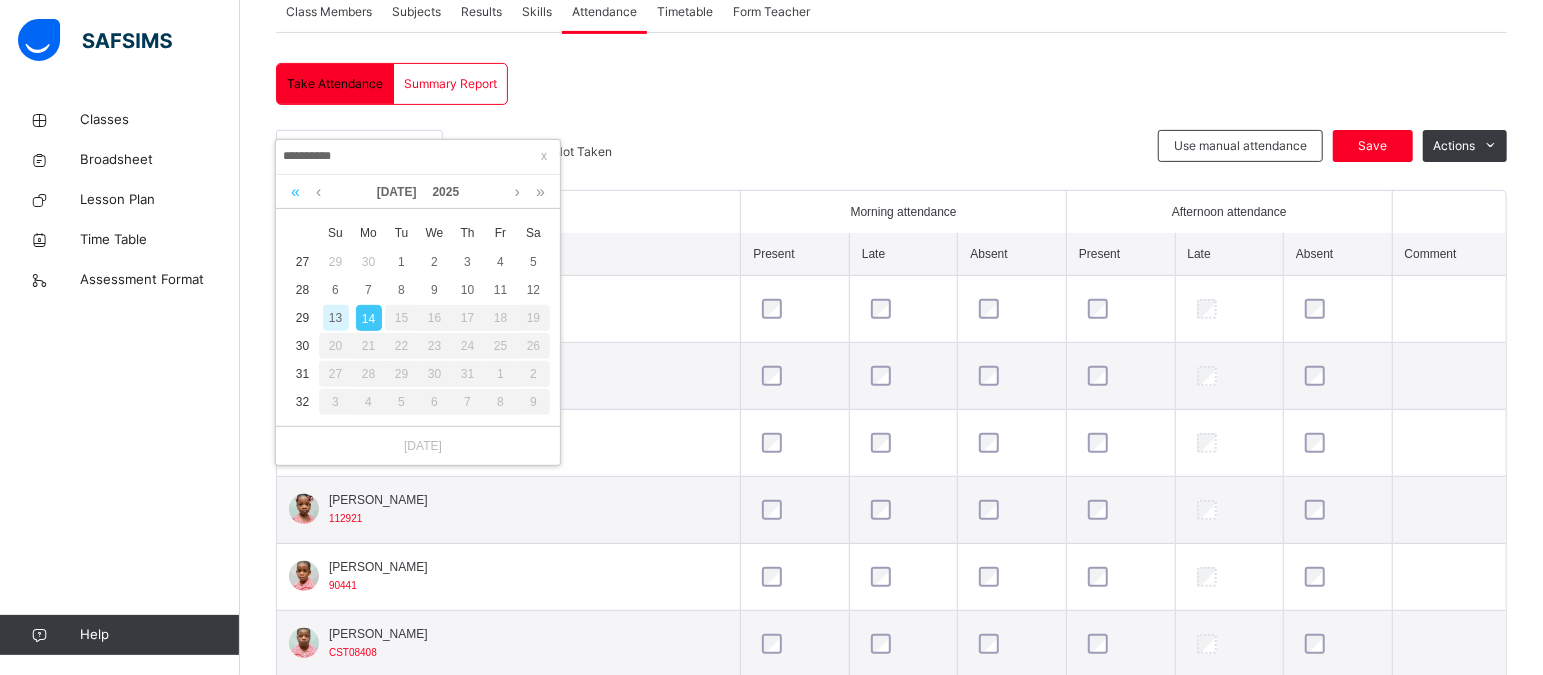 click at bounding box center [295, 192] 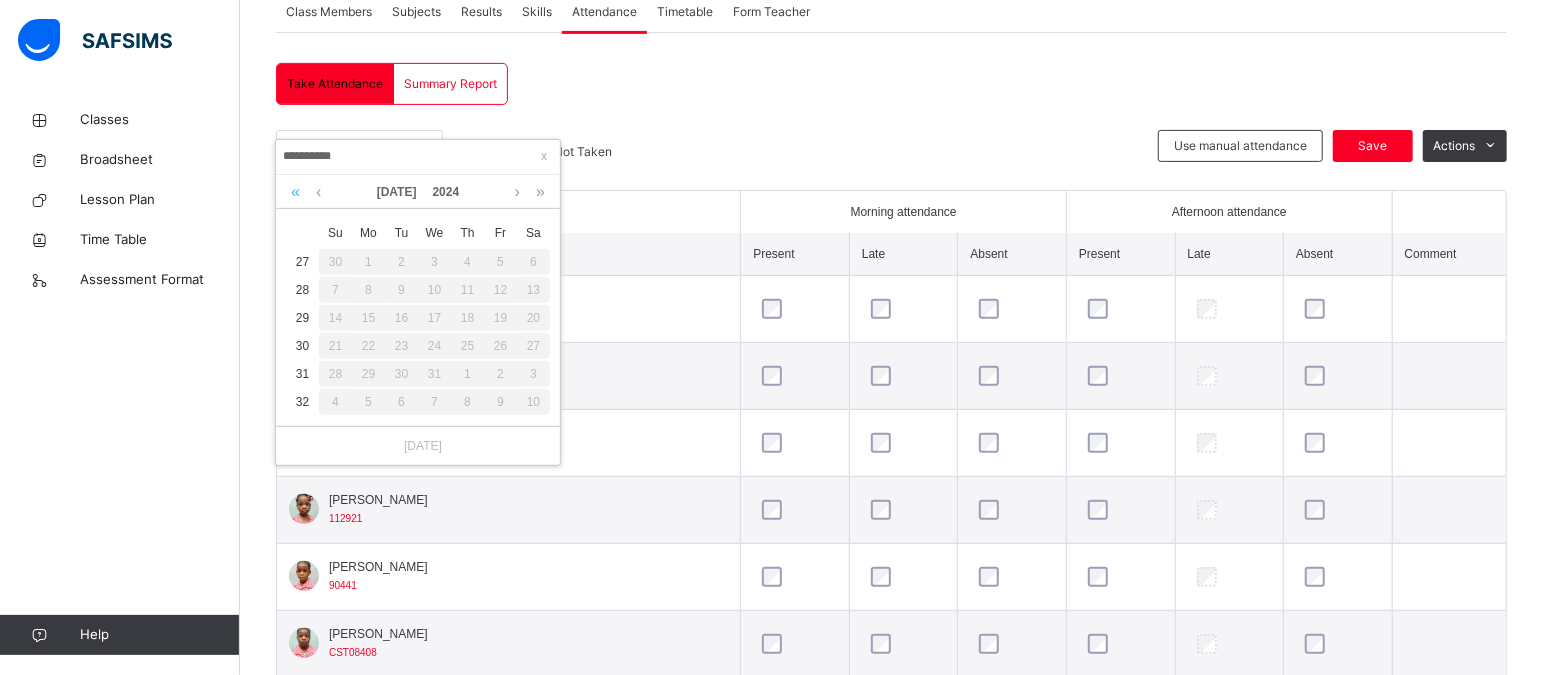 click at bounding box center (295, 192) 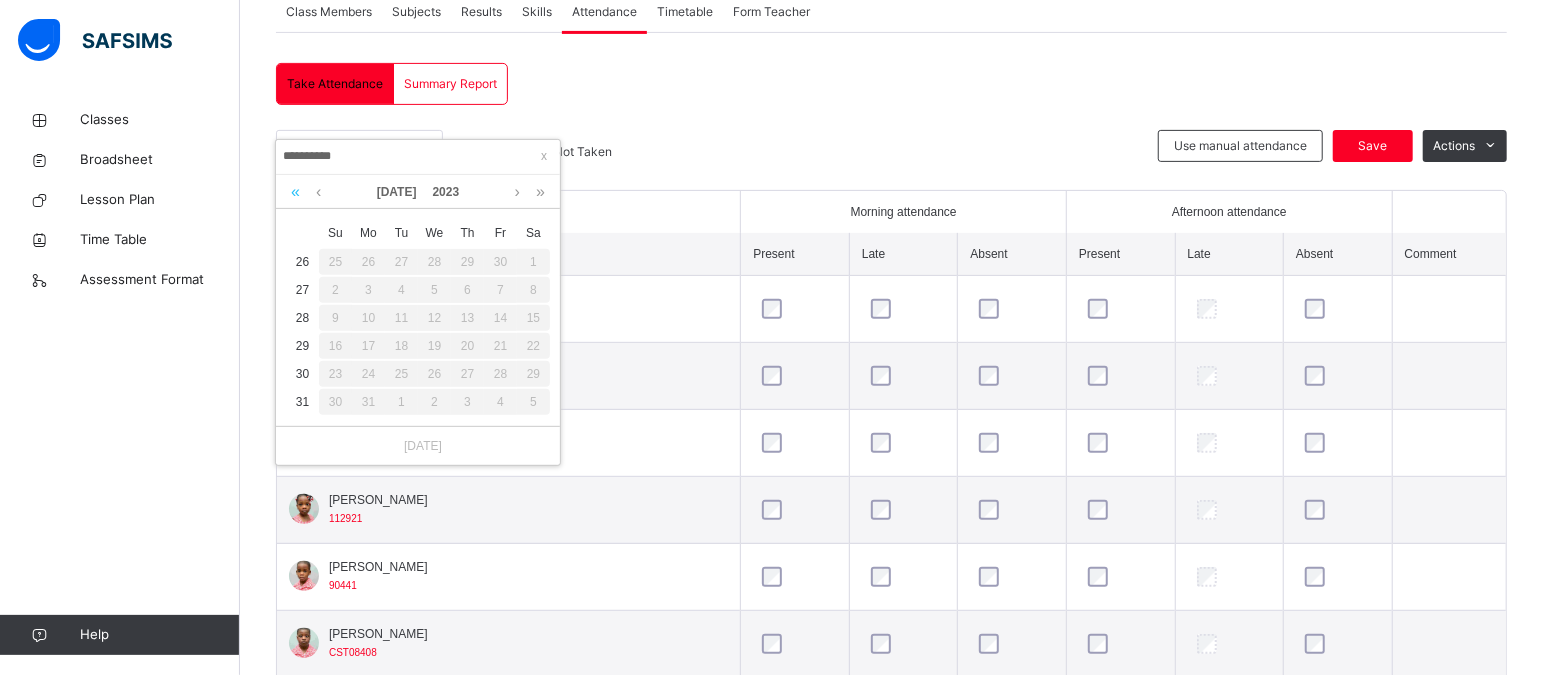 click at bounding box center [295, 192] 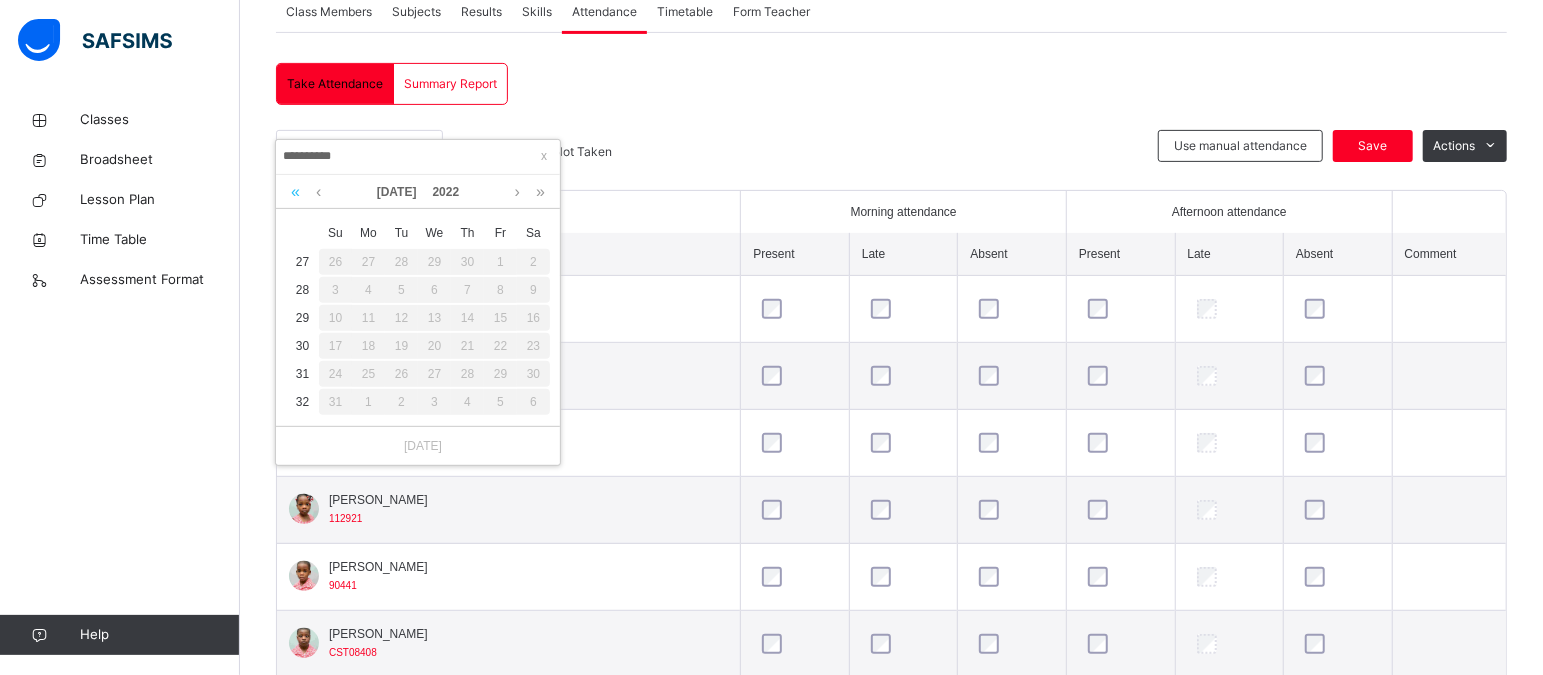 click at bounding box center [295, 192] 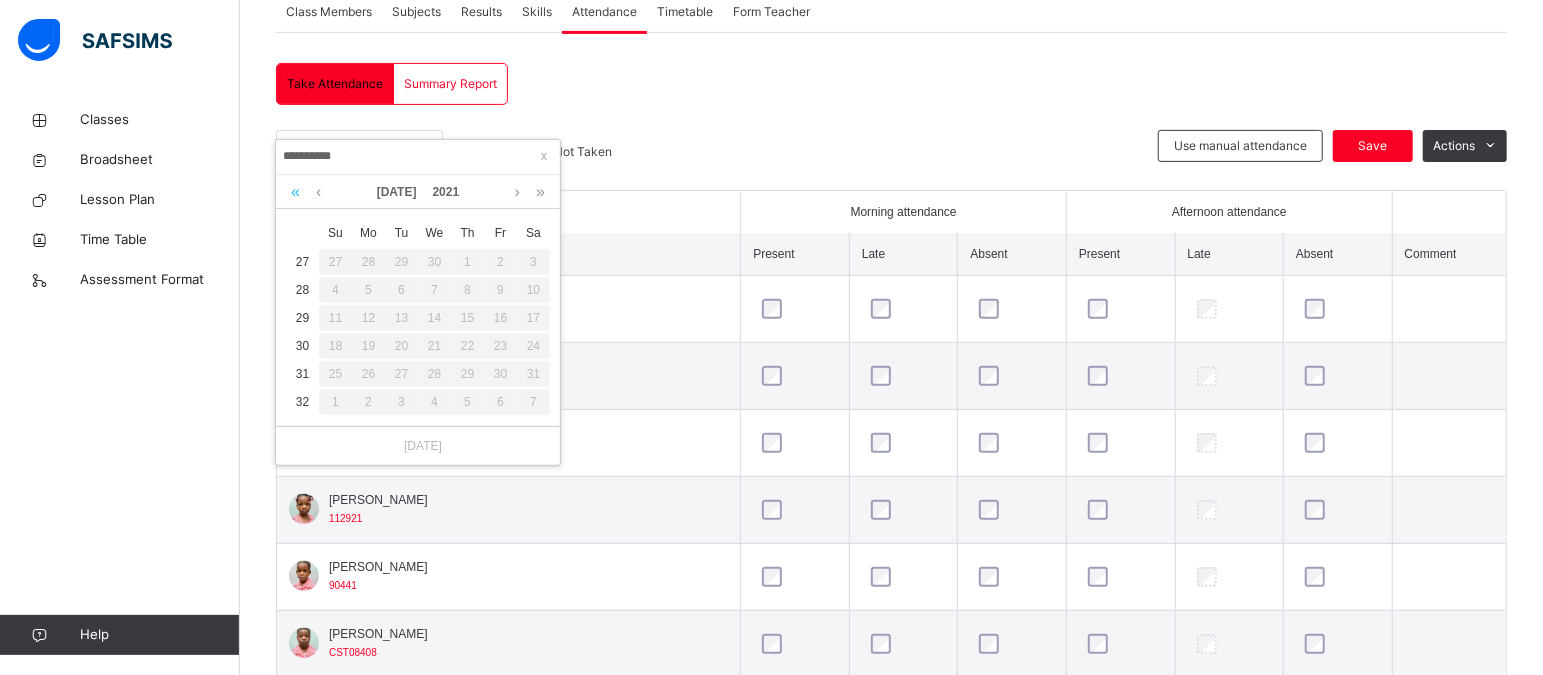 click at bounding box center [295, 192] 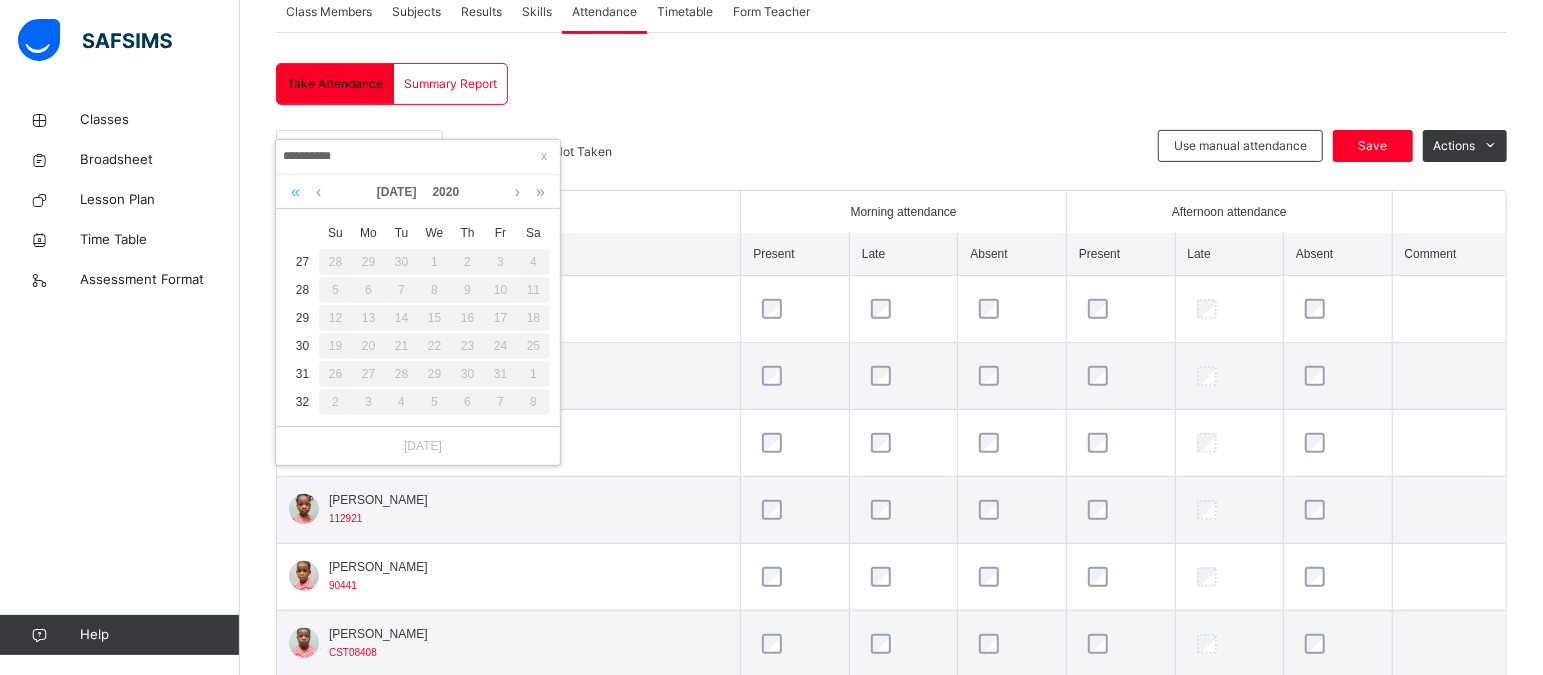 click at bounding box center (295, 192) 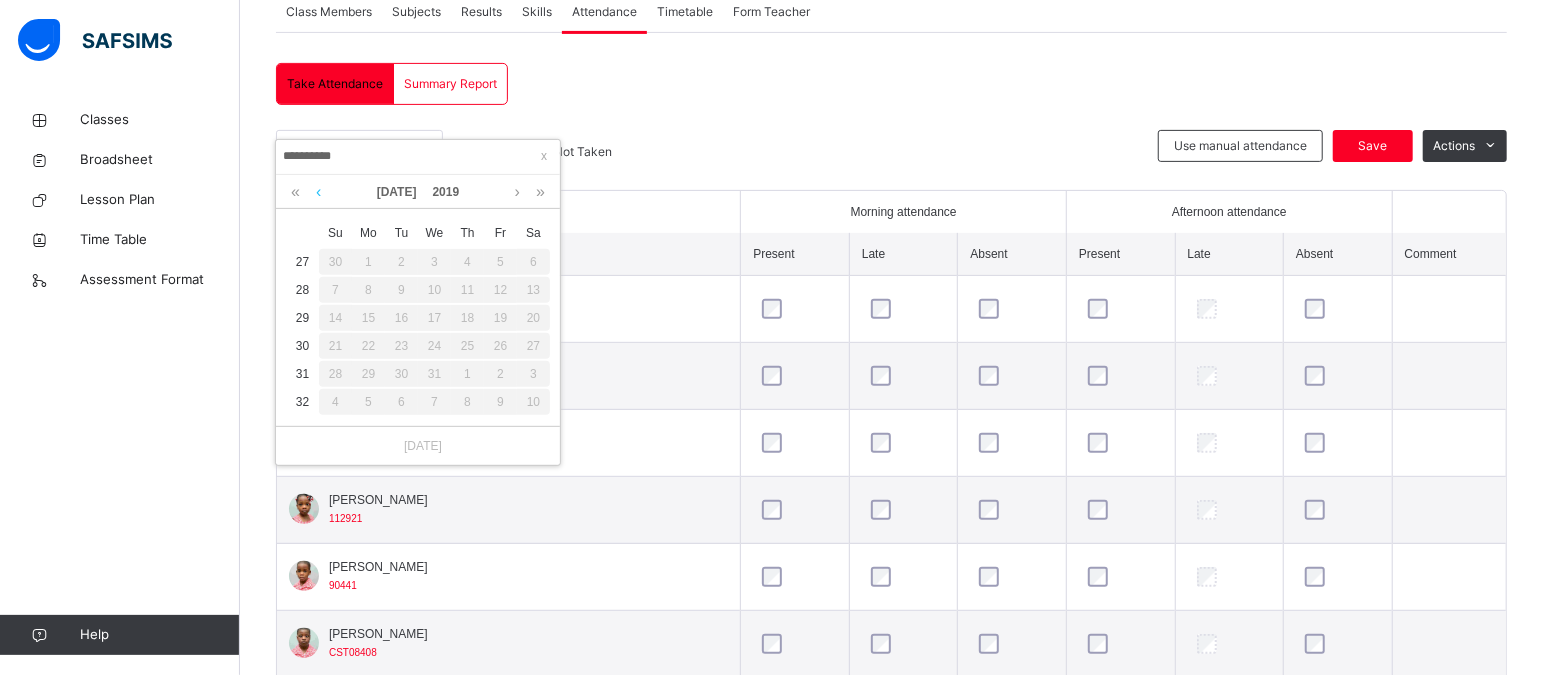 click at bounding box center [318, 192] 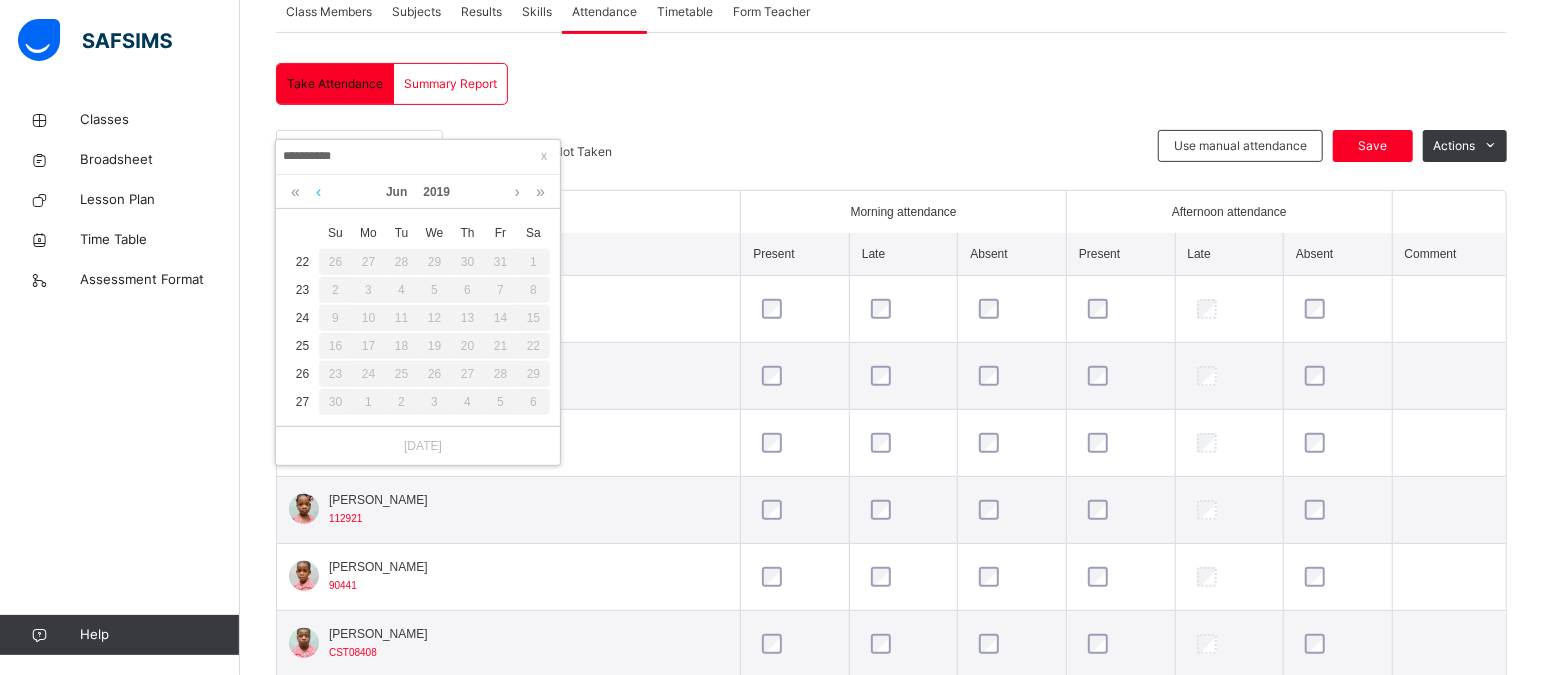 click at bounding box center [318, 192] 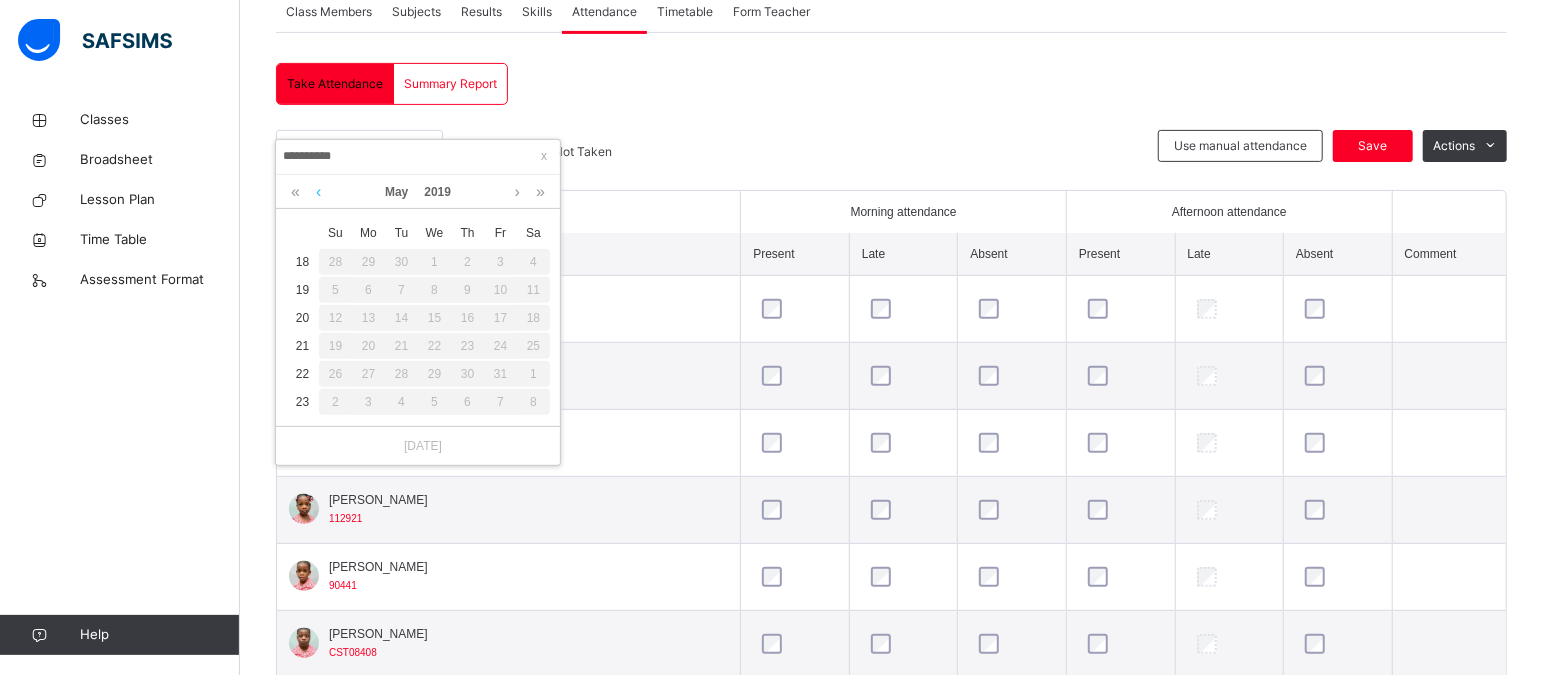 click at bounding box center (318, 192) 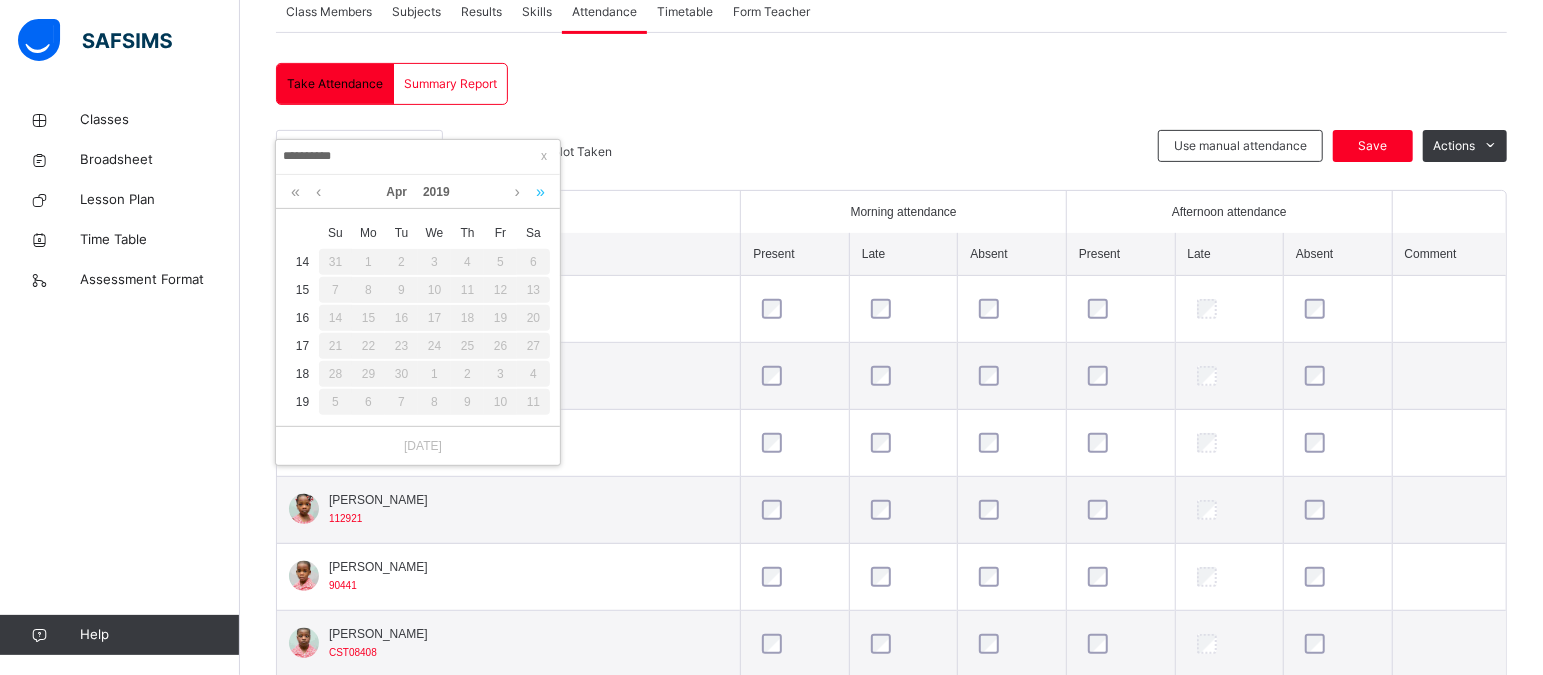 click at bounding box center [540, 192] 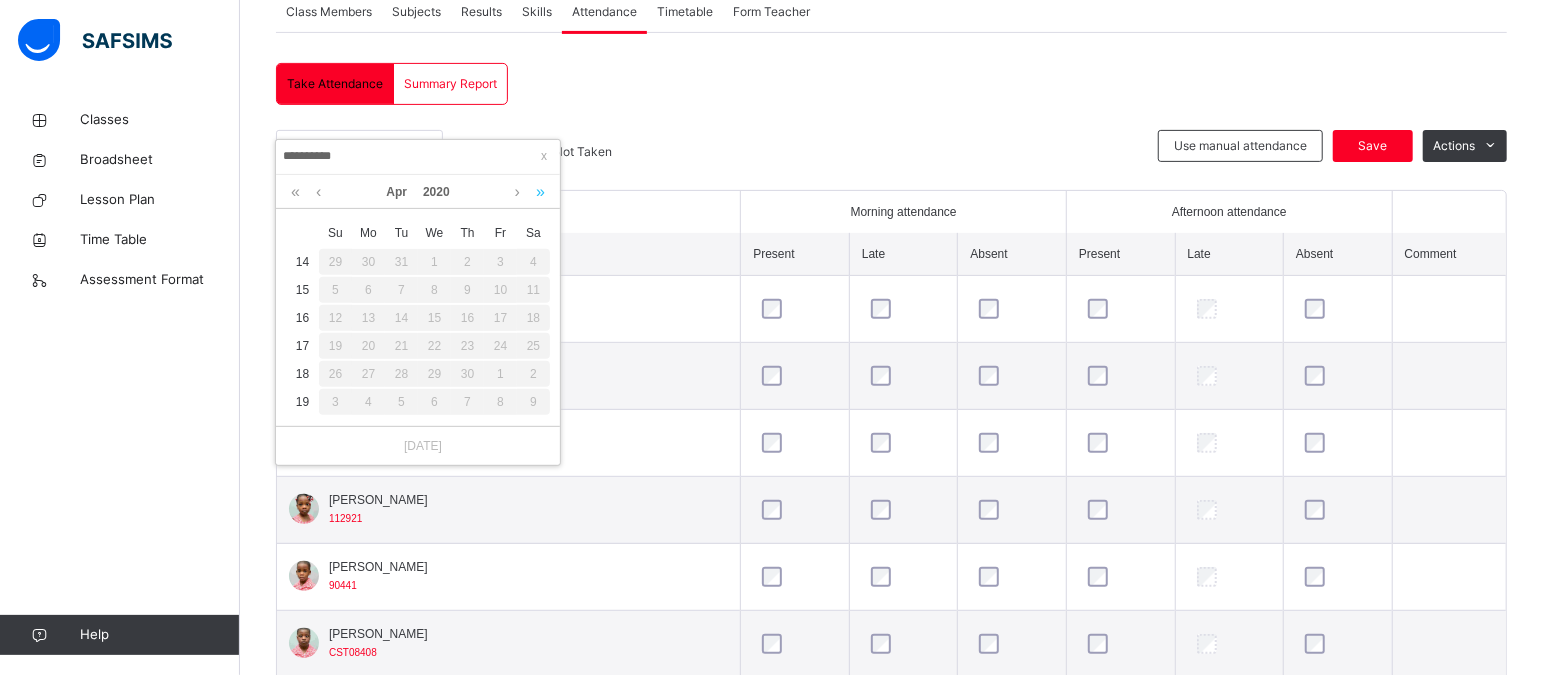 click at bounding box center (540, 192) 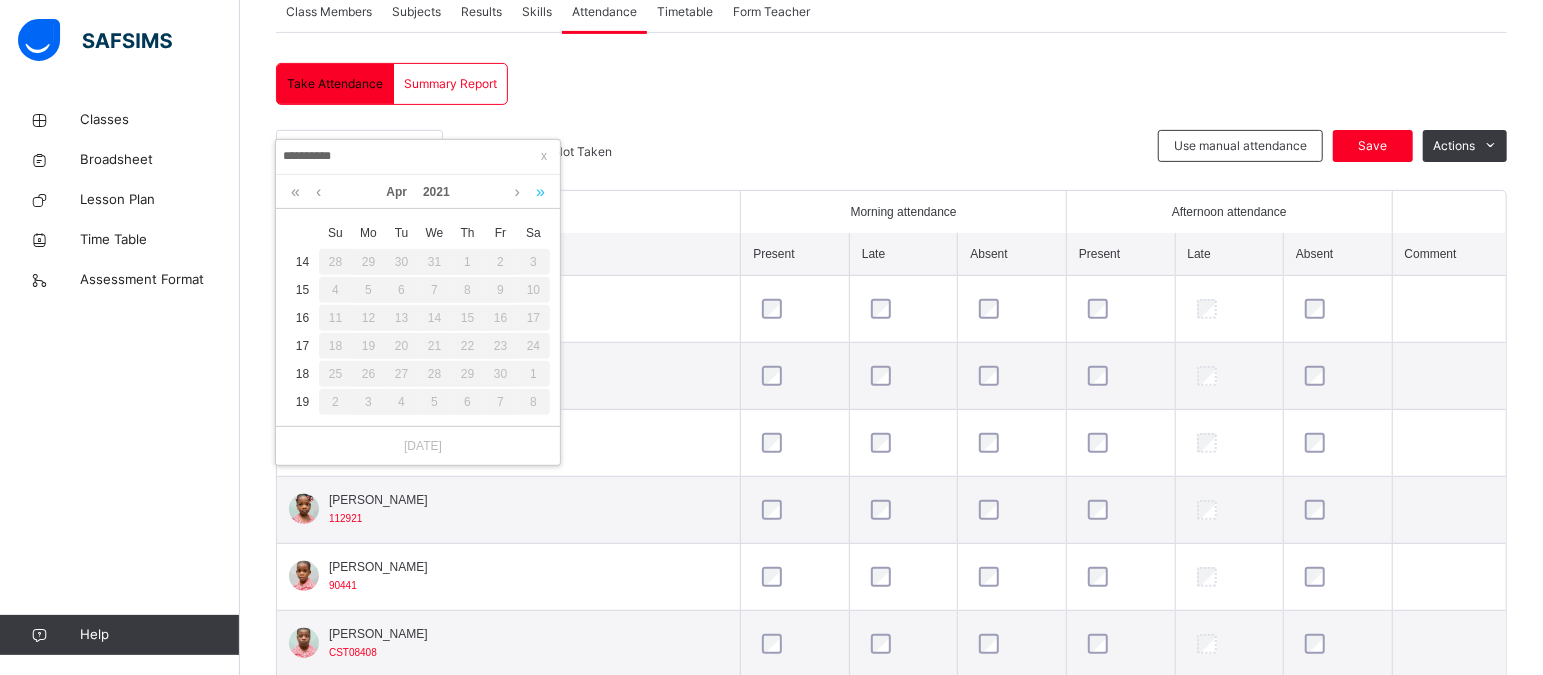 click at bounding box center [540, 192] 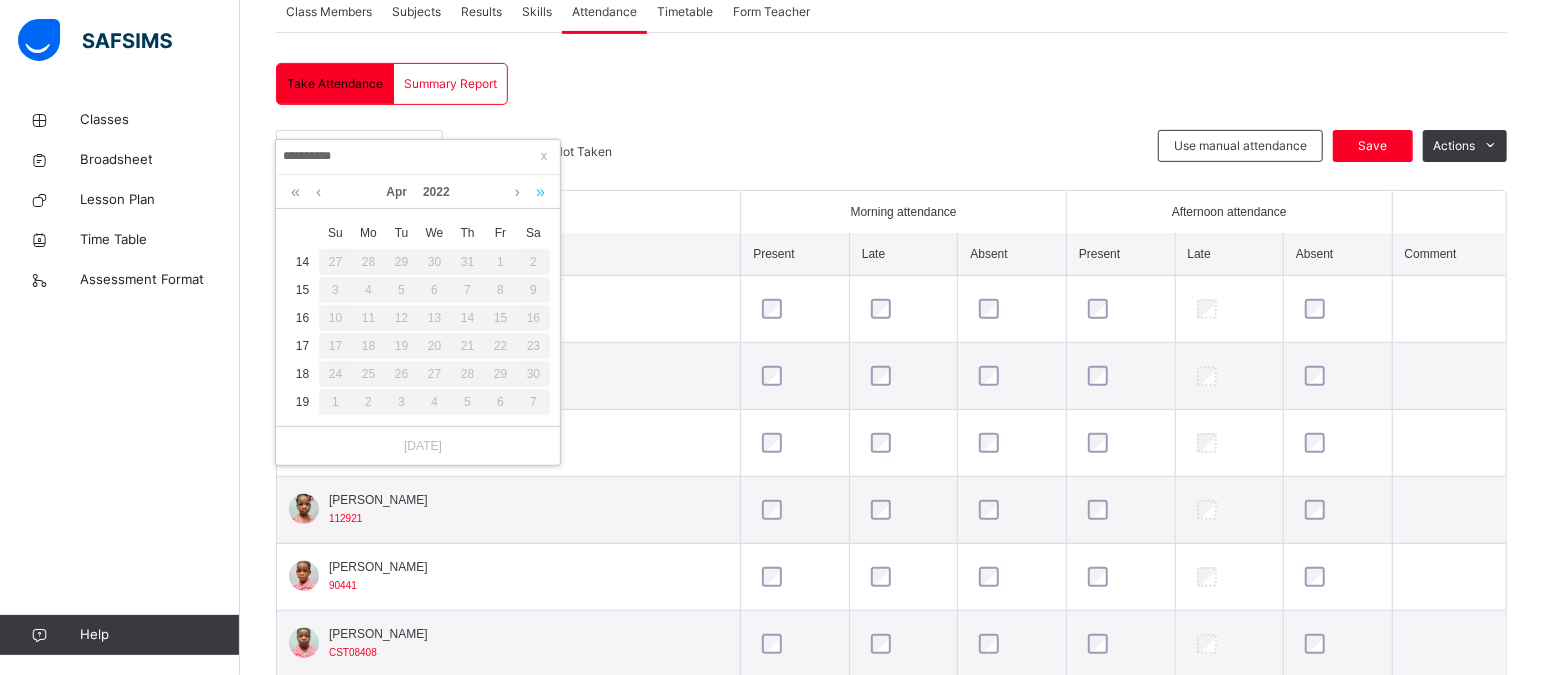 click at bounding box center (540, 192) 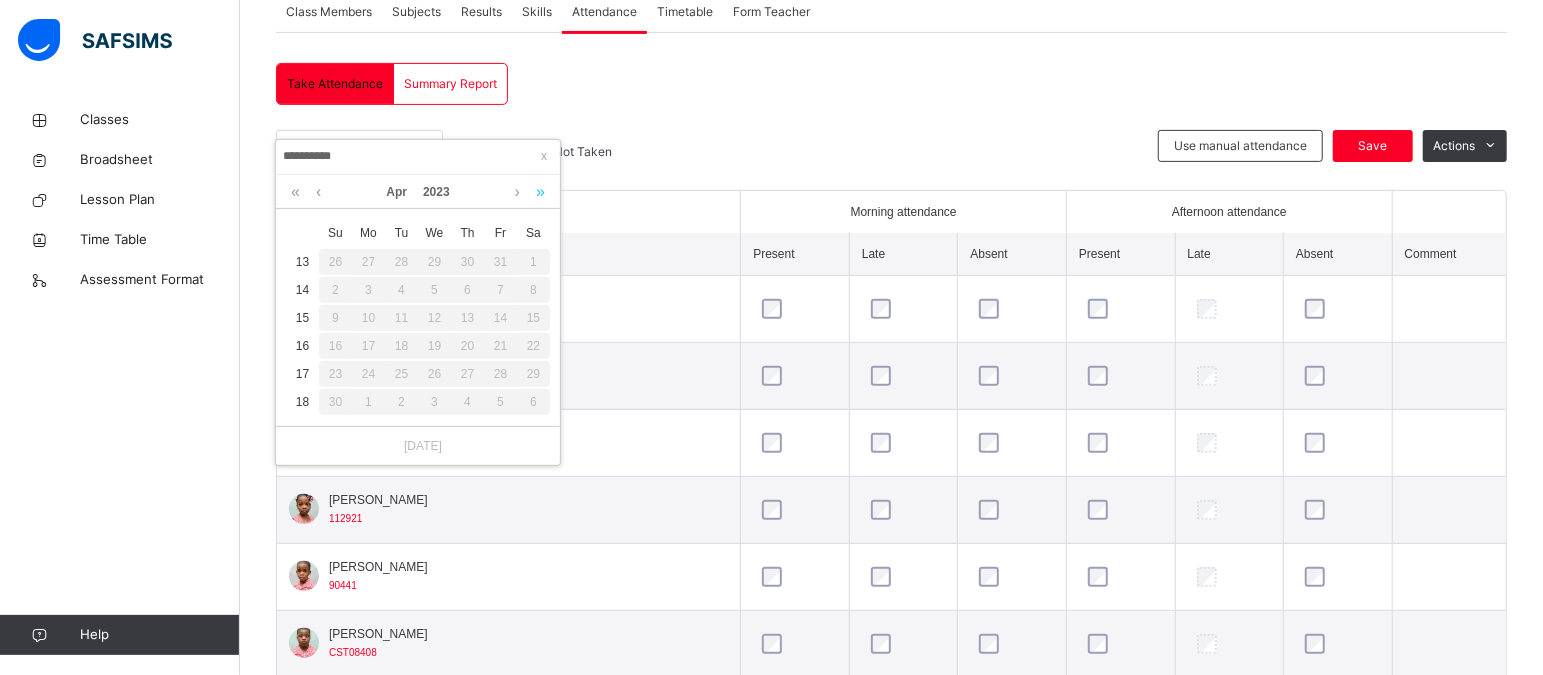 click at bounding box center (540, 192) 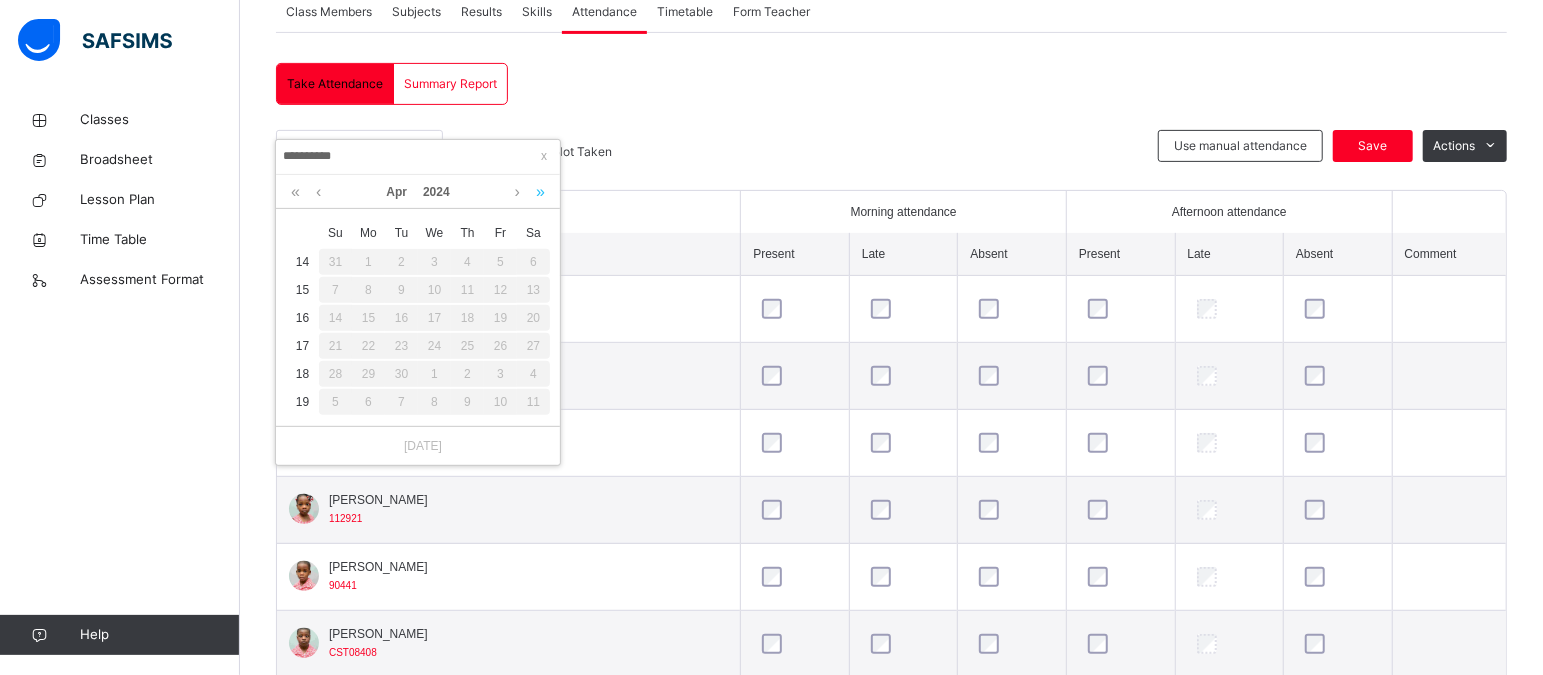 click at bounding box center [540, 192] 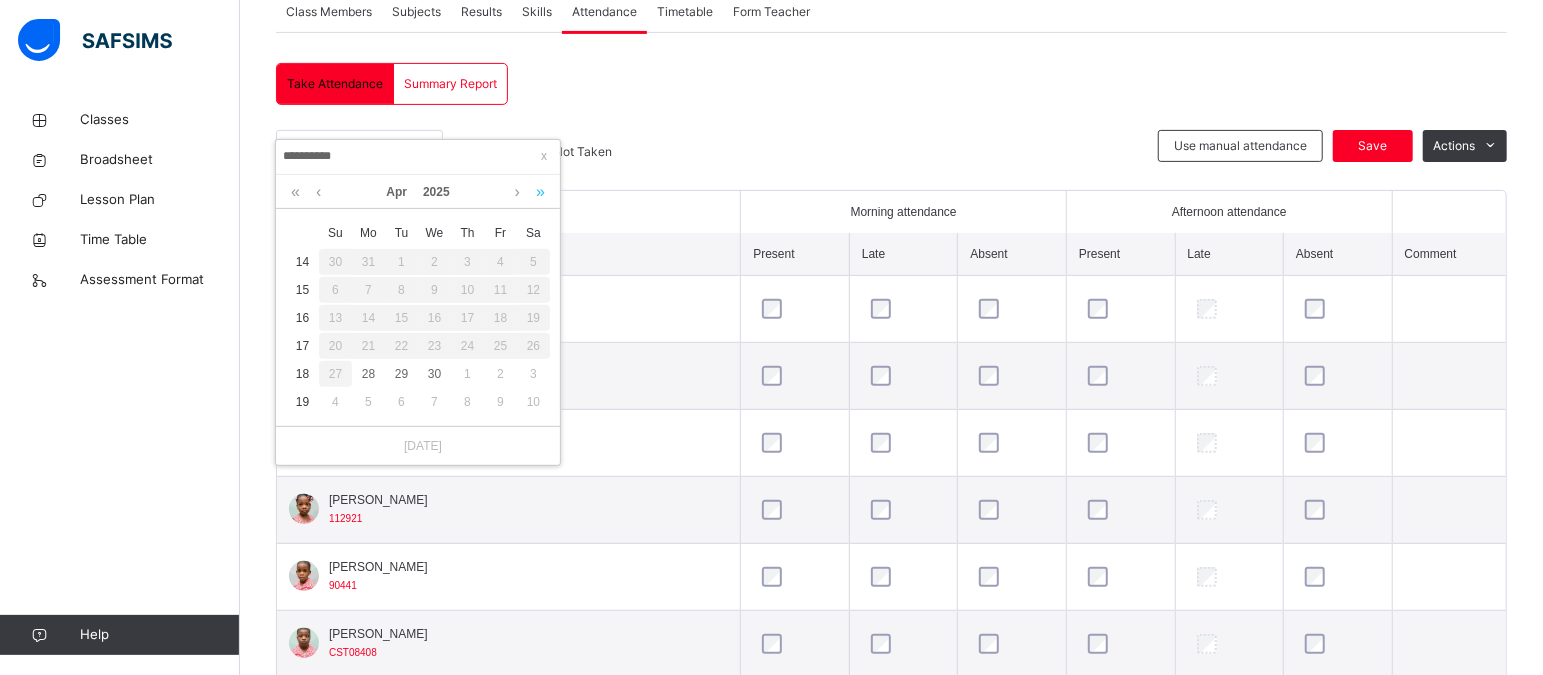 click at bounding box center (540, 192) 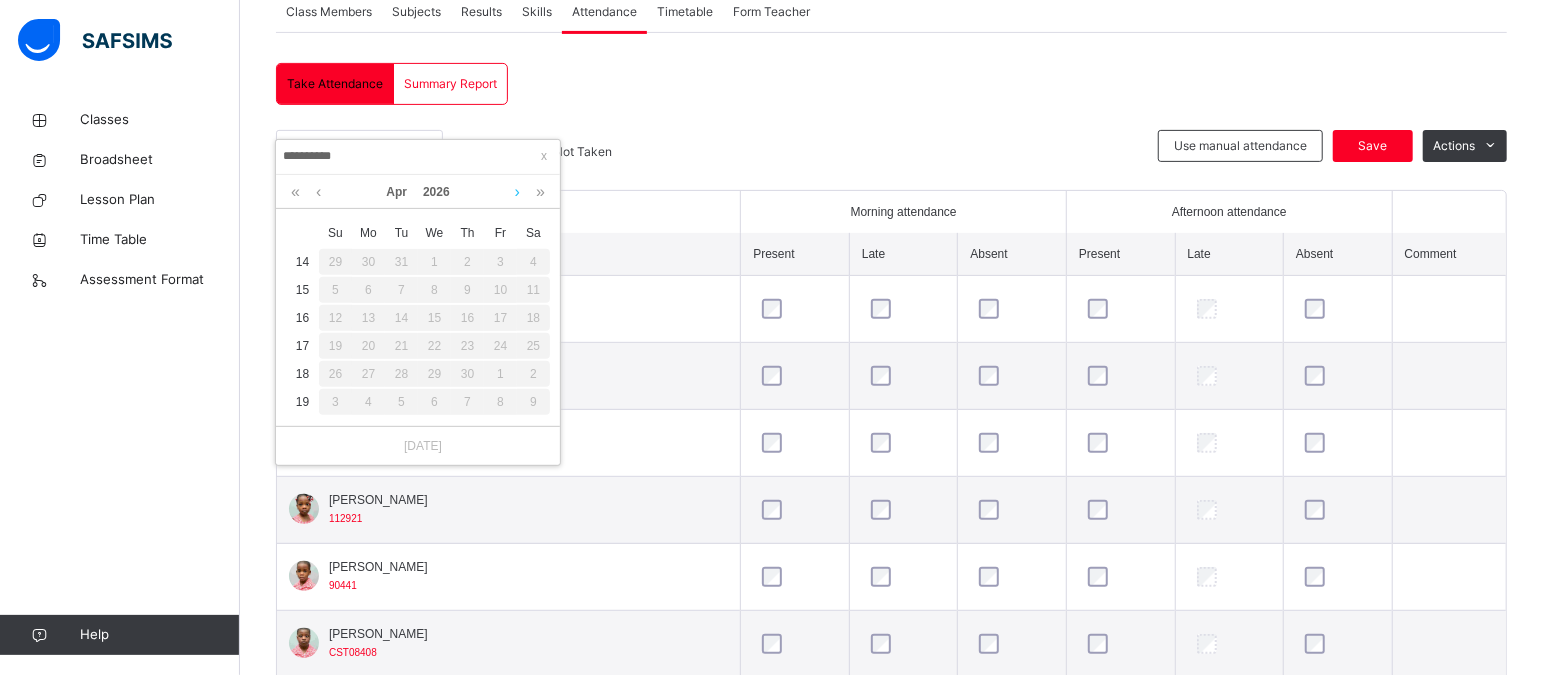click at bounding box center [517, 192] 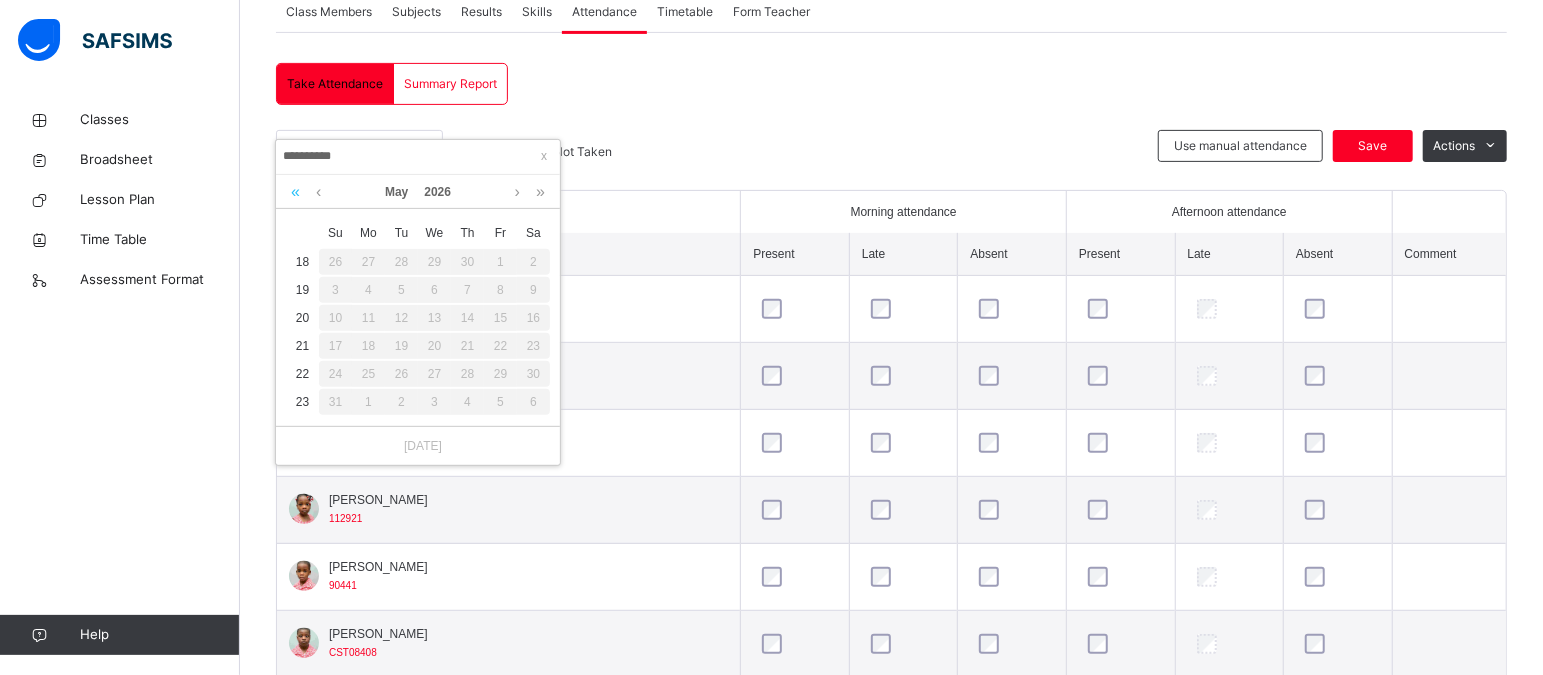 click at bounding box center [295, 192] 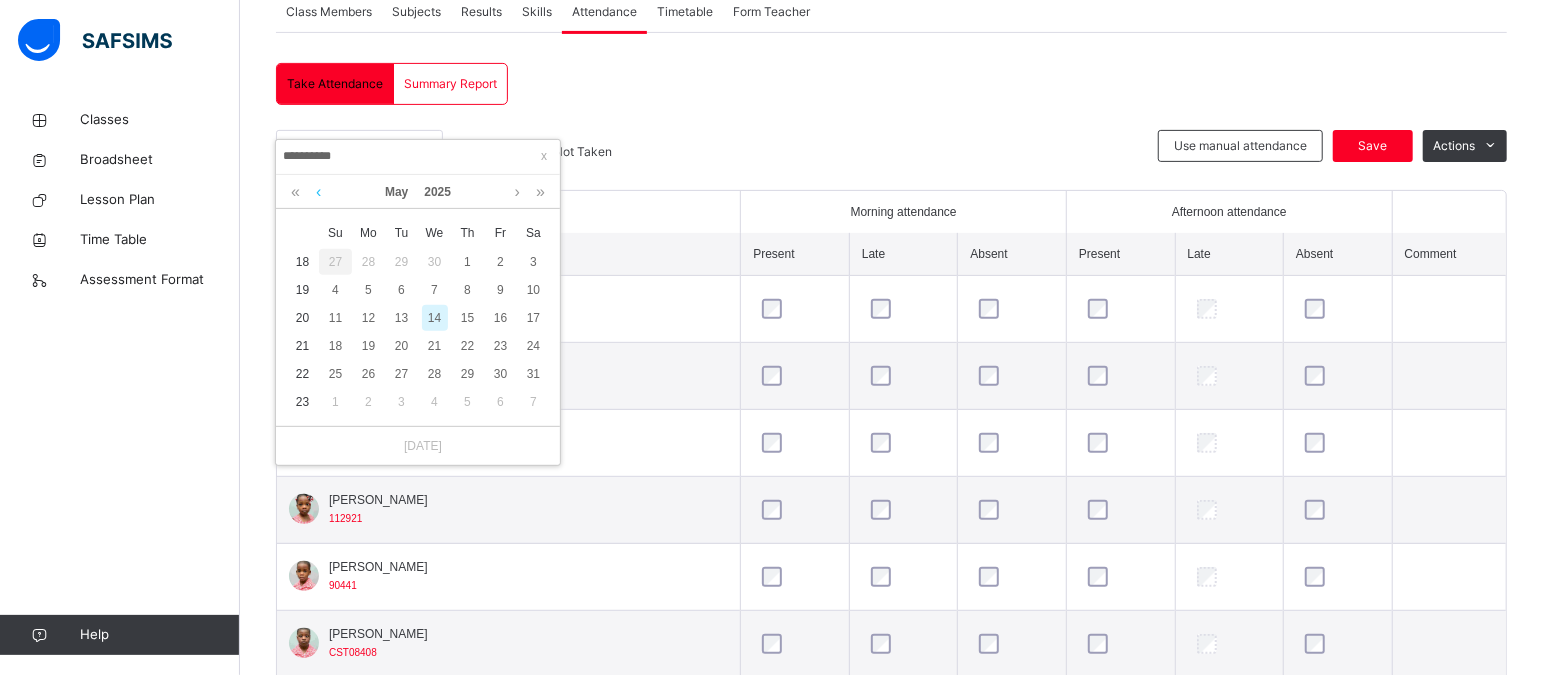 click at bounding box center [318, 192] 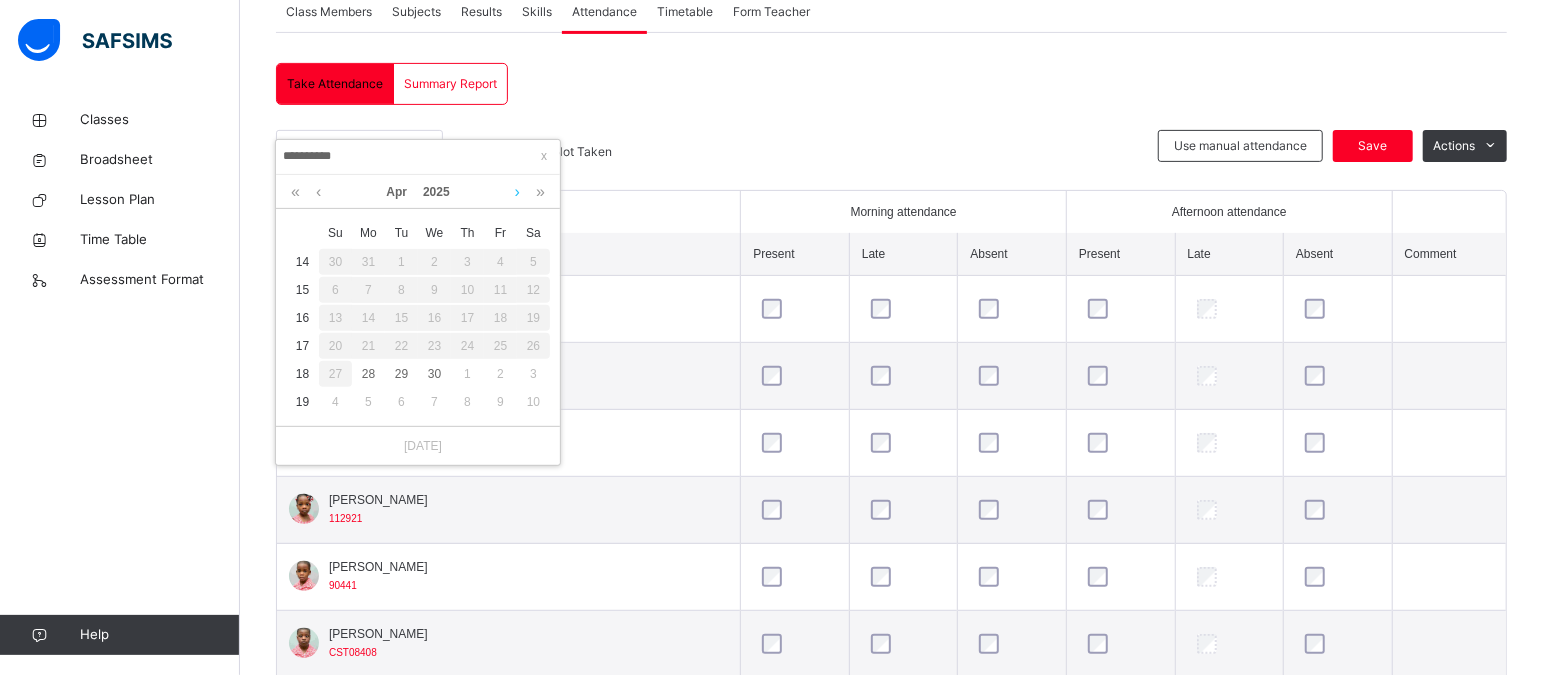 click at bounding box center [517, 192] 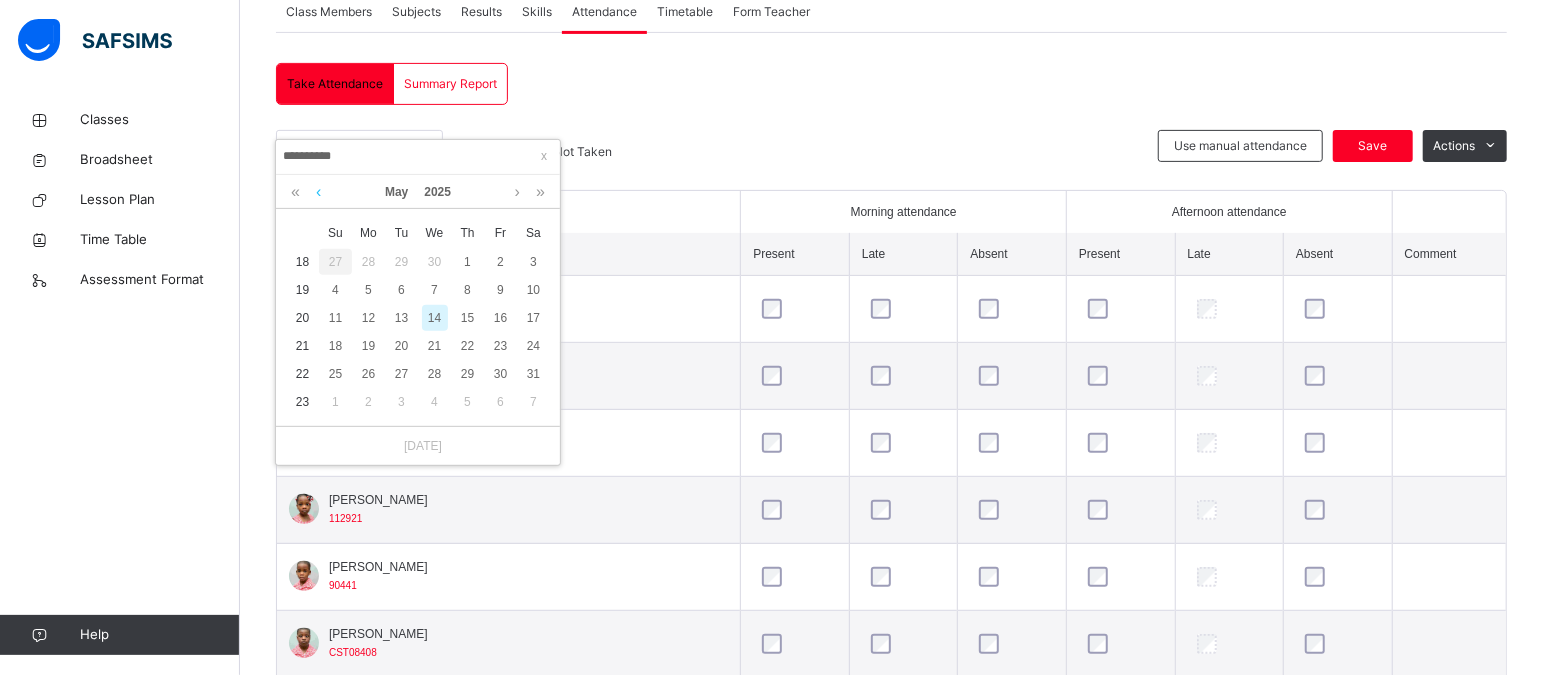 click at bounding box center (318, 192) 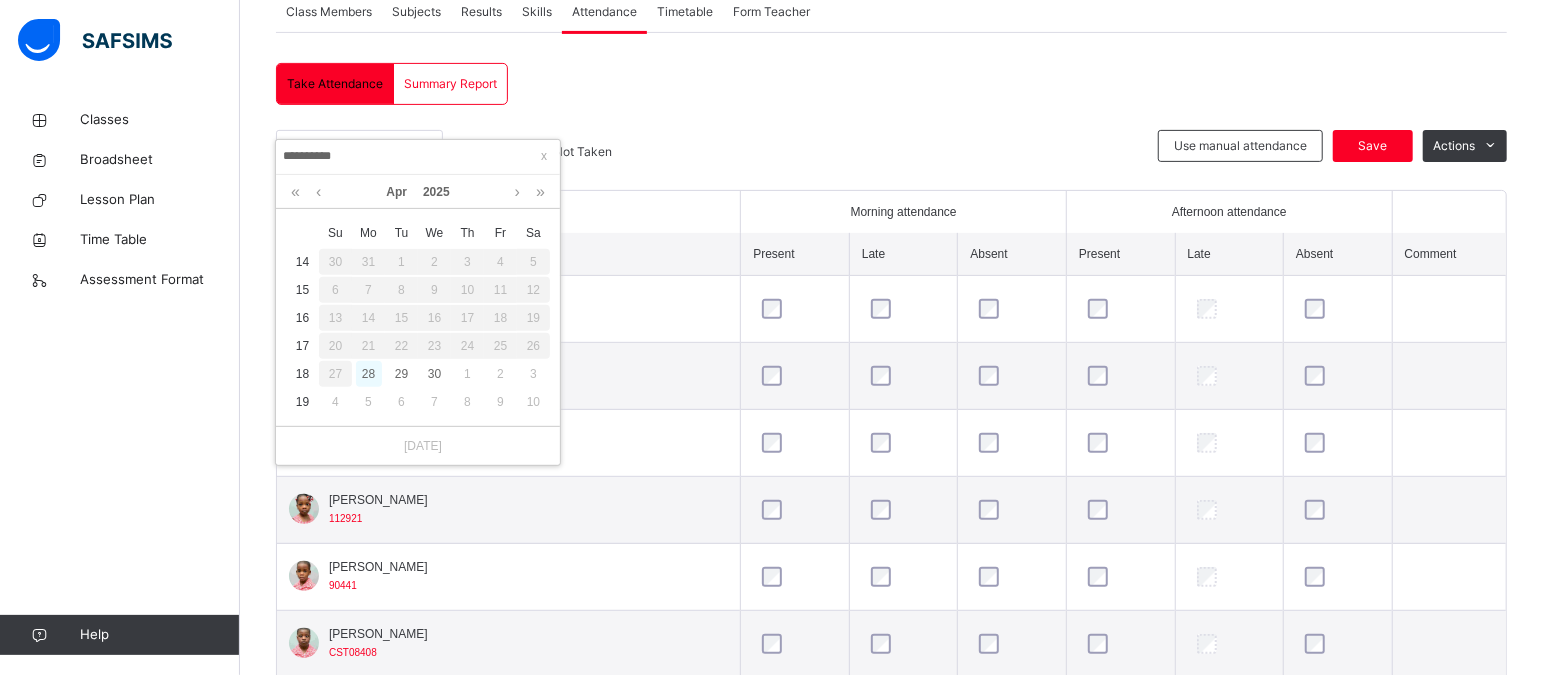 click on "28" at bounding box center (369, 374) 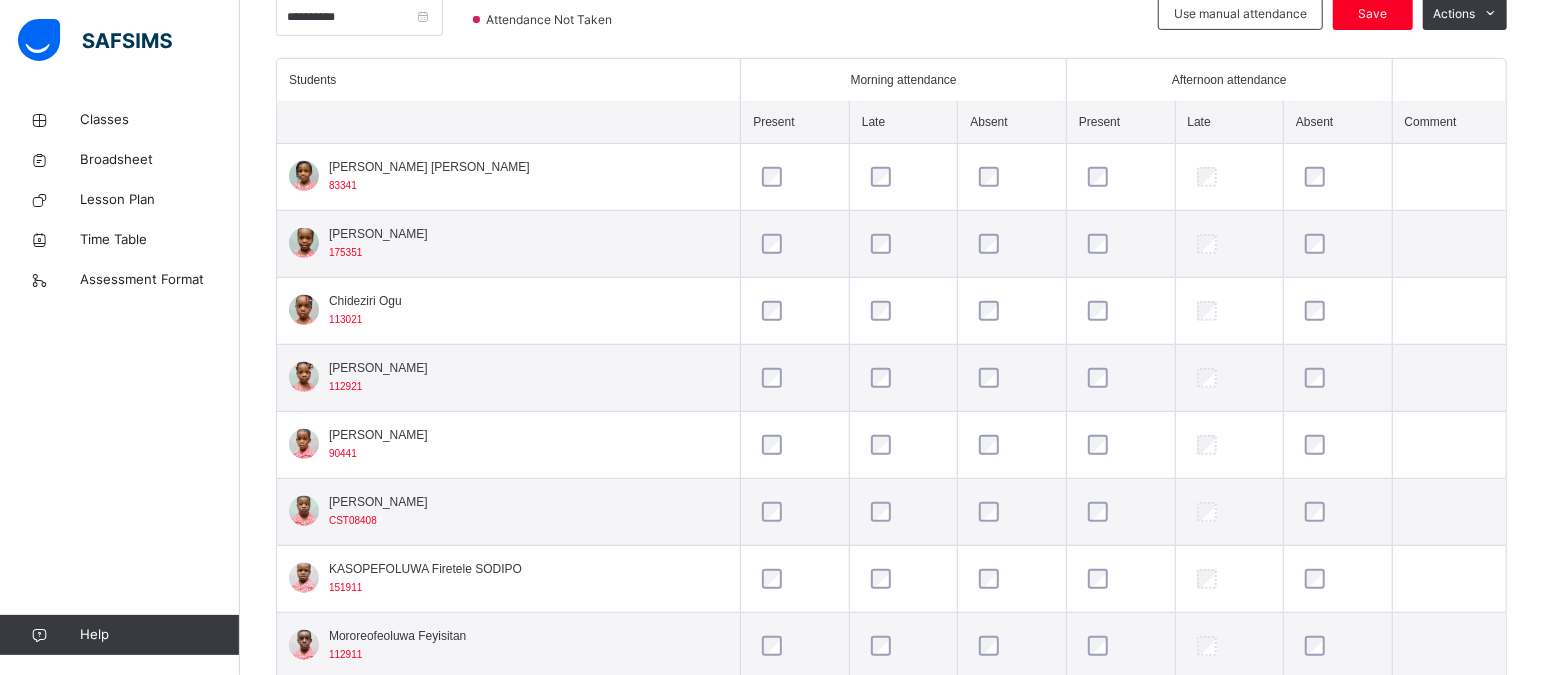 scroll, scrollTop: 609, scrollLeft: 0, axis: vertical 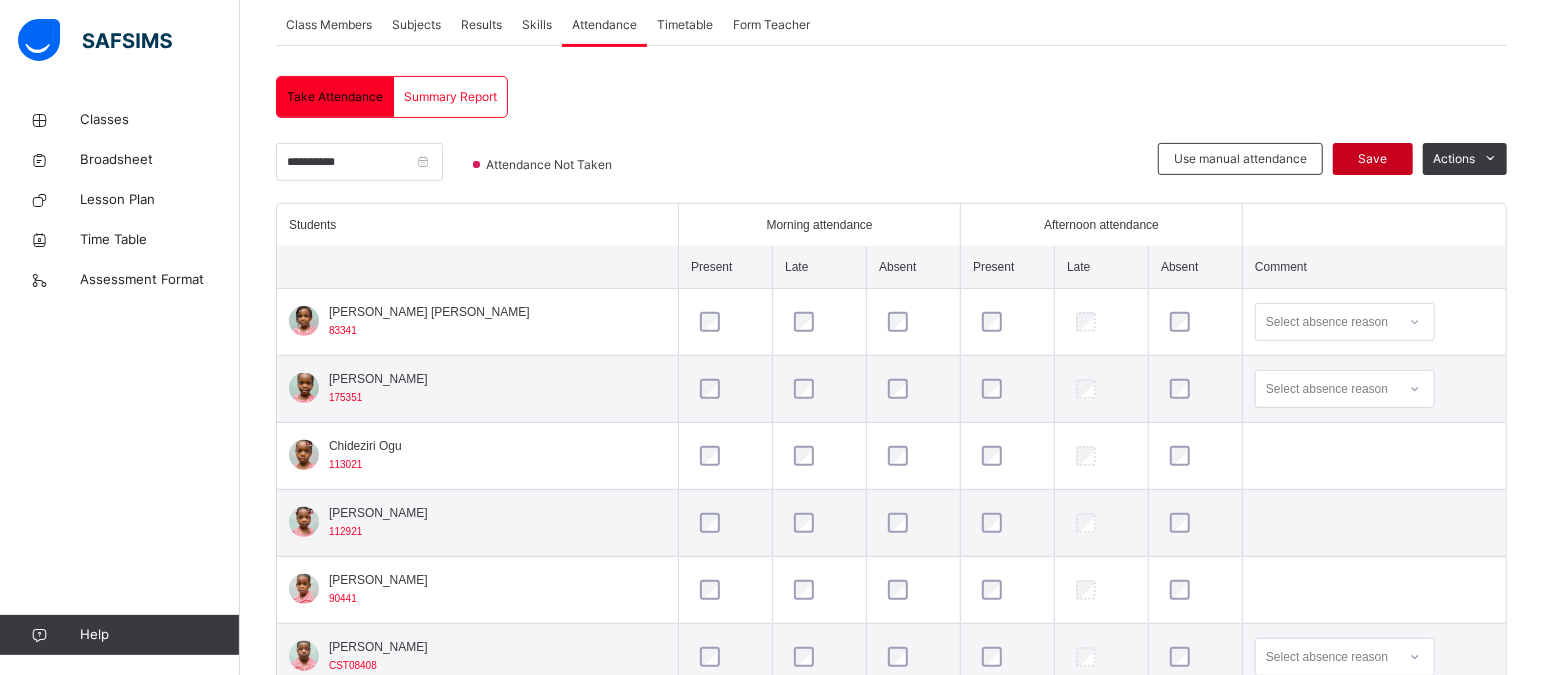 click on "Save" at bounding box center [1373, 159] 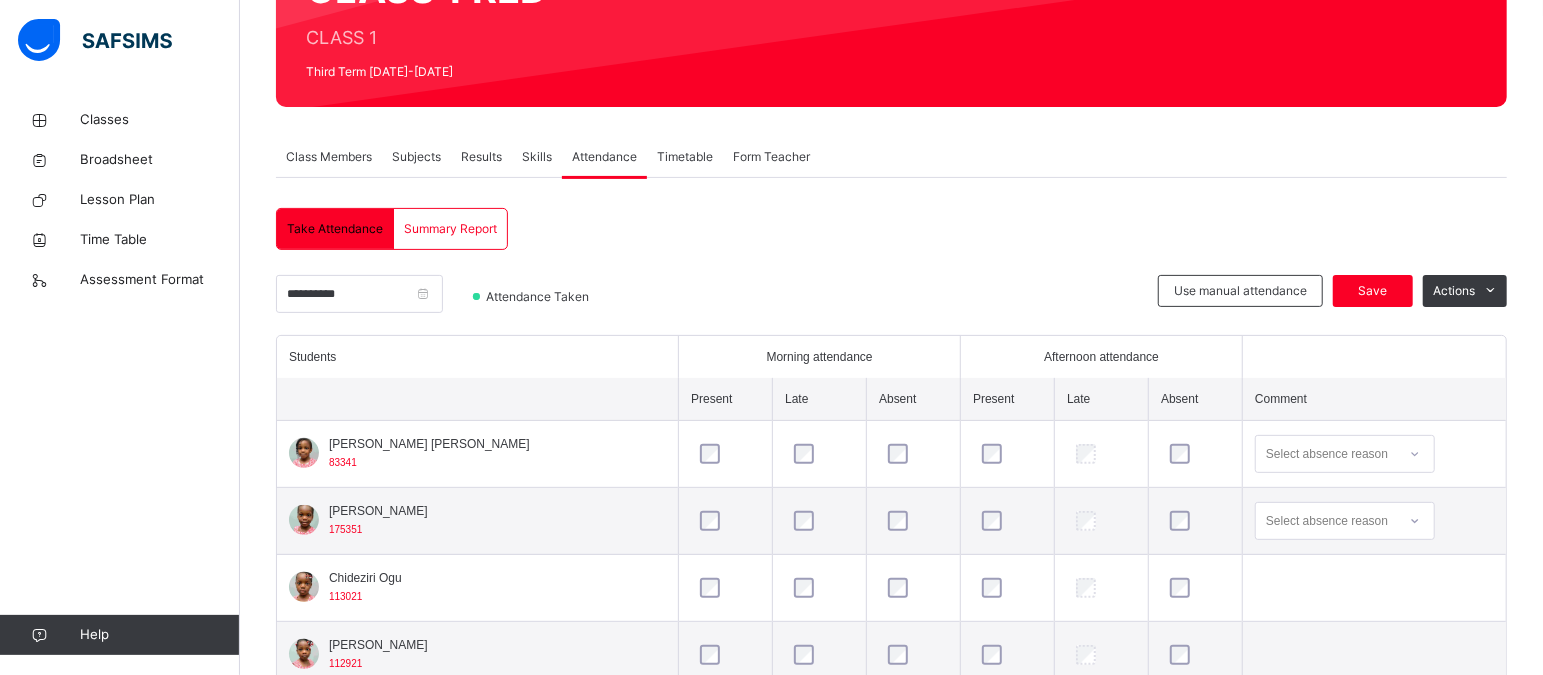 scroll, scrollTop: 261, scrollLeft: 0, axis: vertical 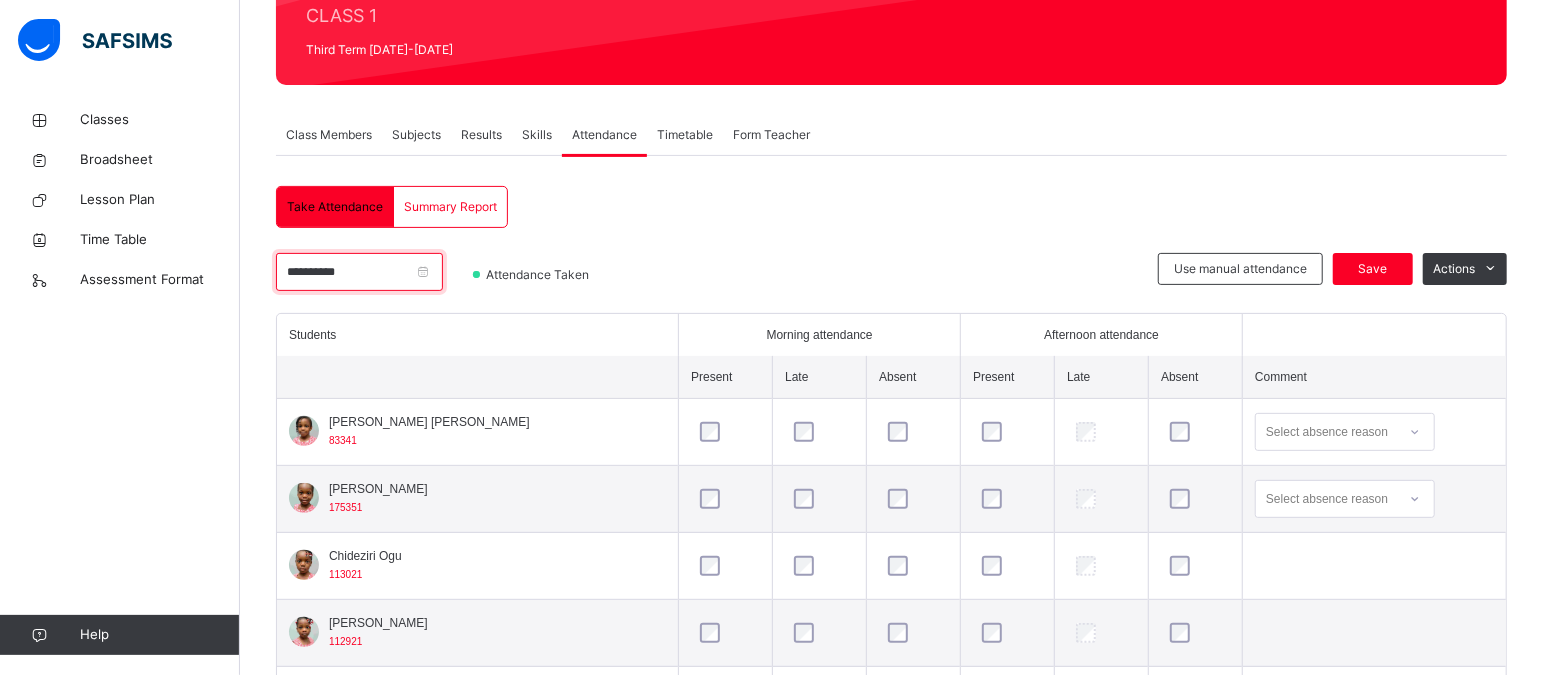 click on "**********" at bounding box center [359, 272] 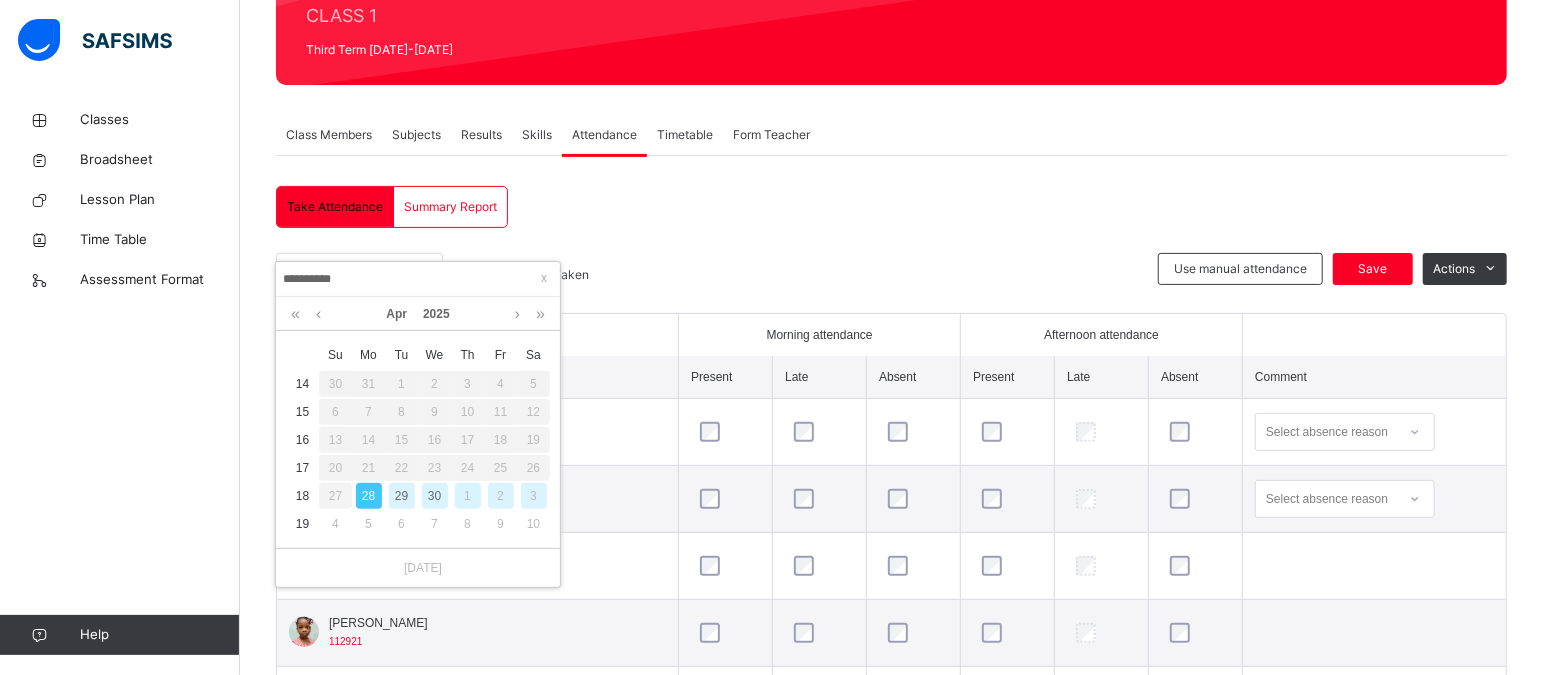 click on "29" at bounding box center [402, 496] 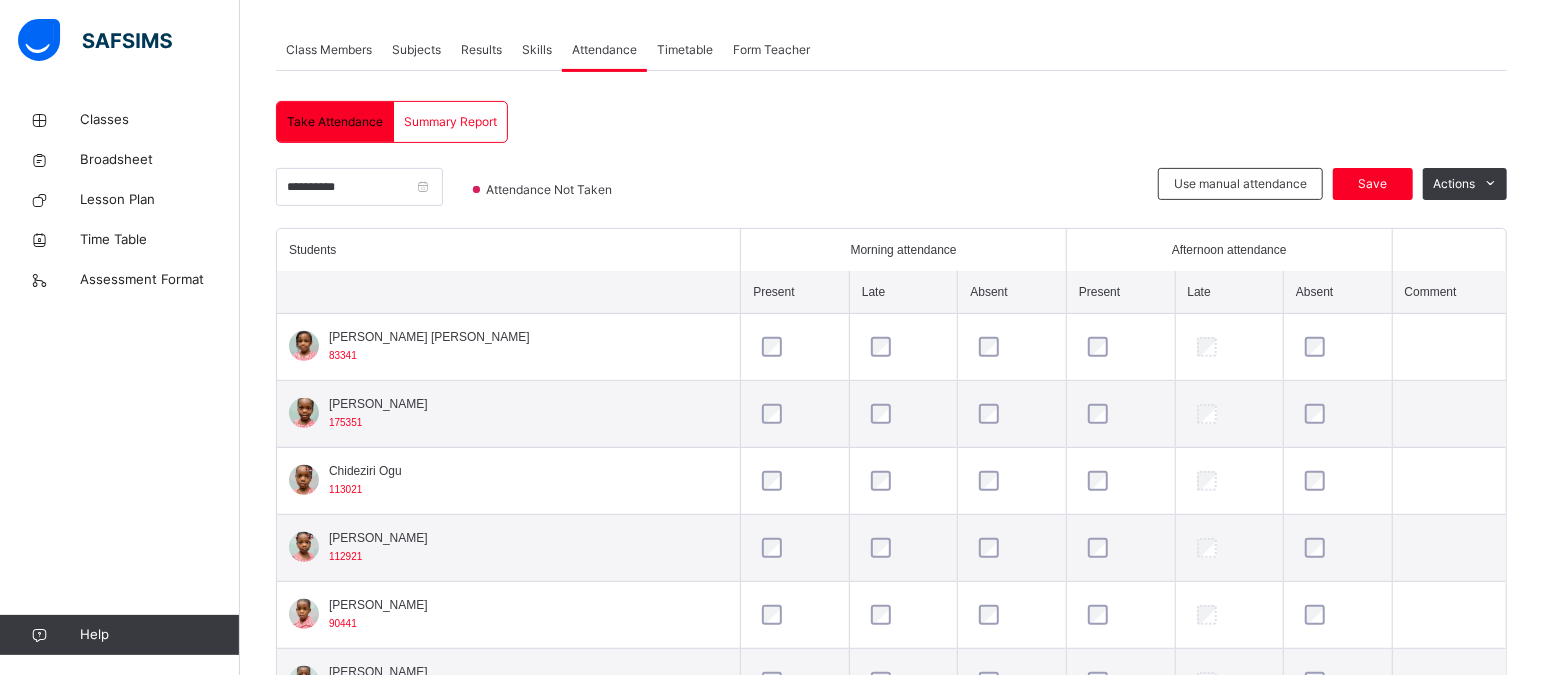scroll, scrollTop: 345, scrollLeft: 0, axis: vertical 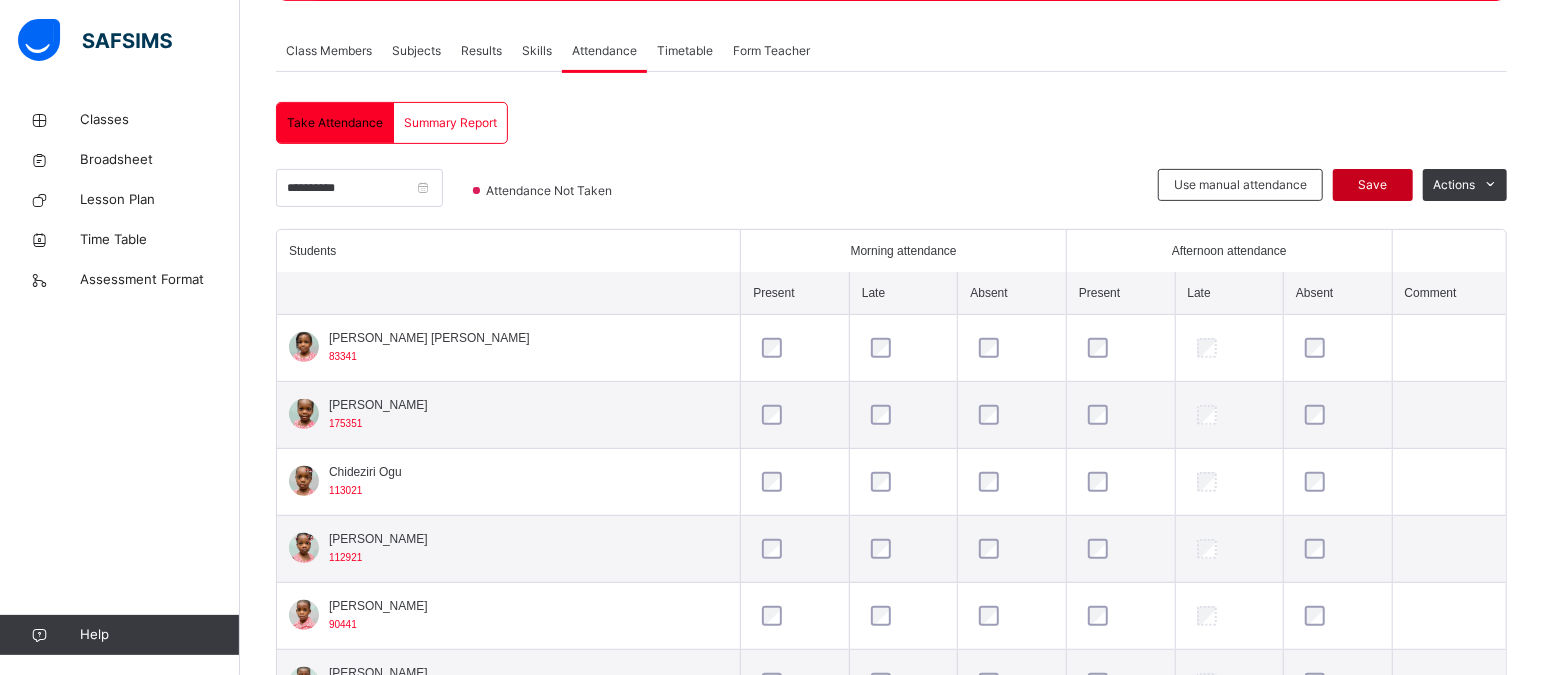 click on "Save" at bounding box center (1373, 185) 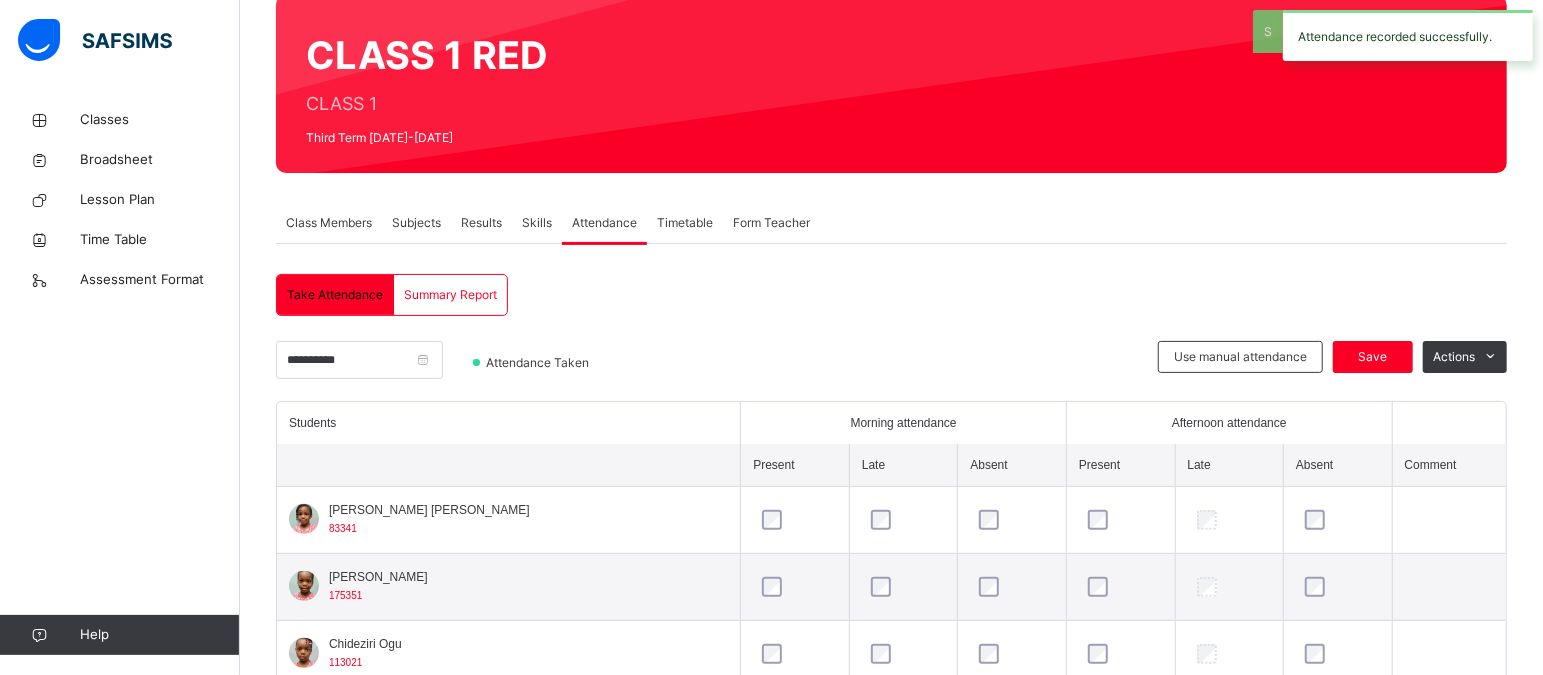 scroll, scrollTop: 345, scrollLeft: 0, axis: vertical 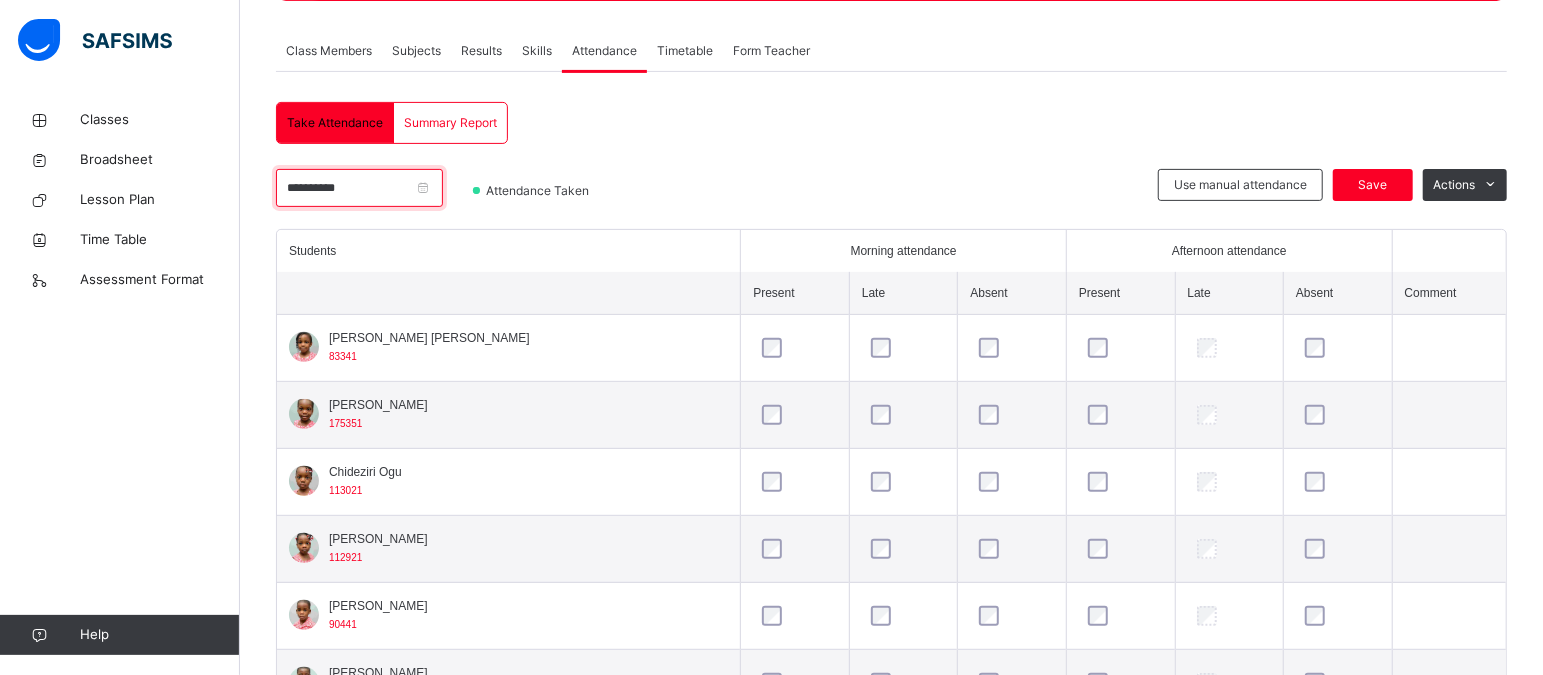 click on "**********" at bounding box center (359, 188) 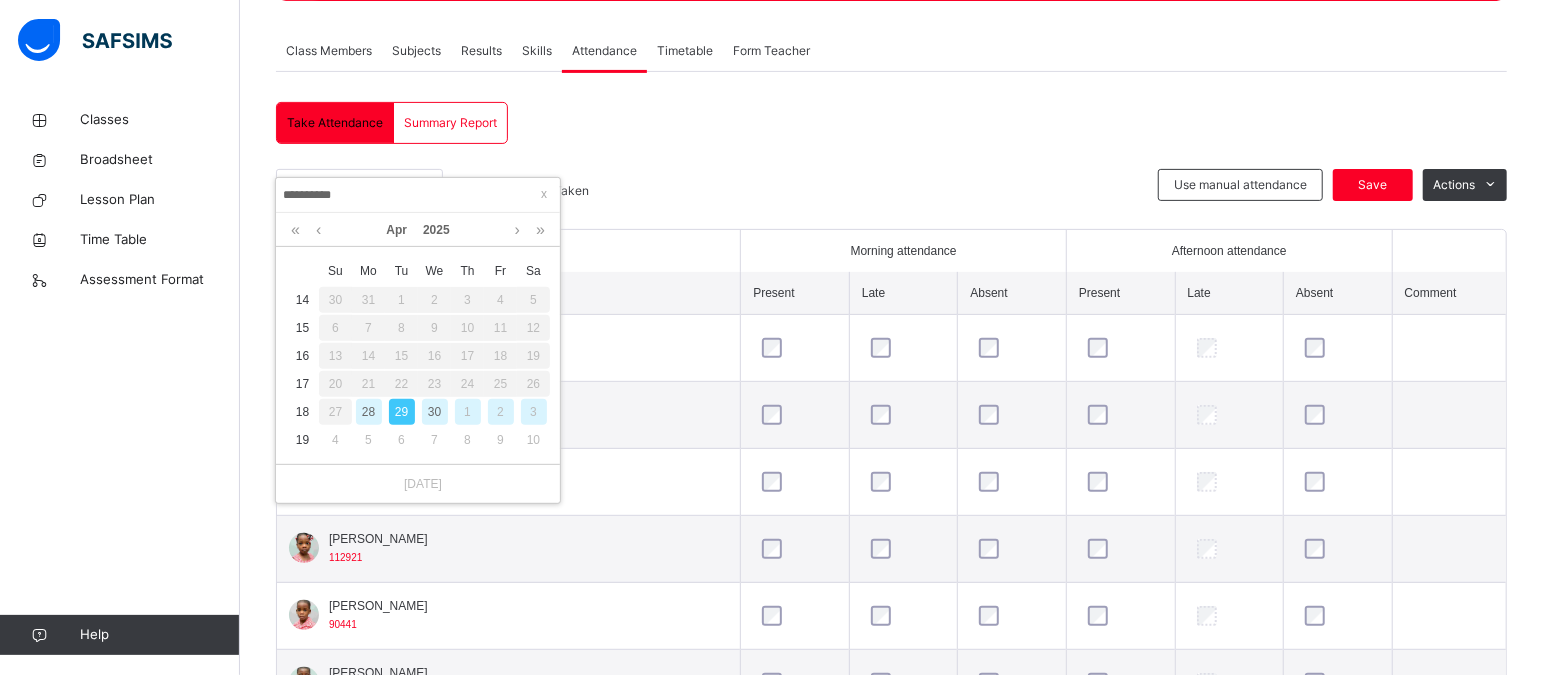 click on "30" at bounding box center [435, 412] 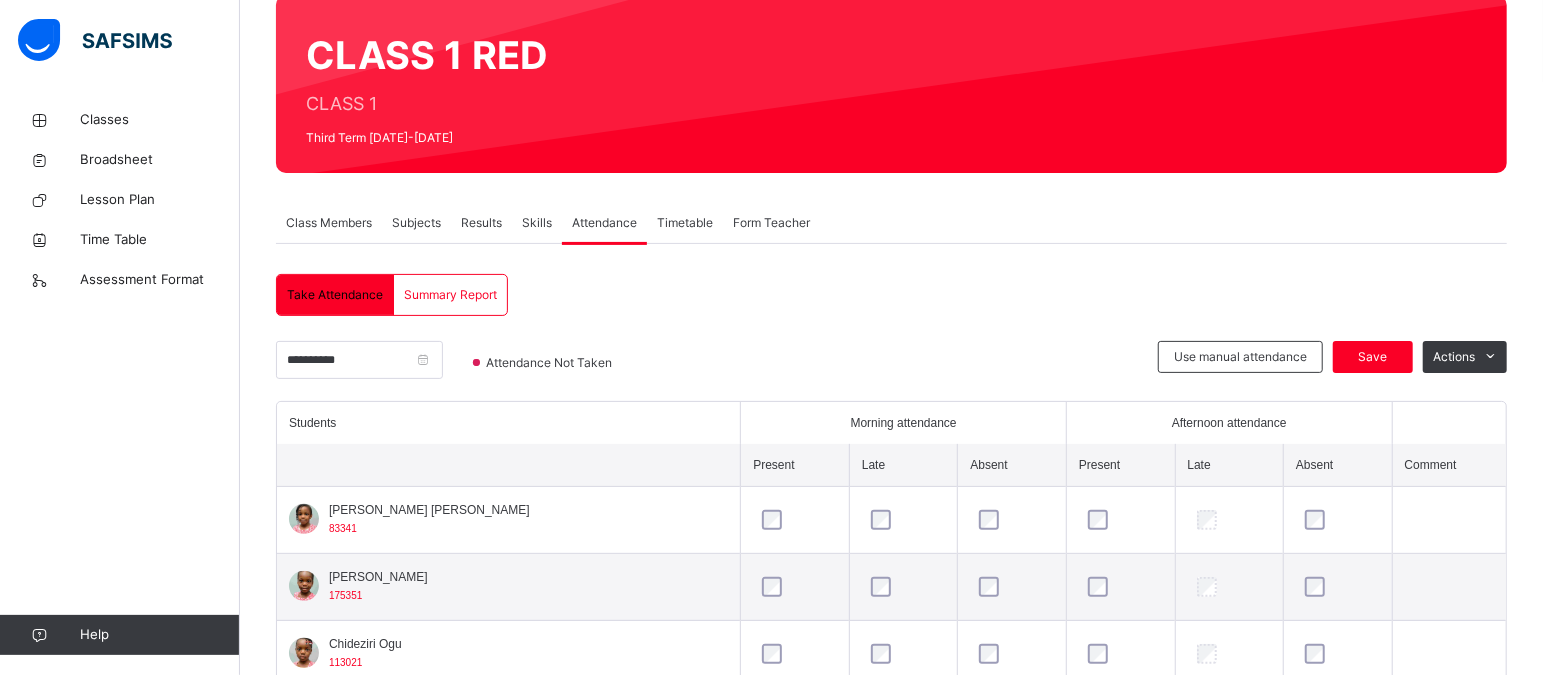 scroll, scrollTop: 345, scrollLeft: 0, axis: vertical 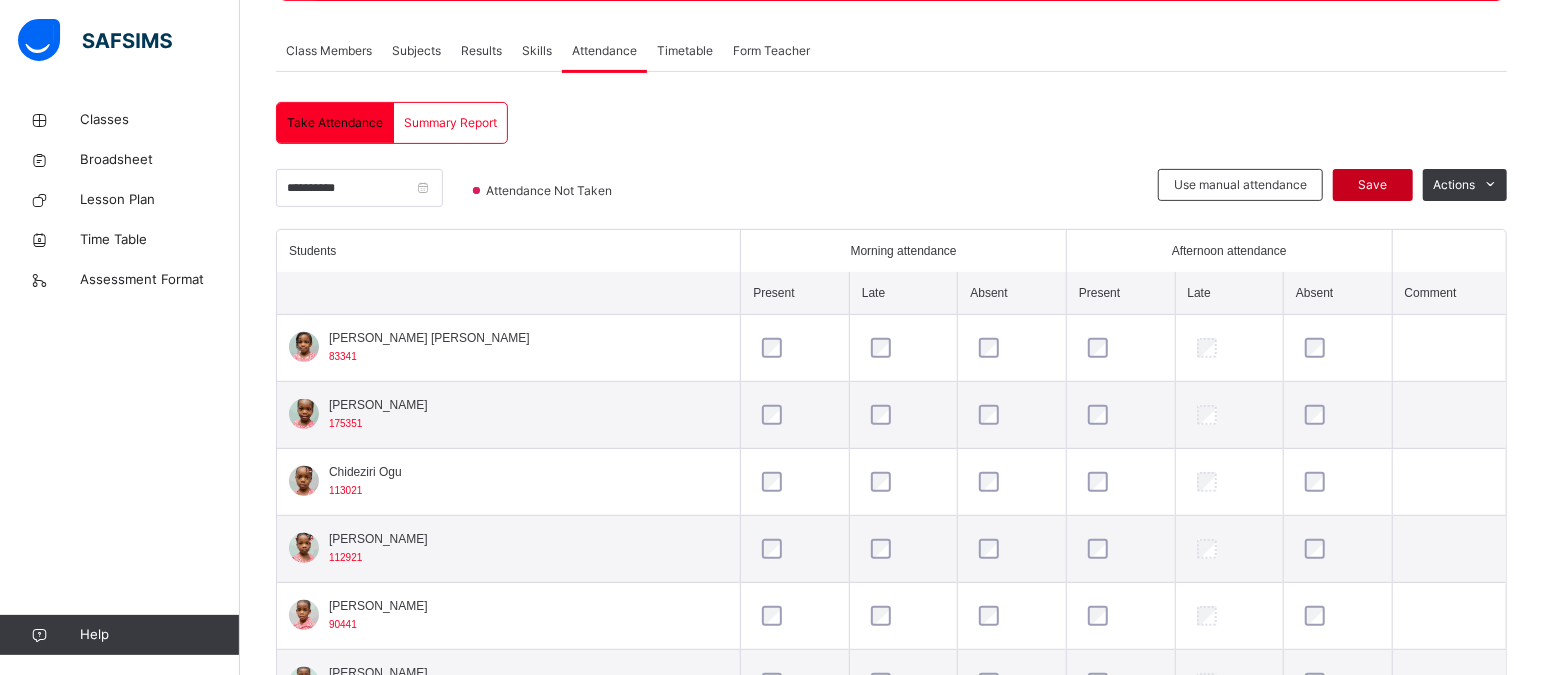 click on "Save" at bounding box center (1373, 185) 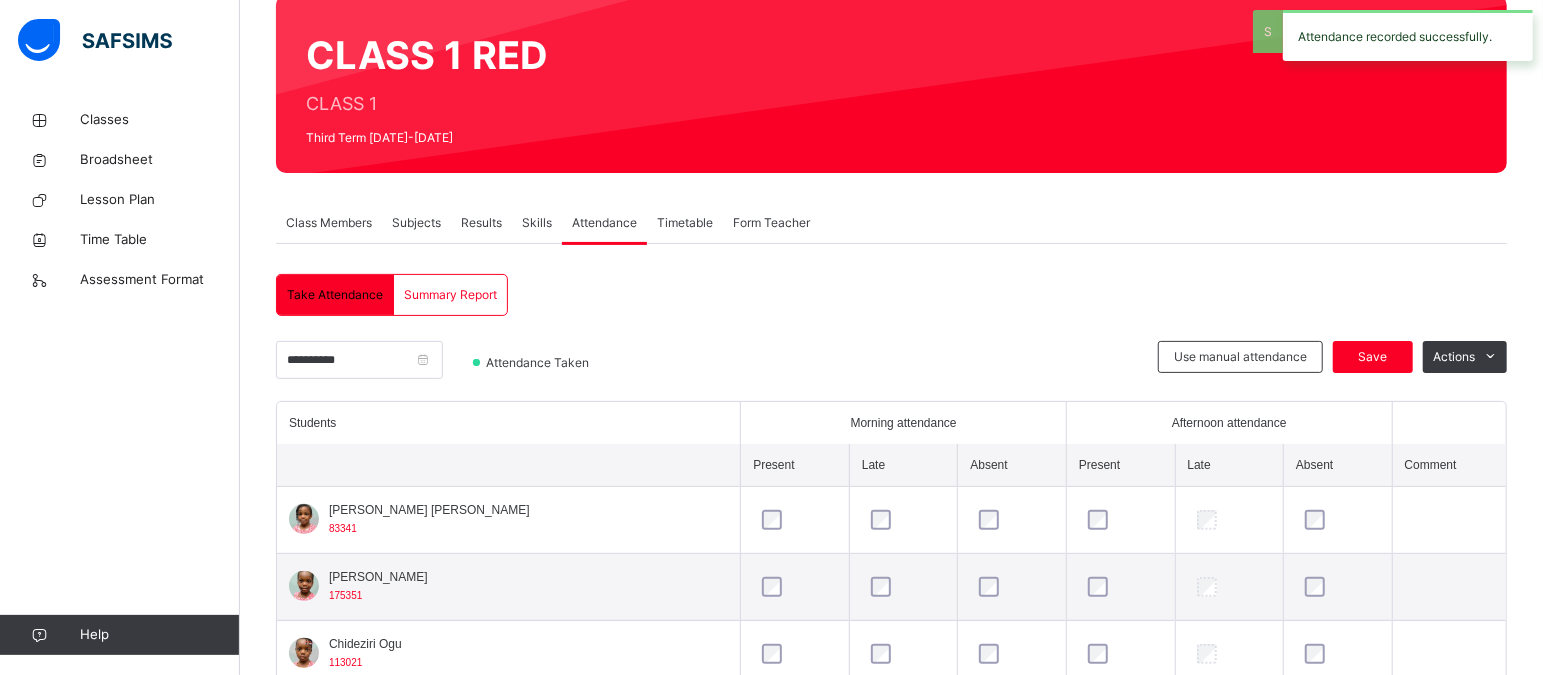 scroll, scrollTop: 345, scrollLeft: 0, axis: vertical 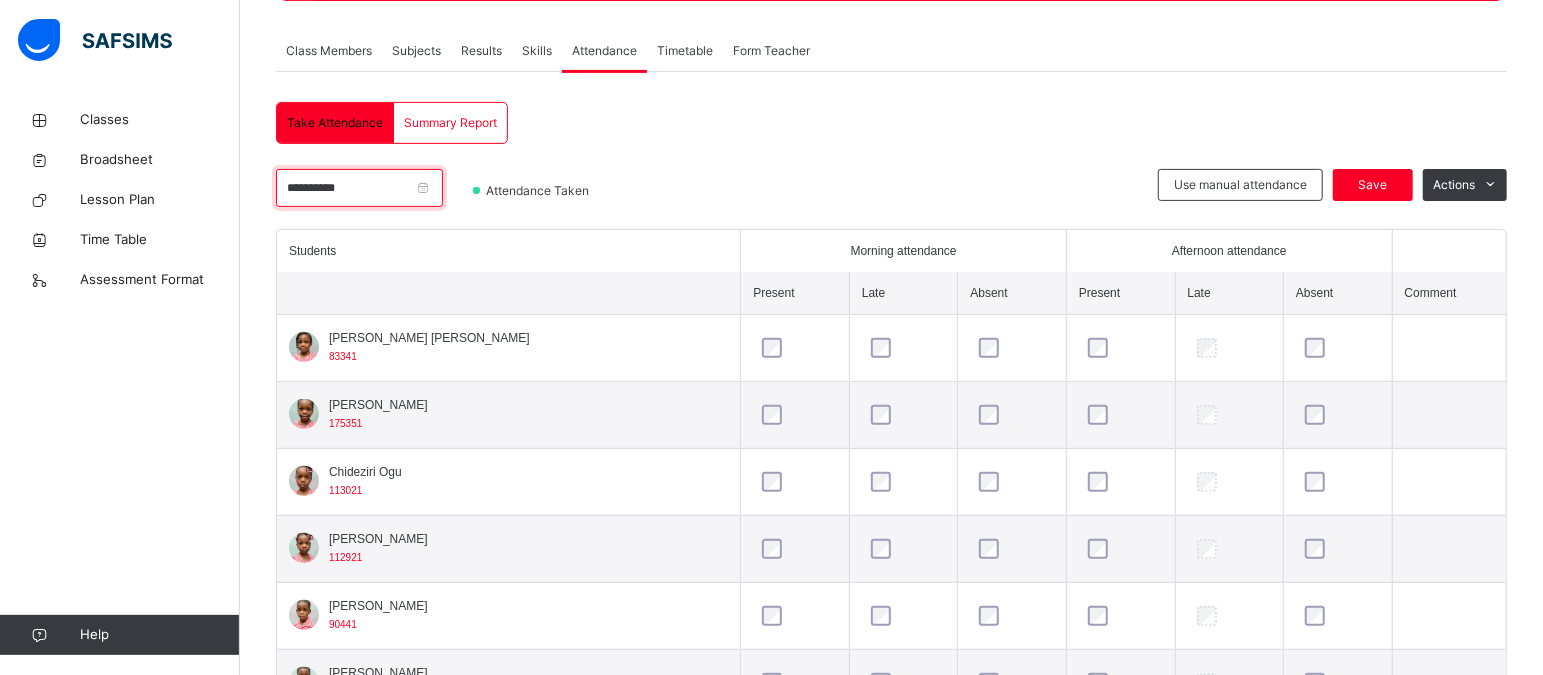 click on "**********" at bounding box center [359, 188] 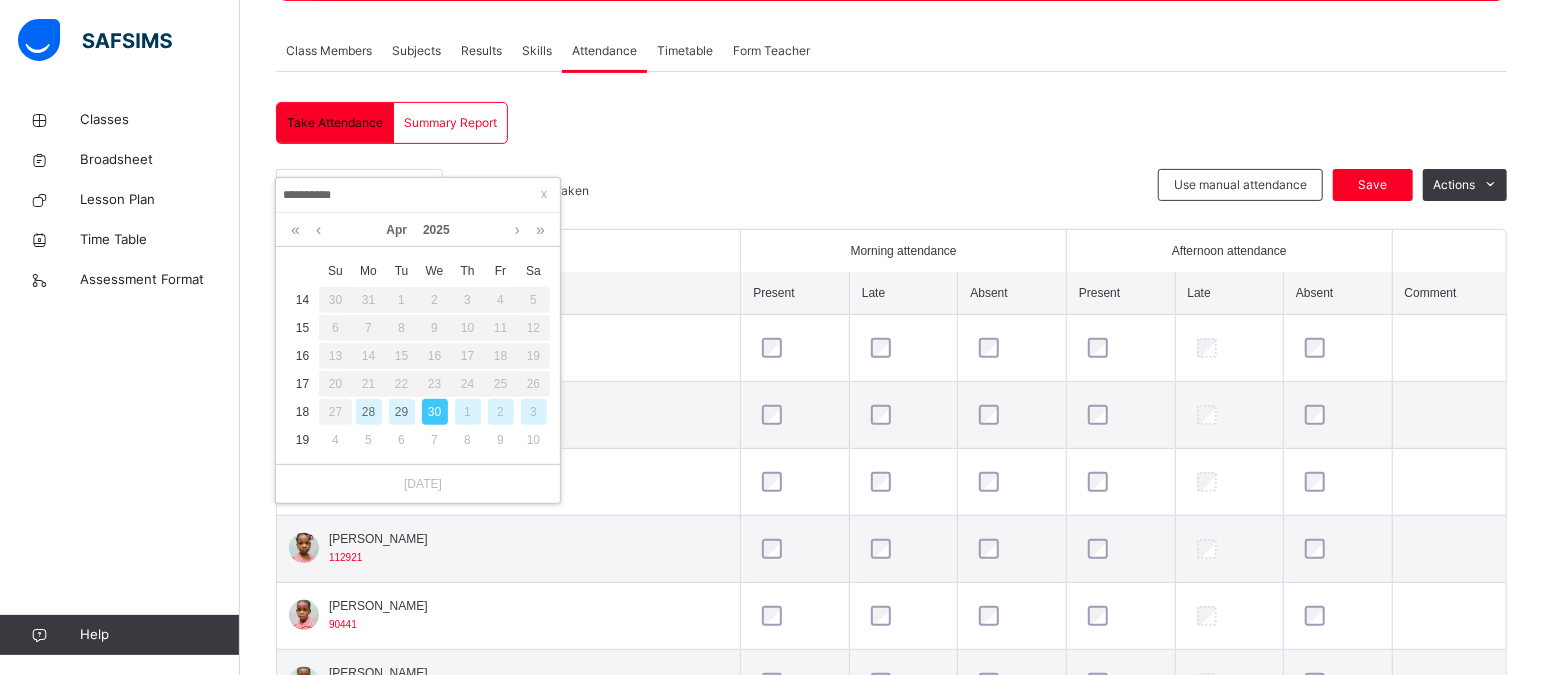 click on "1" at bounding box center (468, 412) 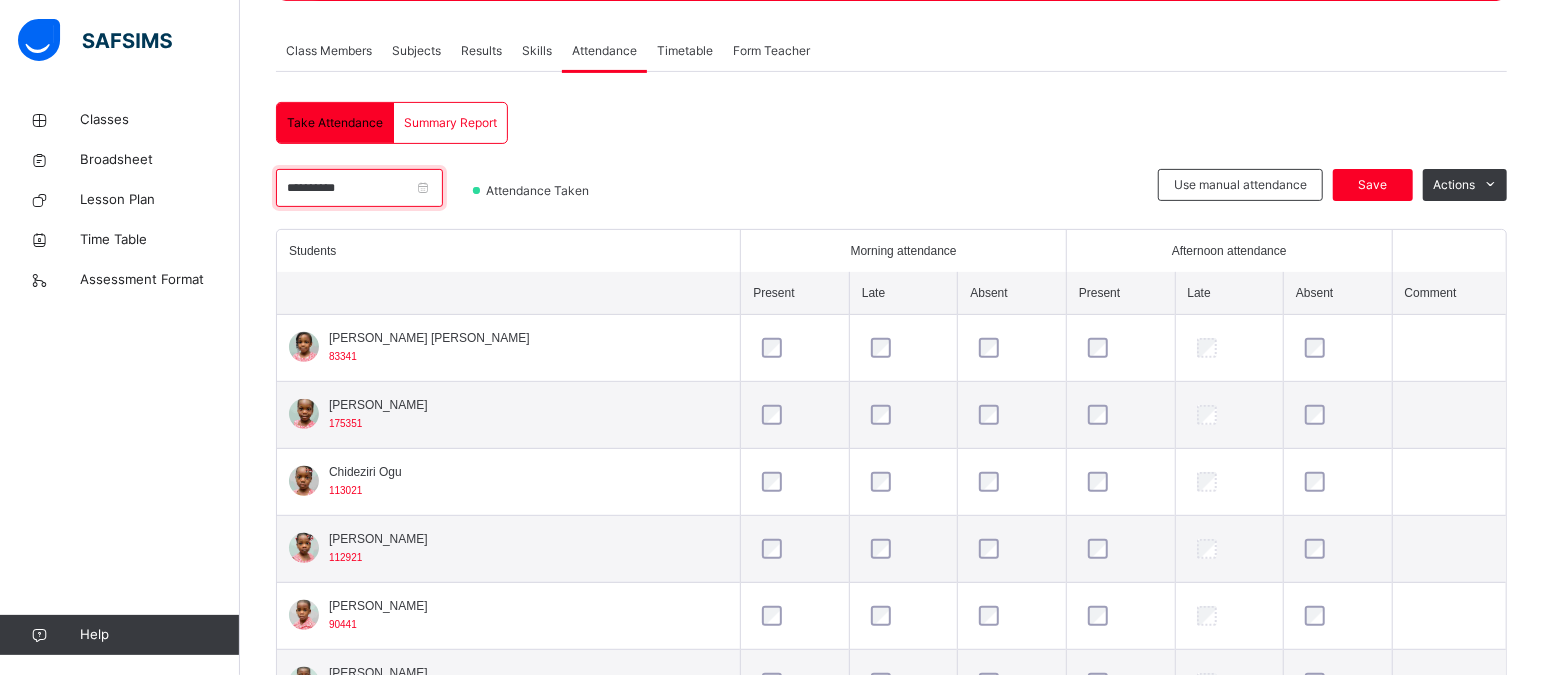 click on "**********" at bounding box center (359, 188) 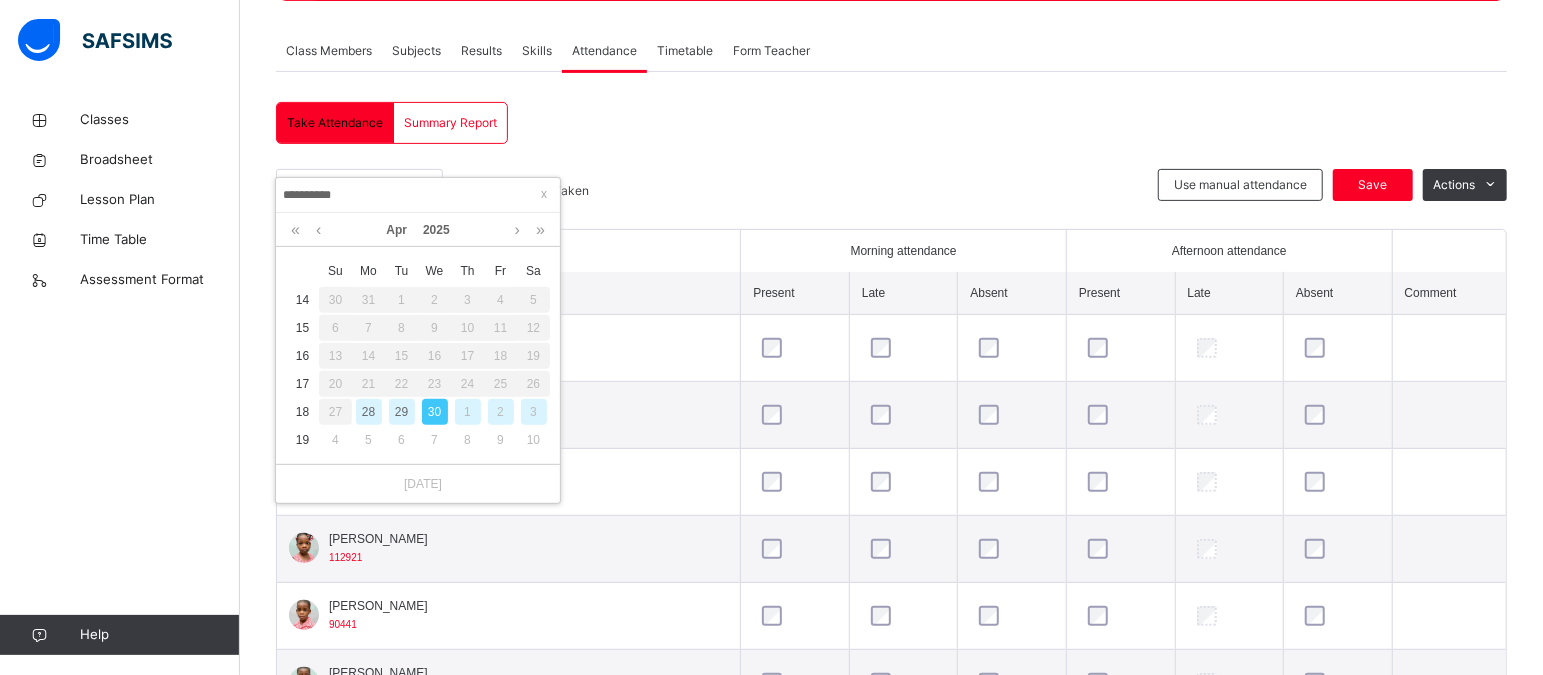 click on "2" at bounding box center [501, 412] 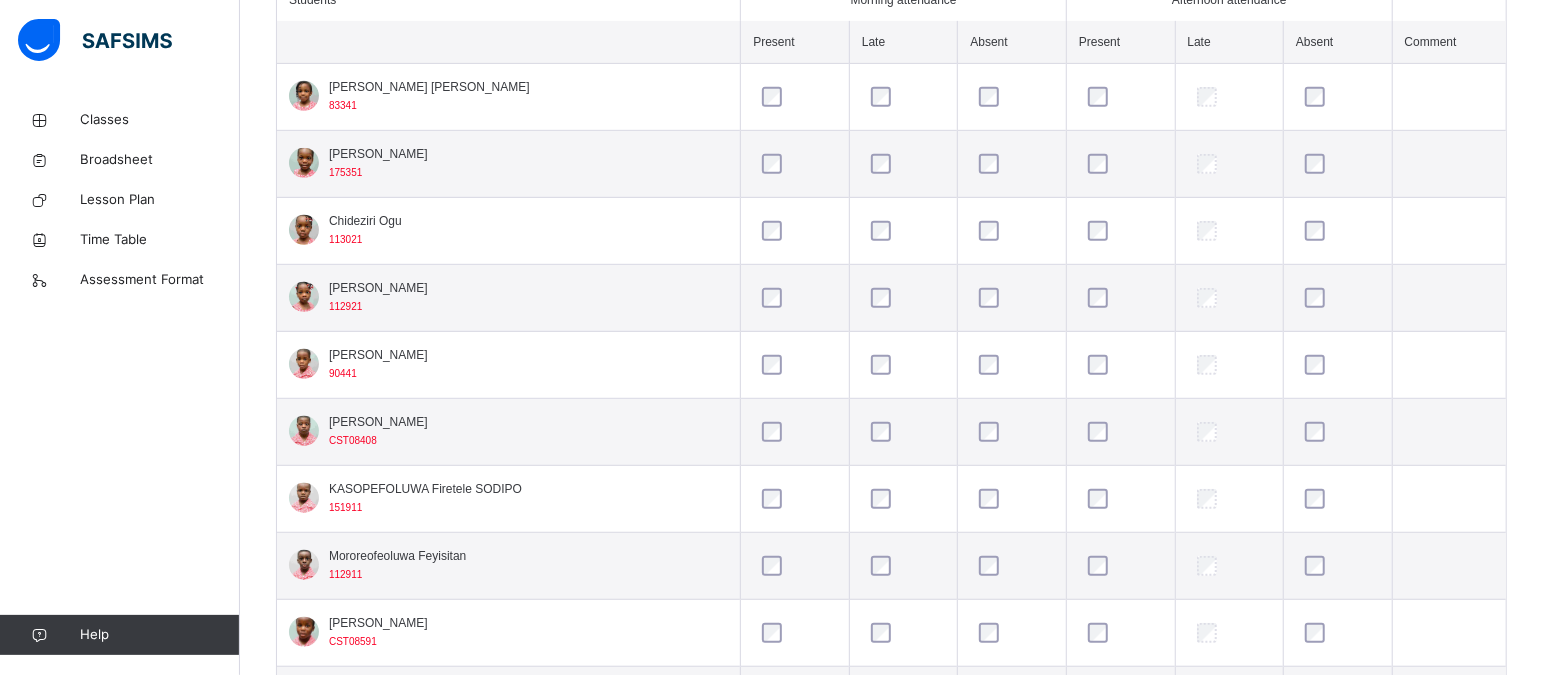 scroll, scrollTop: 598, scrollLeft: 0, axis: vertical 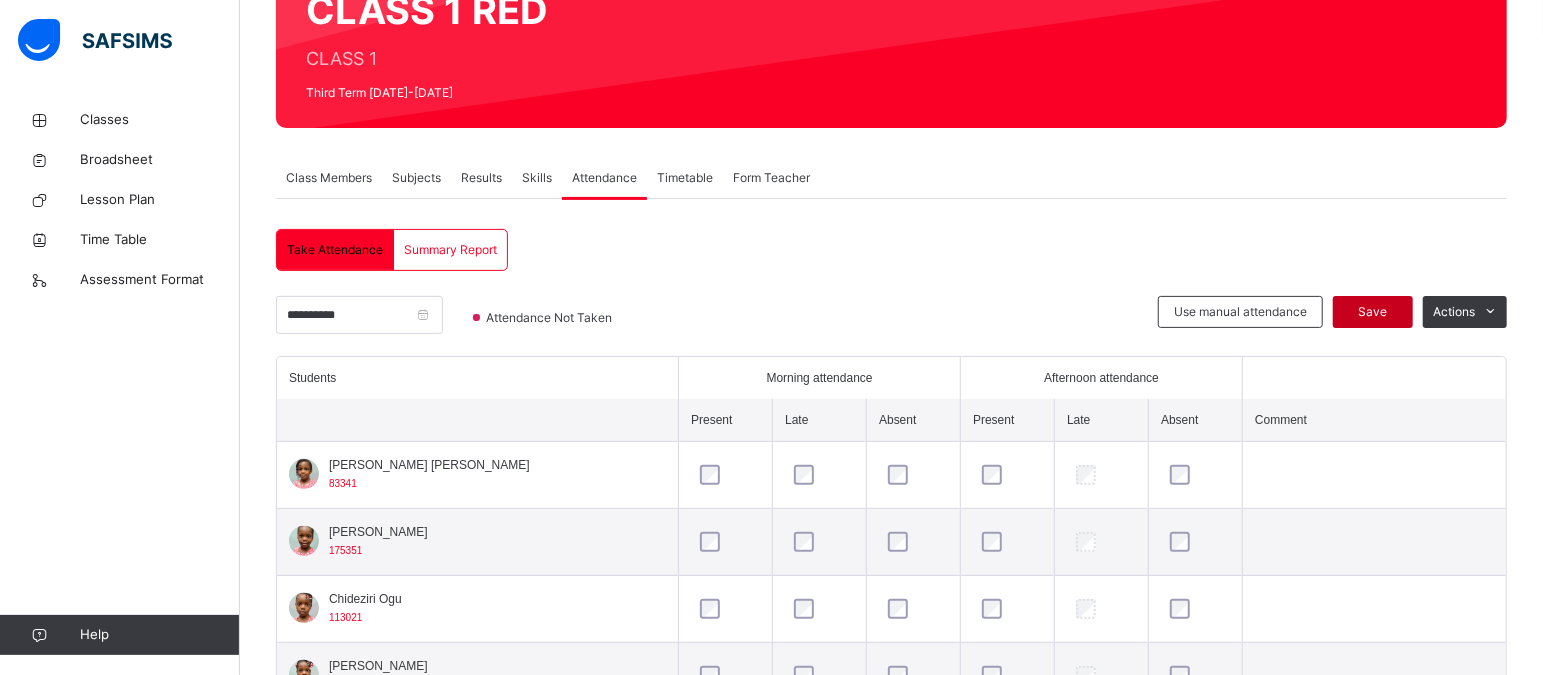 click on "Save" at bounding box center [1373, 312] 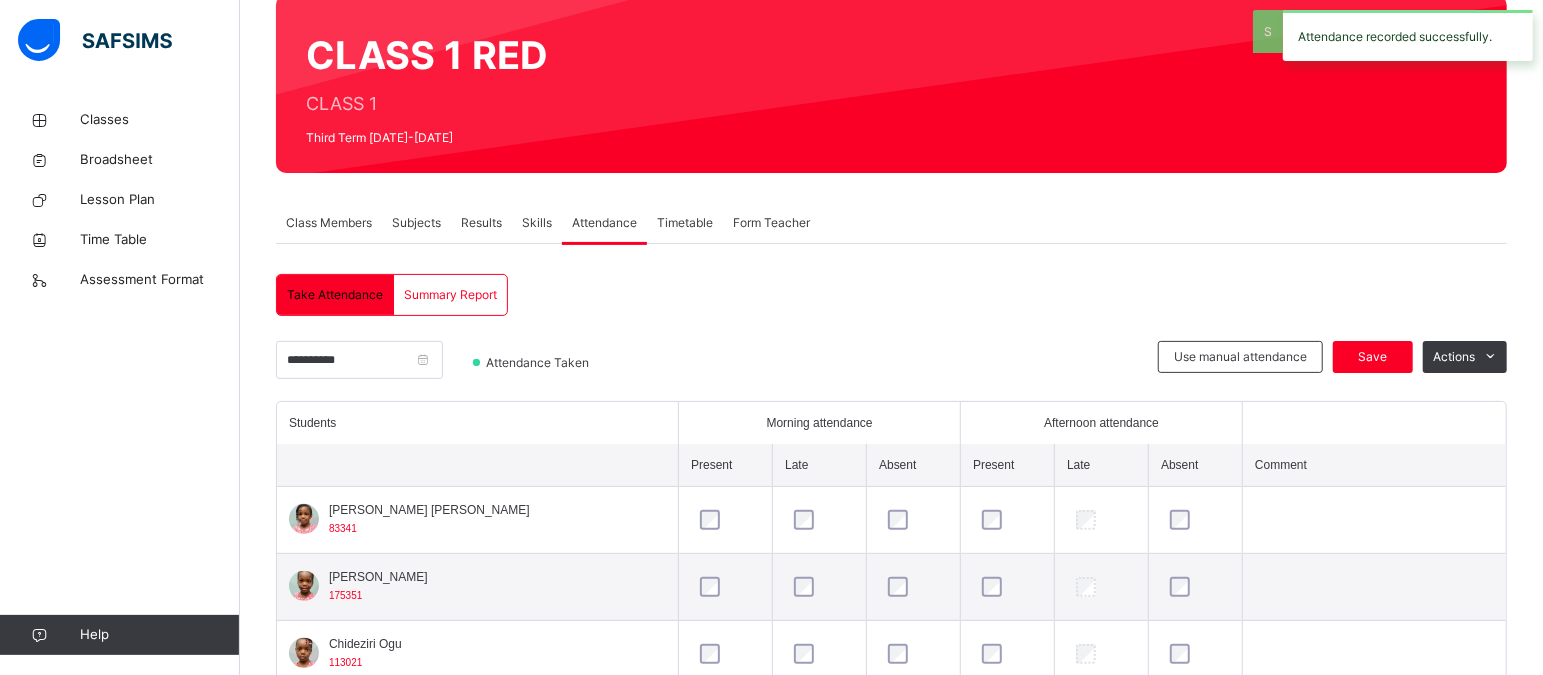 scroll, scrollTop: 218, scrollLeft: 0, axis: vertical 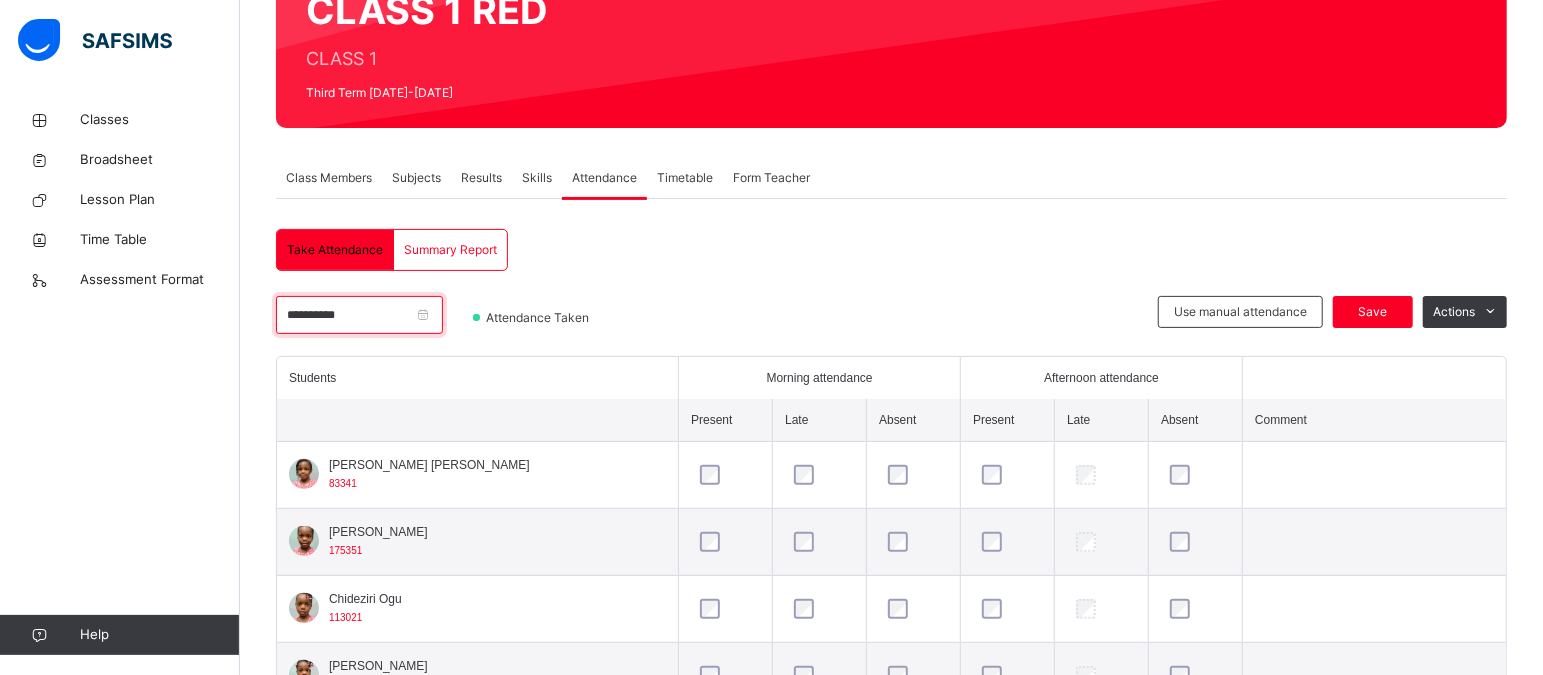 click on "**********" at bounding box center (359, 315) 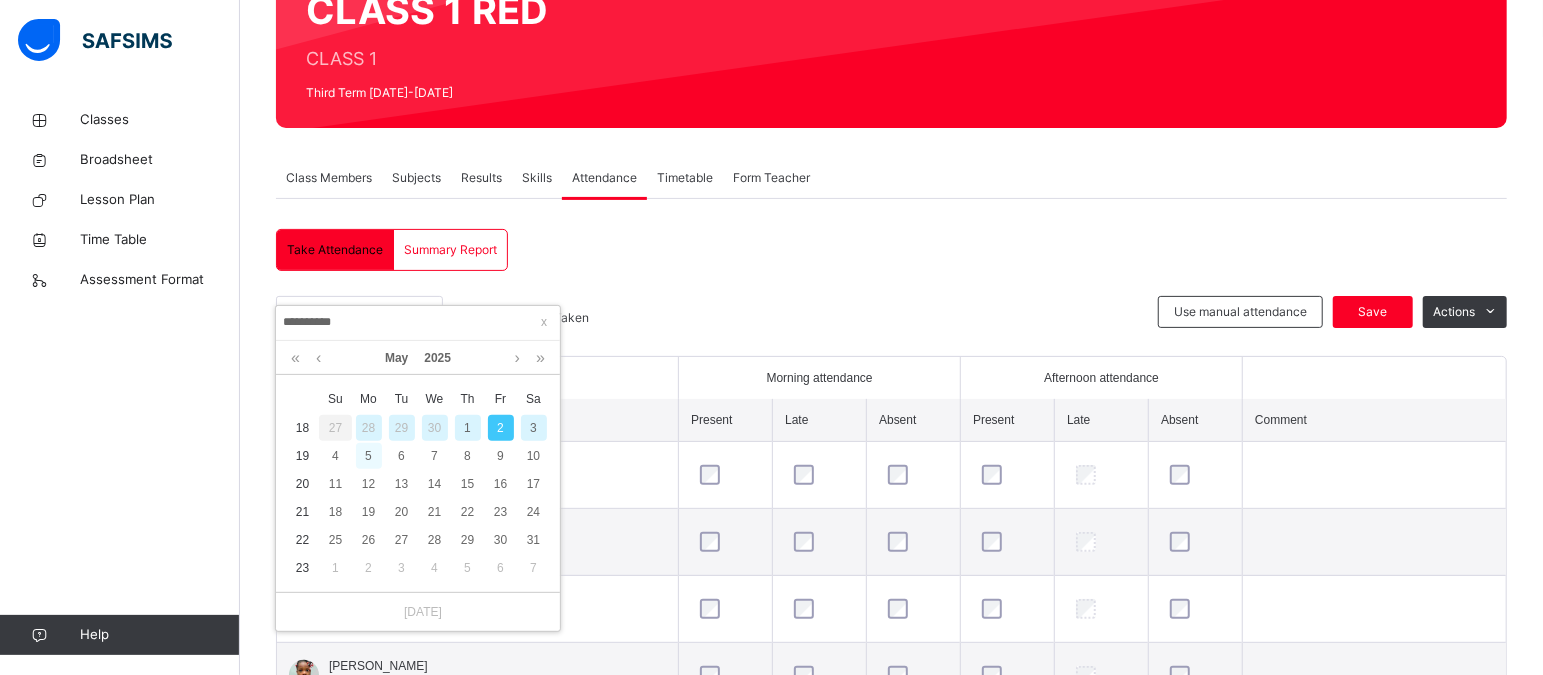 click on "5" at bounding box center (369, 456) 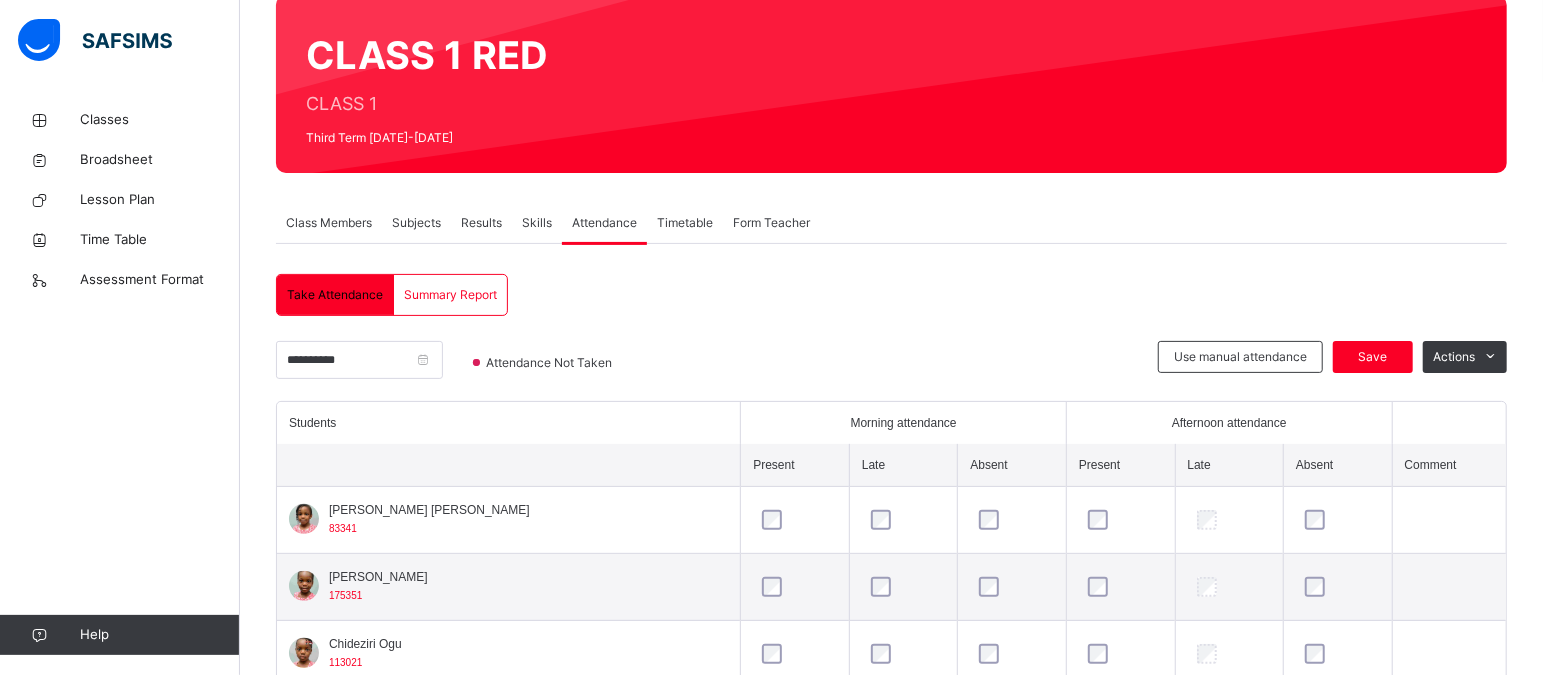 scroll, scrollTop: 218, scrollLeft: 0, axis: vertical 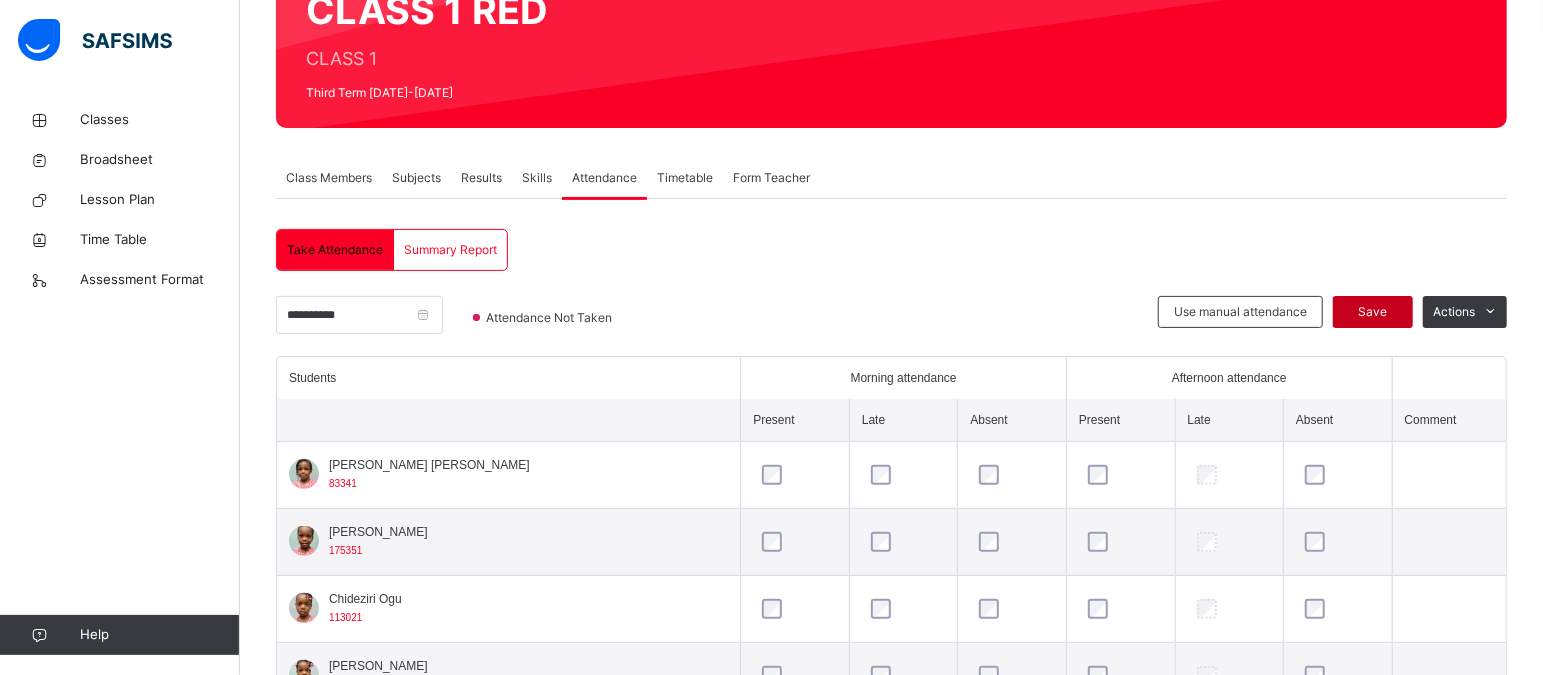 click on "Save" at bounding box center (1373, 312) 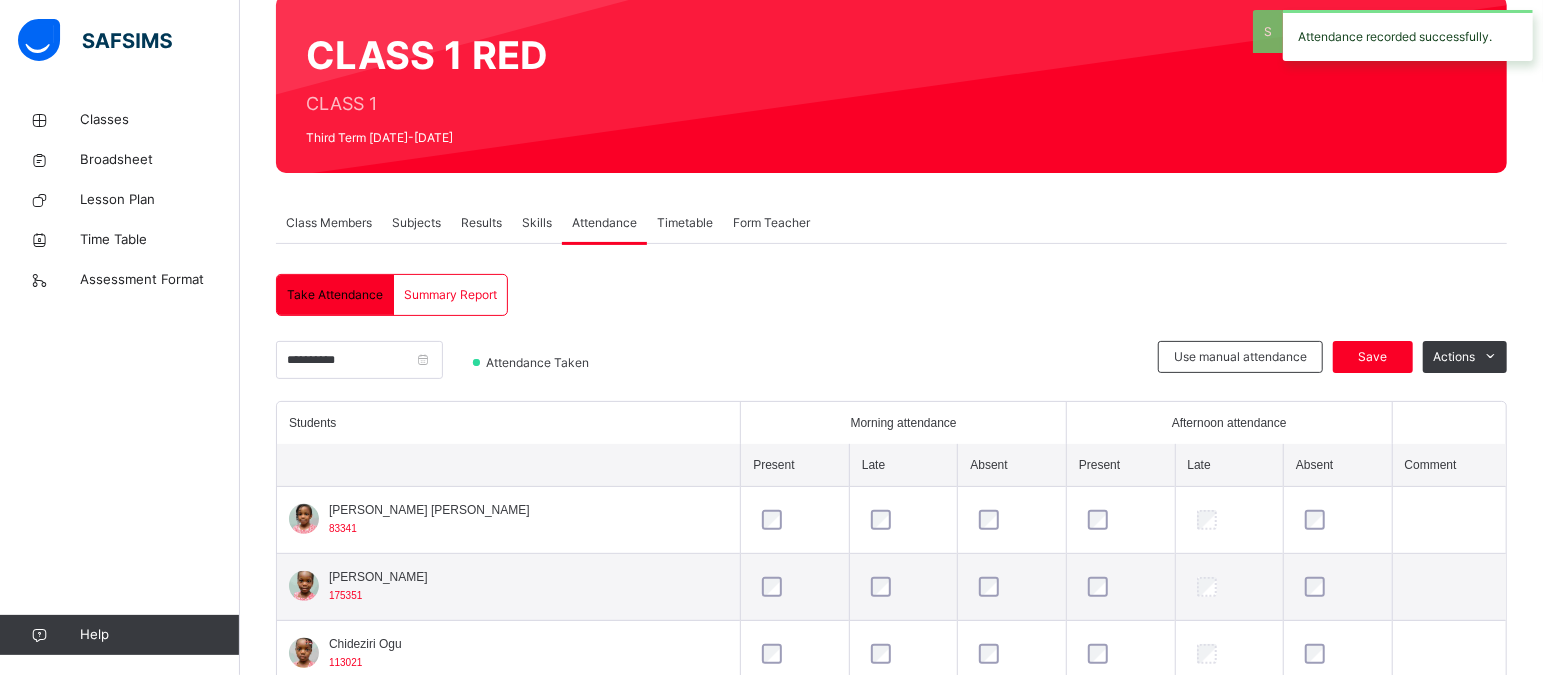 scroll, scrollTop: 218, scrollLeft: 0, axis: vertical 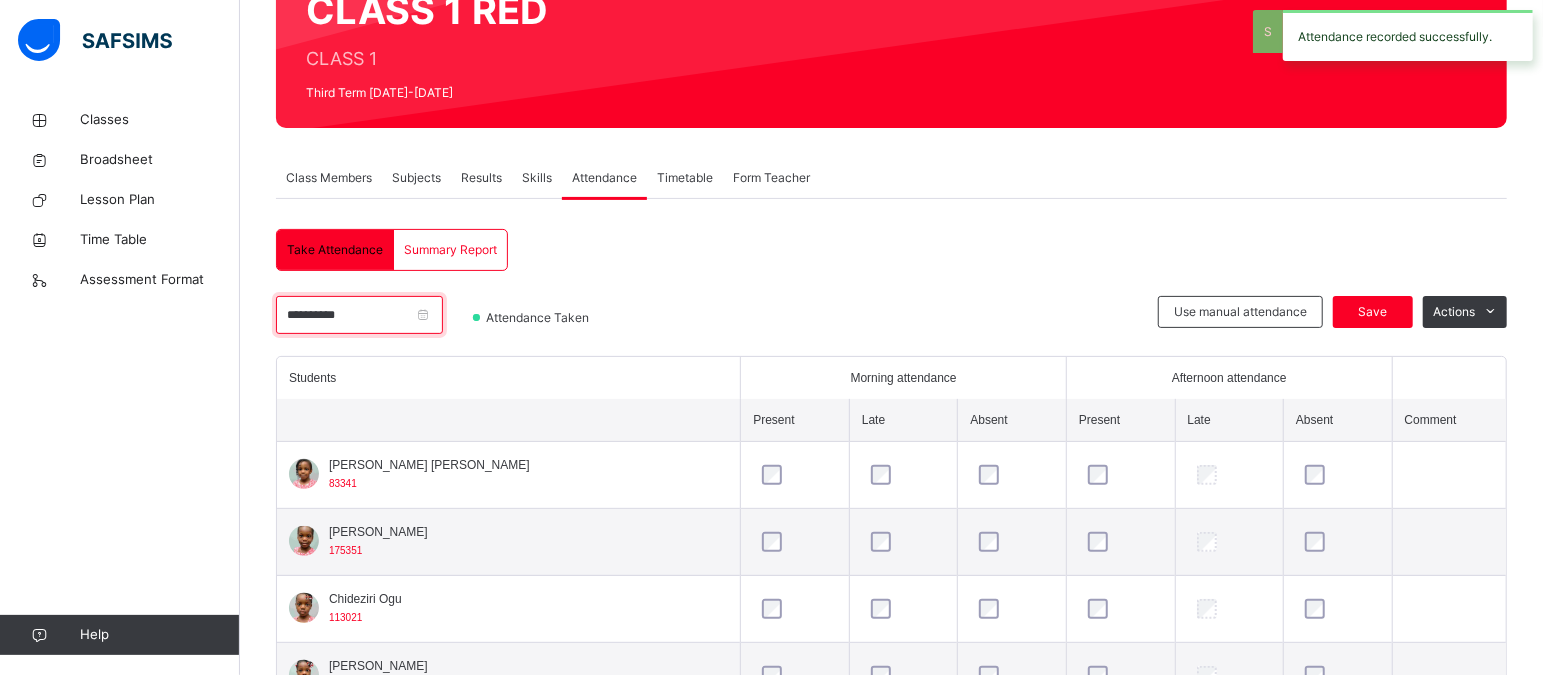 click on "**********" at bounding box center [359, 315] 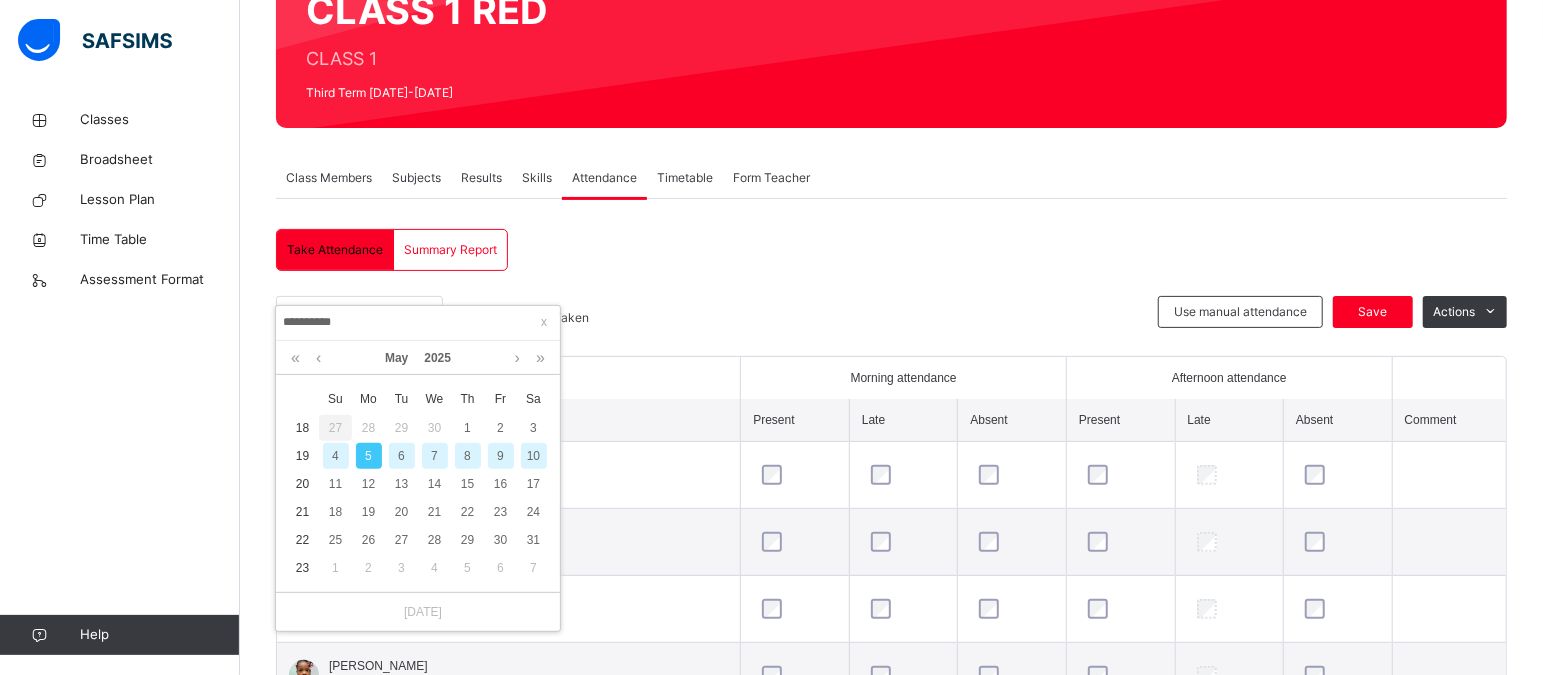 click on "6" at bounding box center (402, 456) 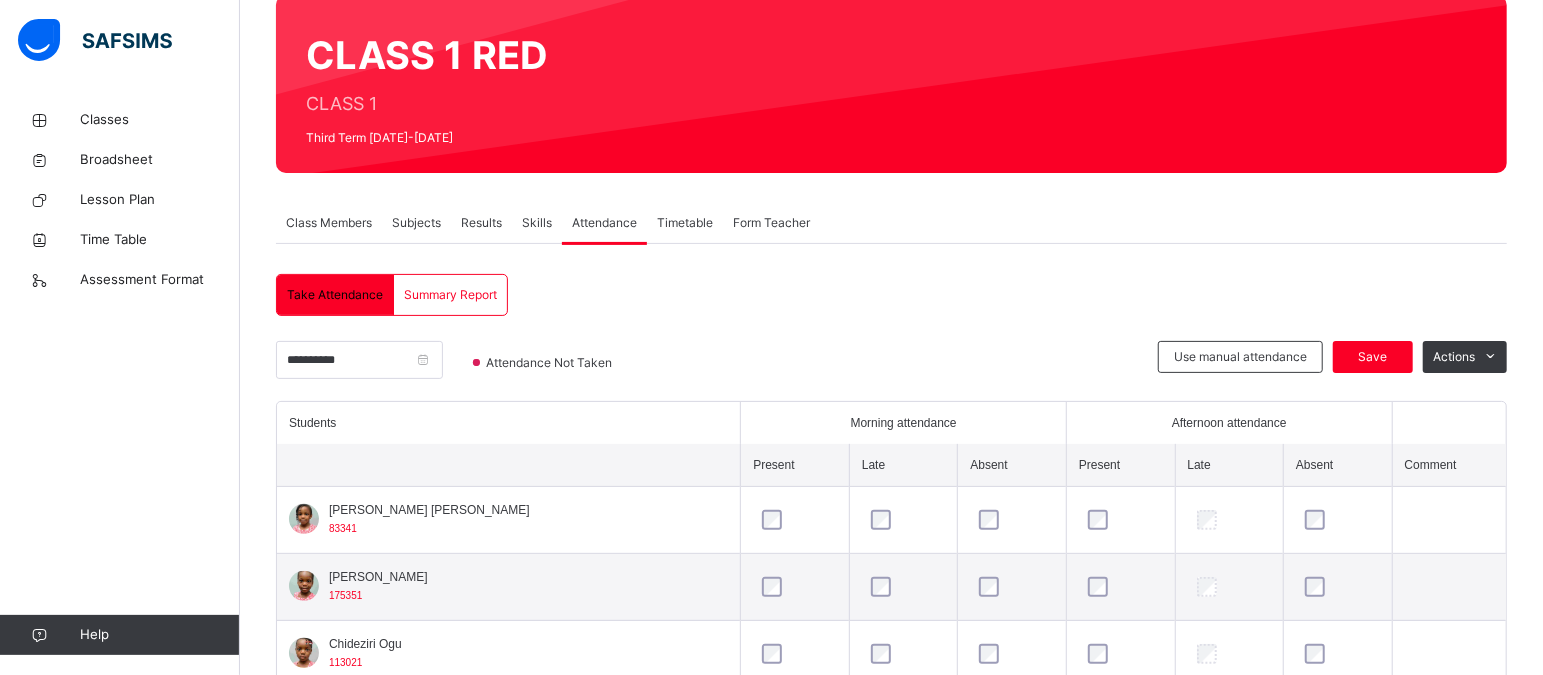 scroll, scrollTop: 218, scrollLeft: 0, axis: vertical 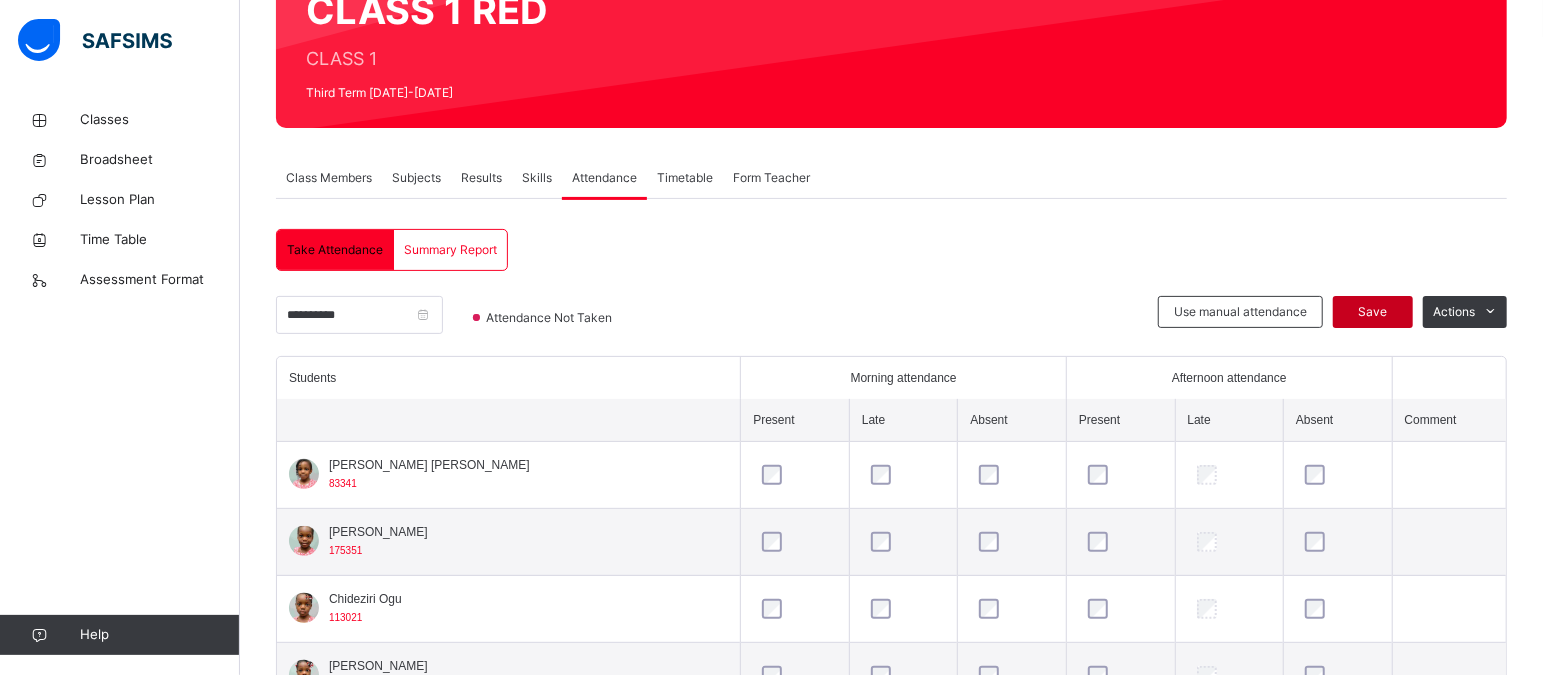click on "Save" at bounding box center [1373, 312] 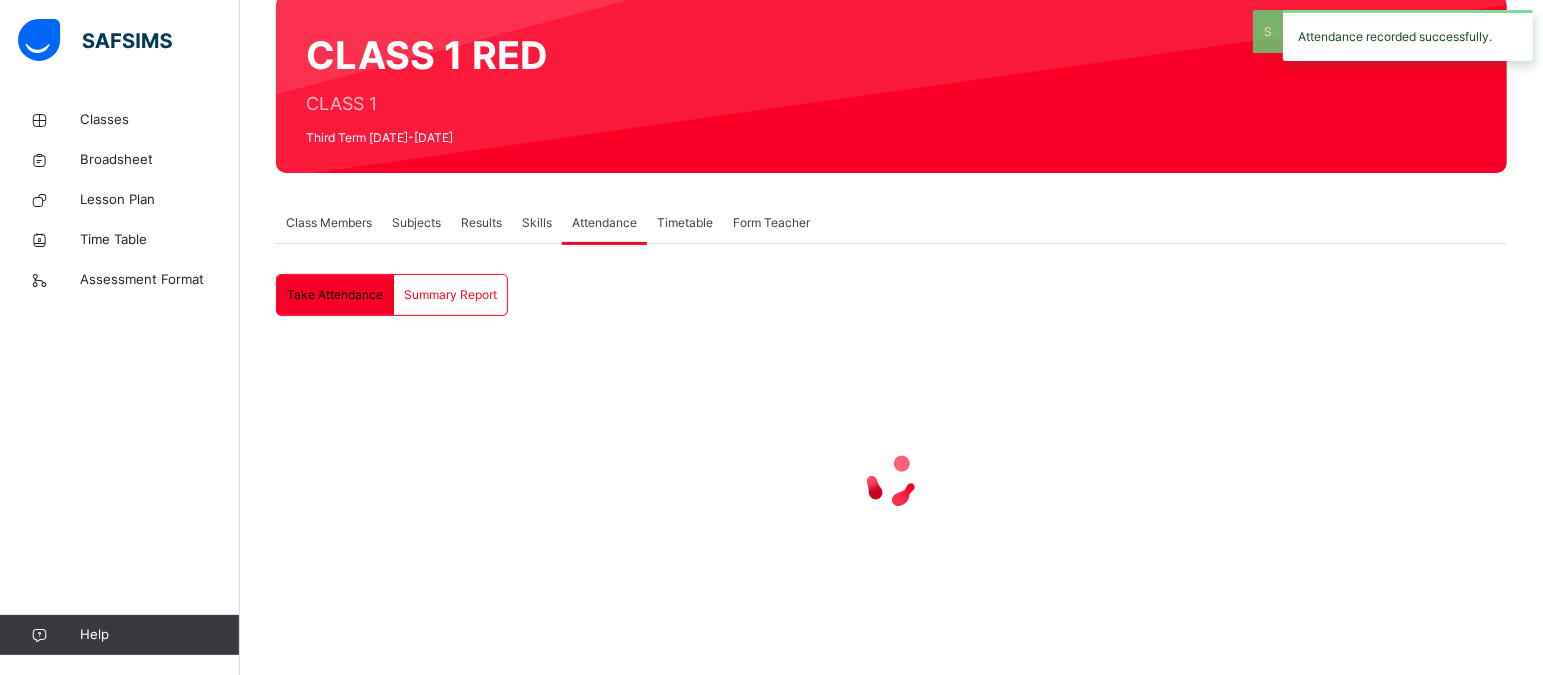 scroll, scrollTop: 218, scrollLeft: 0, axis: vertical 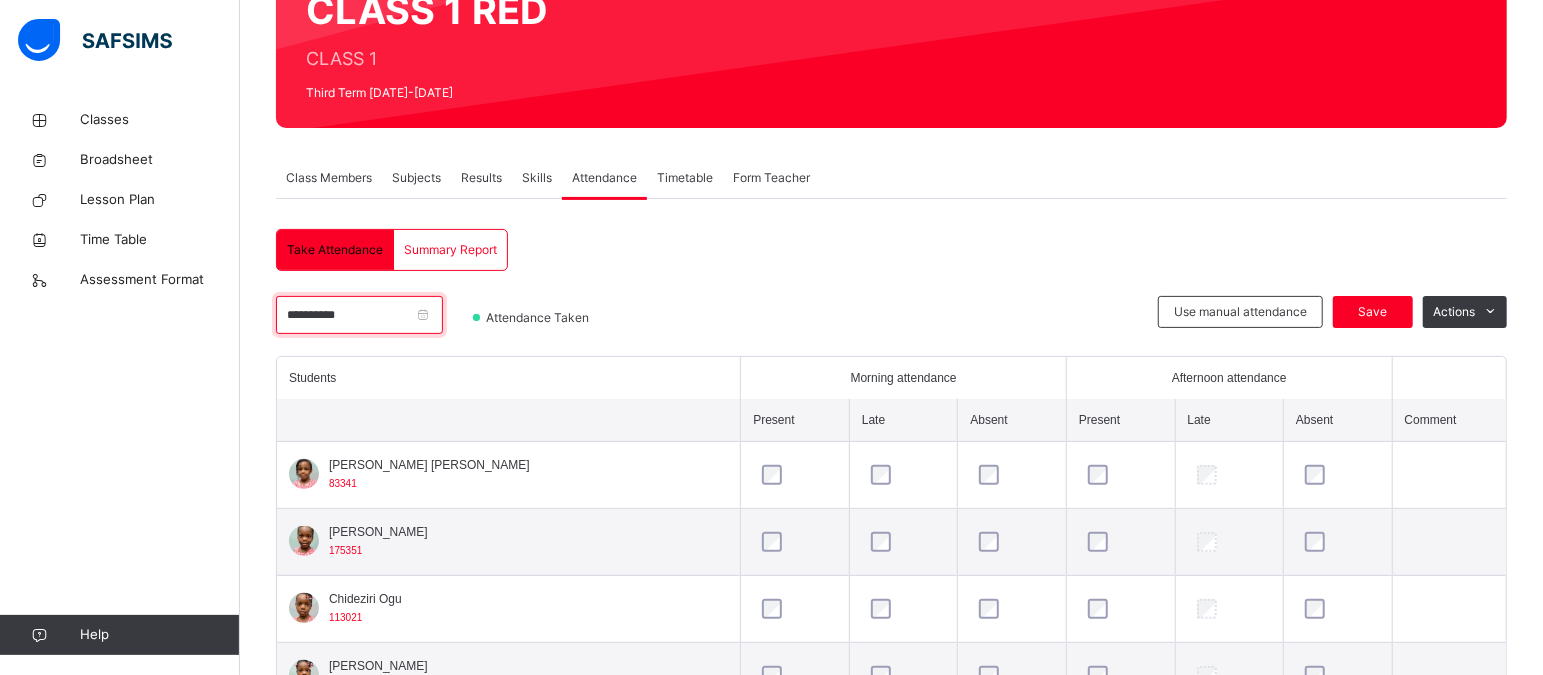 click on "**********" at bounding box center (359, 315) 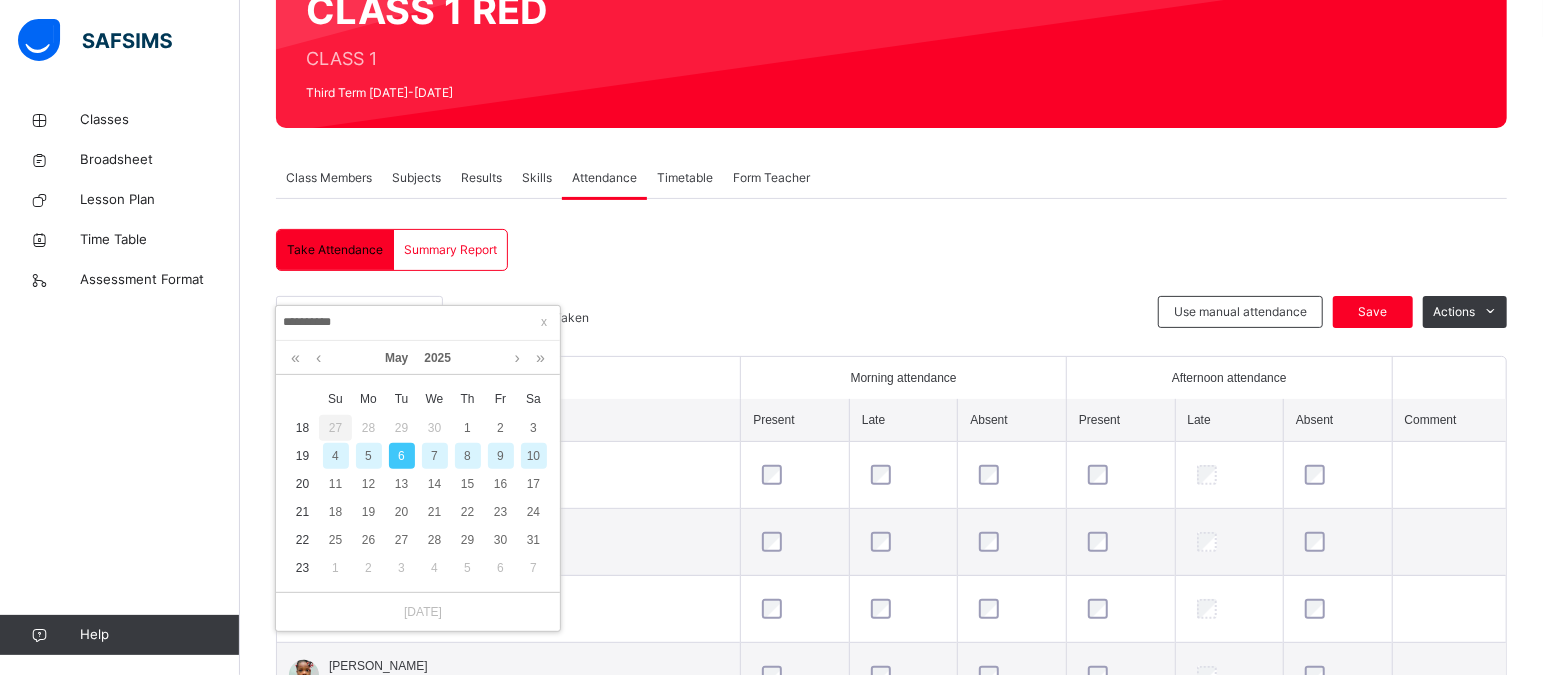 click on "7" at bounding box center (435, 456) 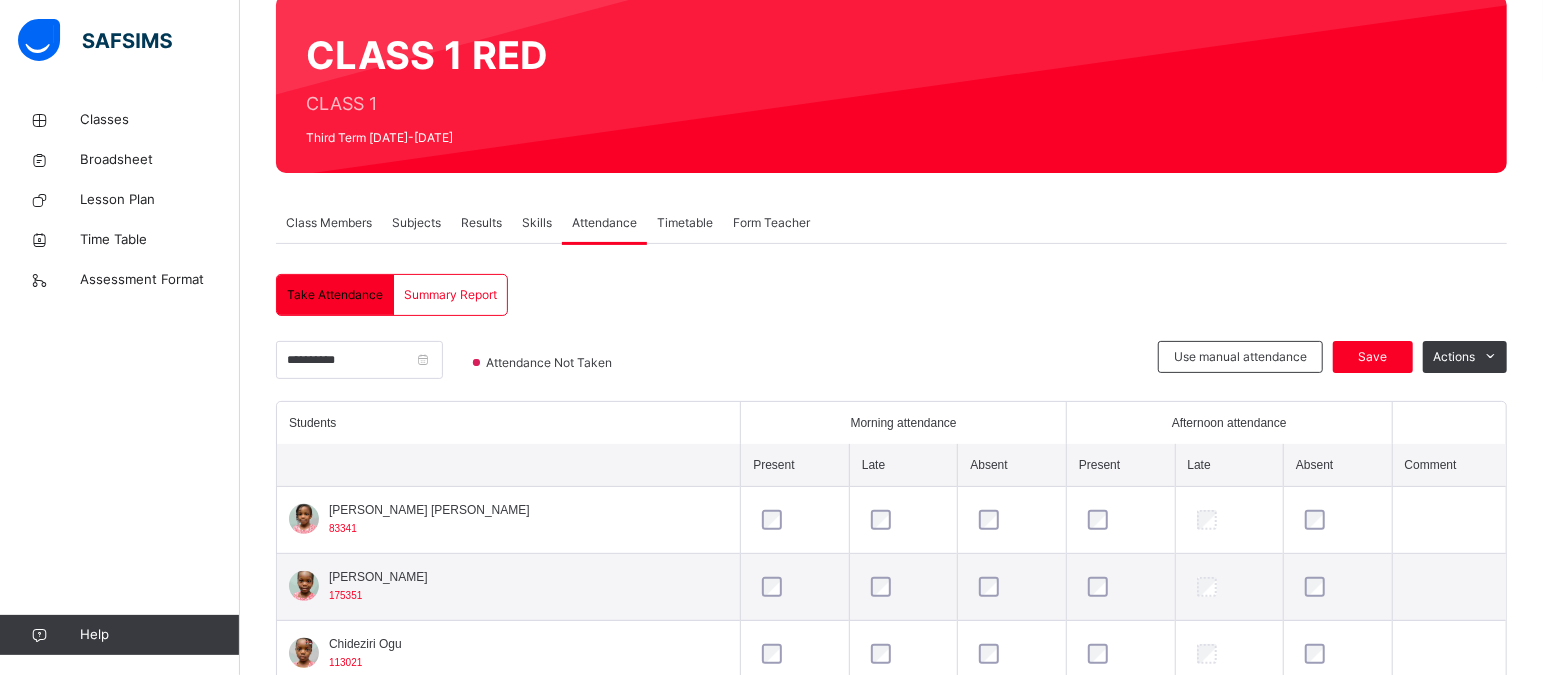 scroll, scrollTop: 218, scrollLeft: 0, axis: vertical 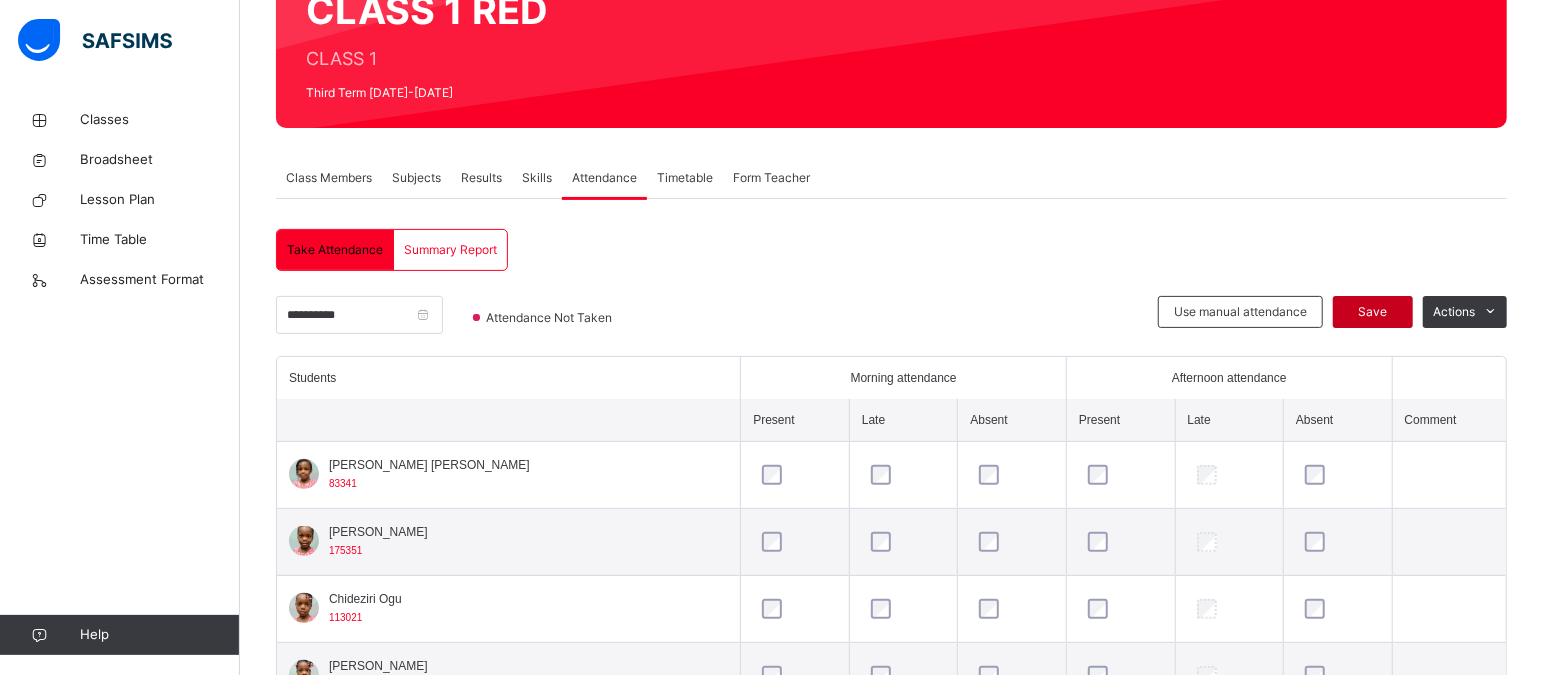 click on "Save" at bounding box center (1373, 312) 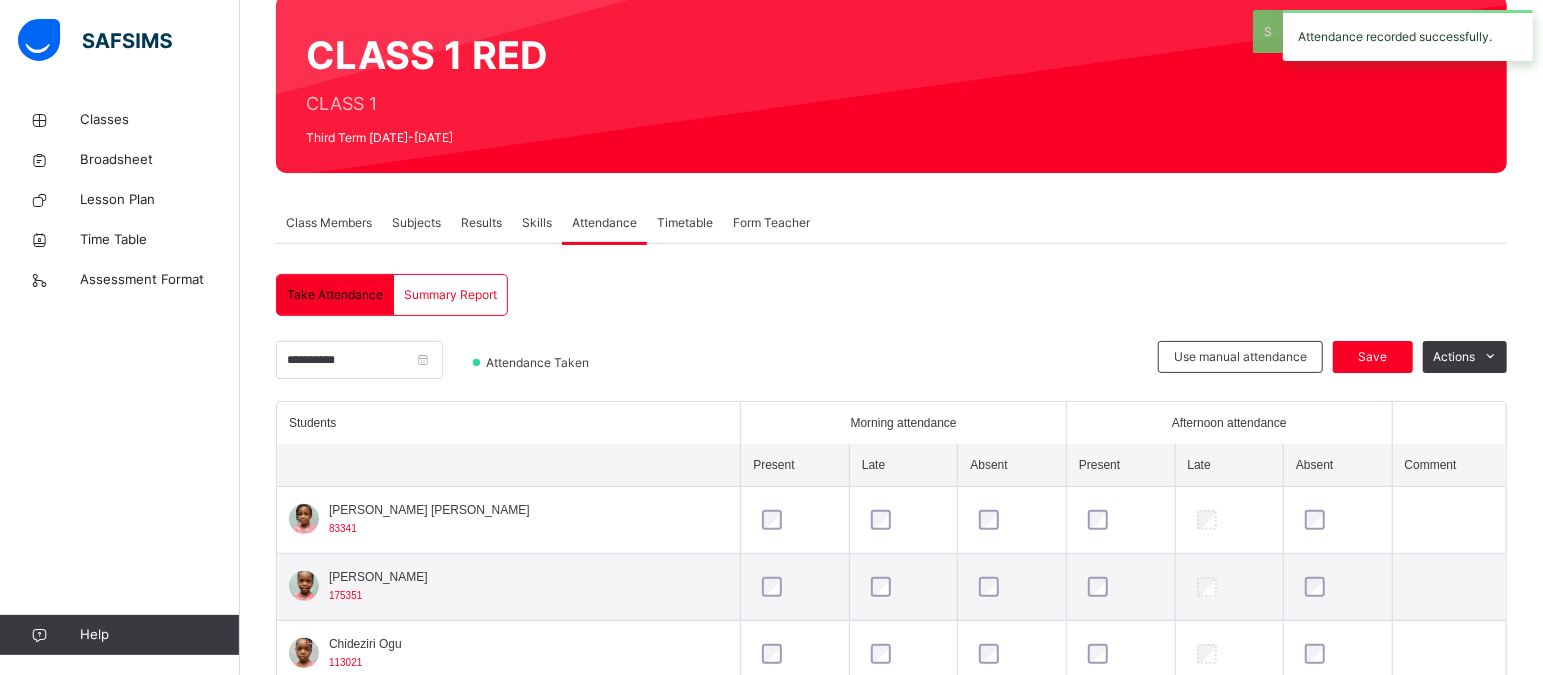 scroll, scrollTop: 218, scrollLeft: 0, axis: vertical 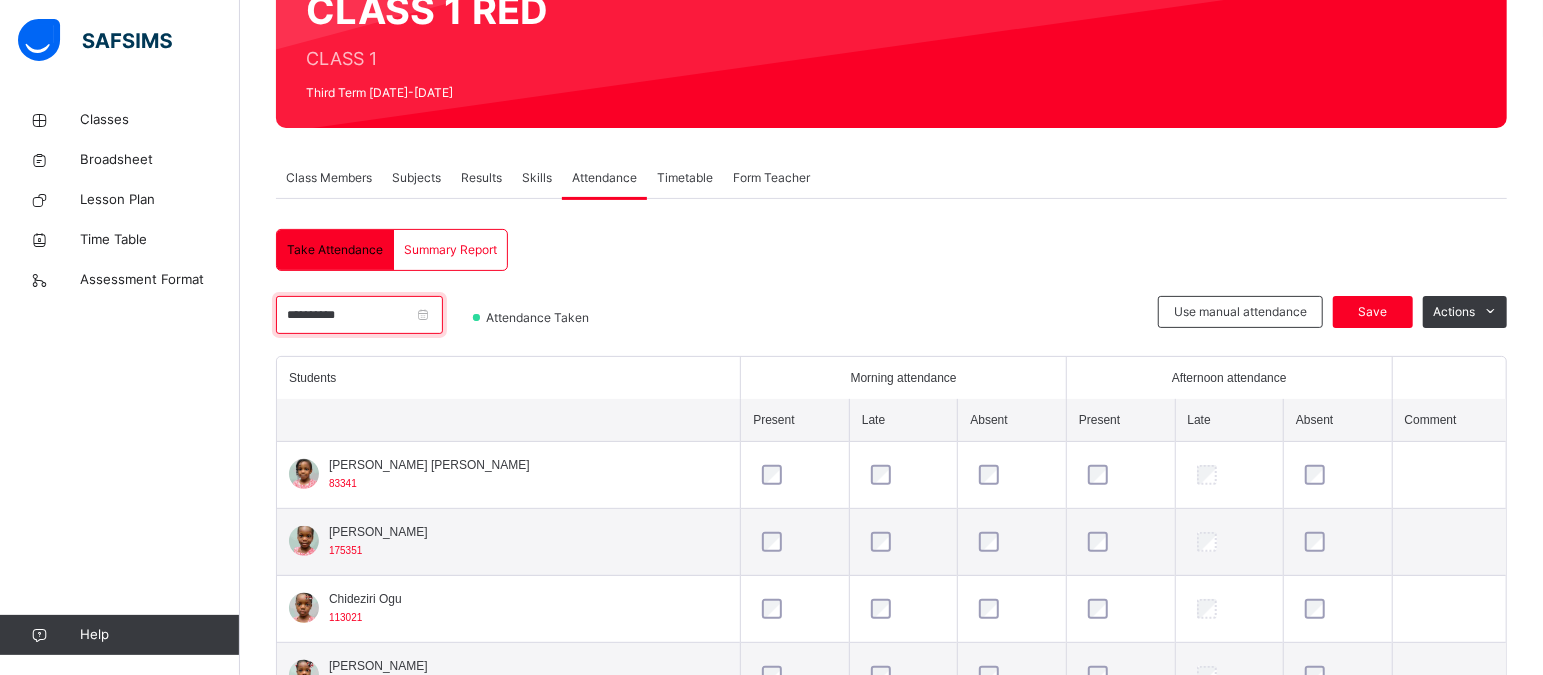 click on "**********" at bounding box center (359, 315) 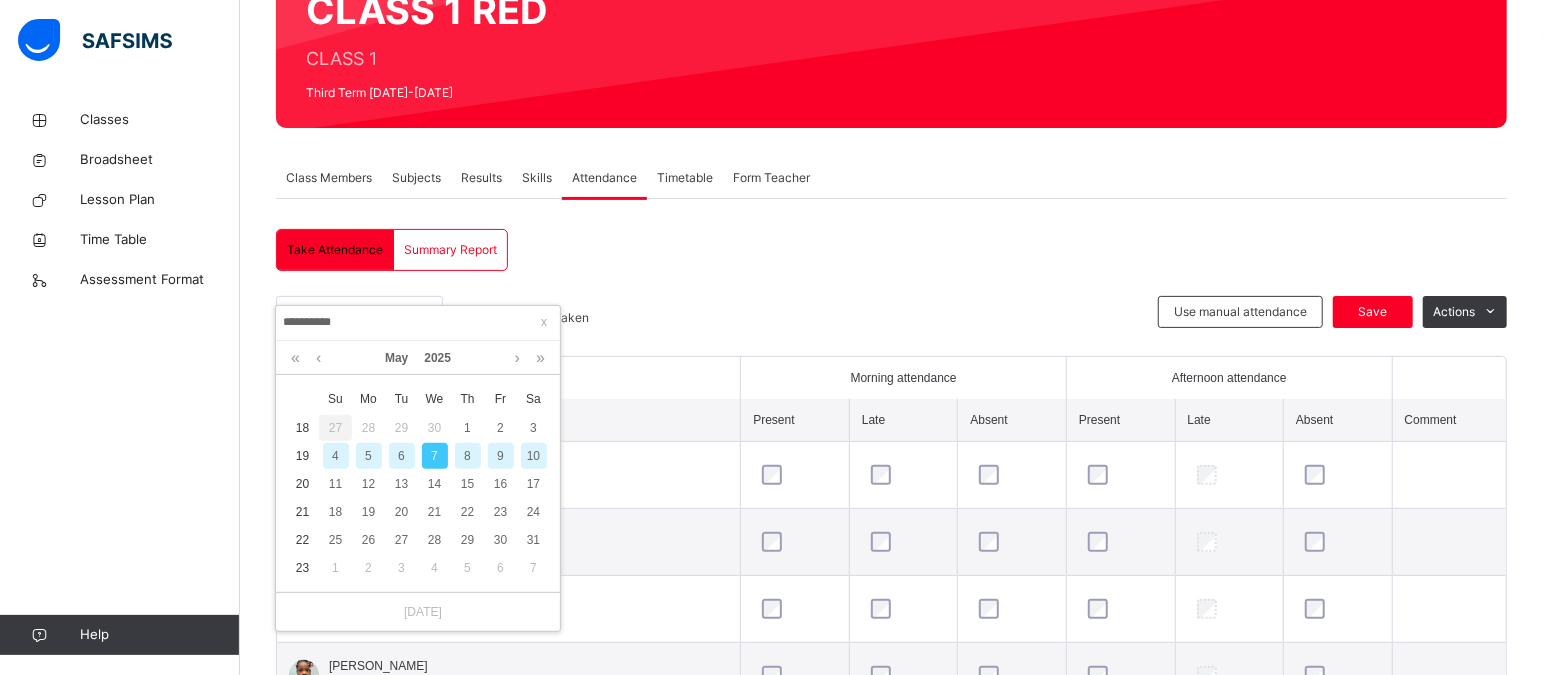 click on "8" at bounding box center [468, 456] 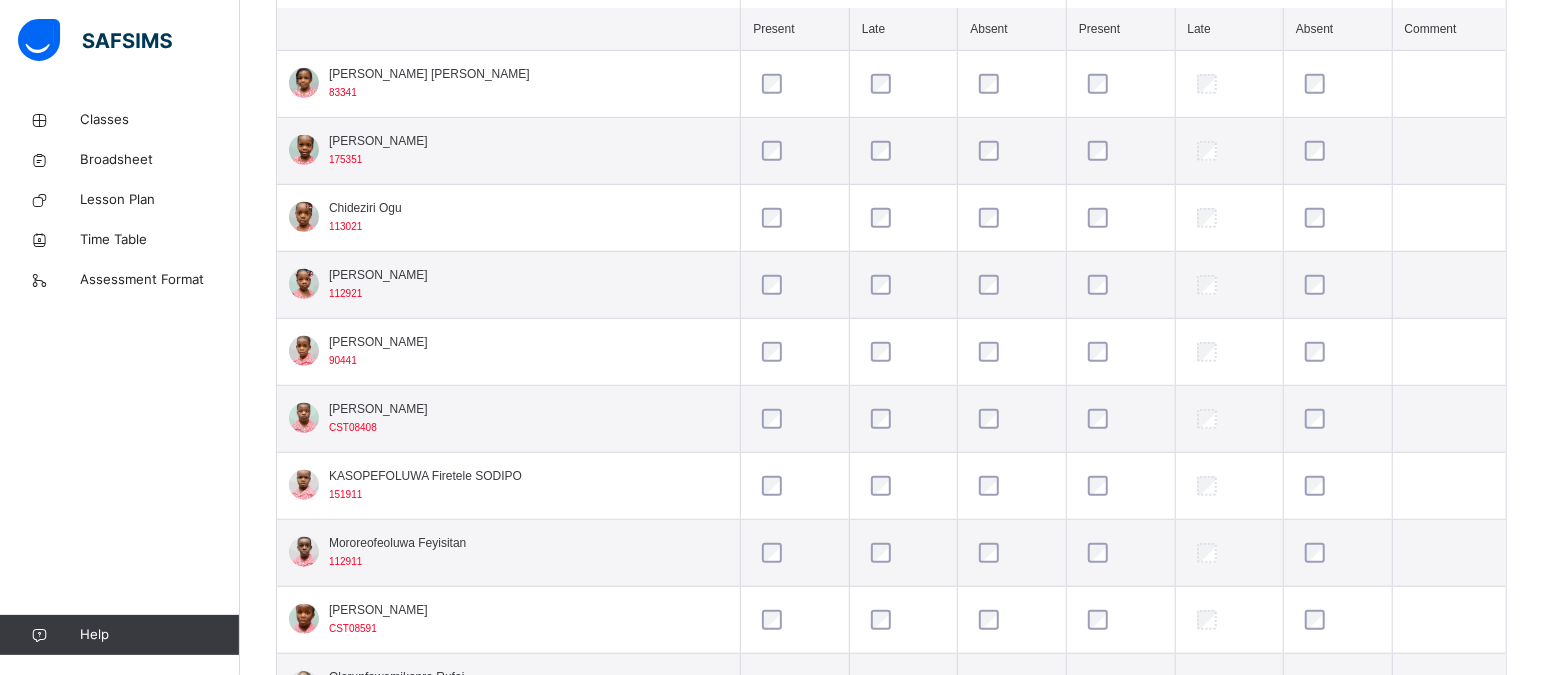 scroll, scrollTop: 613, scrollLeft: 0, axis: vertical 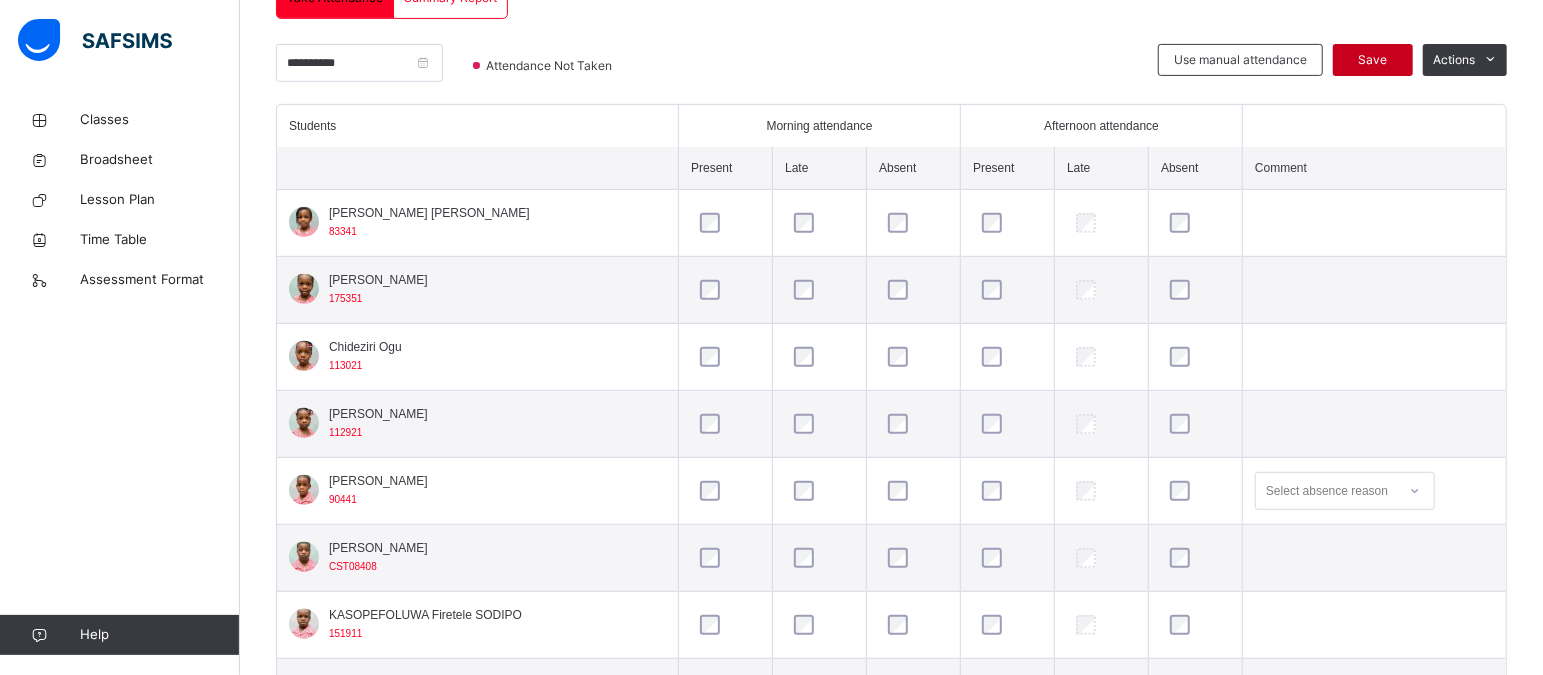 click on "Save" at bounding box center (1373, 60) 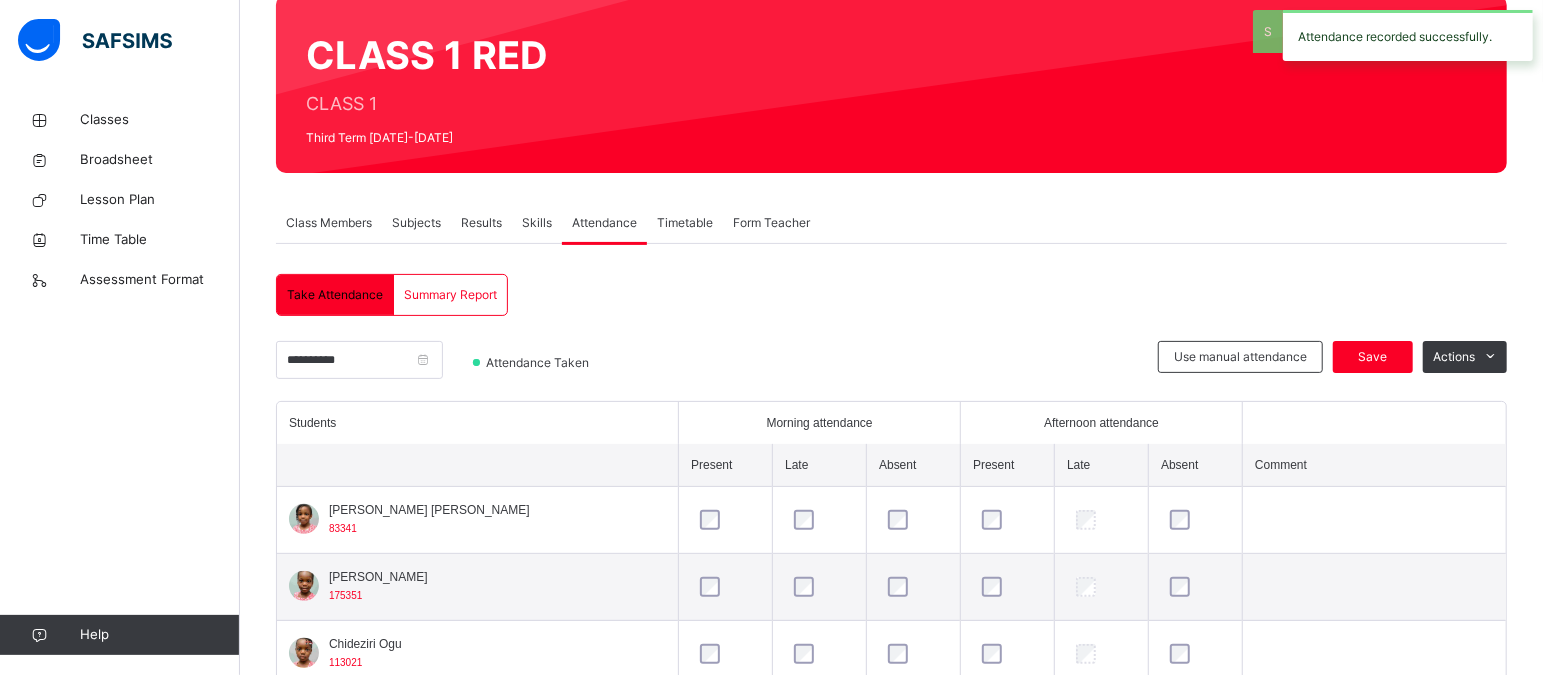 scroll, scrollTop: 470, scrollLeft: 0, axis: vertical 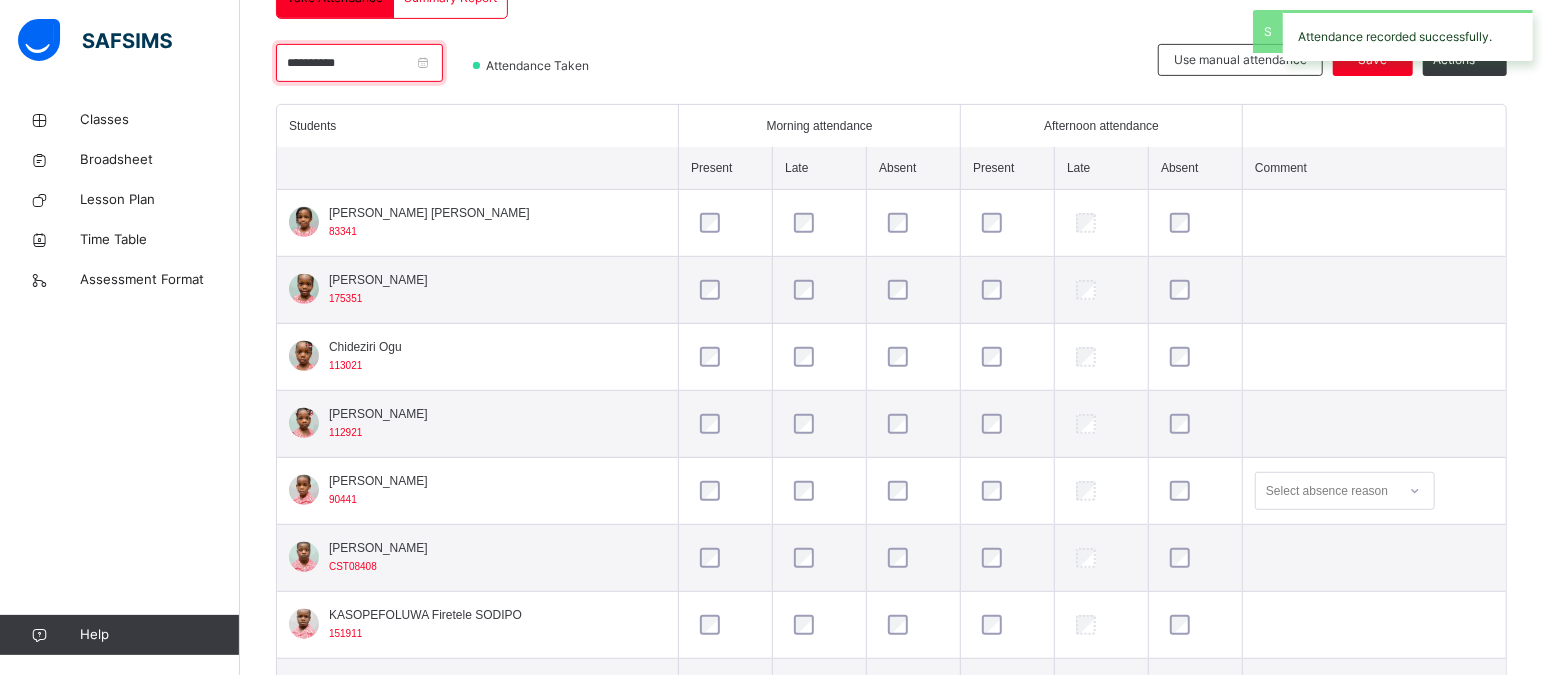 click on "**********" at bounding box center (359, 63) 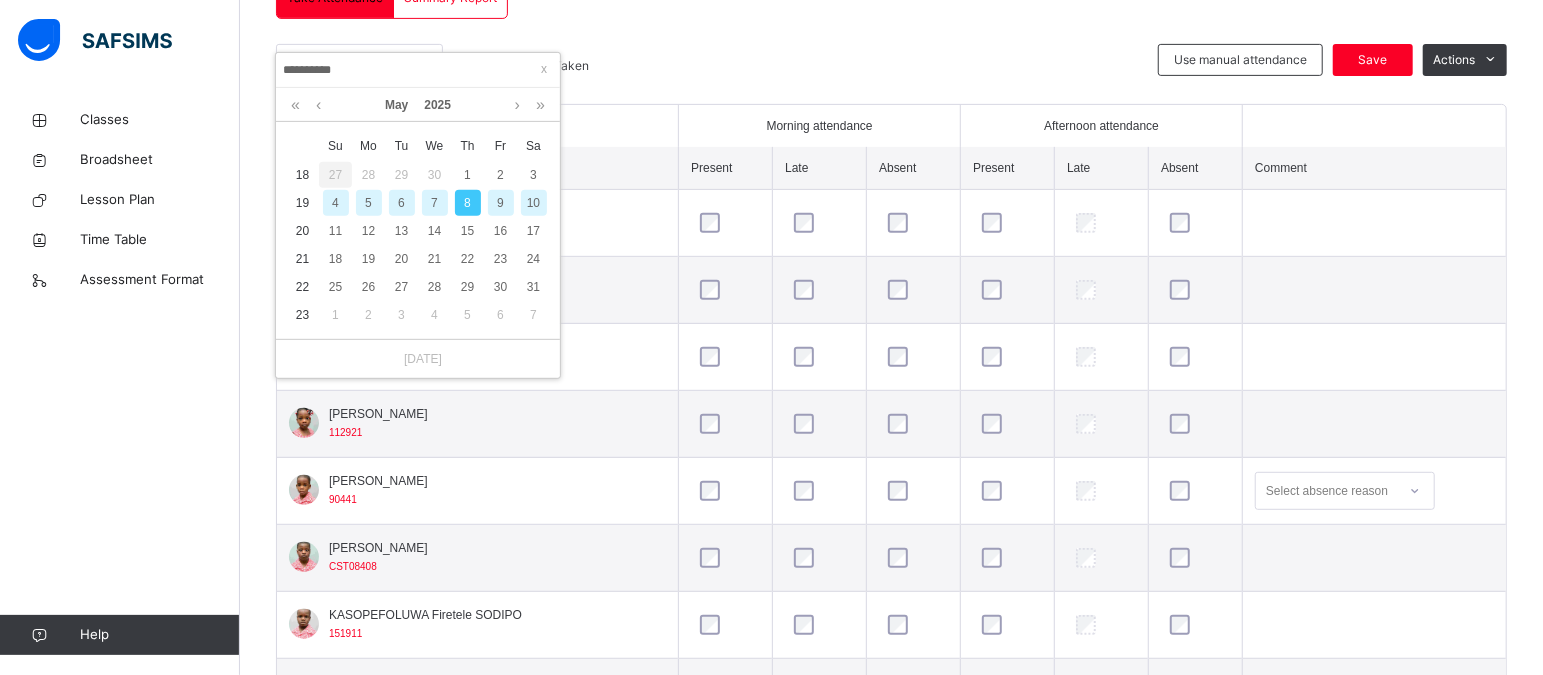 click on "9" at bounding box center (501, 203) 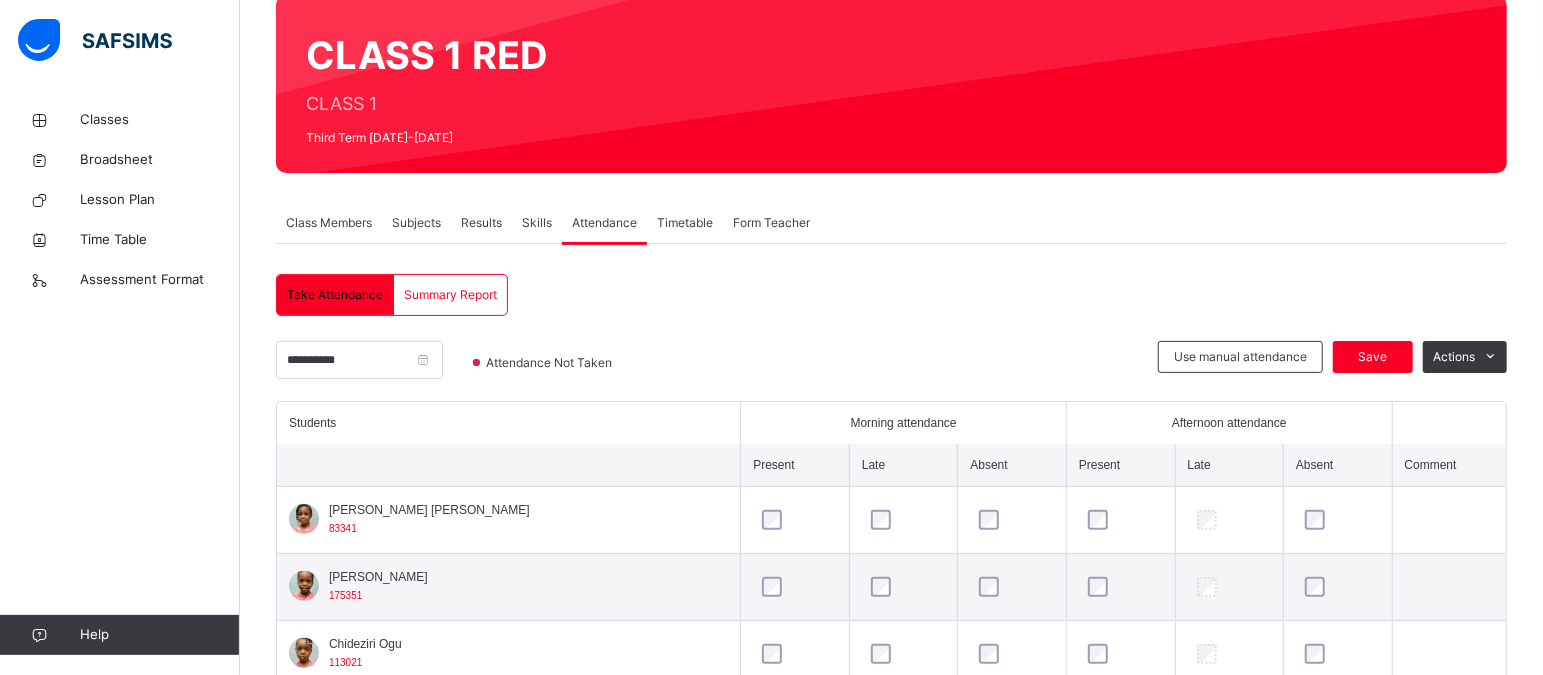 scroll, scrollTop: 470, scrollLeft: 0, axis: vertical 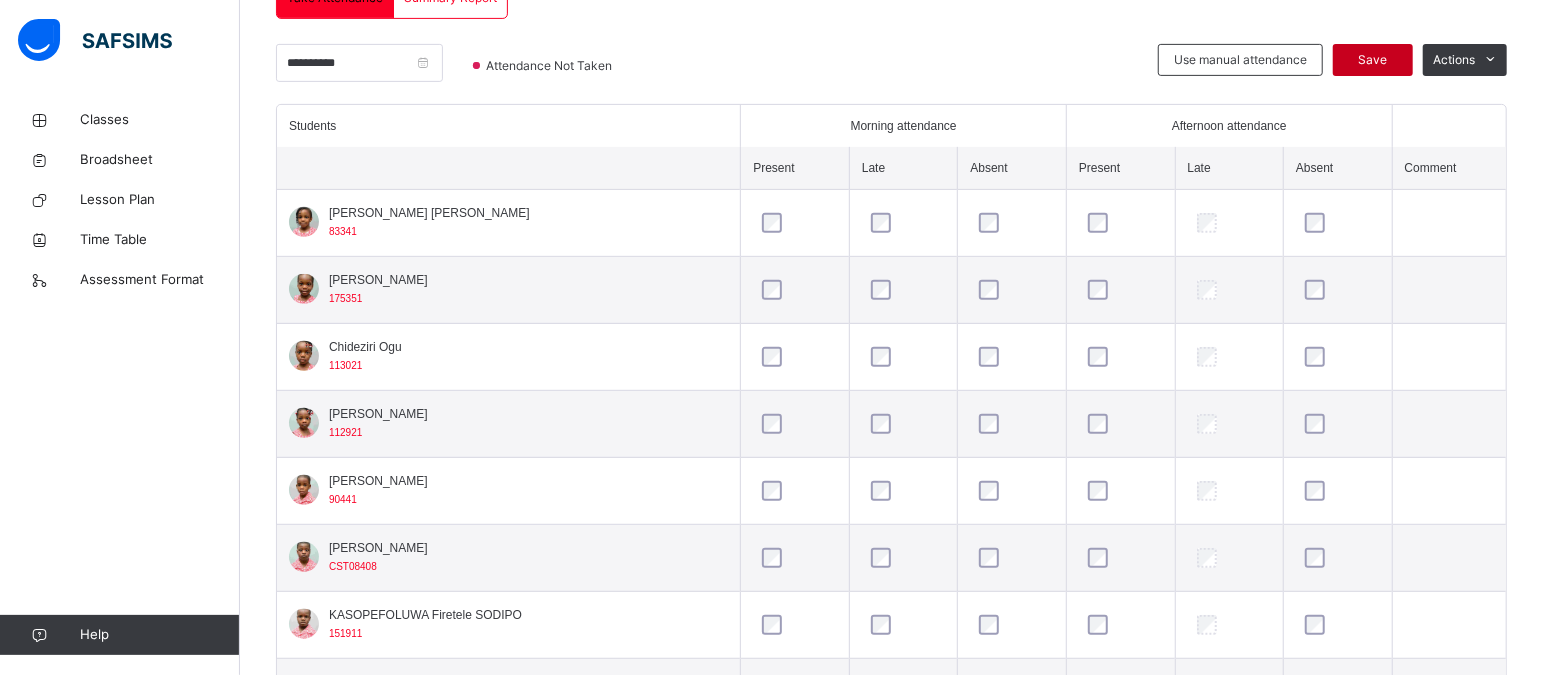 click on "Save" at bounding box center (1373, 60) 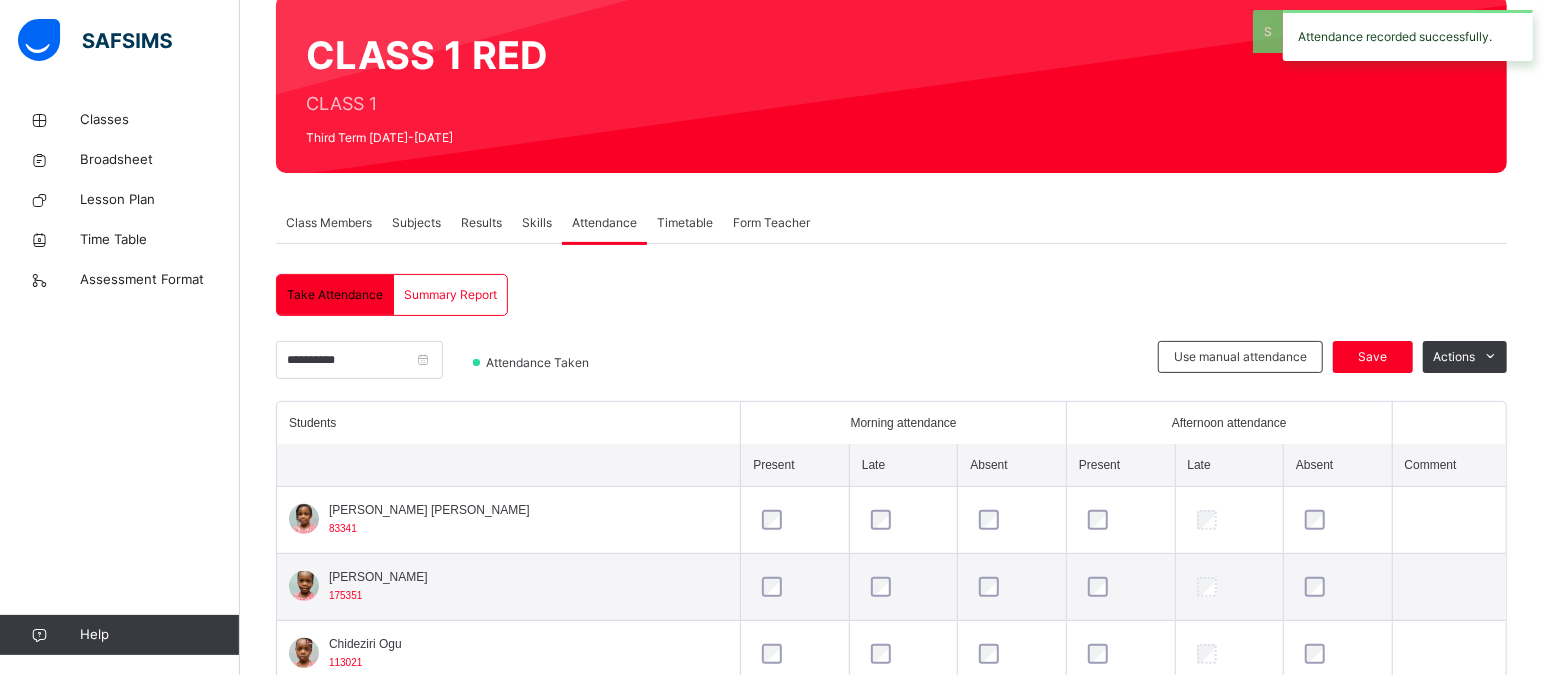 scroll, scrollTop: 470, scrollLeft: 0, axis: vertical 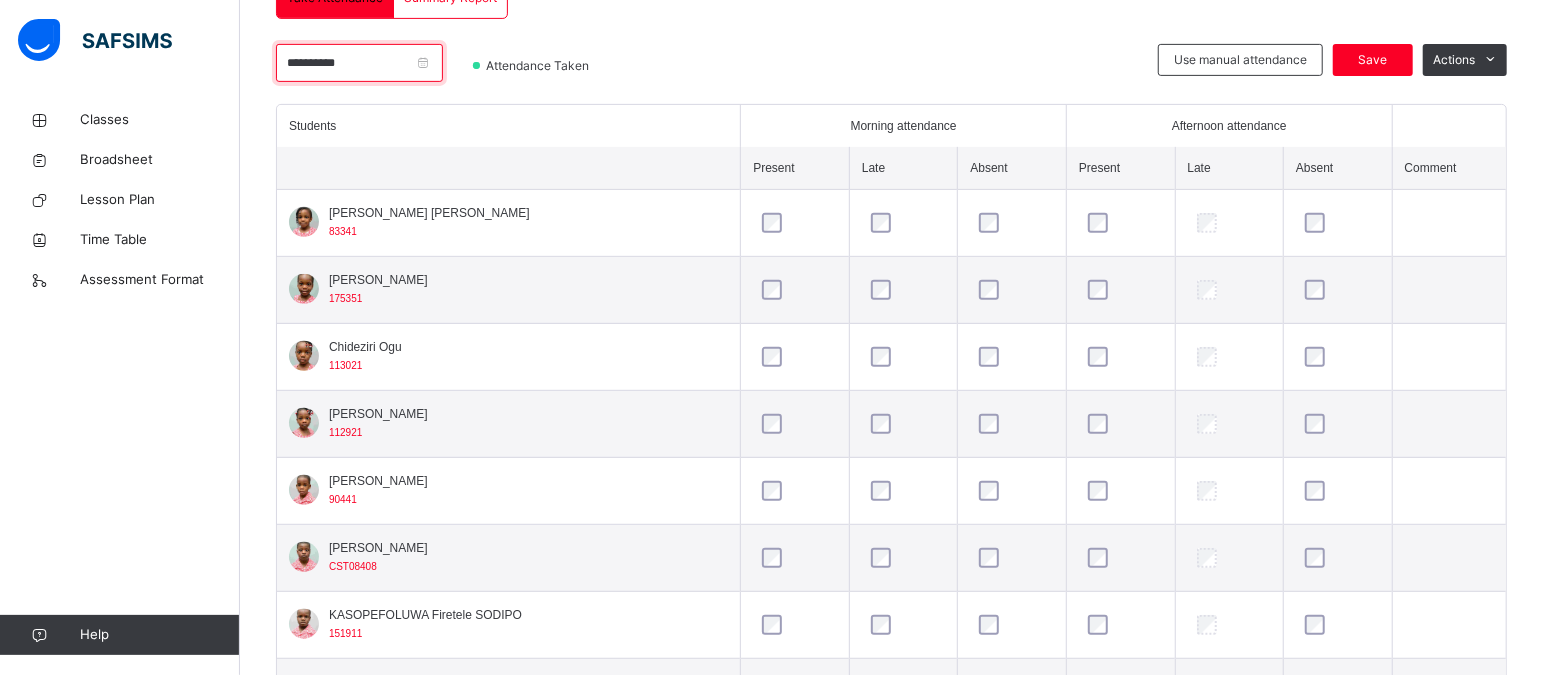 click on "**********" at bounding box center [359, 63] 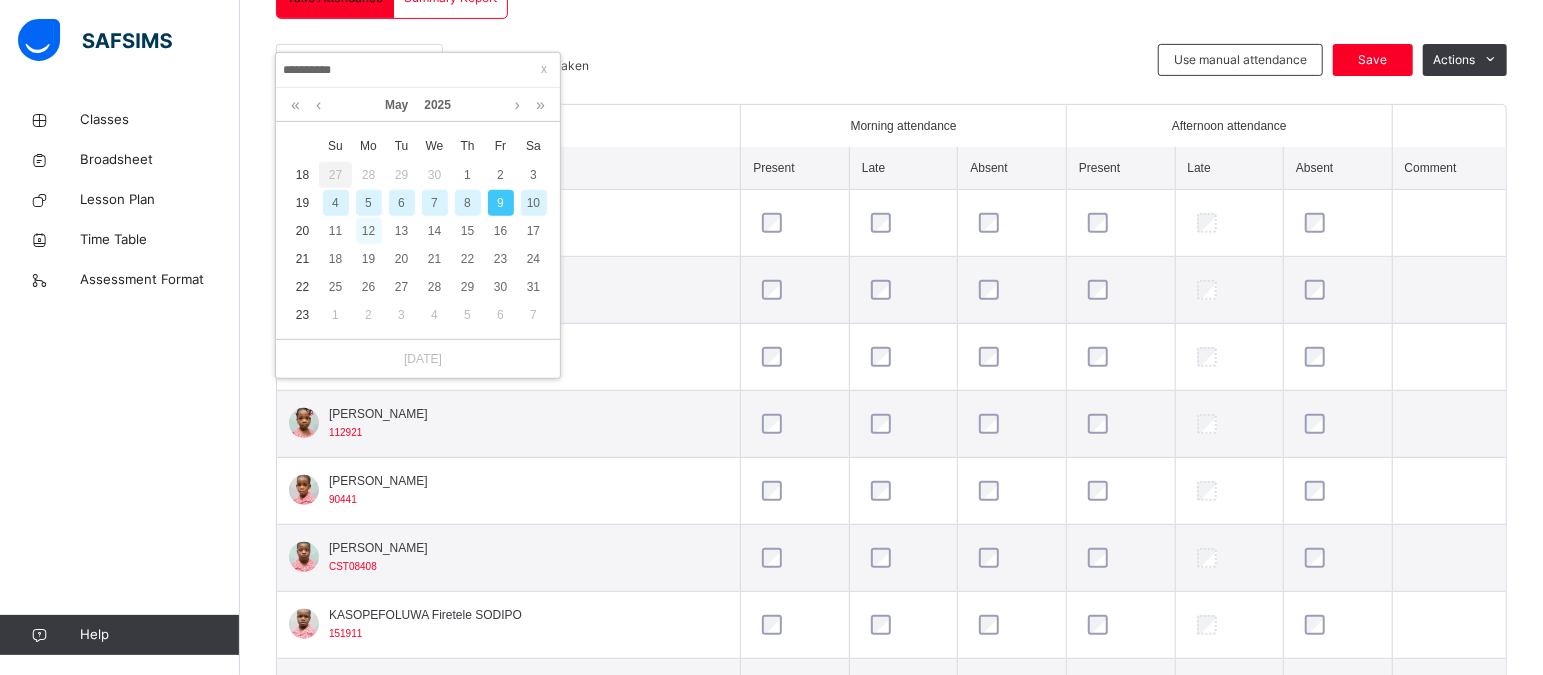 click on "12" at bounding box center (369, 231) 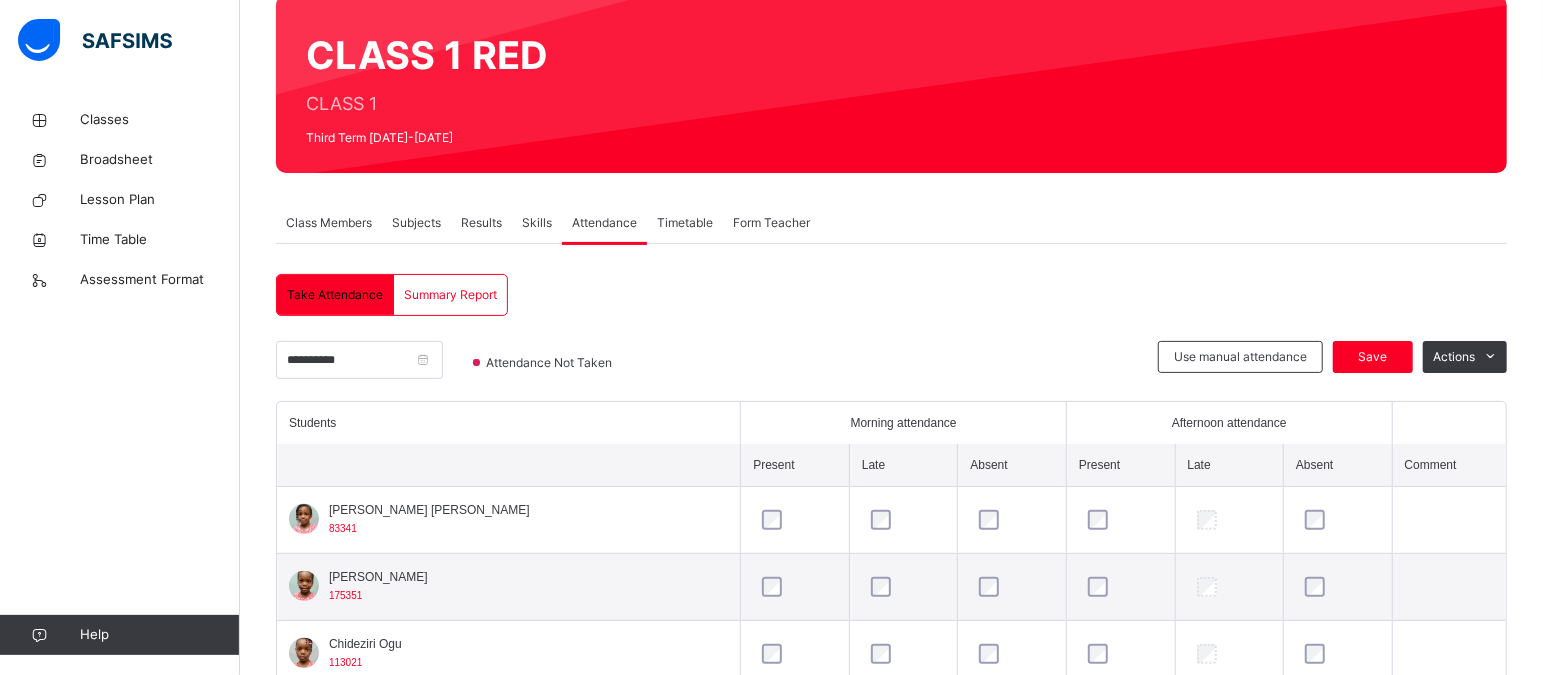 scroll, scrollTop: 470, scrollLeft: 0, axis: vertical 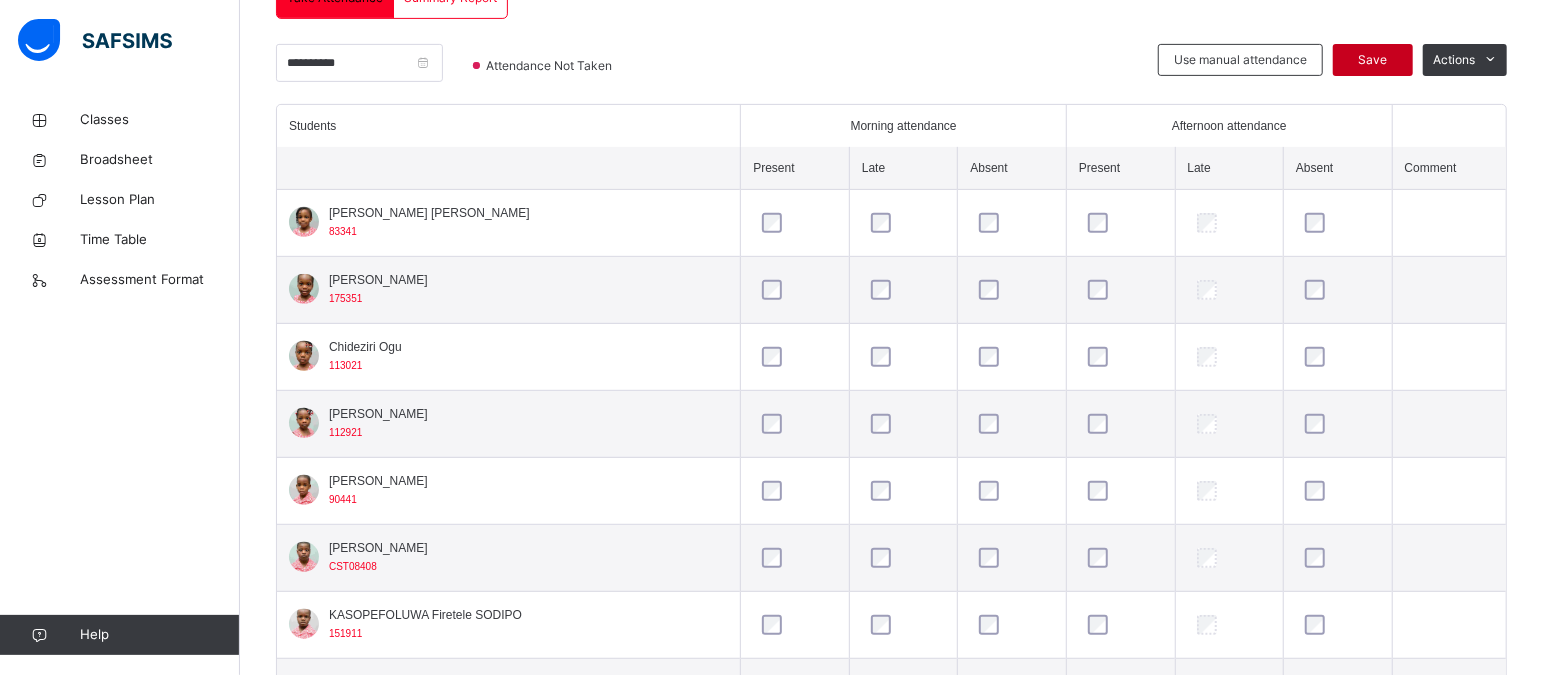 click on "Save" at bounding box center (1373, 60) 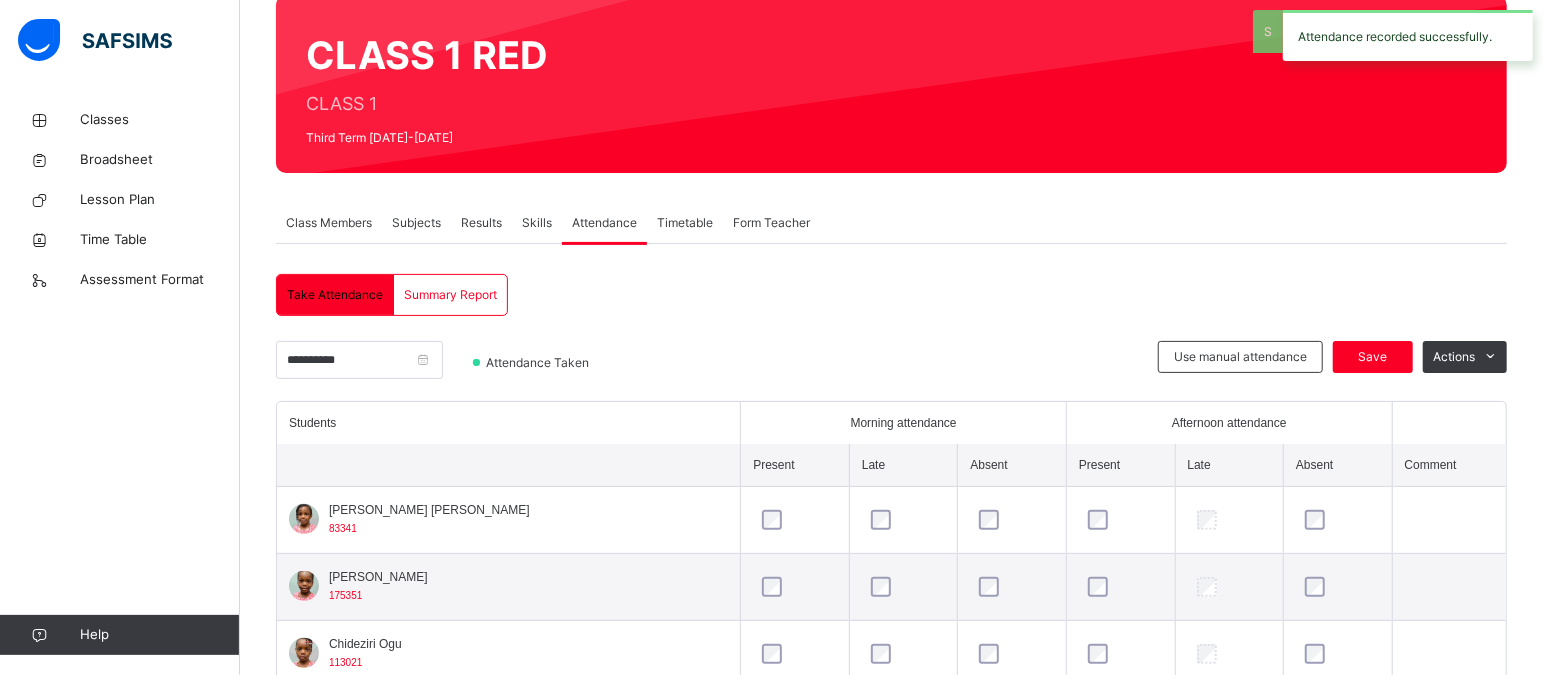 scroll, scrollTop: 470, scrollLeft: 0, axis: vertical 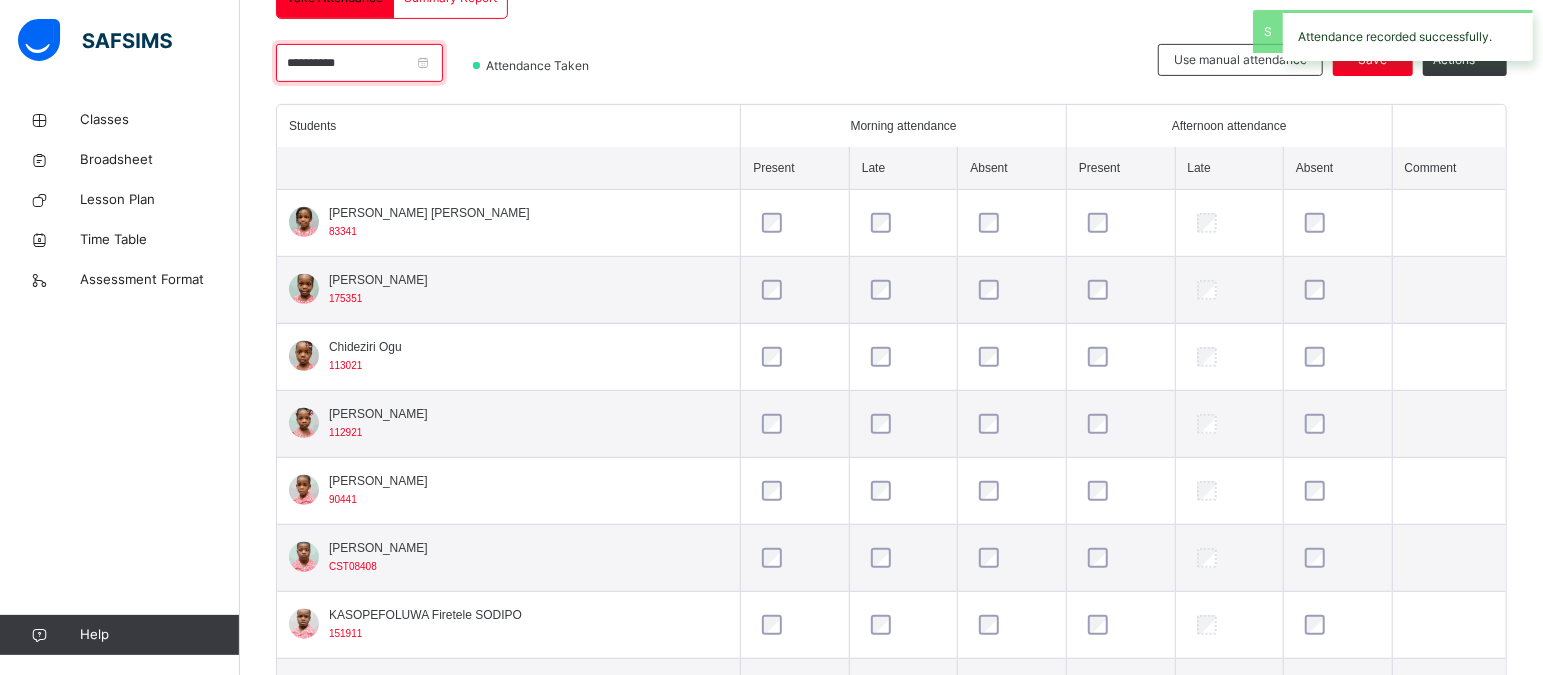 click on "**********" at bounding box center [359, 63] 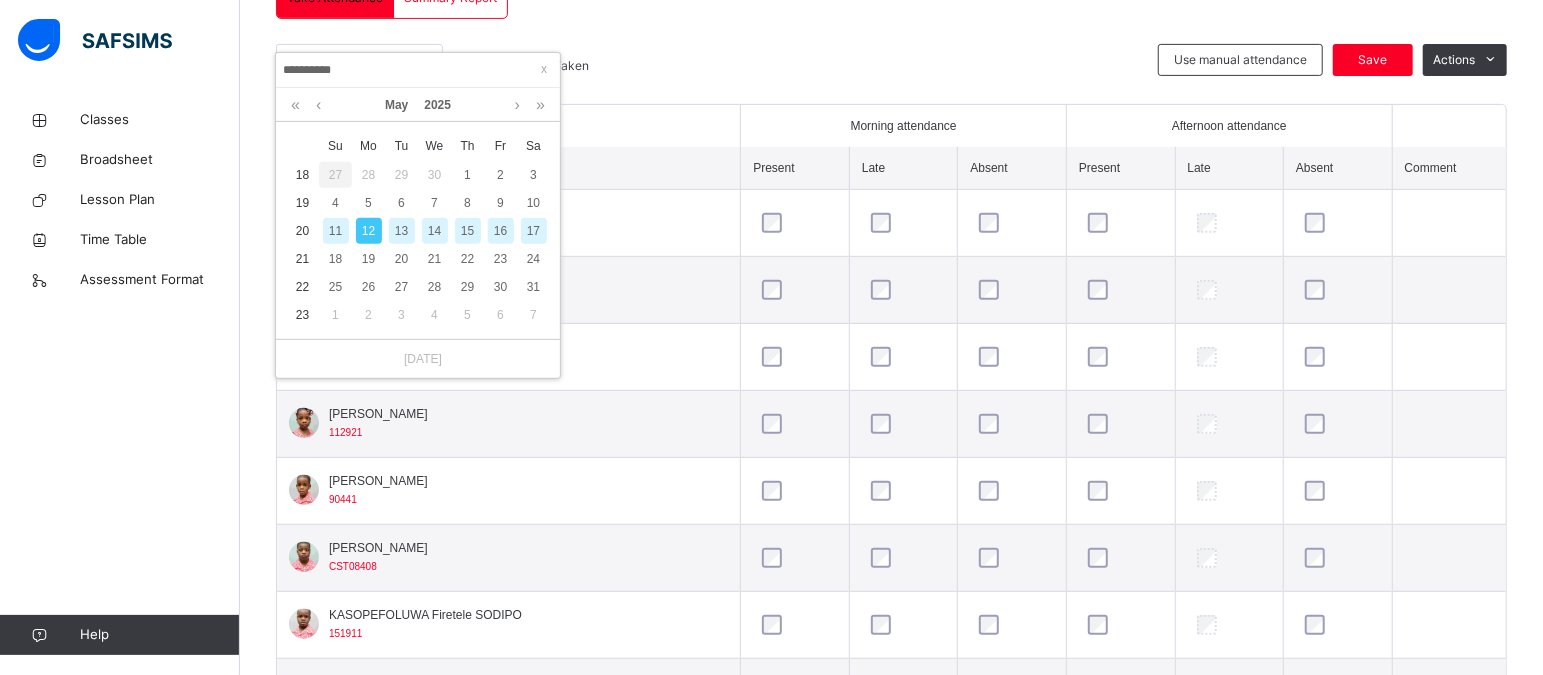 click on "13" at bounding box center [402, 231] 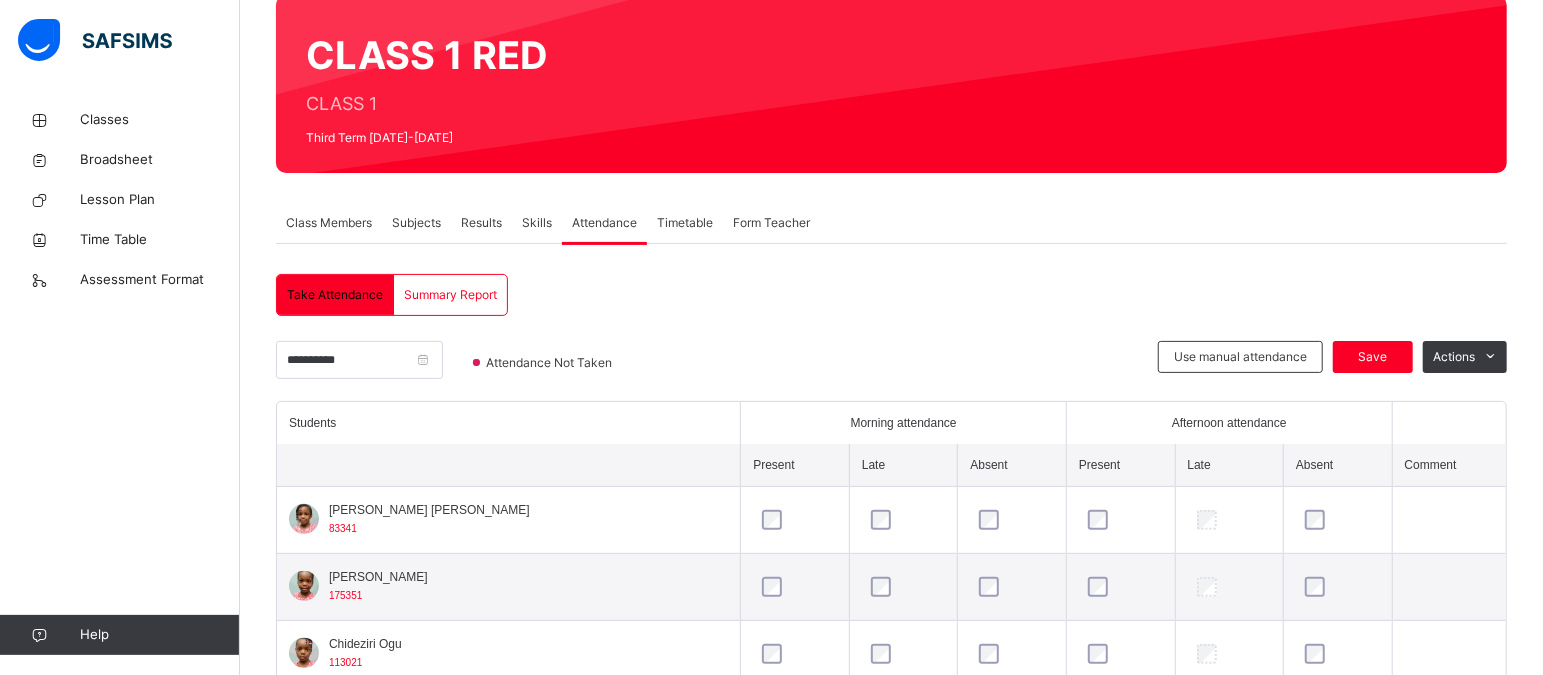 scroll, scrollTop: 470, scrollLeft: 0, axis: vertical 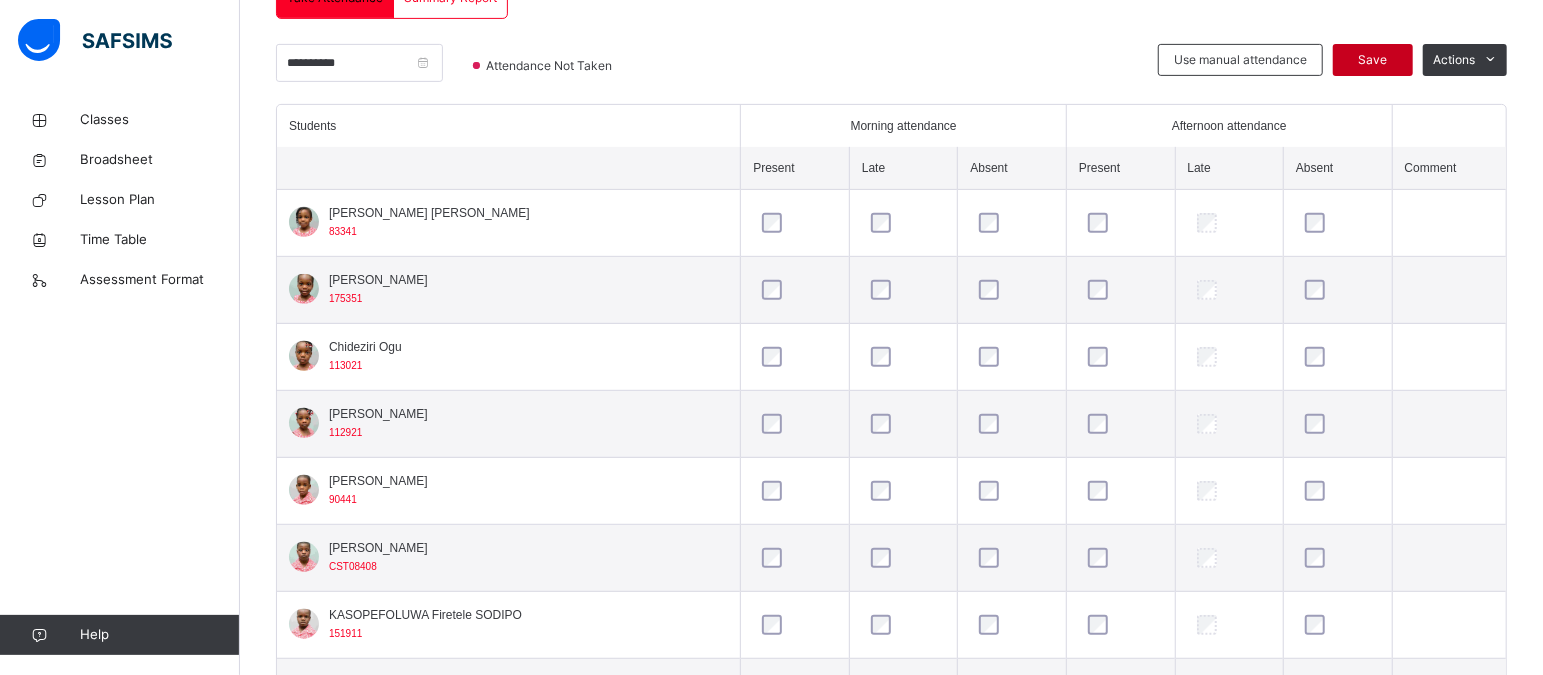 click on "Save" at bounding box center (1373, 60) 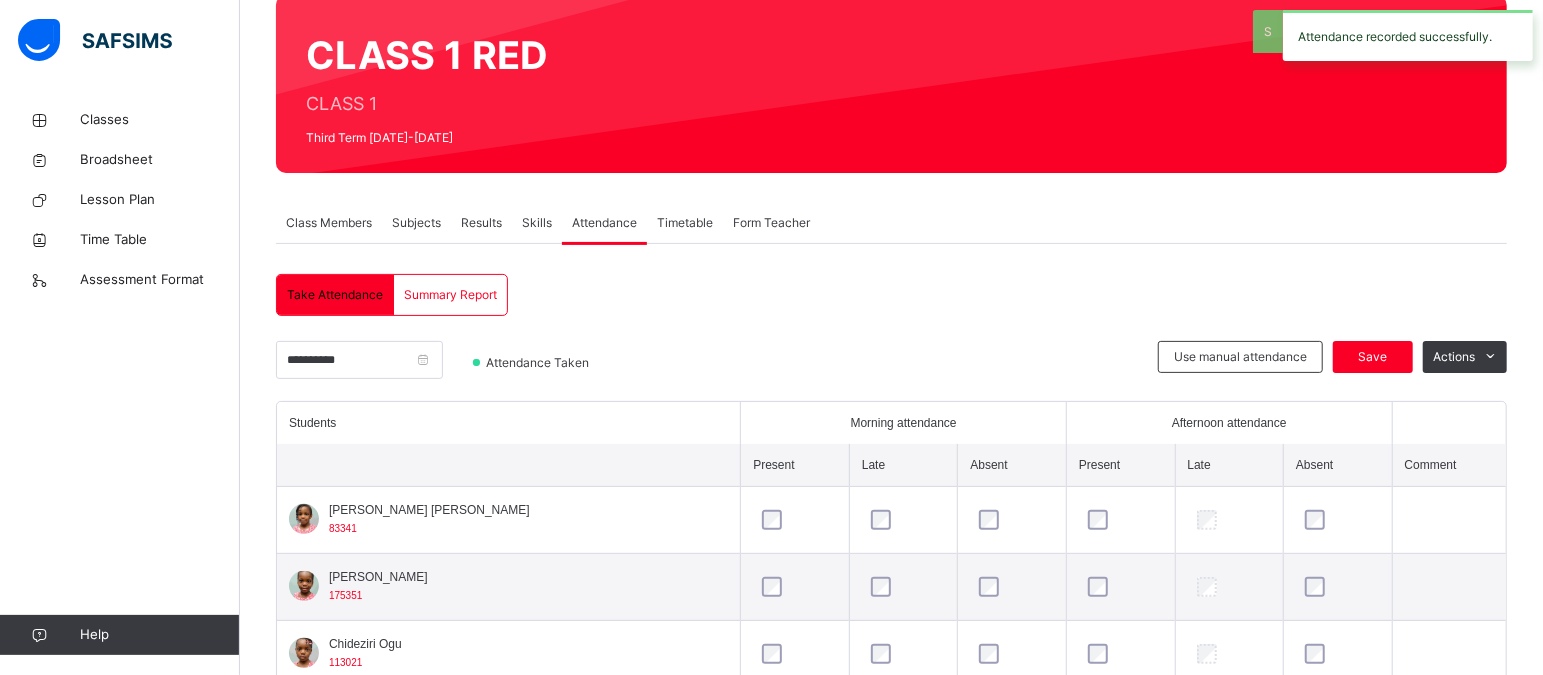 scroll, scrollTop: 470, scrollLeft: 0, axis: vertical 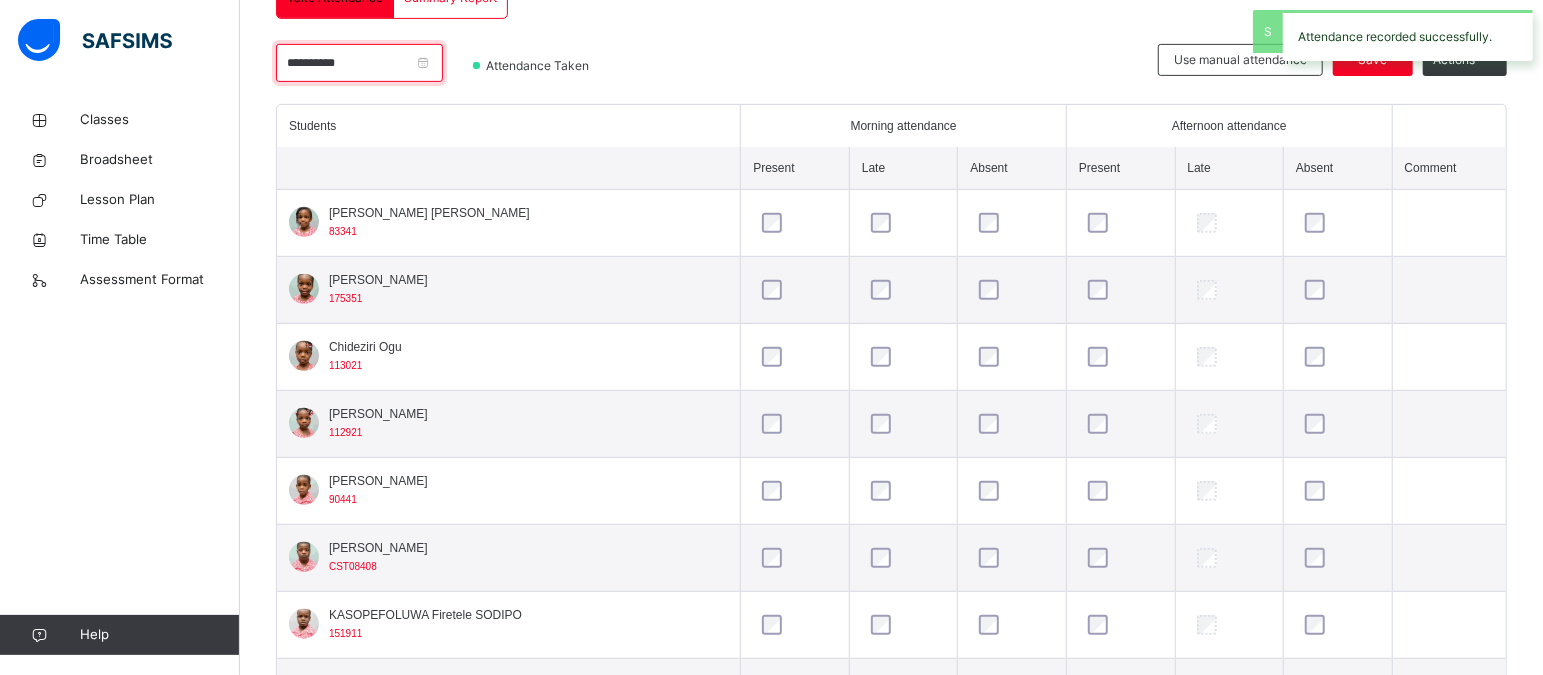 click on "**********" at bounding box center (359, 63) 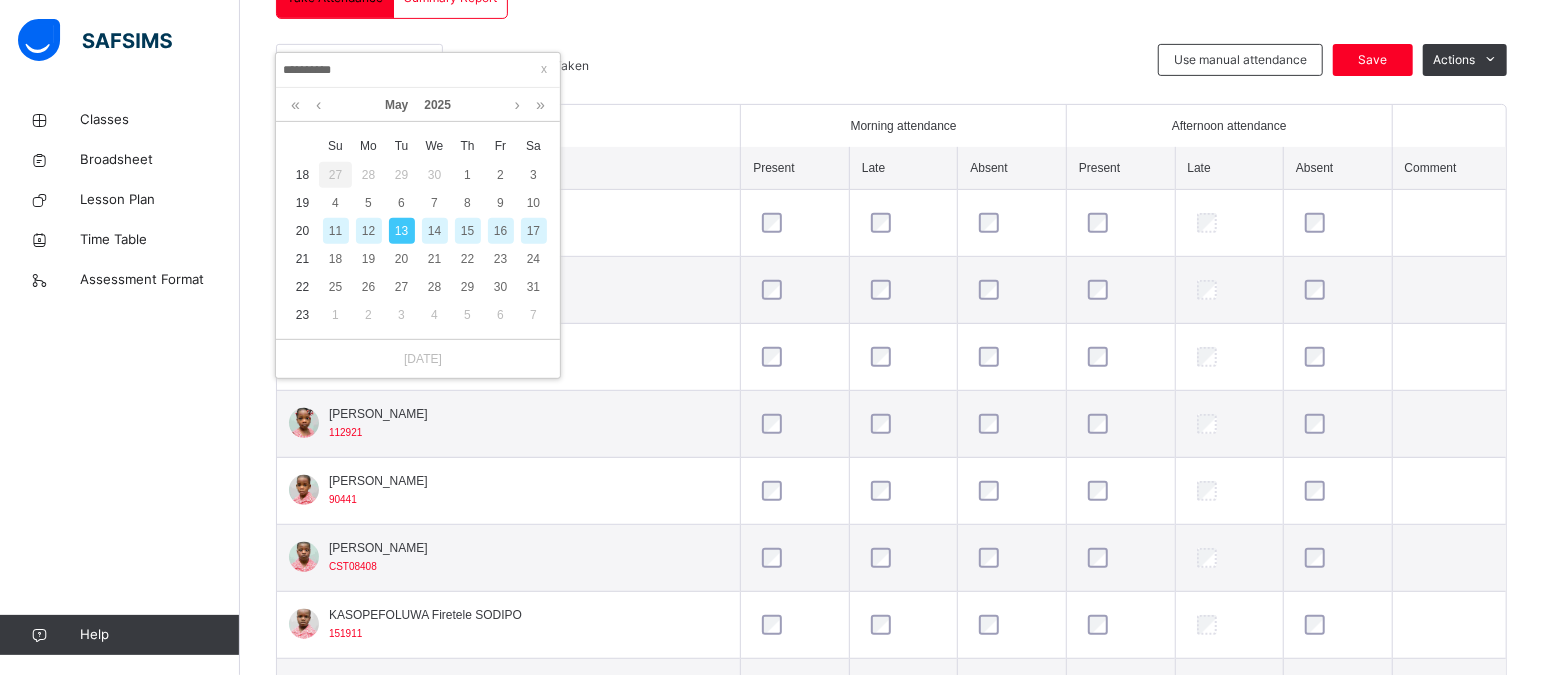 click on "14" at bounding box center (435, 231) 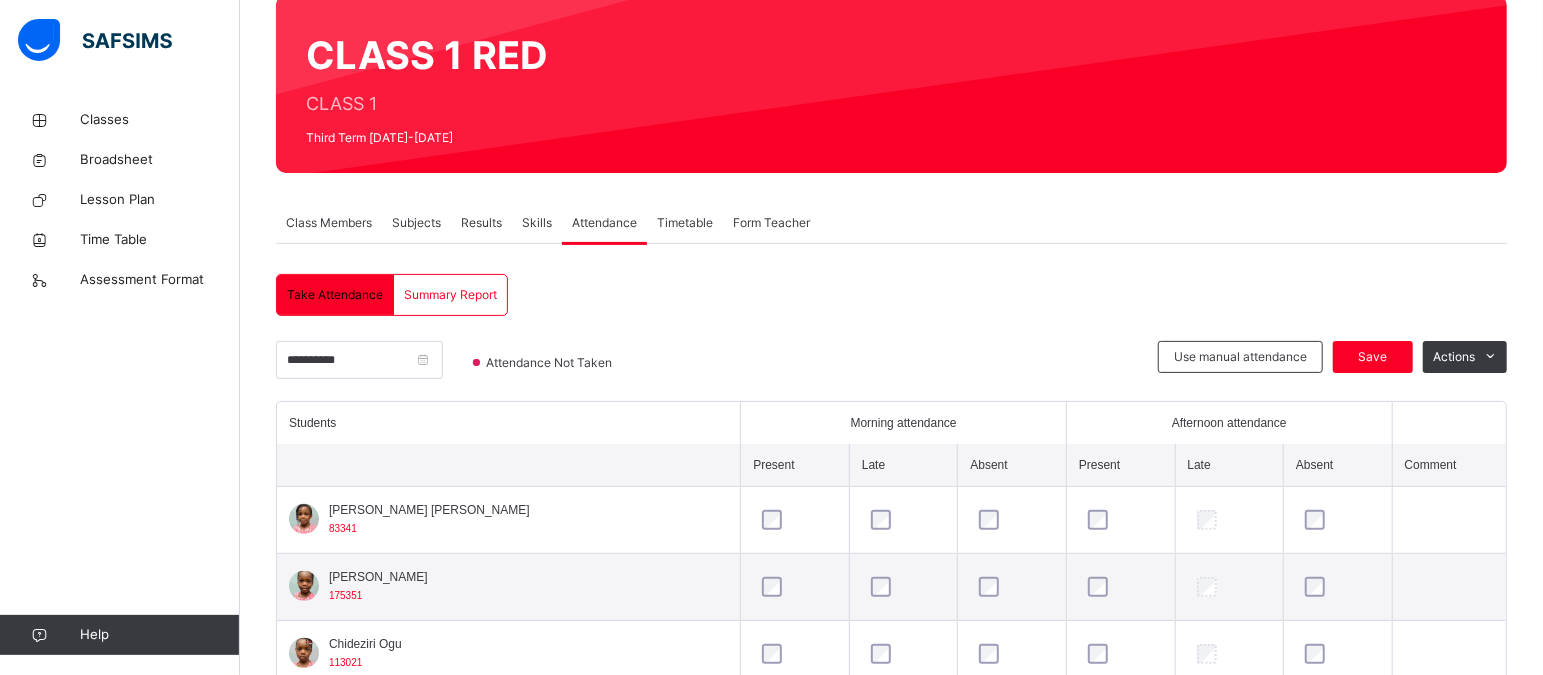 scroll, scrollTop: 470, scrollLeft: 0, axis: vertical 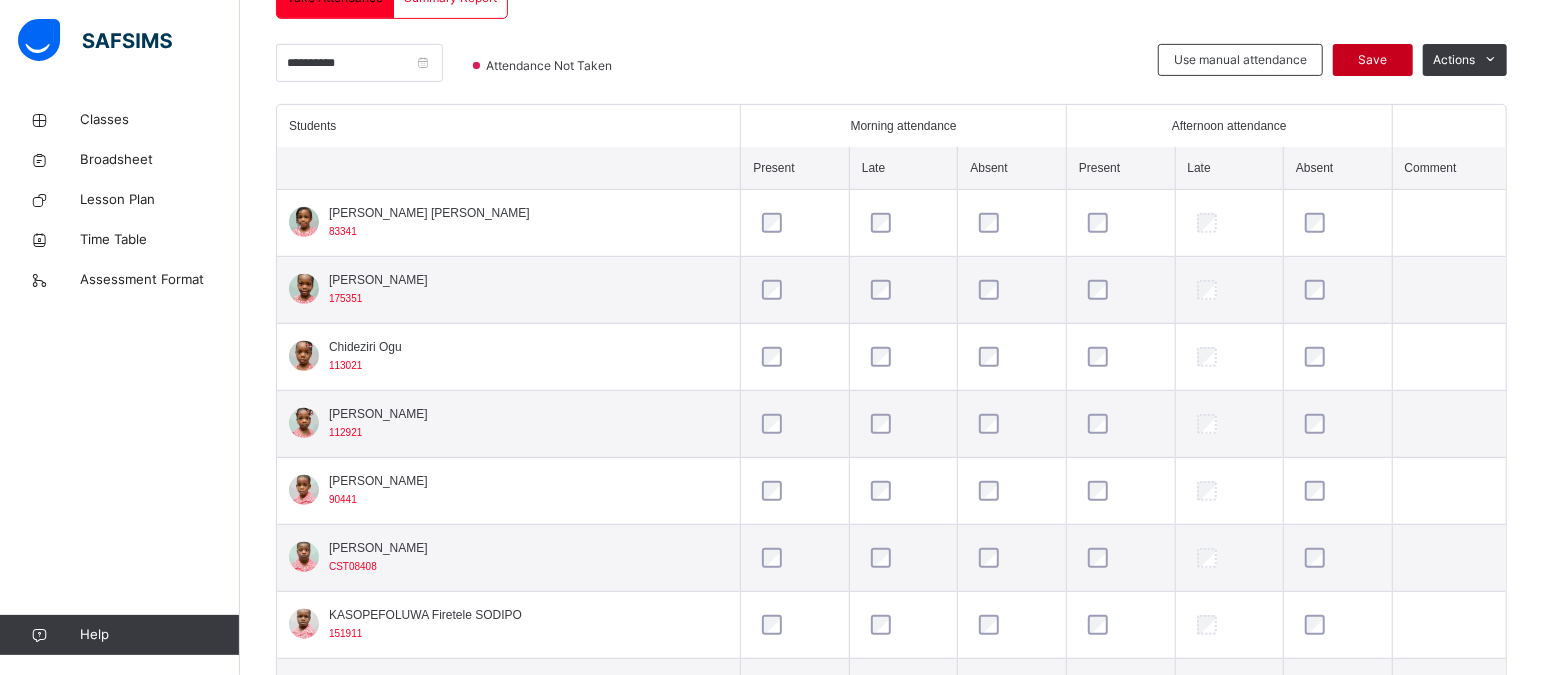 click on "Save" at bounding box center [1373, 60] 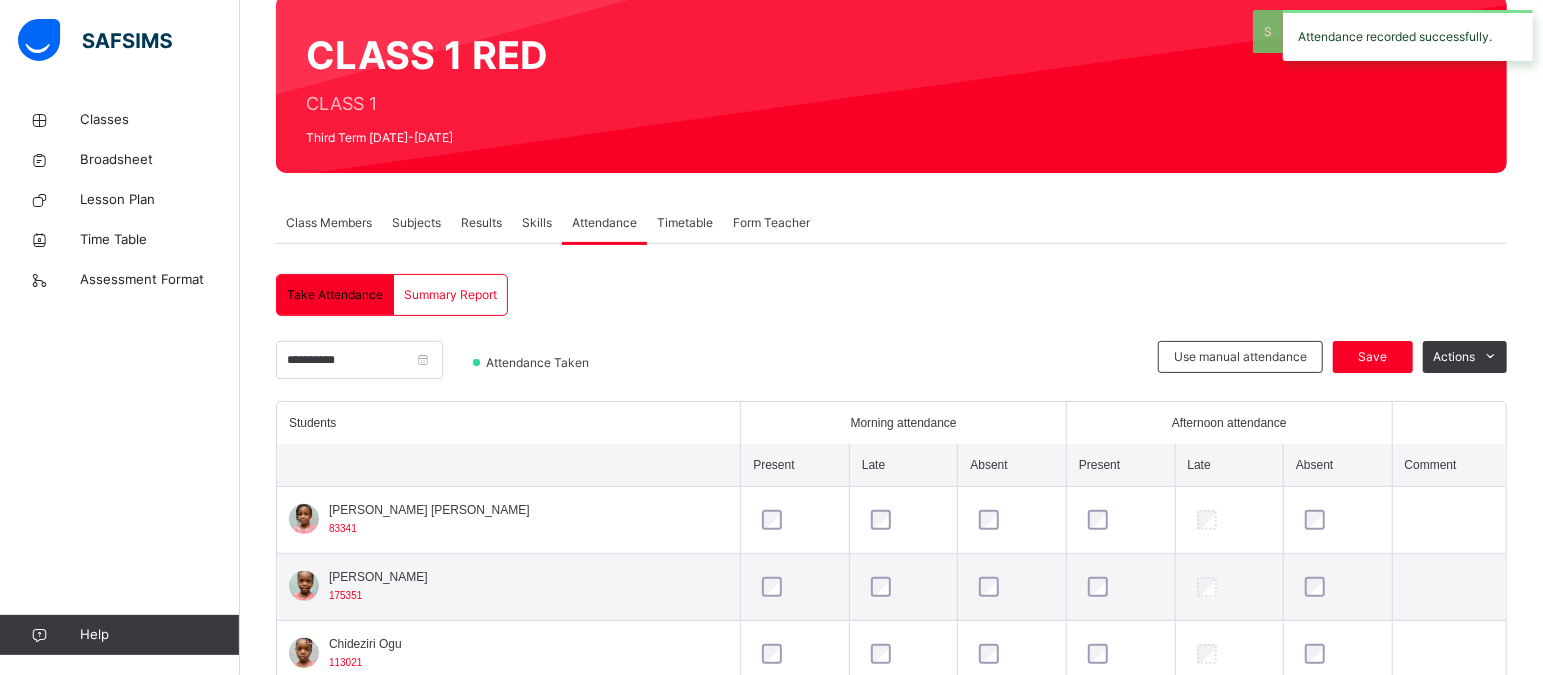 scroll, scrollTop: 470, scrollLeft: 0, axis: vertical 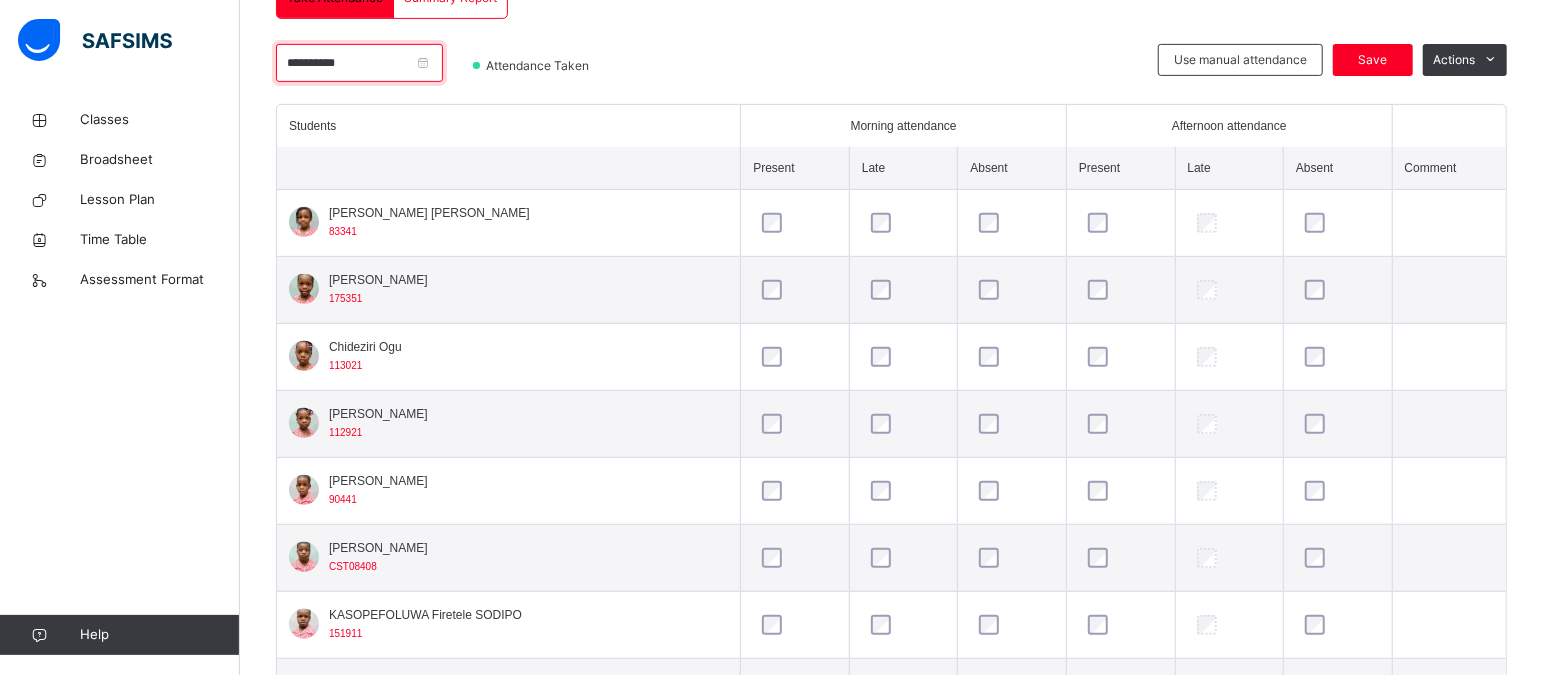 click on "**********" at bounding box center (359, 63) 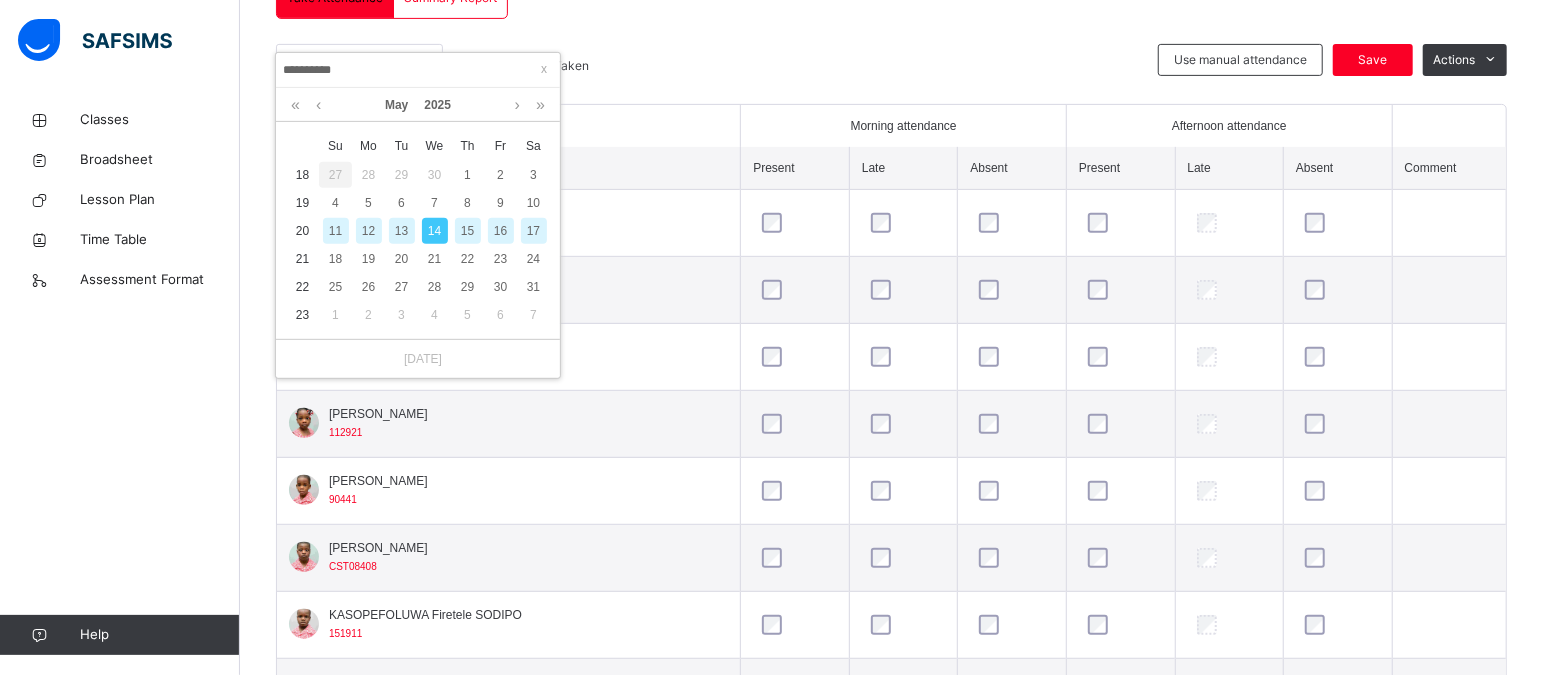 click on "15" at bounding box center [468, 231] 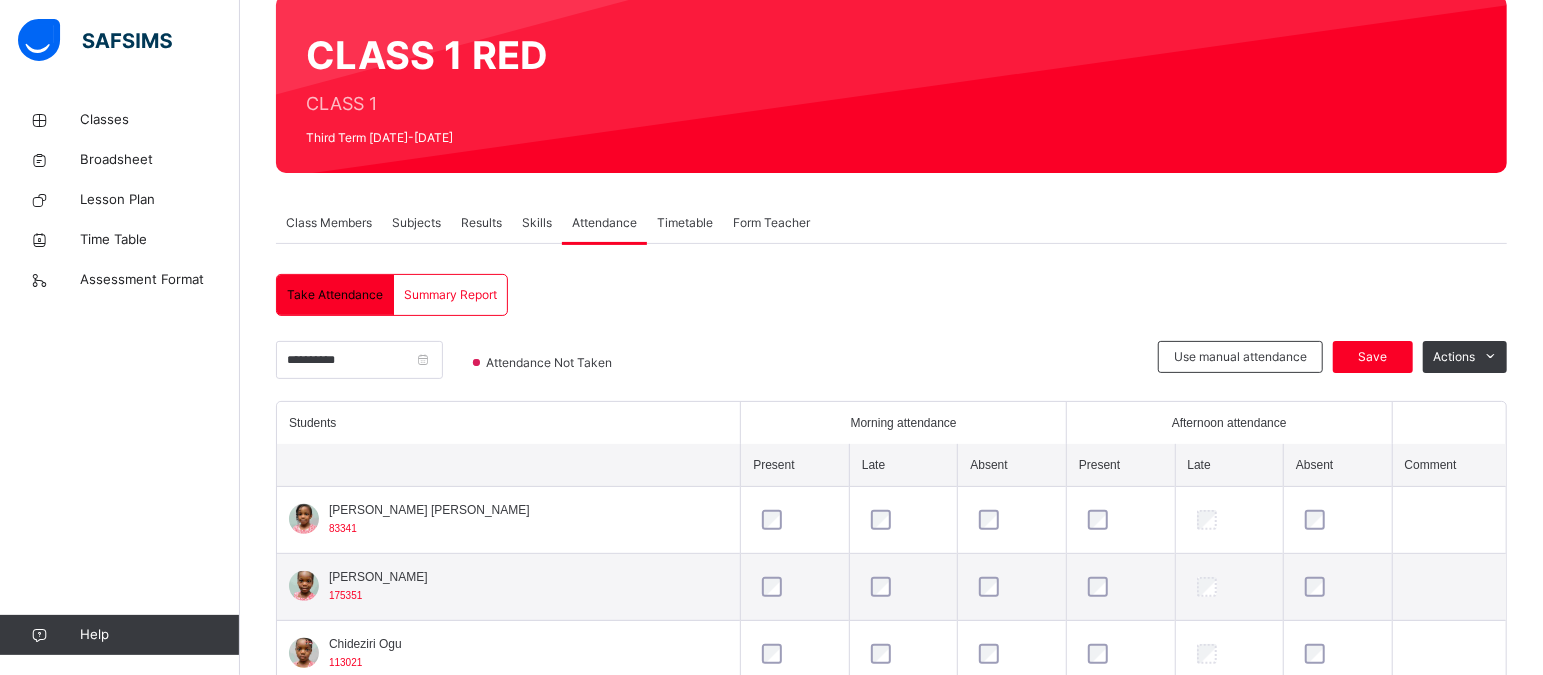 scroll, scrollTop: 470, scrollLeft: 0, axis: vertical 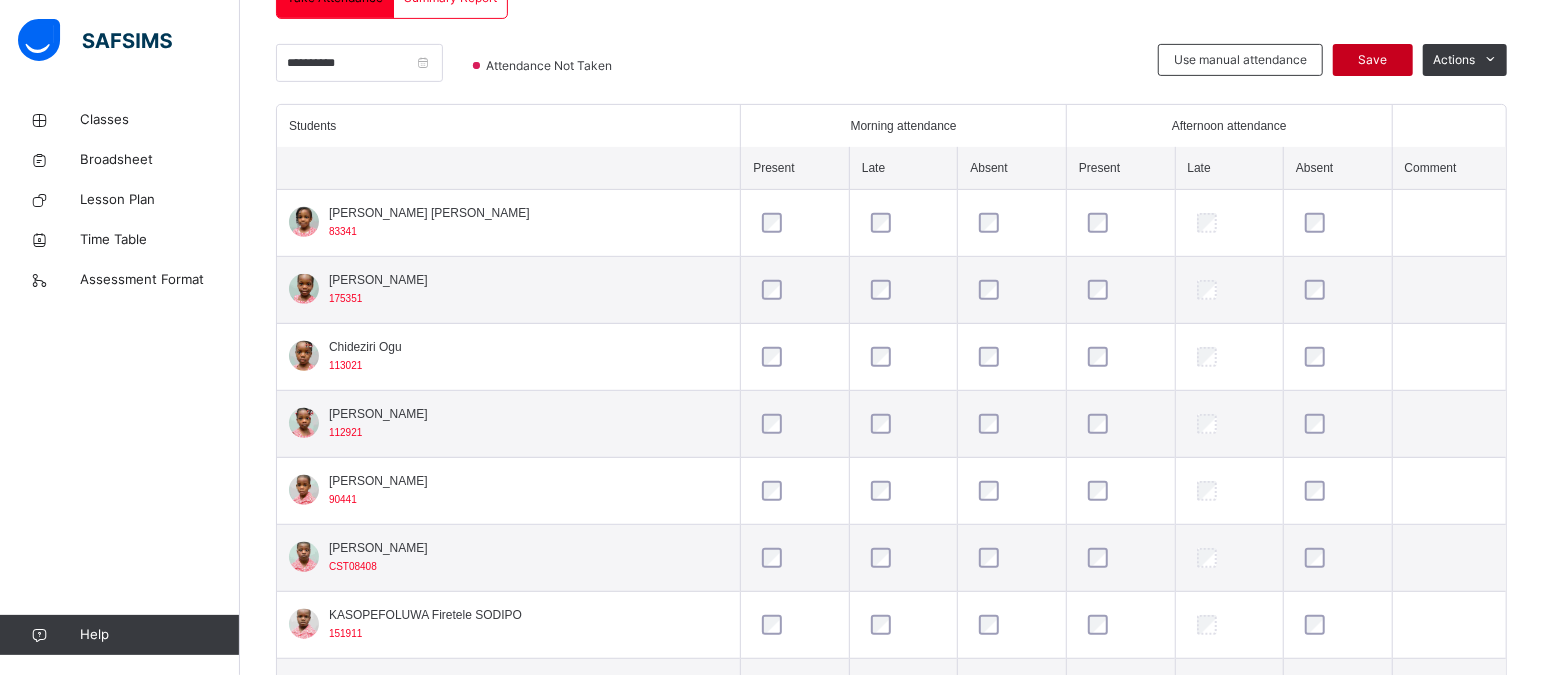 click on "Save" at bounding box center [1373, 60] 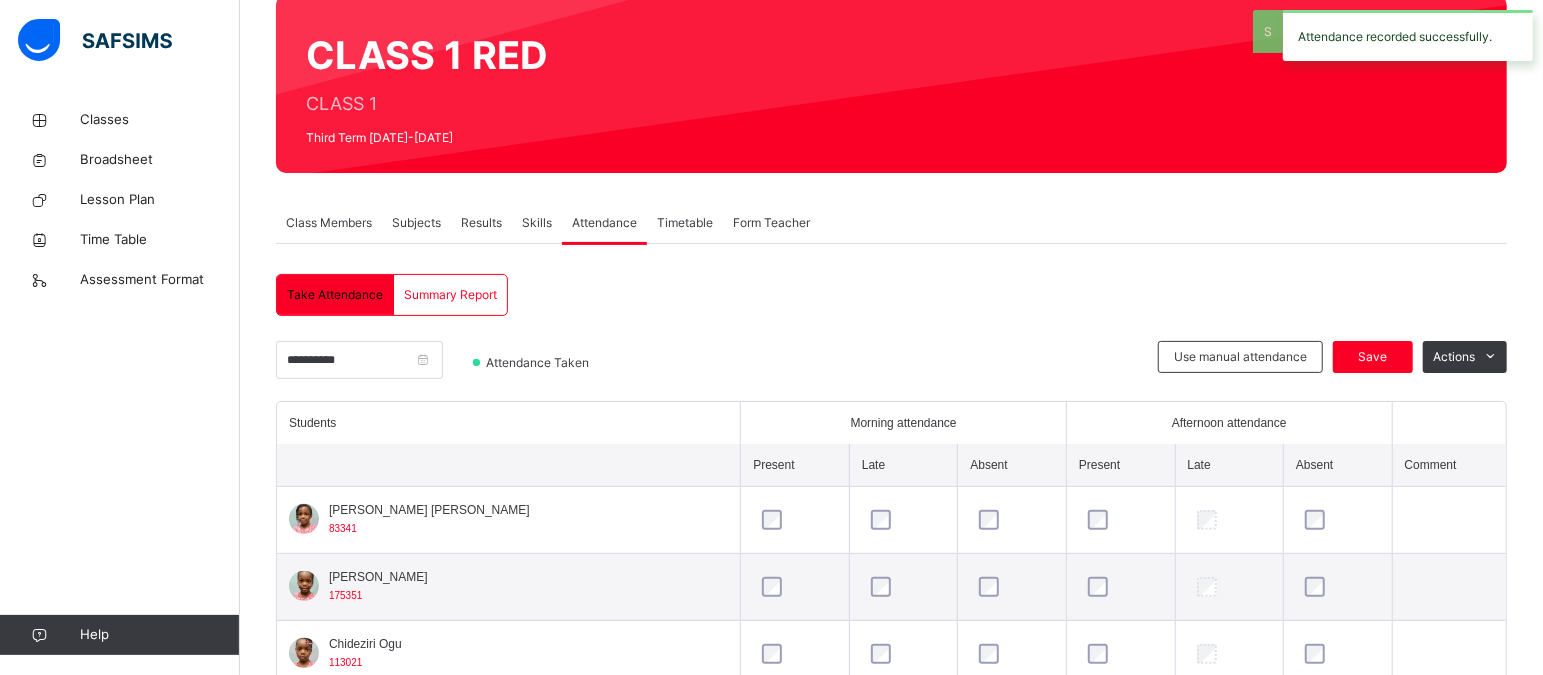 scroll, scrollTop: 470, scrollLeft: 0, axis: vertical 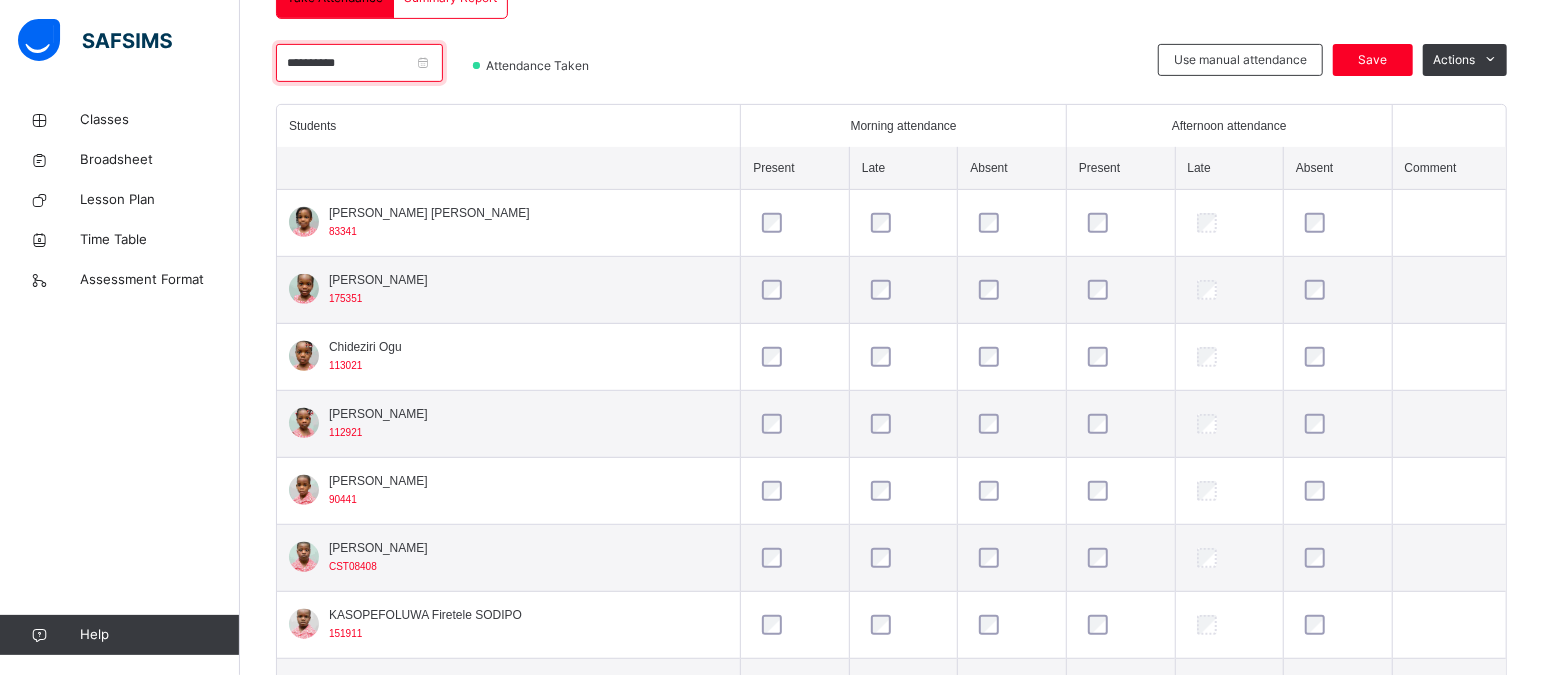 click on "**********" at bounding box center [359, 63] 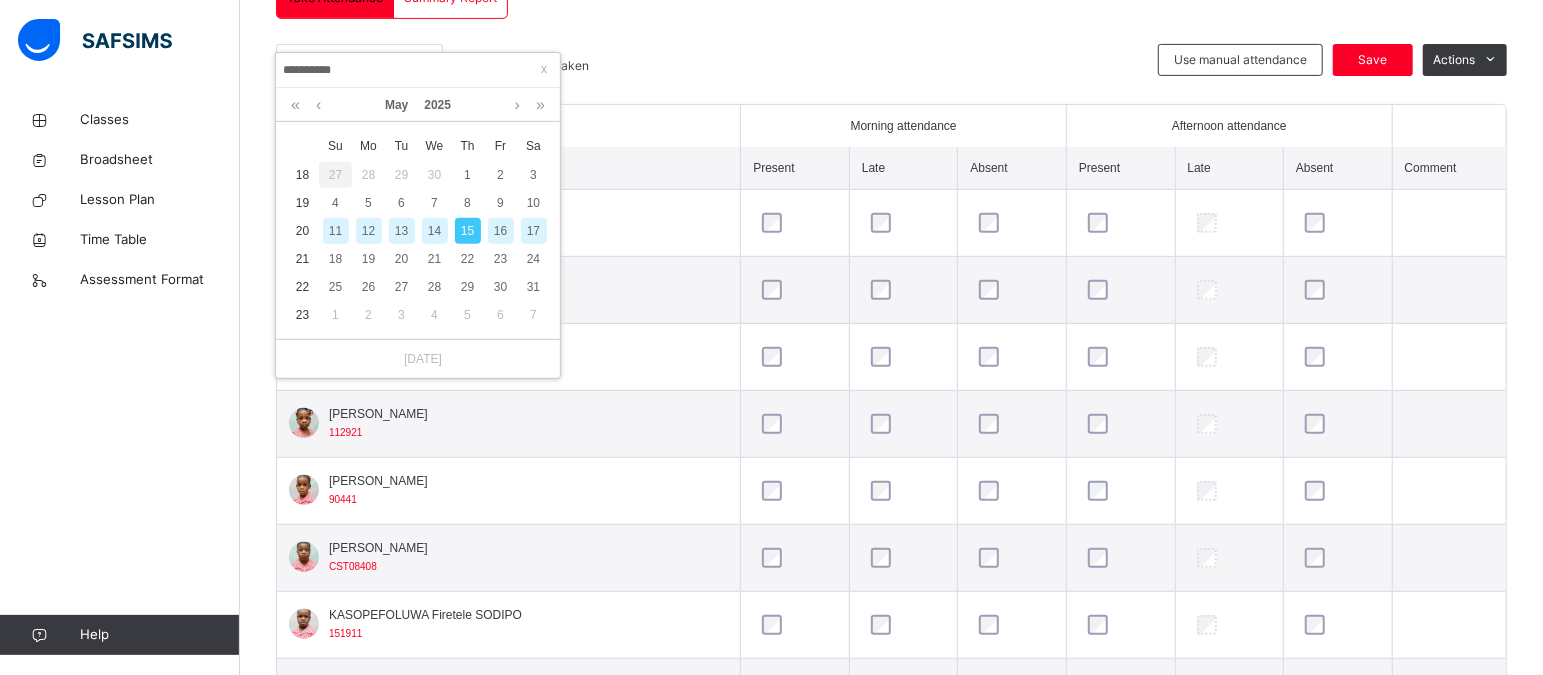 click on "16" at bounding box center [501, 231] 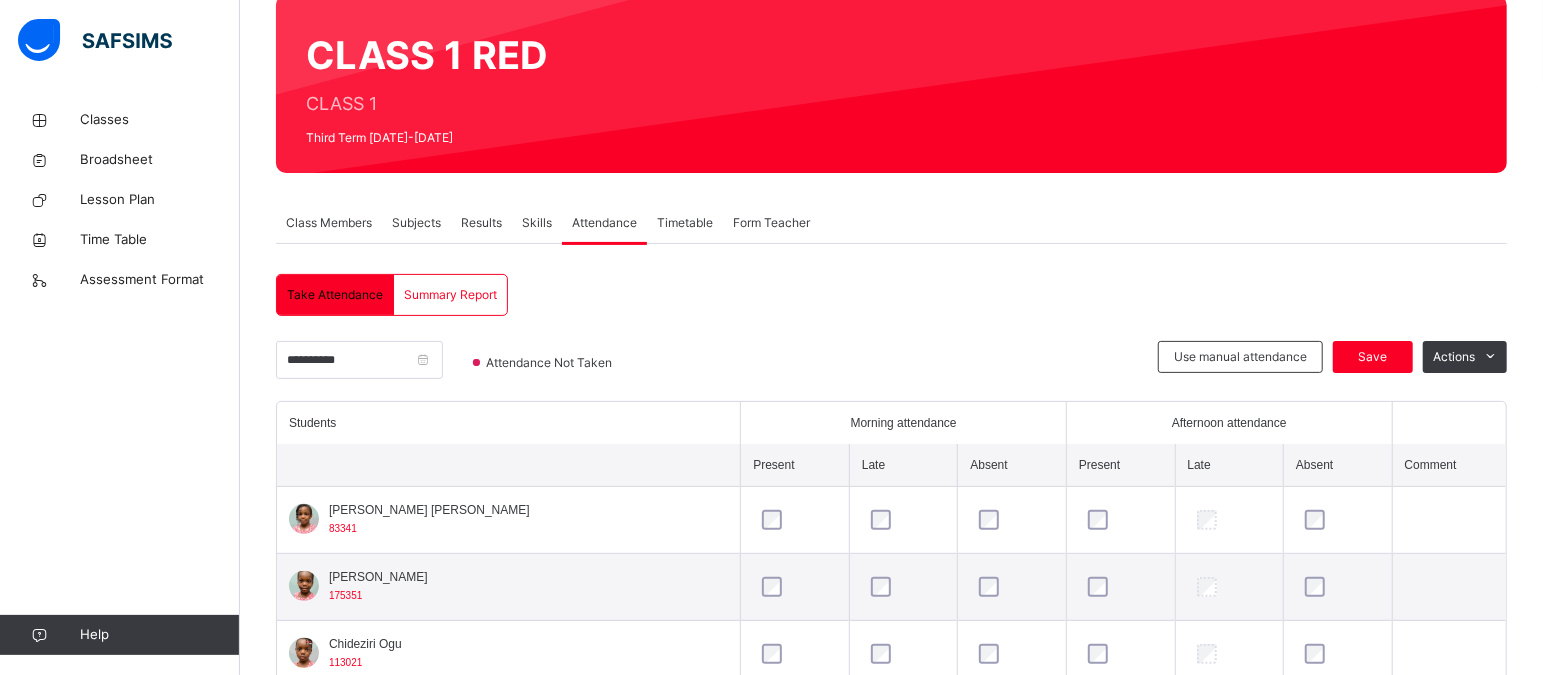 scroll, scrollTop: 470, scrollLeft: 0, axis: vertical 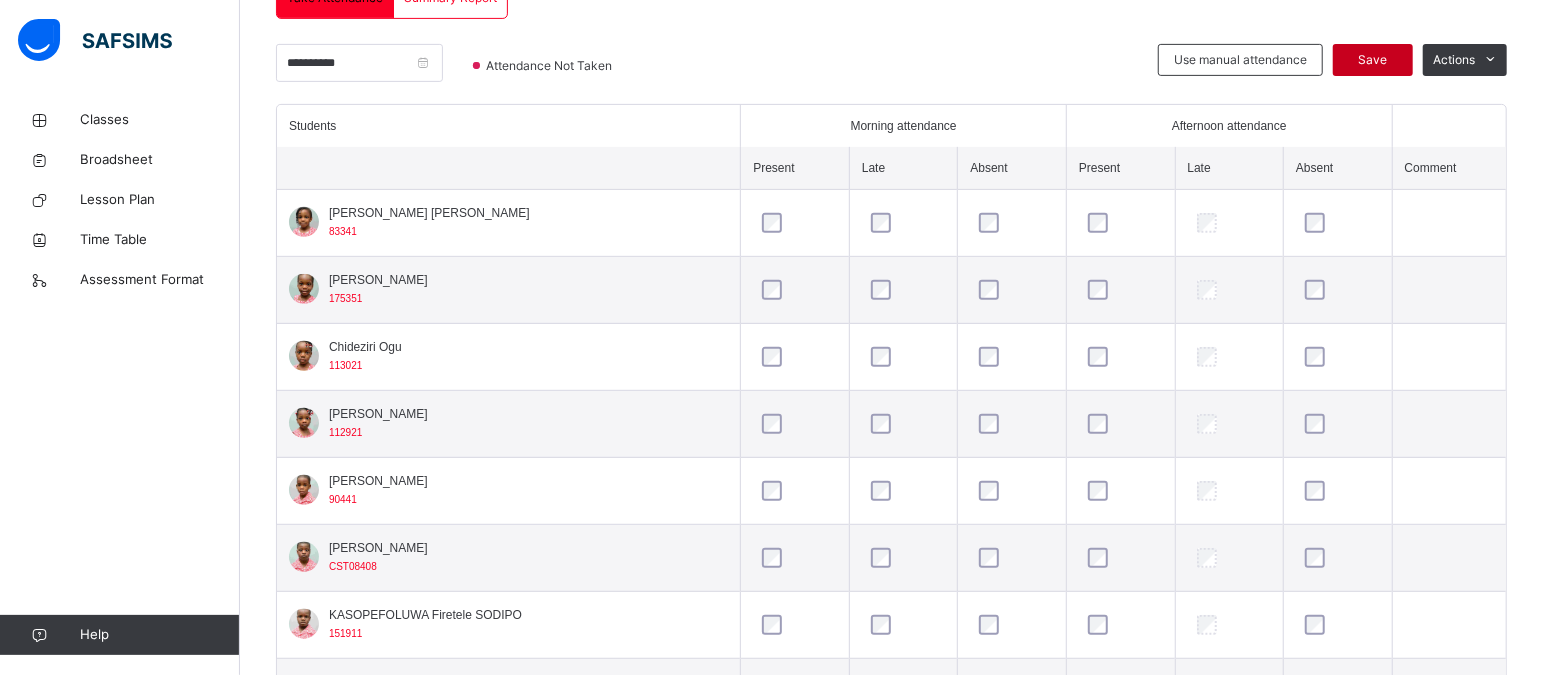 click on "Save" at bounding box center [1373, 60] 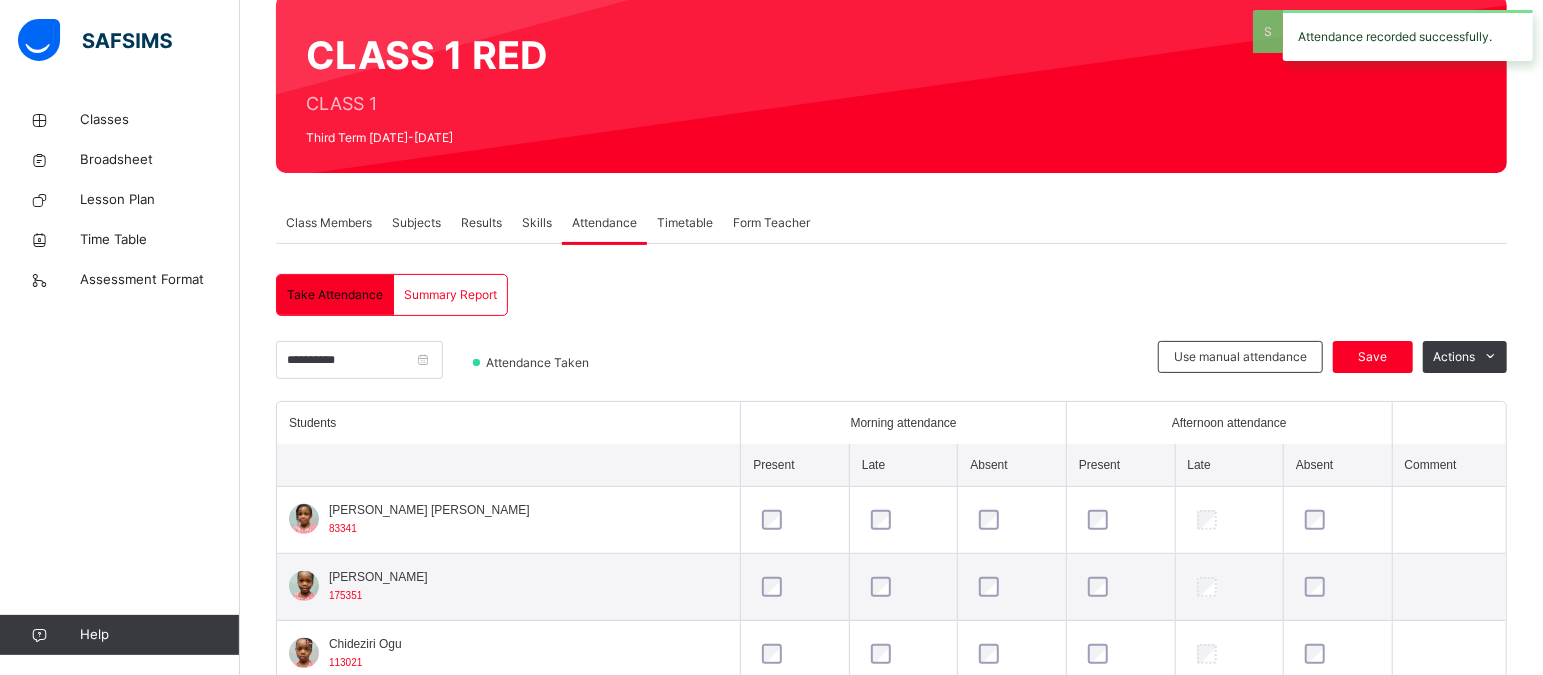 scroll, scrollTop: 470, scrollLeft: 0, axis: vertical 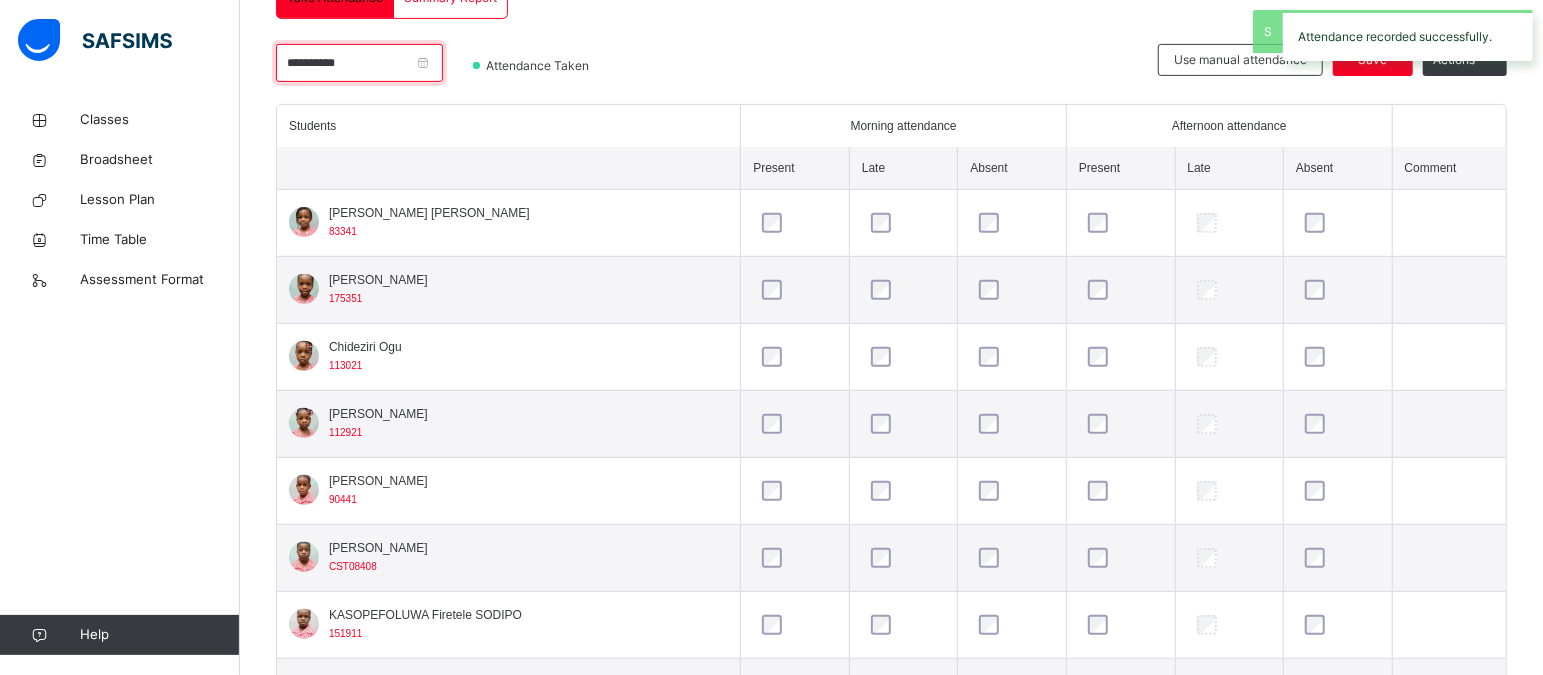 click on "**********" at bounding box center (359, 63) 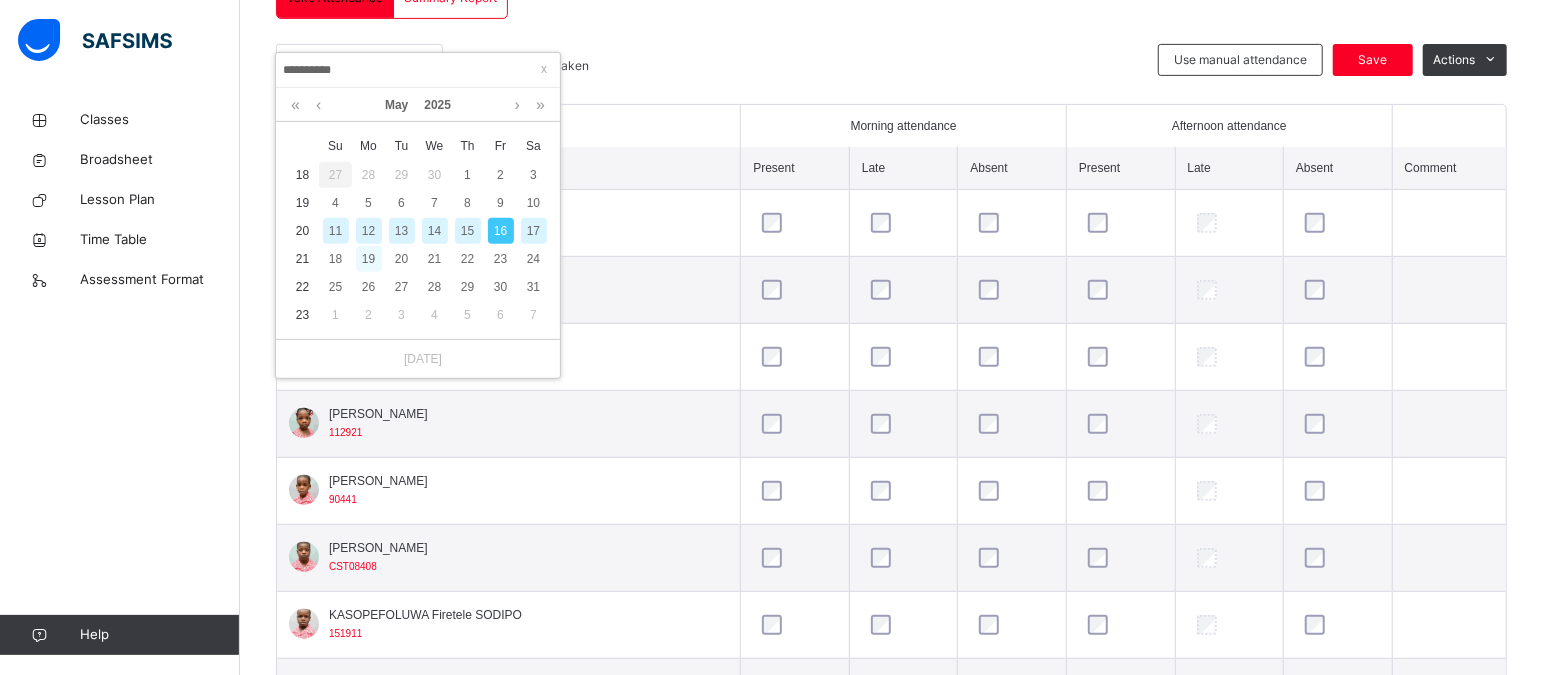click on "19" at bounding box center (369, 259) 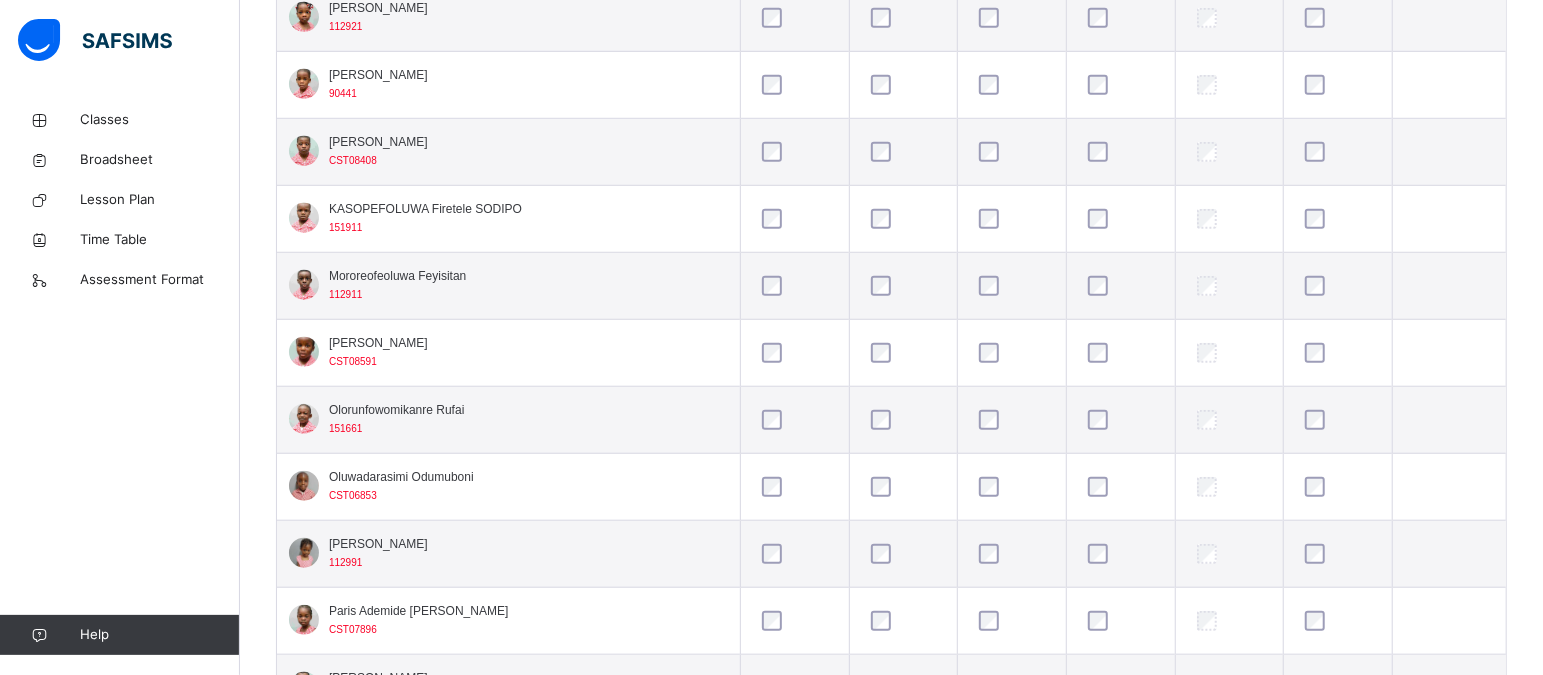 scroll, scrollTop: 1041, scrollLeft: 0, axis: vertical 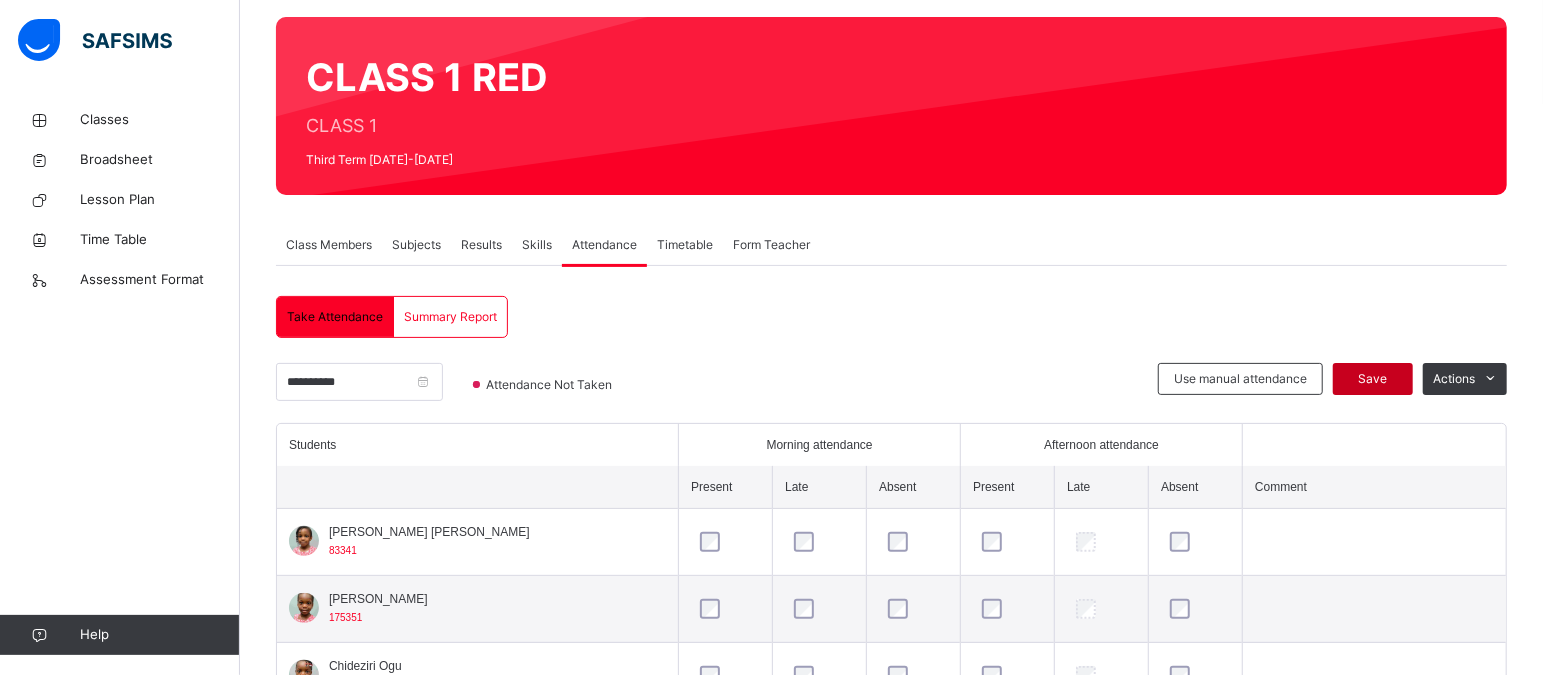 click on "Save" at bounding box center (1373, 379) 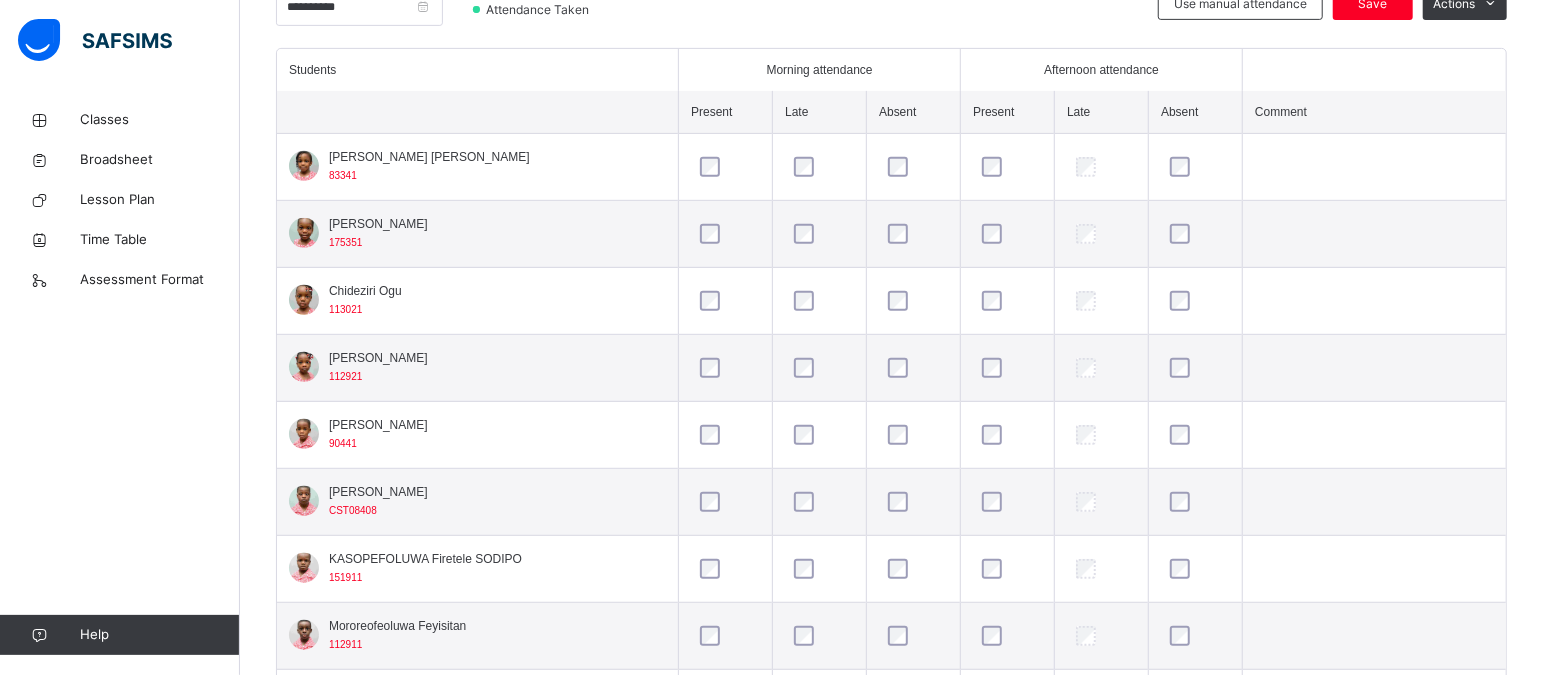 scroll, scrollTop: 641, scrollLeft: 0, axis: vertical 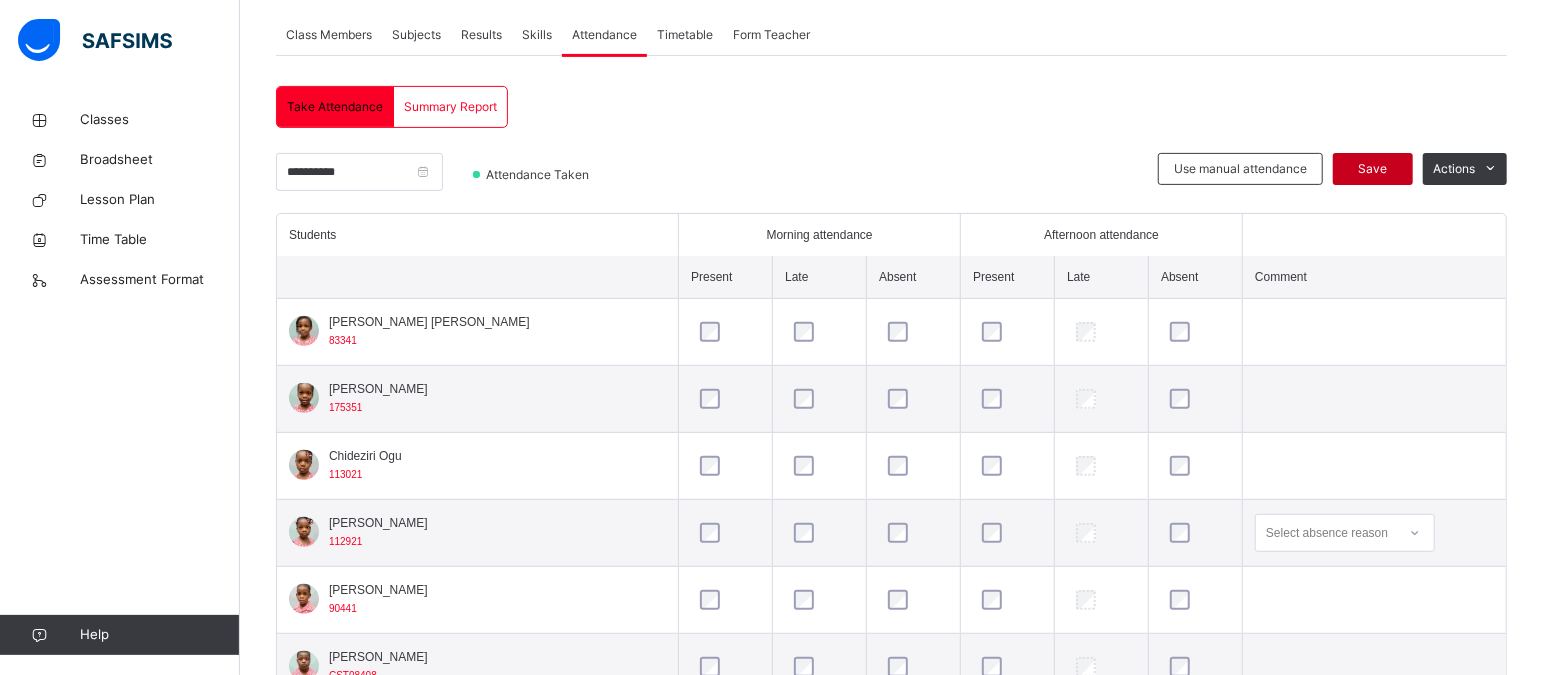 click on "Save" at bounding box center [1373, 169] 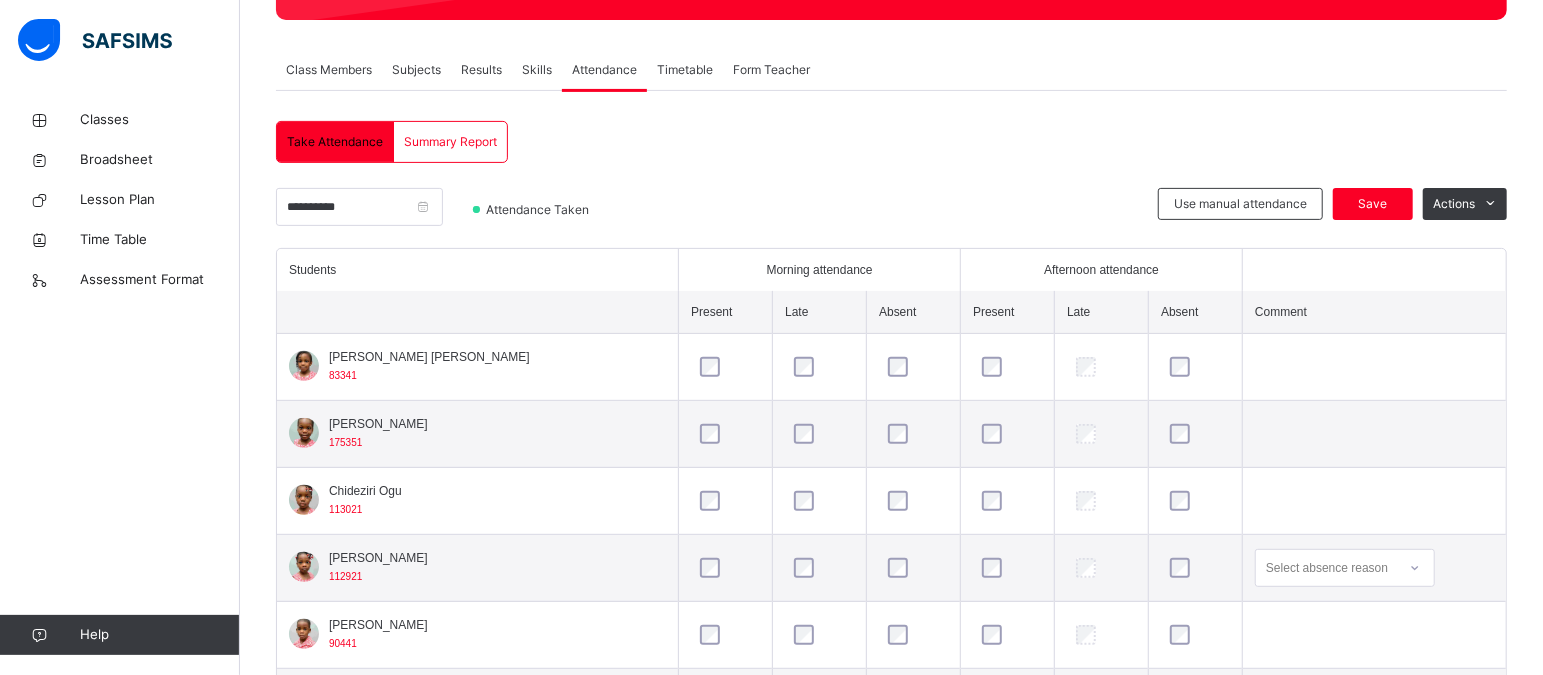 scroll, scrollTop: 319, scrollLeft: 0, axis: vertical 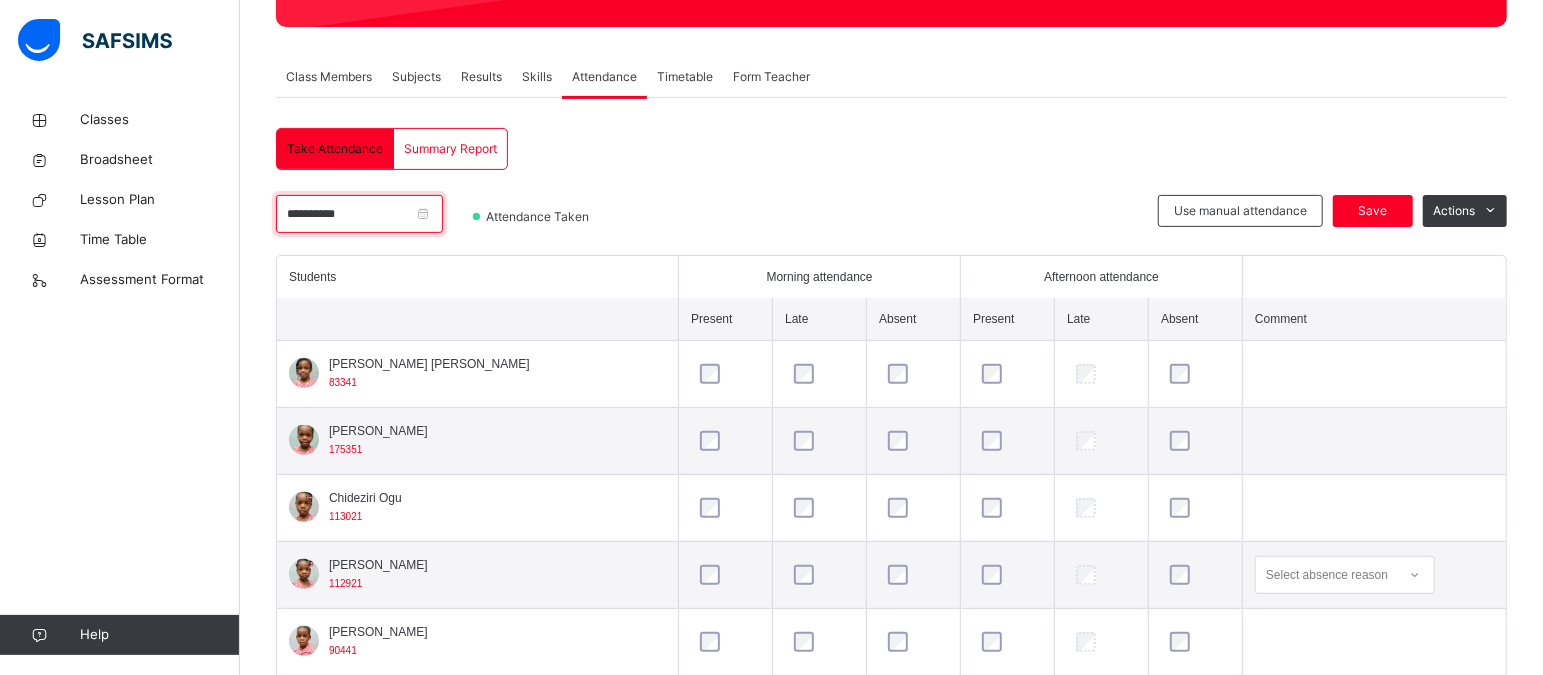 click on "**********" at bounding box center [359, 214] 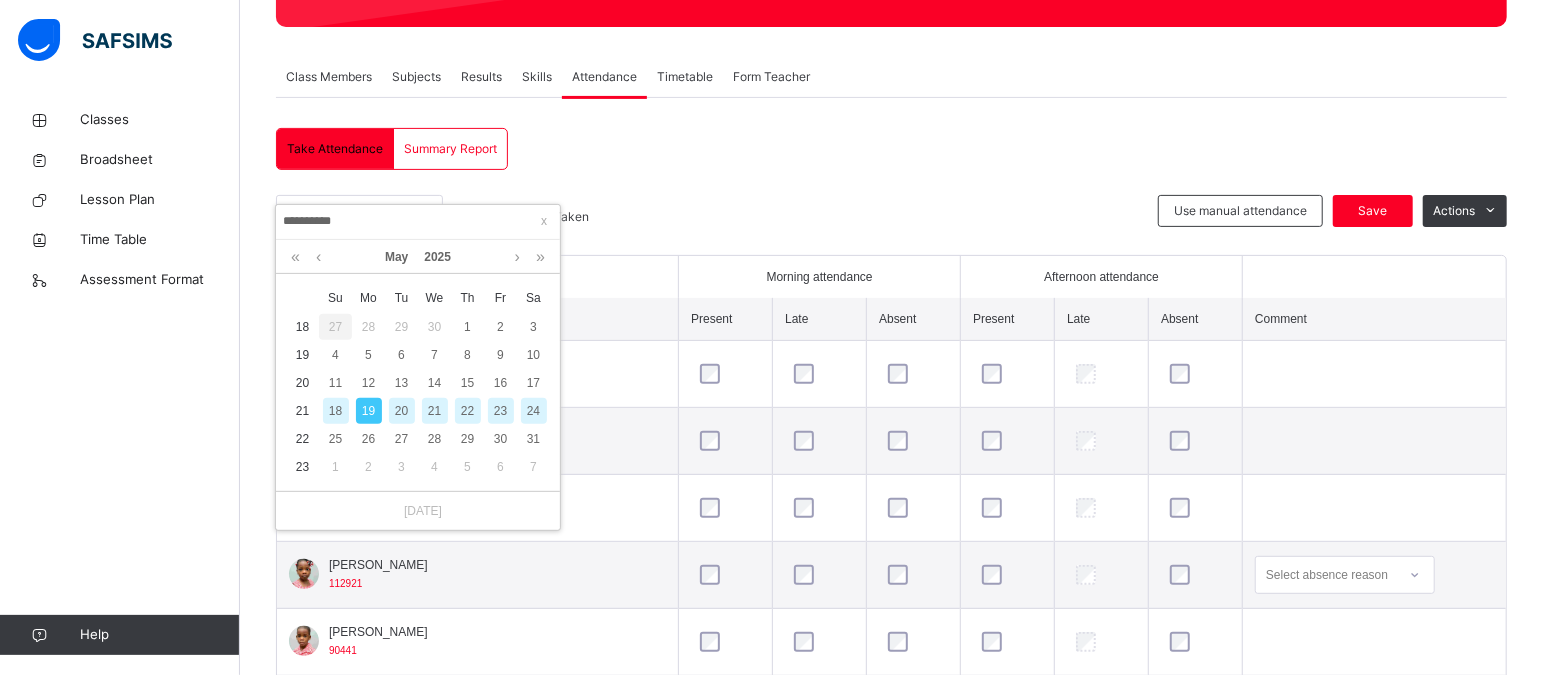 click on "20" at bounding box center (402, 411) 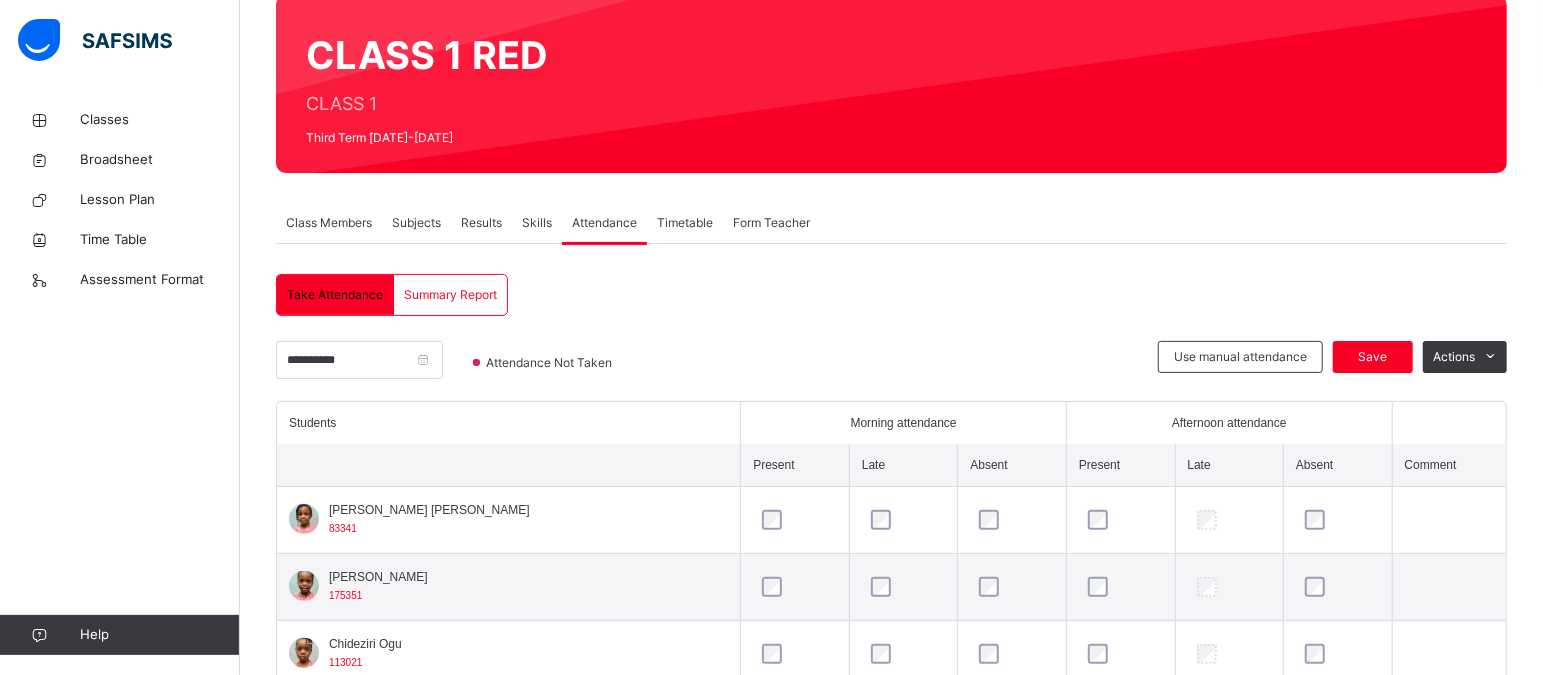 scroll, scrollTop: 319, scrollLeft: 0, axis: vertical 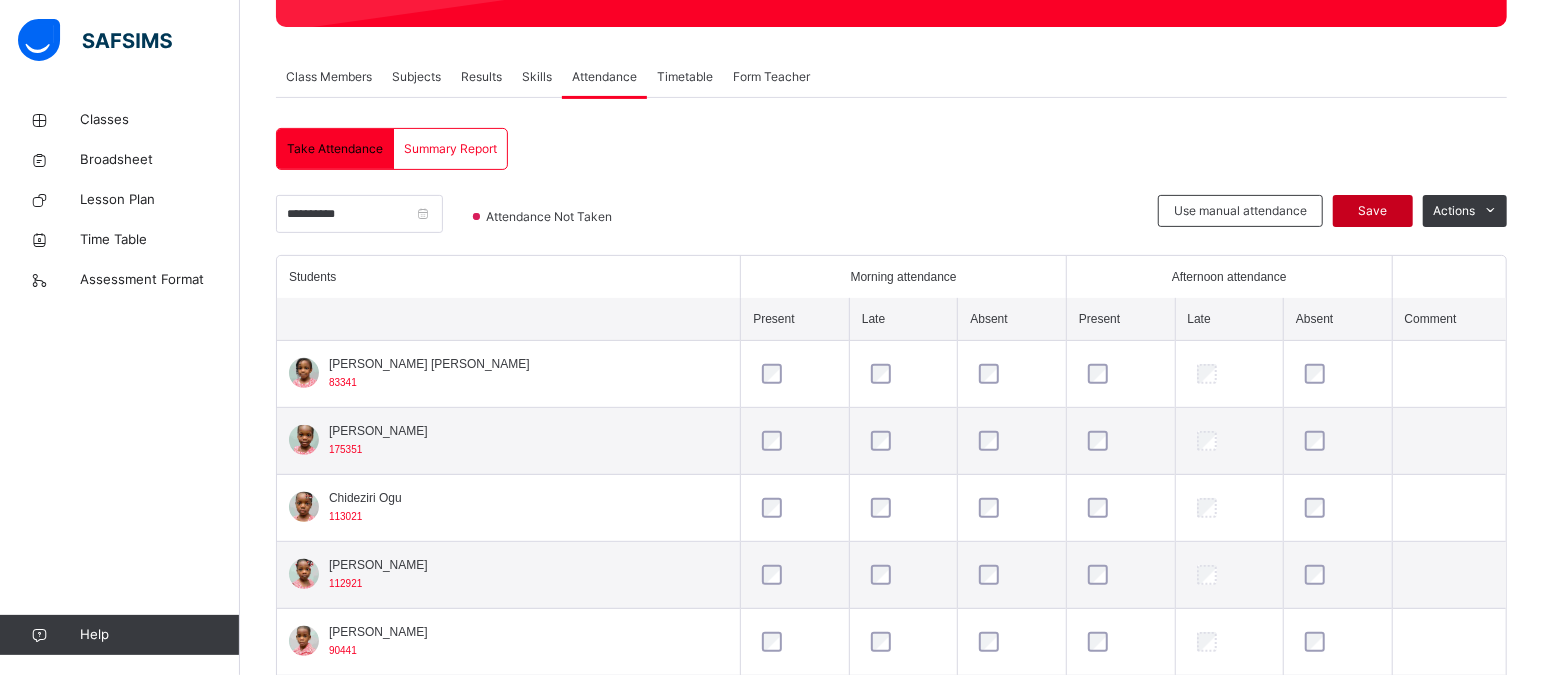 click on "Save" at bounding box center (1373, 211) 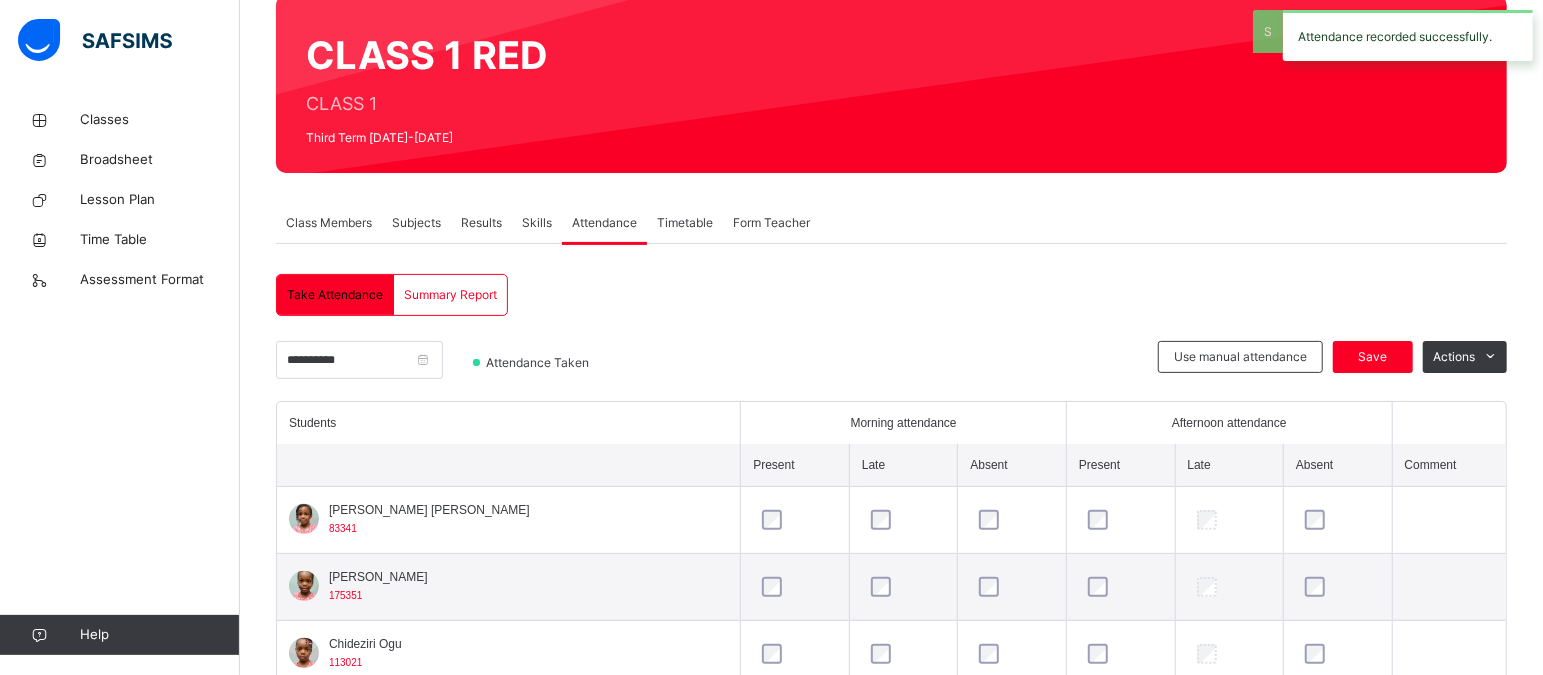scroll, scrollTop: 319, scrollLeft: 0, axis: vertical 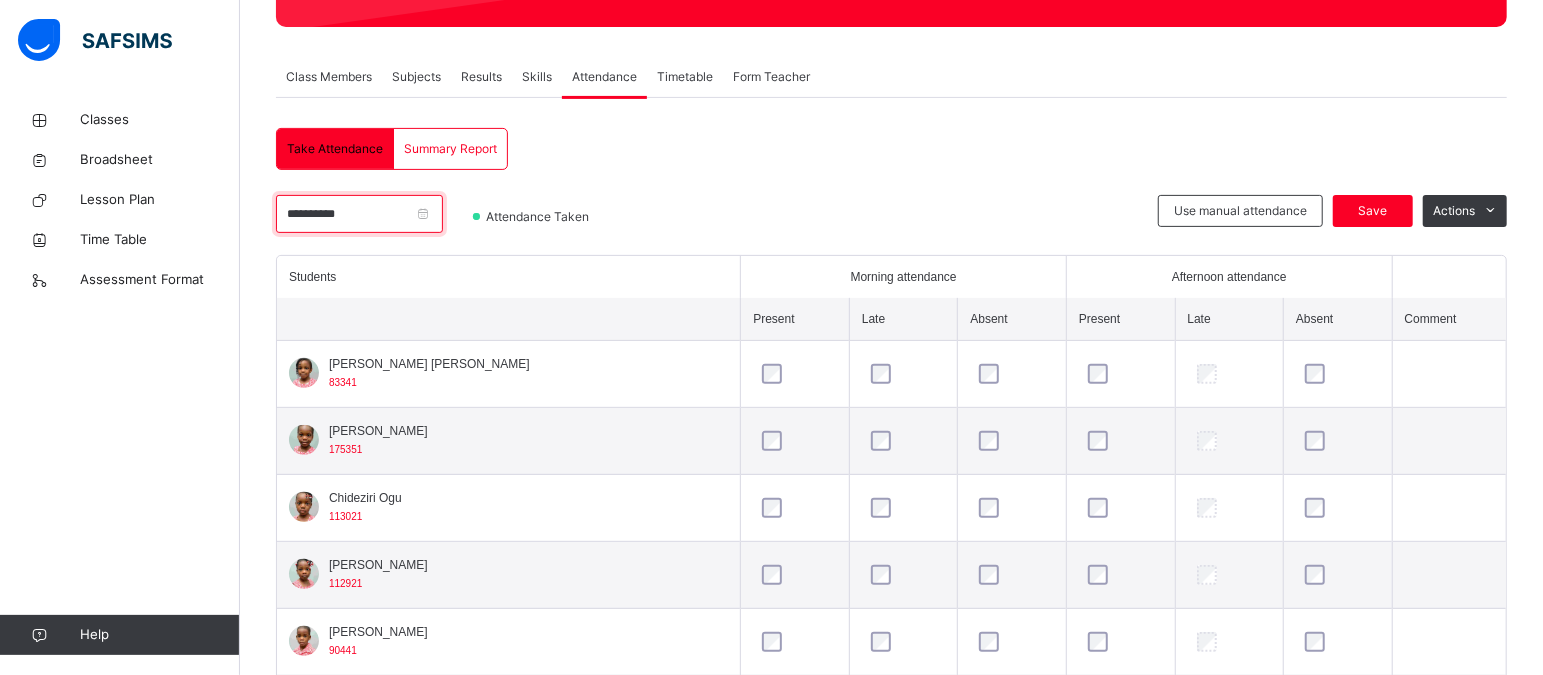 click on "**********" at bounding box center [359, 214] 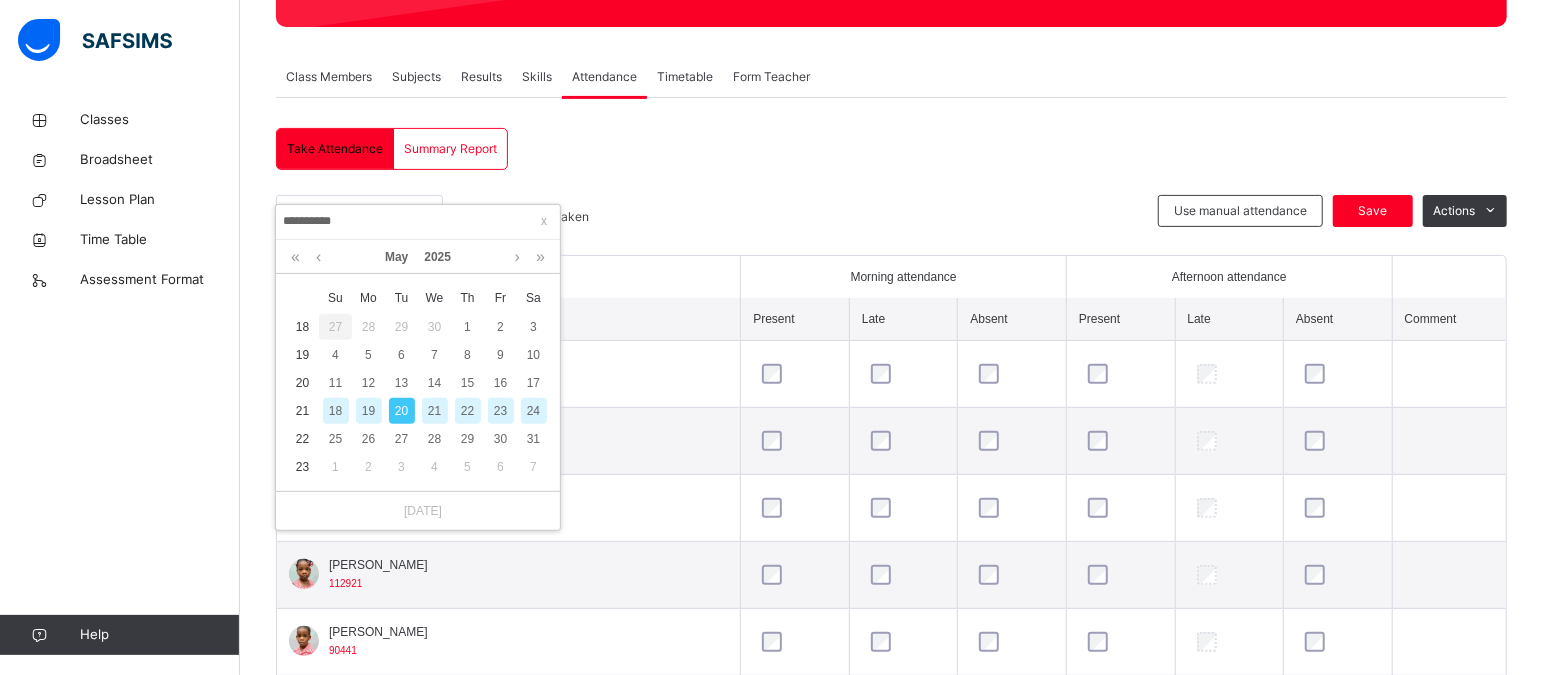 click on "21" at bounding box center [435, 411] 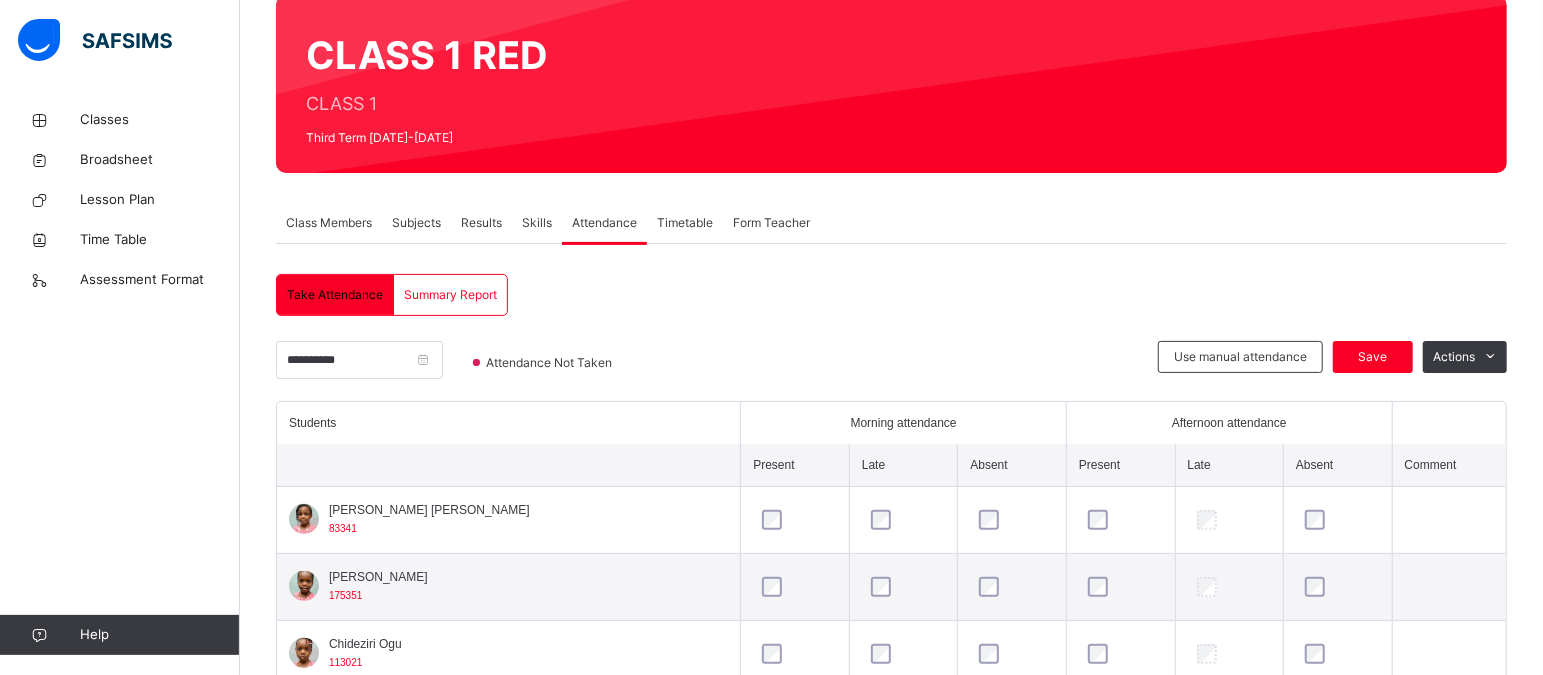 scroll, scrollTop: 319, scrollLeft: 0, axis: vertical 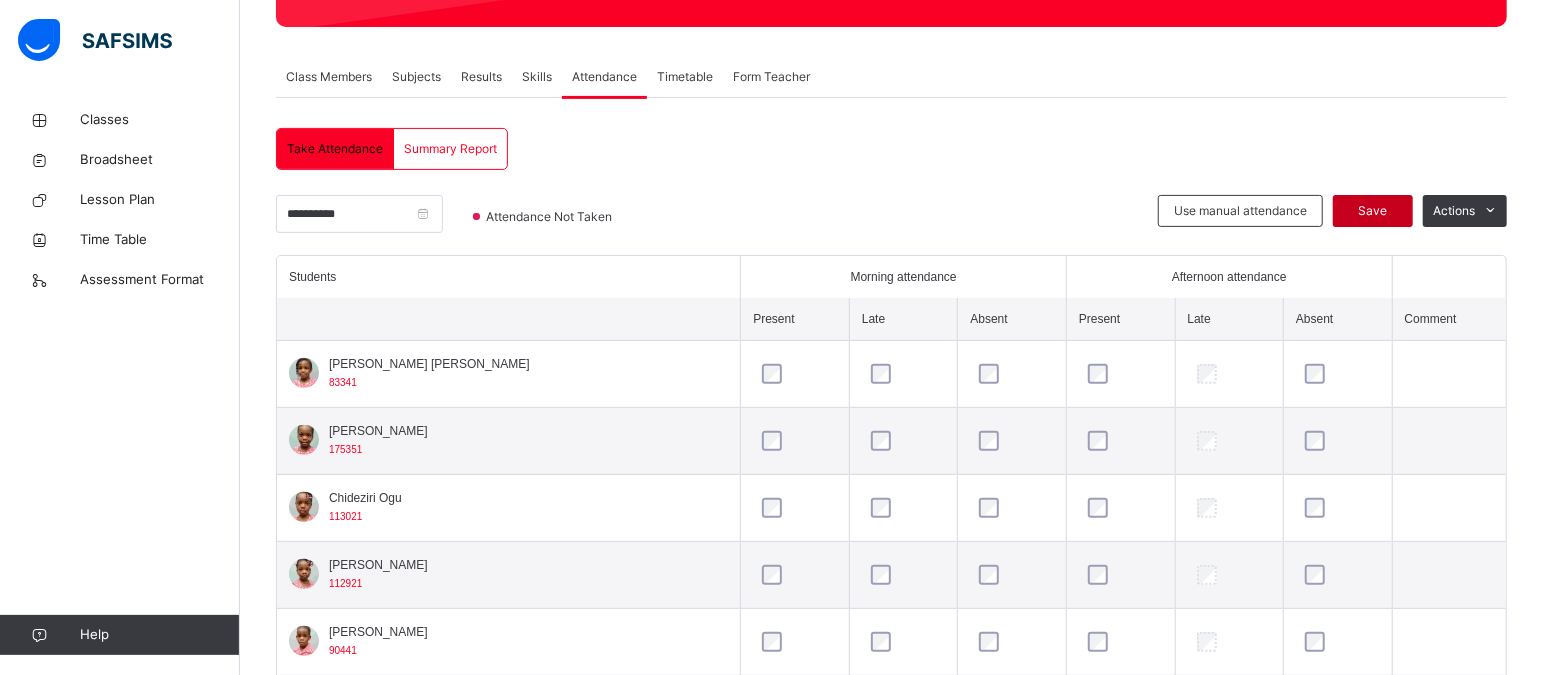 click on "Save" at bounding box center (1373, 211) 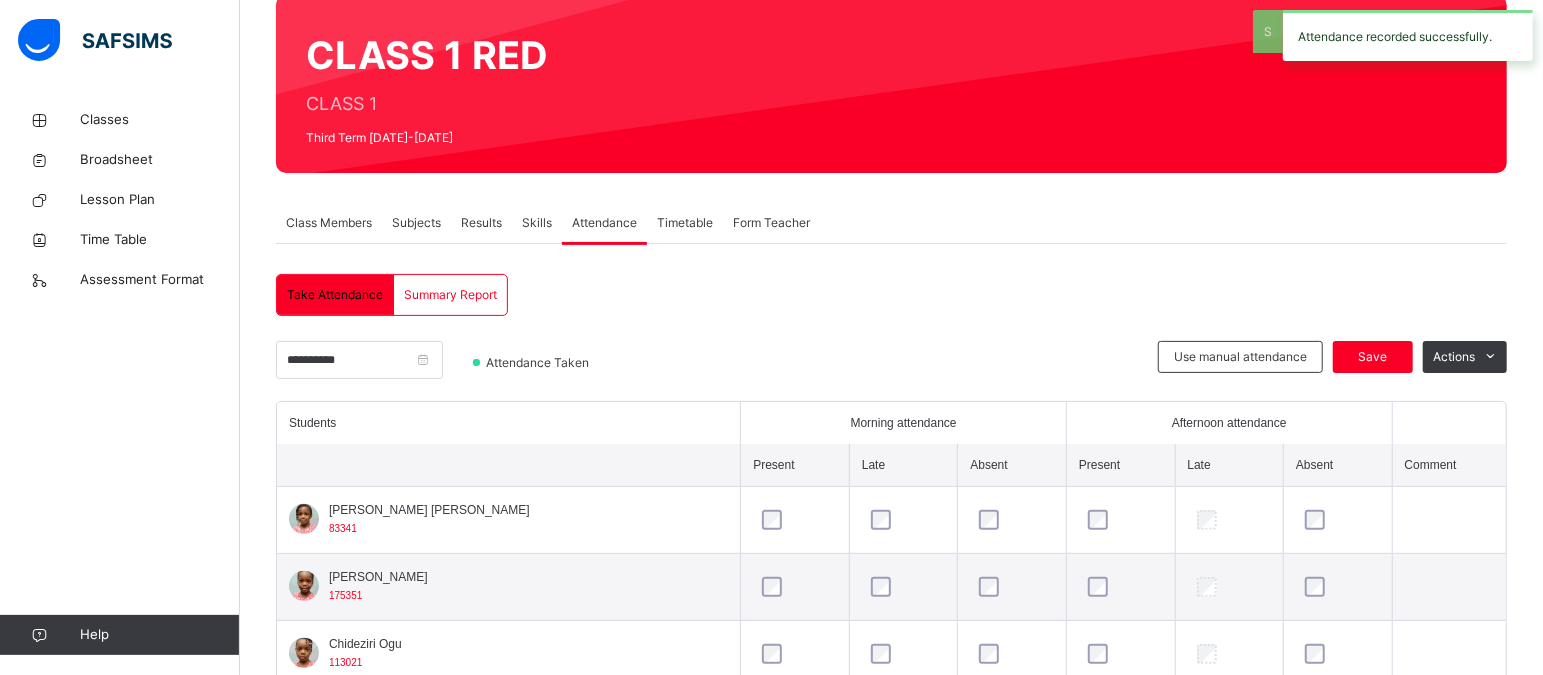 scroll, scrollTop: 319, scrollLeft: 0, axis: vertical 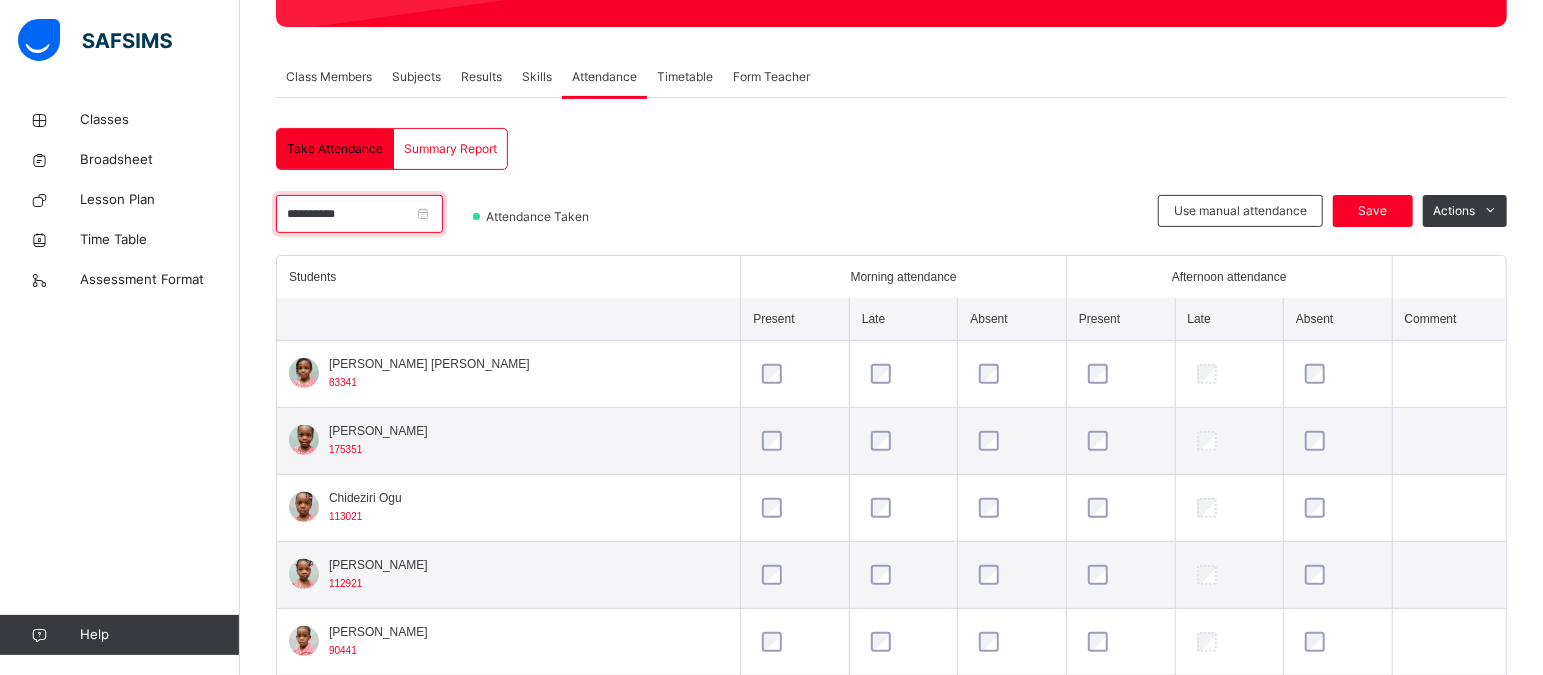 click on "**********" at bounding box center [359, 214] 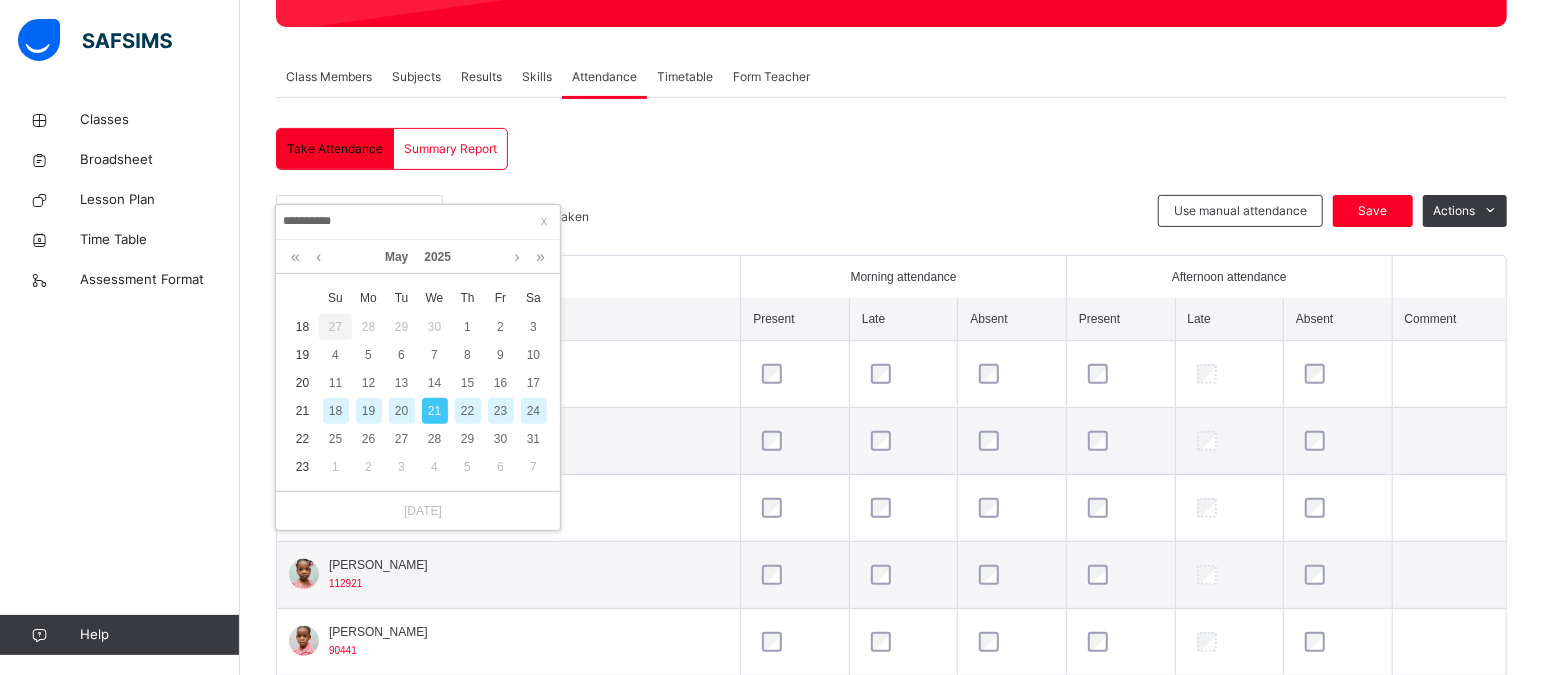 click on "22" at bounding box center [468, 411] 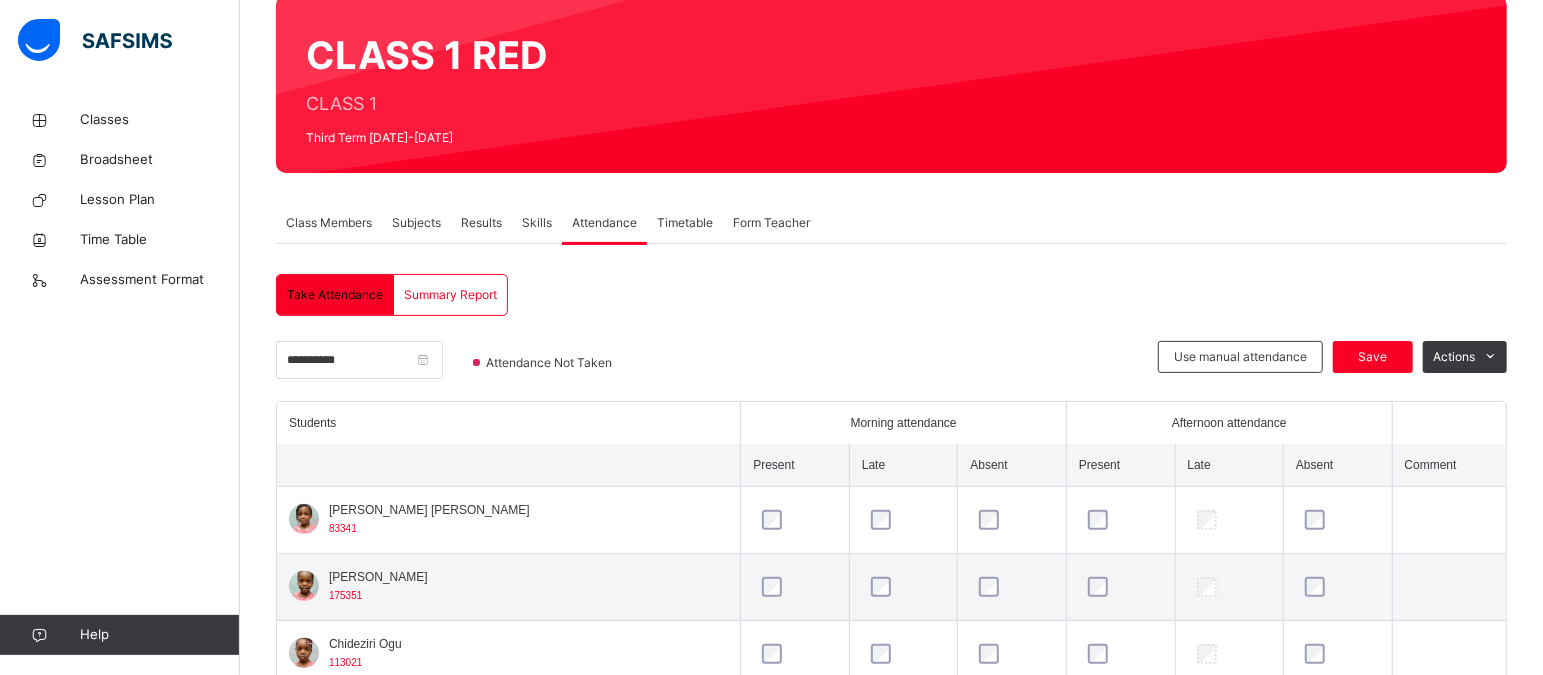 scroll, scrollTop: 319, scrollLeft: 0, axis: vertical 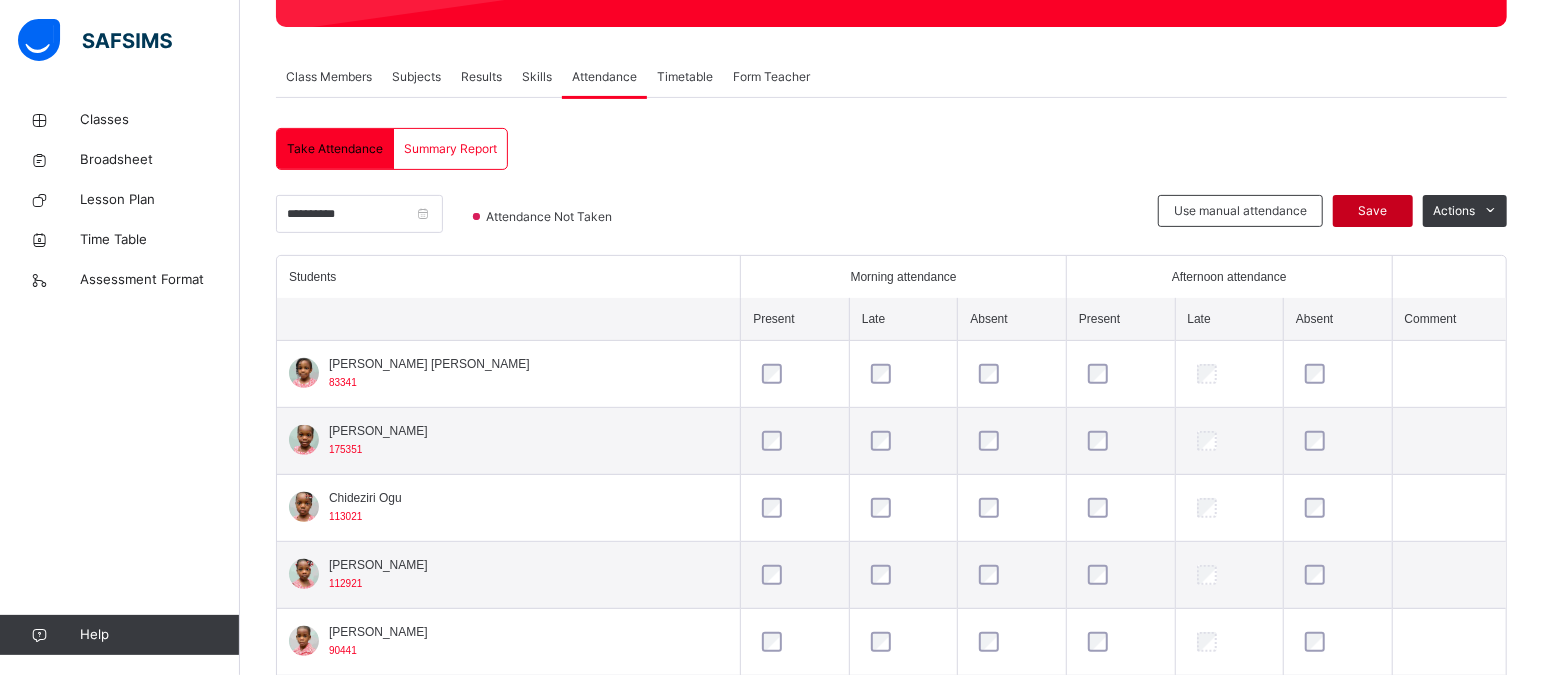 click on "Save" at bounding box center (1373, 211) 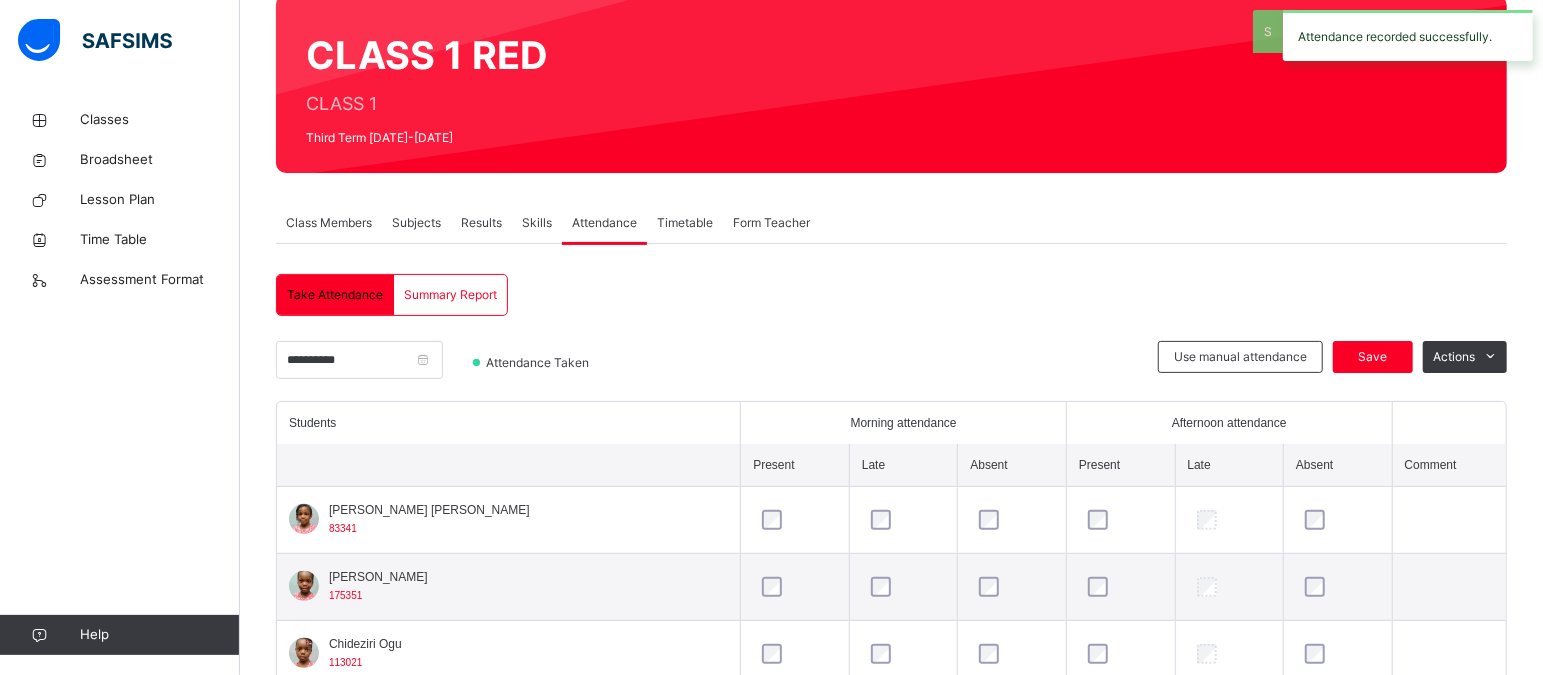 scroll, scrollTop: 319, scrollLeft: 0, axis: vertical 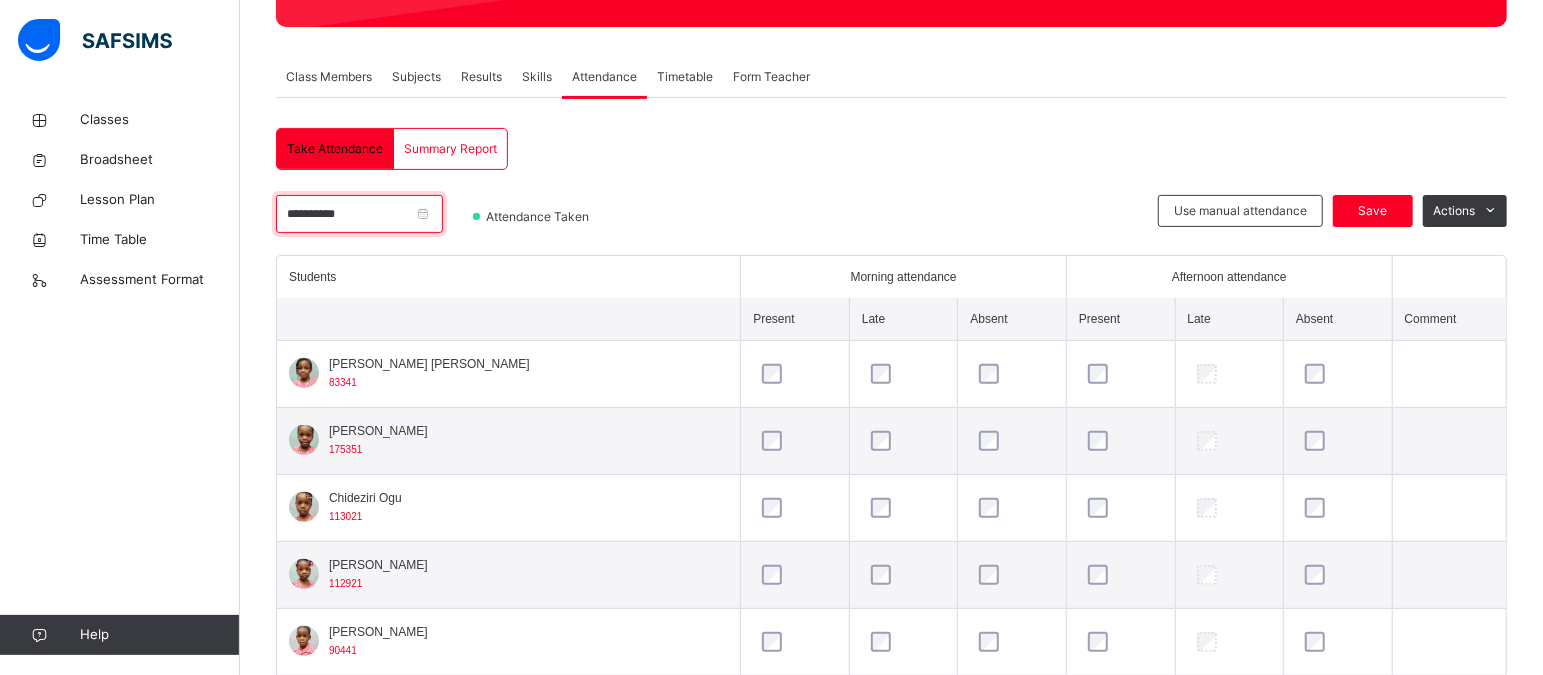 click on "**********" at bounding box center [359, 214] 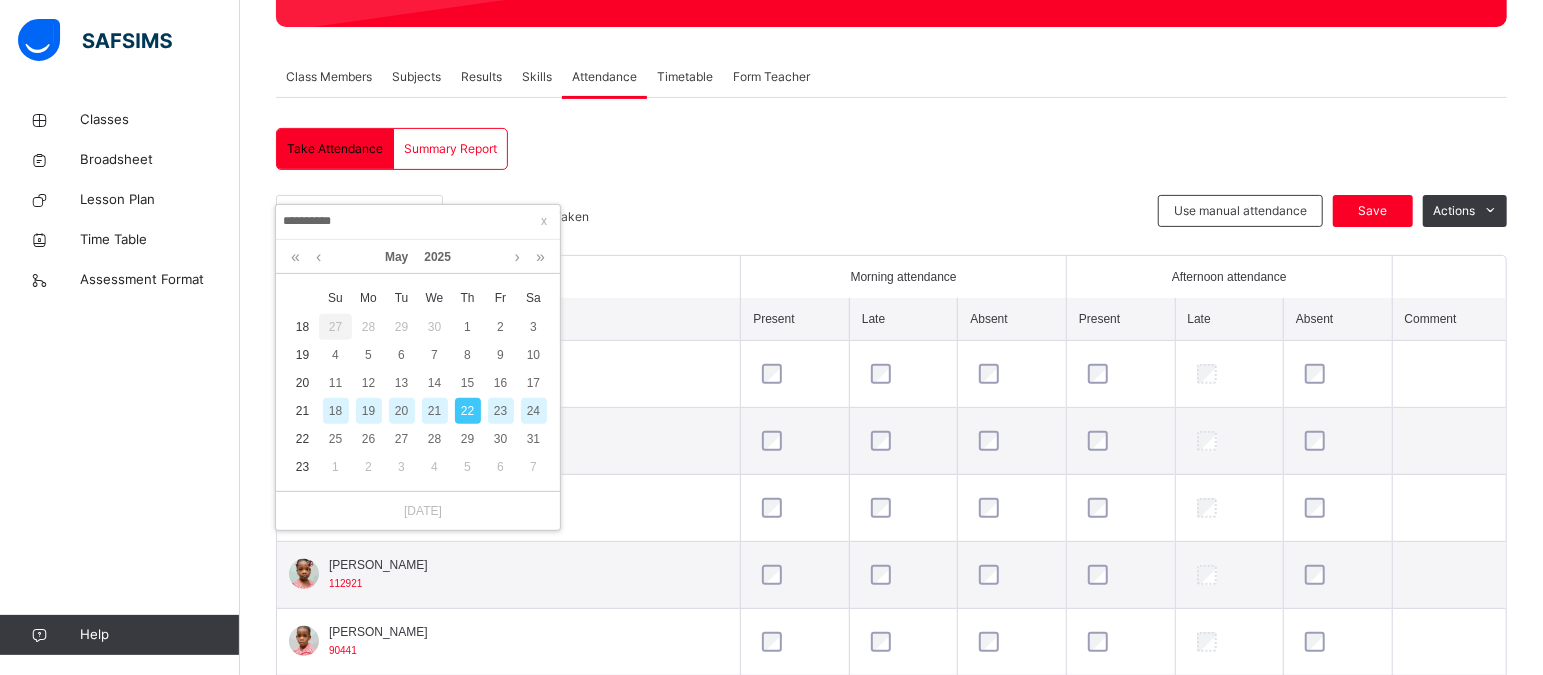 click on "23" at bounding box center [501, 411] 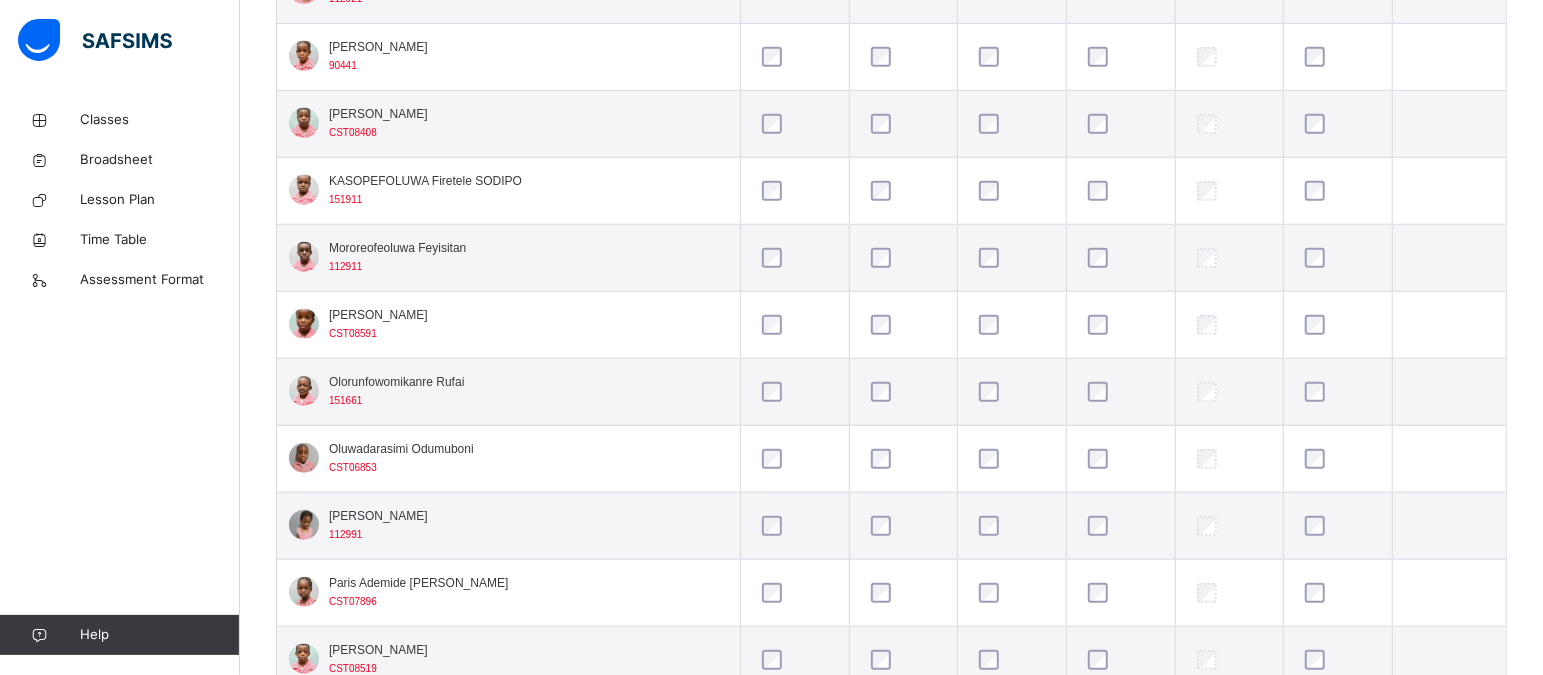 scroll, scrollTop: 903, scrollLeft: 0, axis: vertical 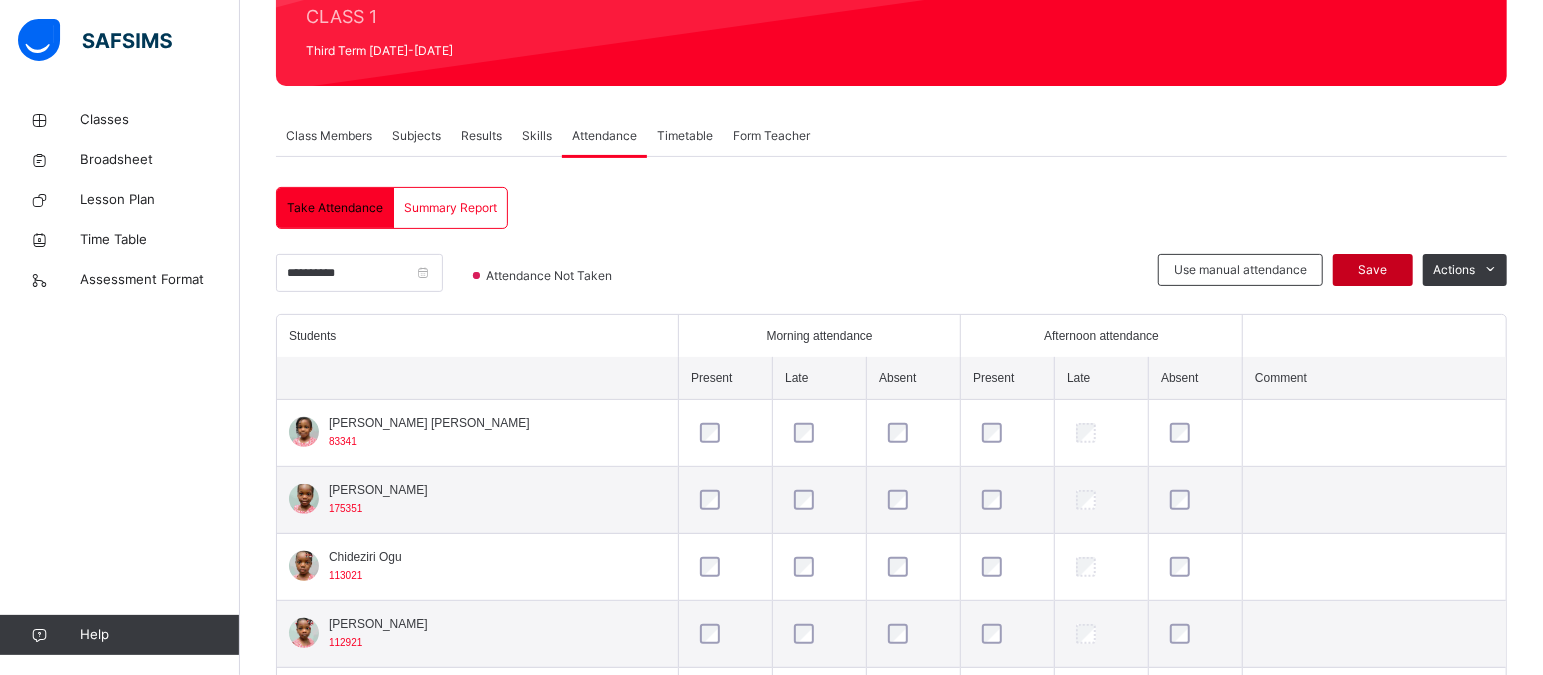 click on "Save" at bounding box center [1373, 270] 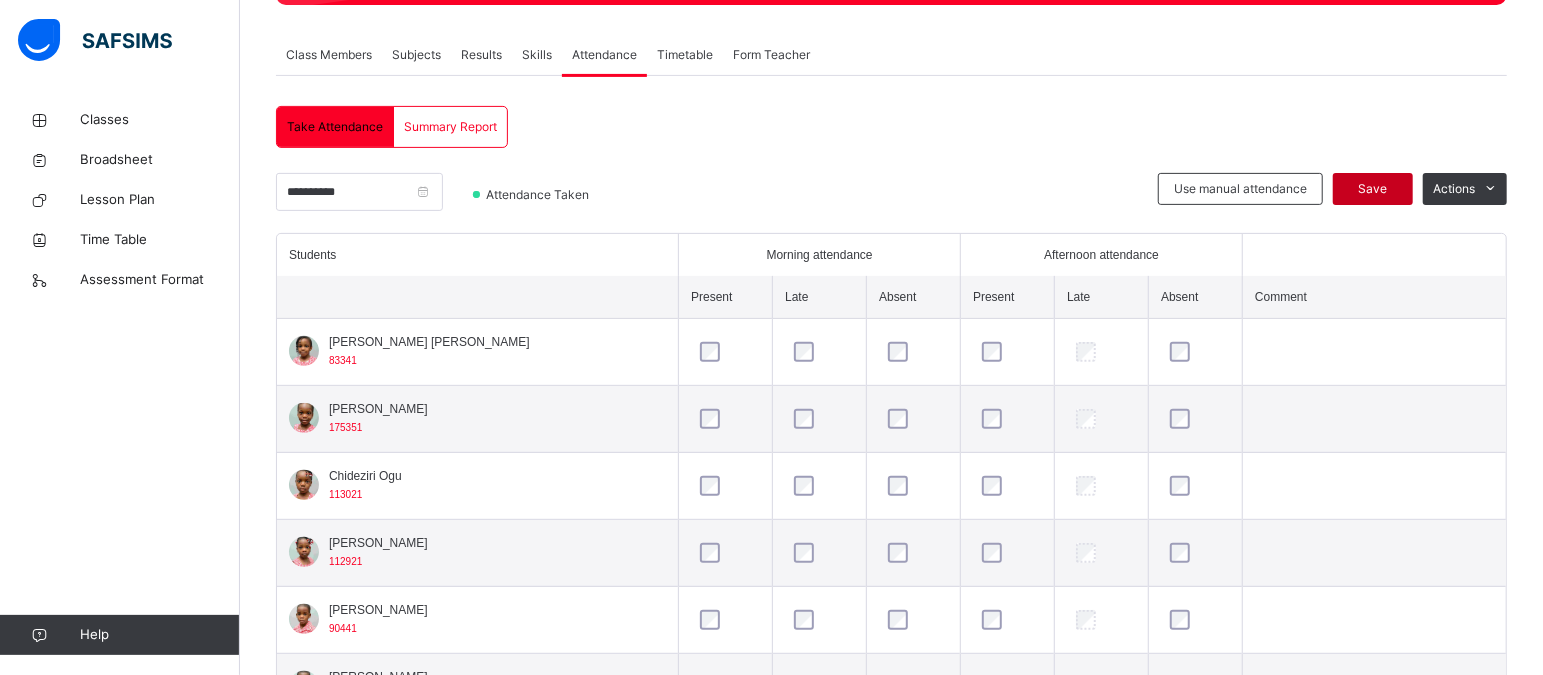 scroll, scrollTop: 343, scrollLeft: 0, axis: vertical 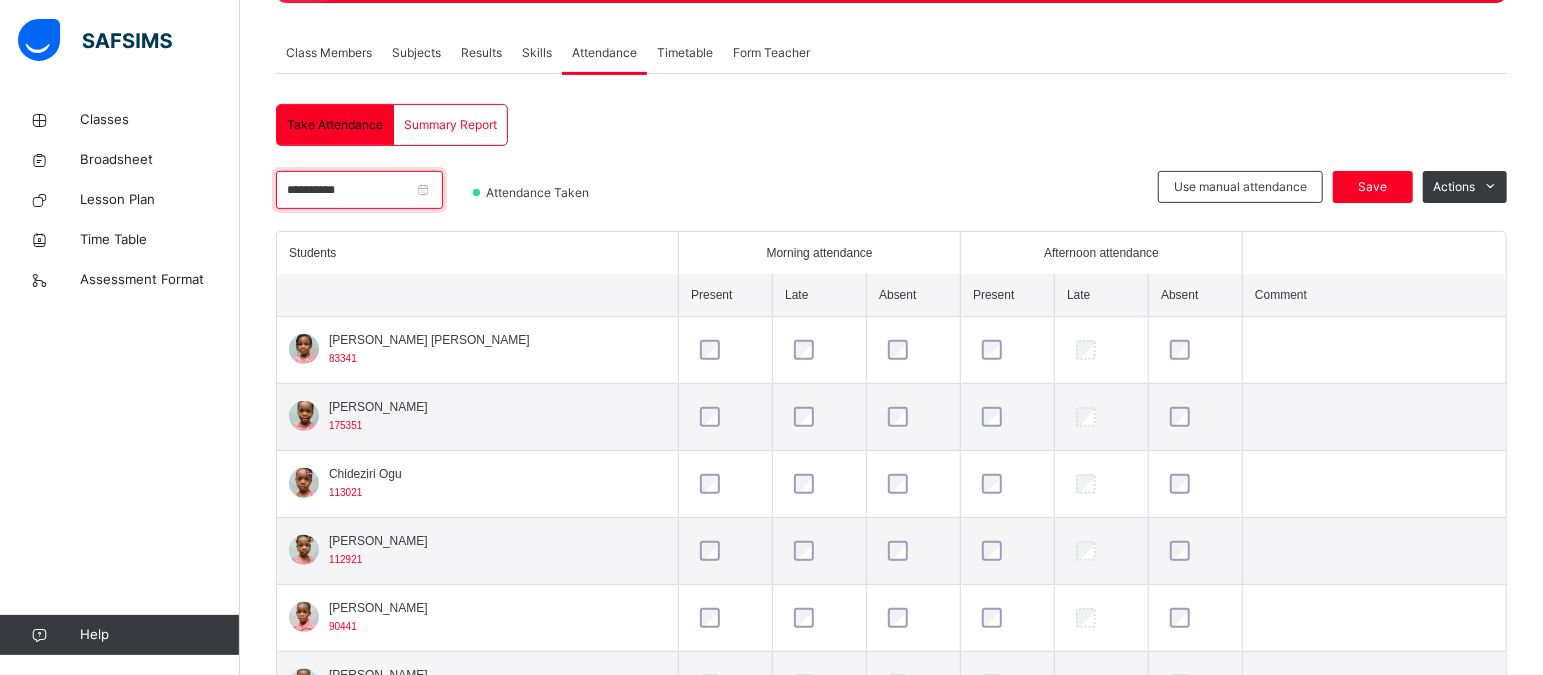 click on "**********" at bounding box center (359, 190) 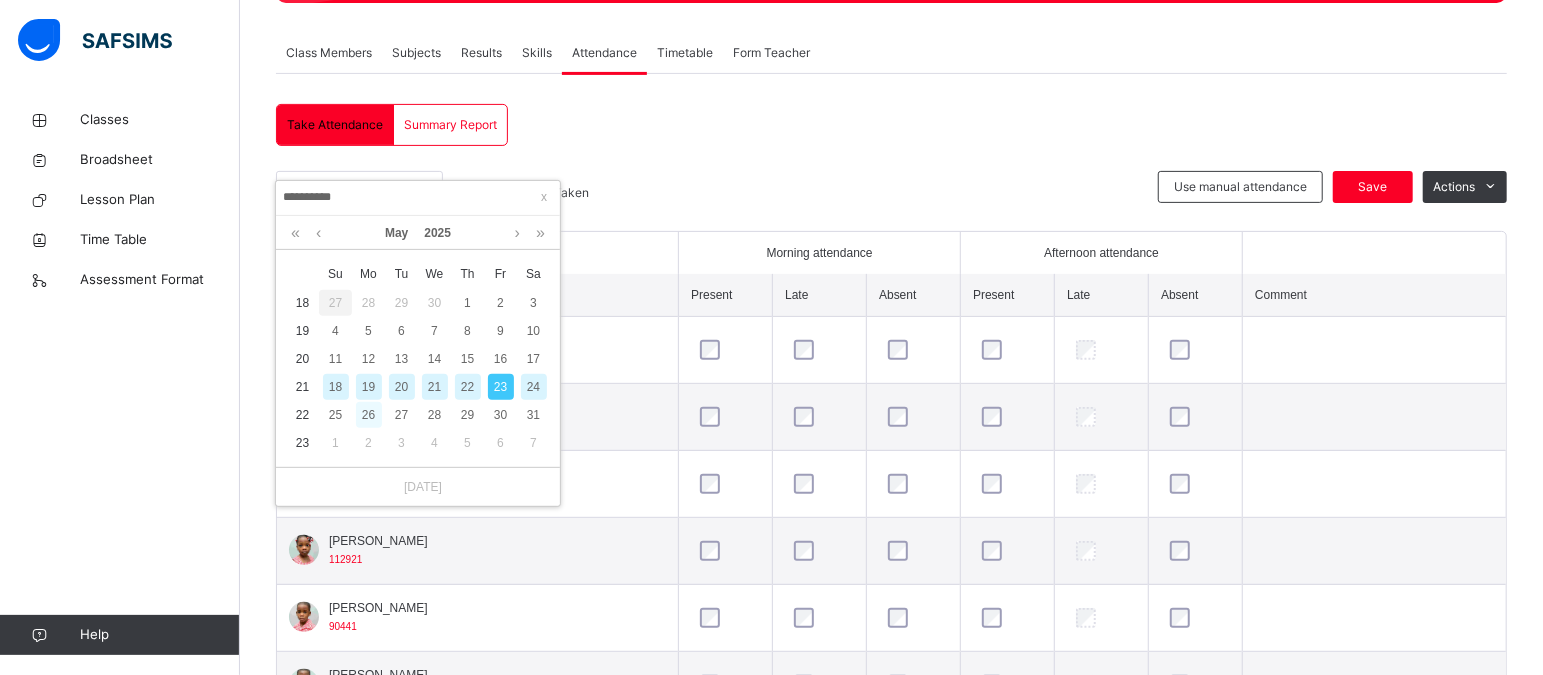 click on "26" at bounding box center (369, 415) 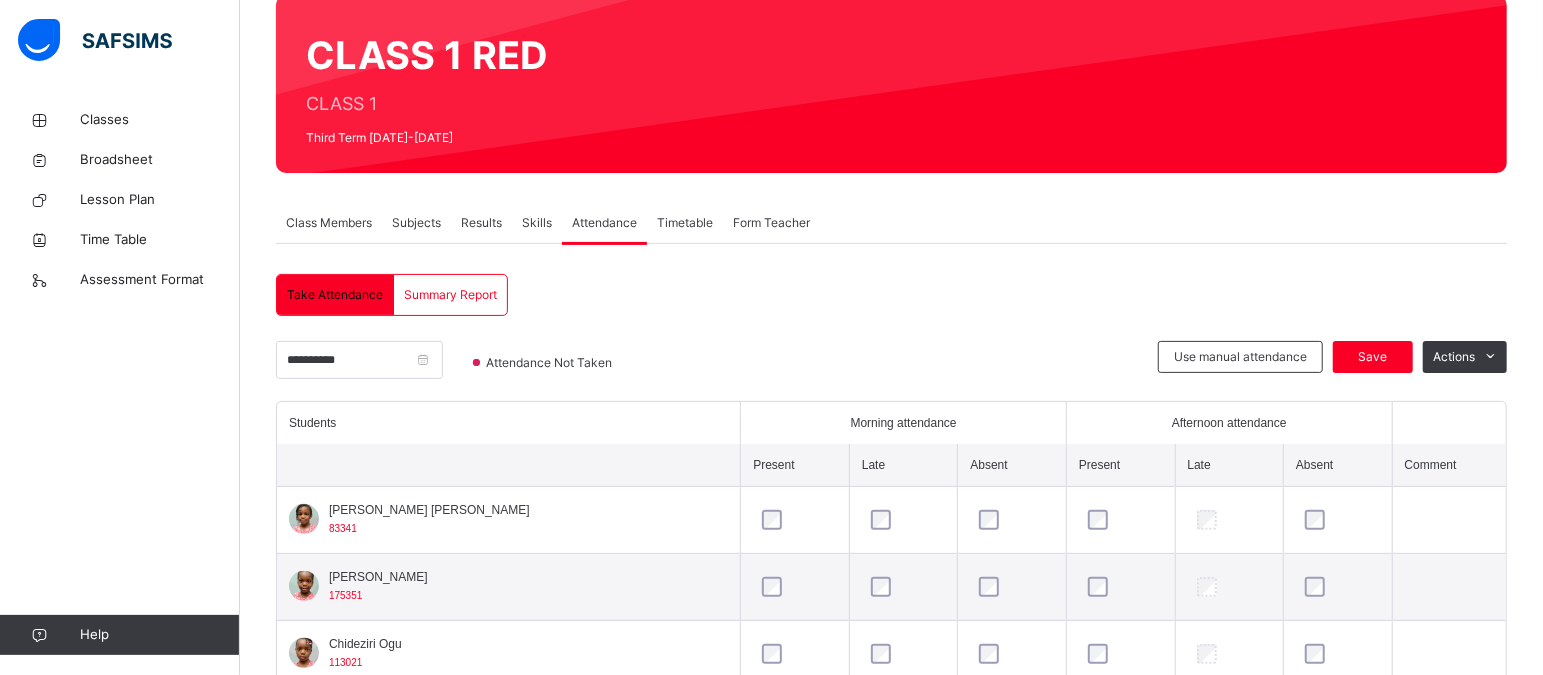 scroll, scrollTop: 343, scrollLeft: 0, axis: vertical 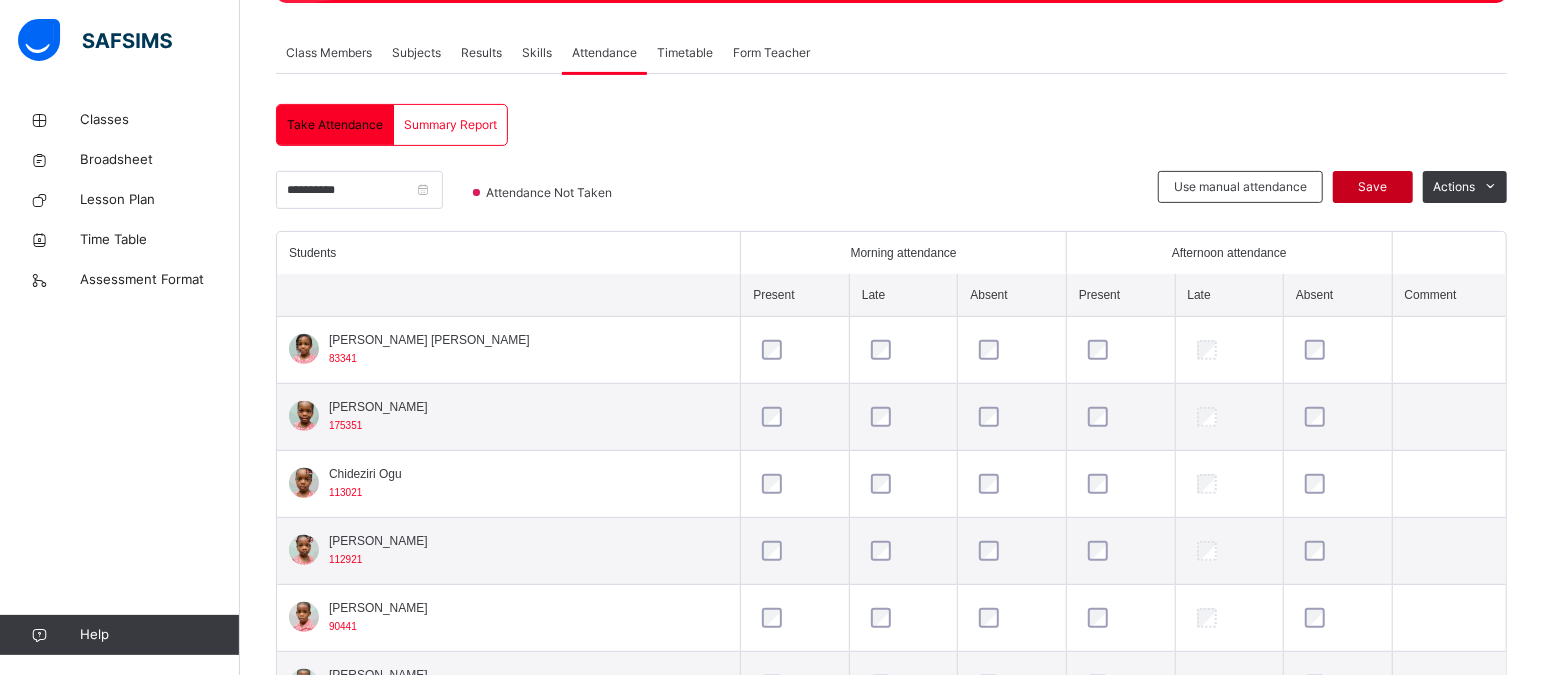 click on "Save" at bounding box center [1373, 187] 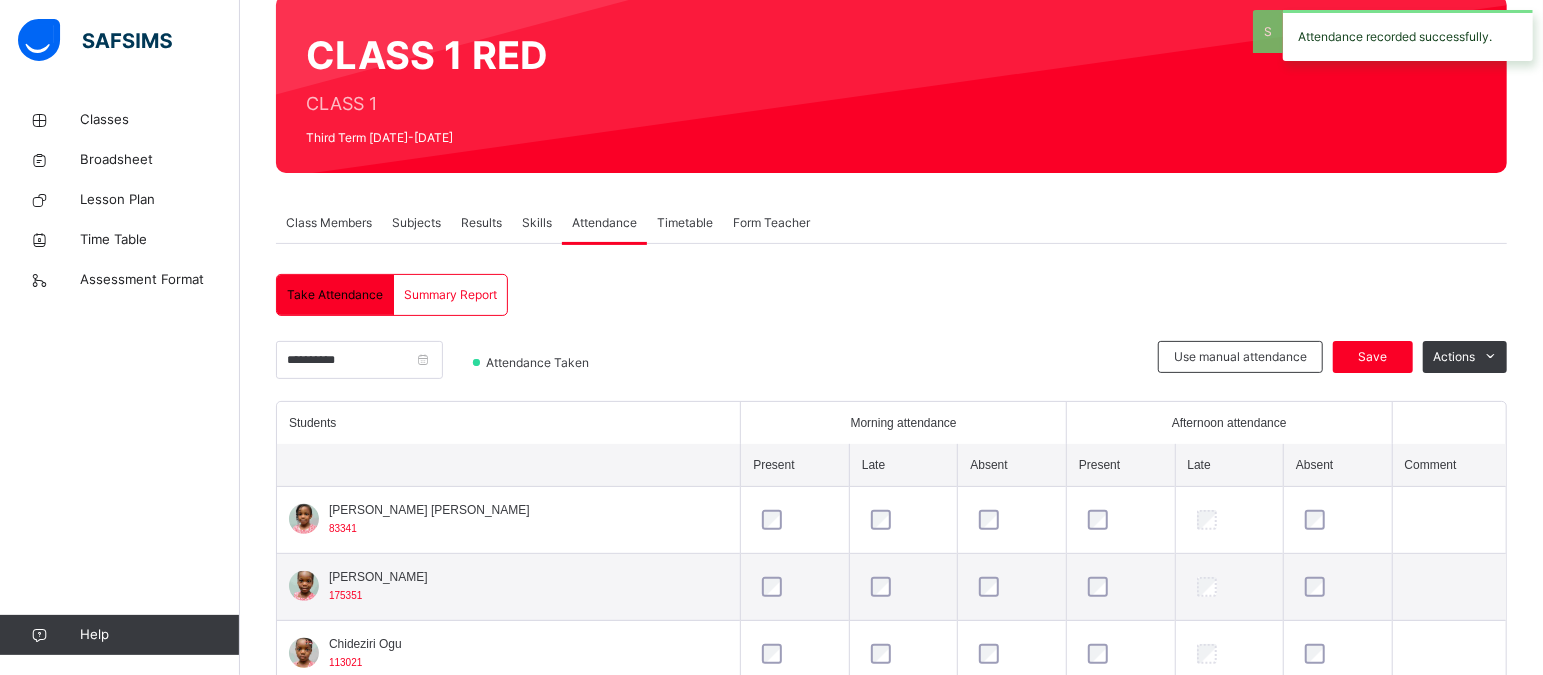 scroll, scrollTop: 343, scrollLeft: 0, axis: vertical 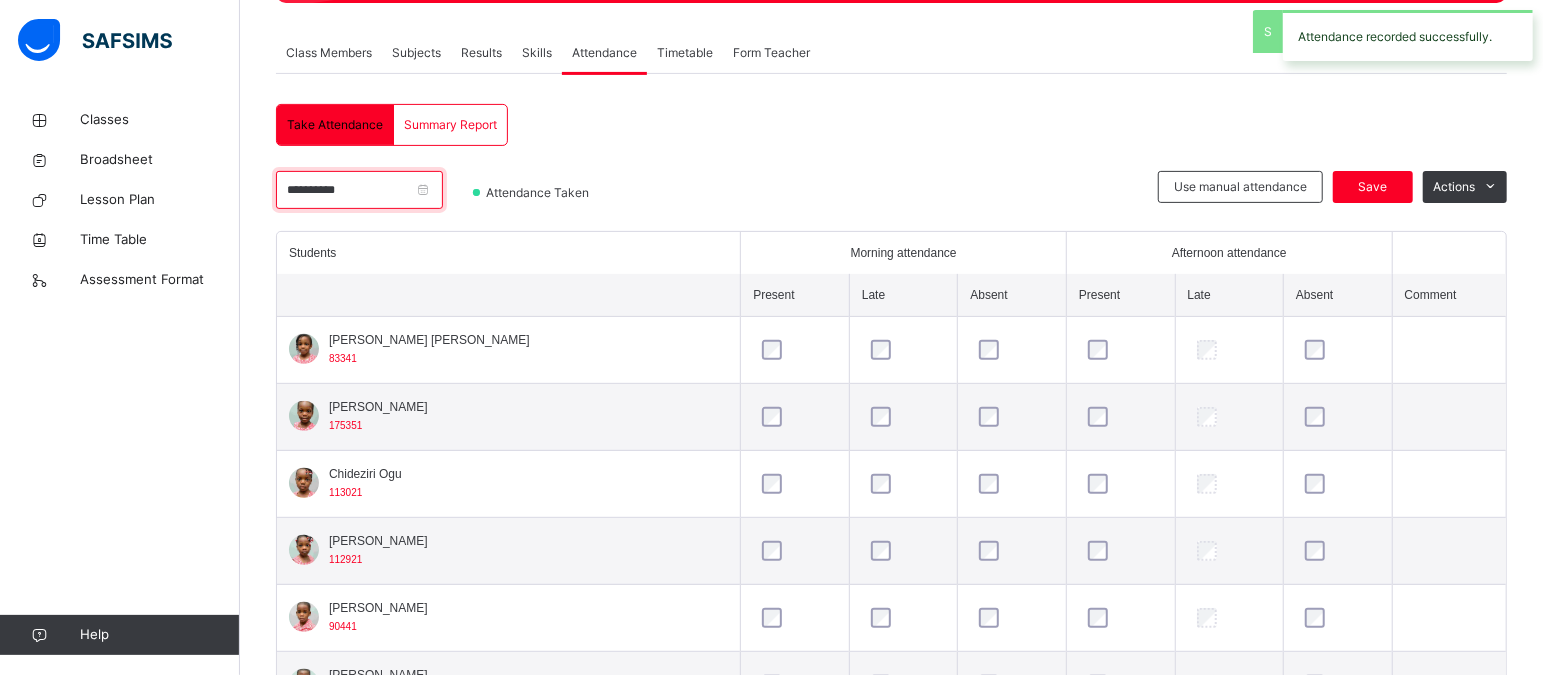 click on "**********" at bounding box center [359, 190] 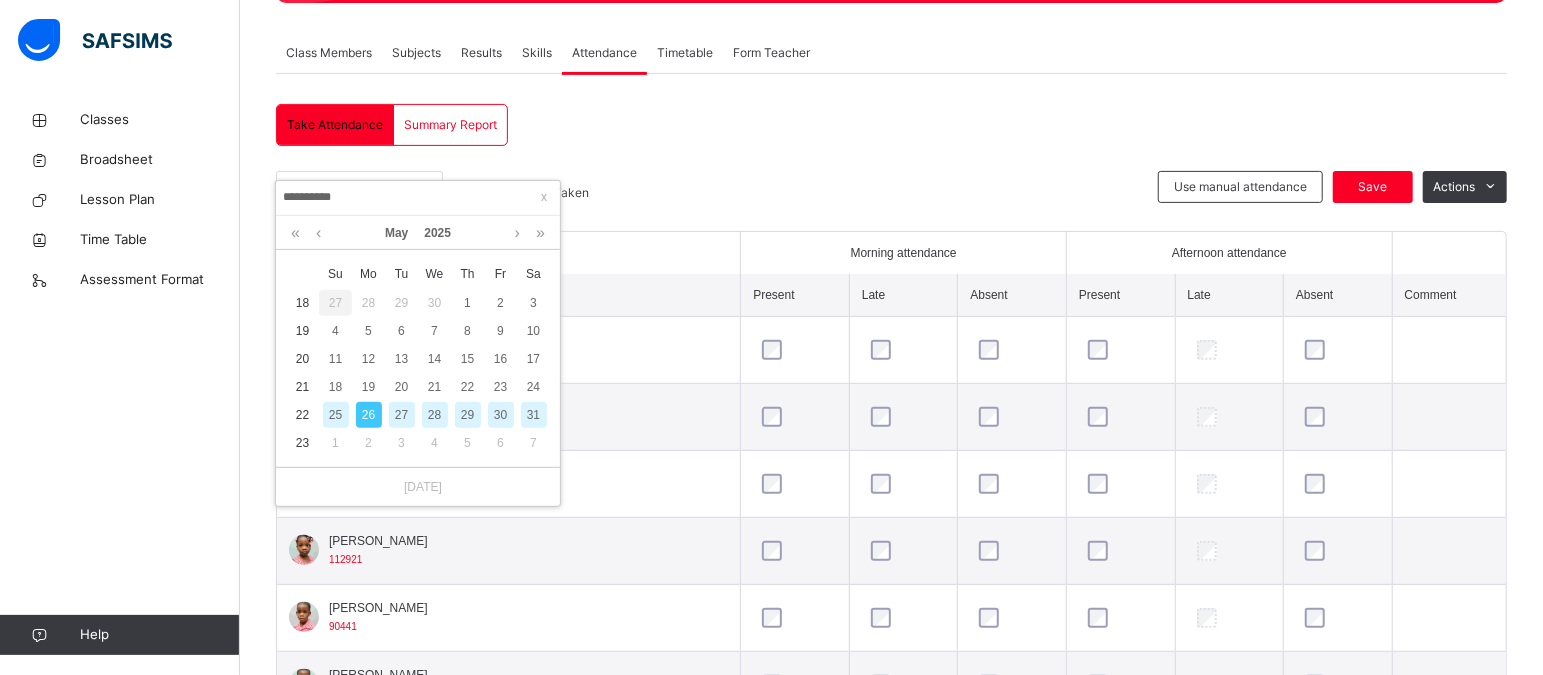 click on "27" at bounding box center [402, 415] 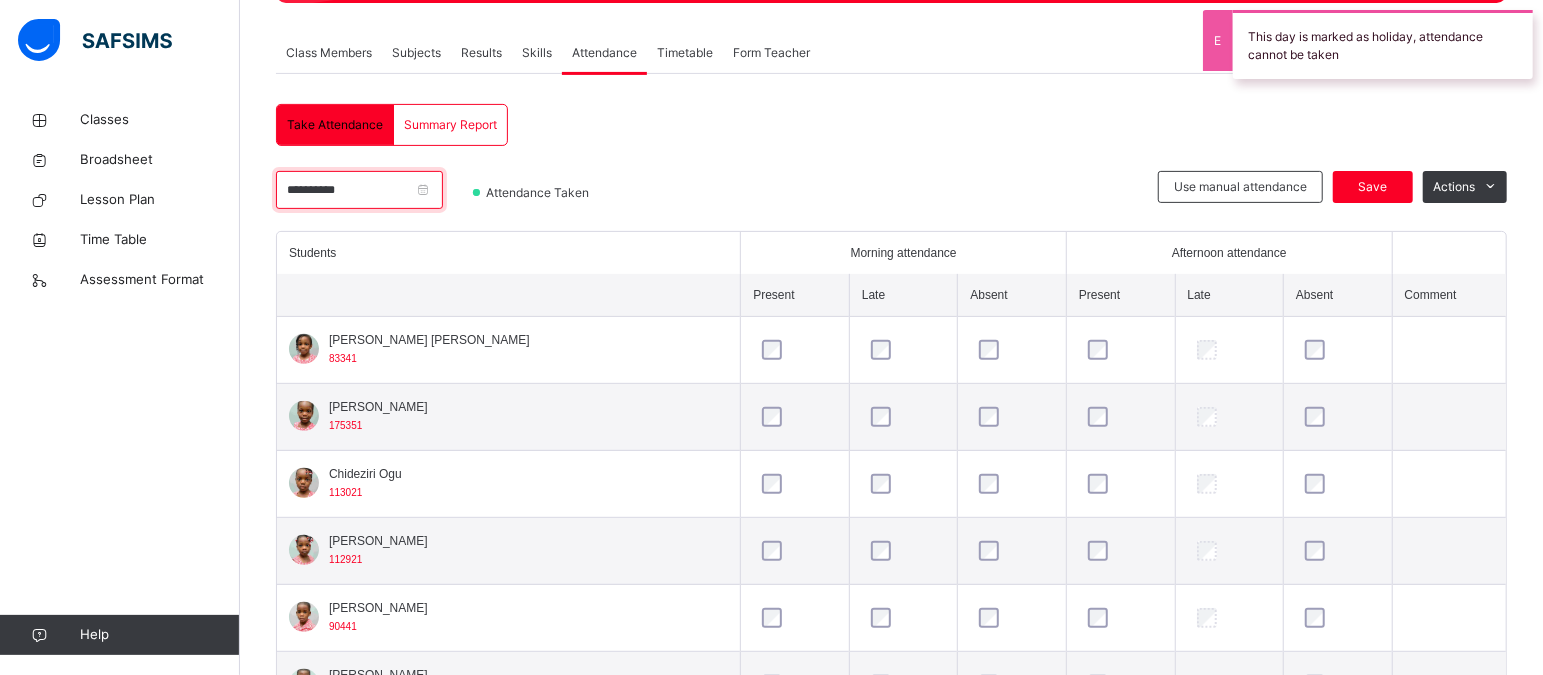 click on "**********" at bounding box center [359, 190] 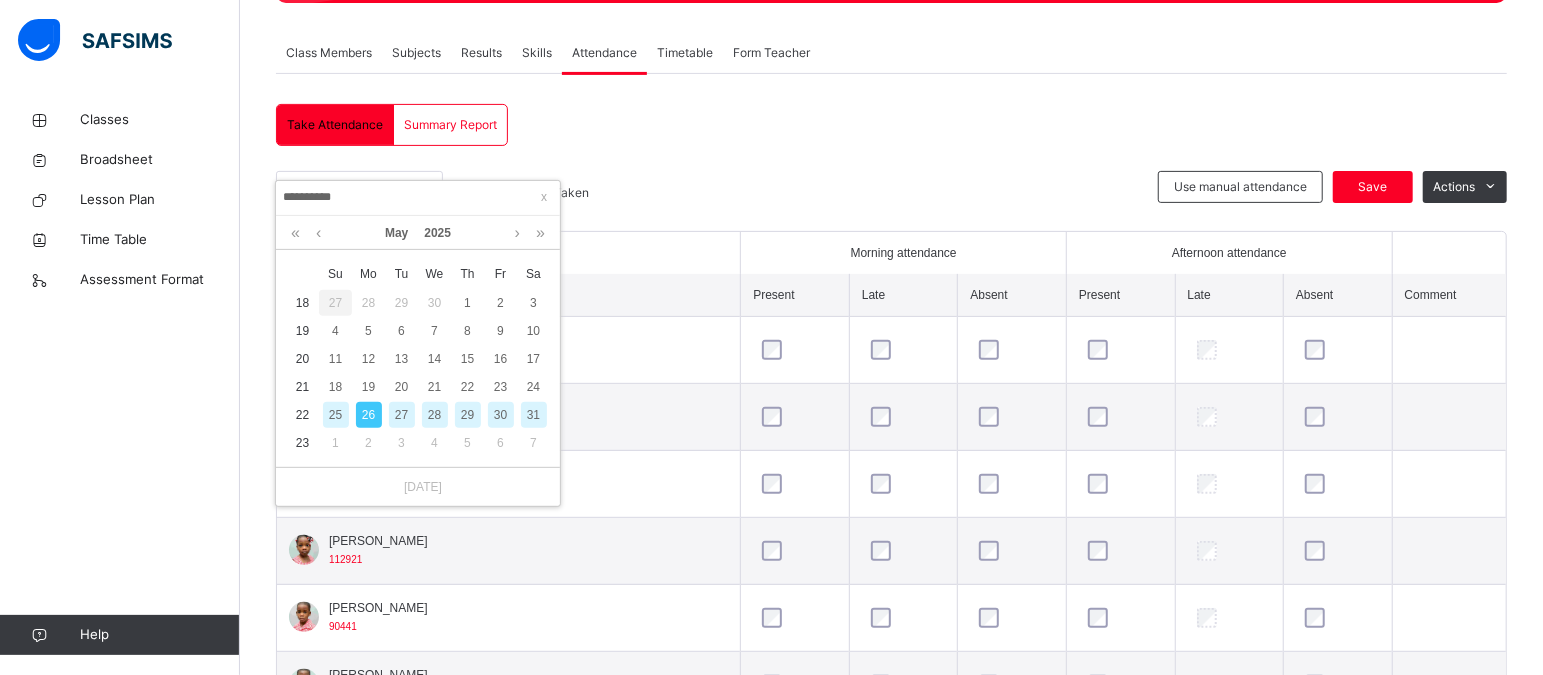 click on "28" at bounding box center [435, 415] 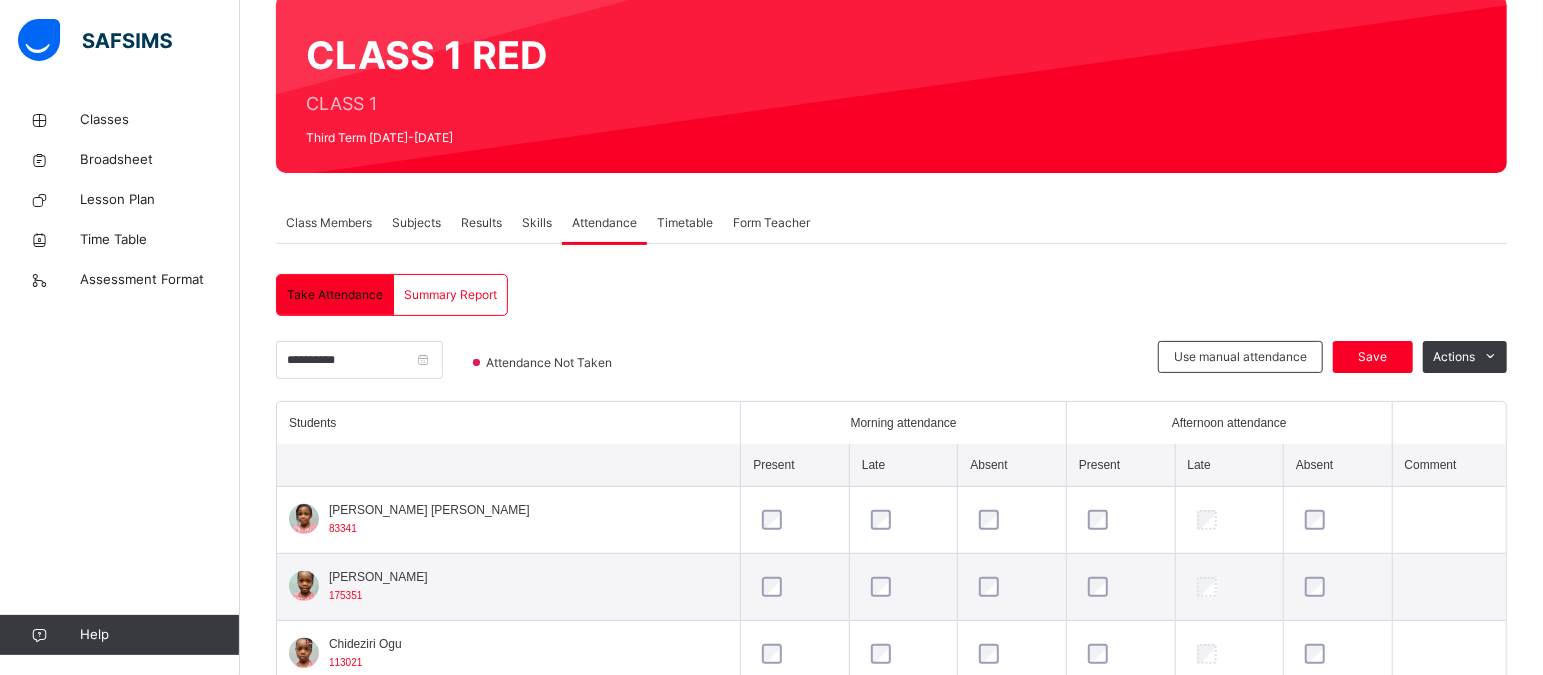 scroll, scrollTop: 343, scrollLeft: 0, axis: vertical 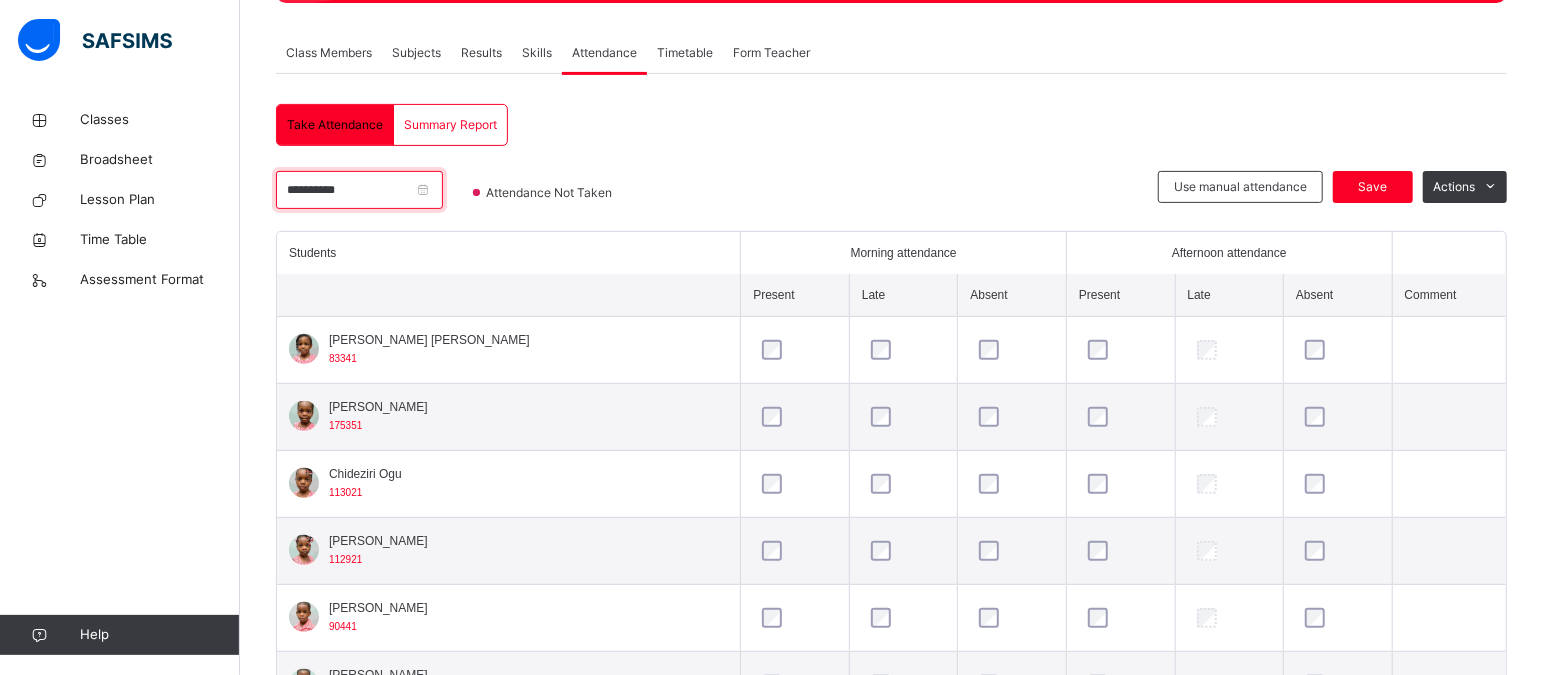 click on "**********" at bounding box center [359, 190] 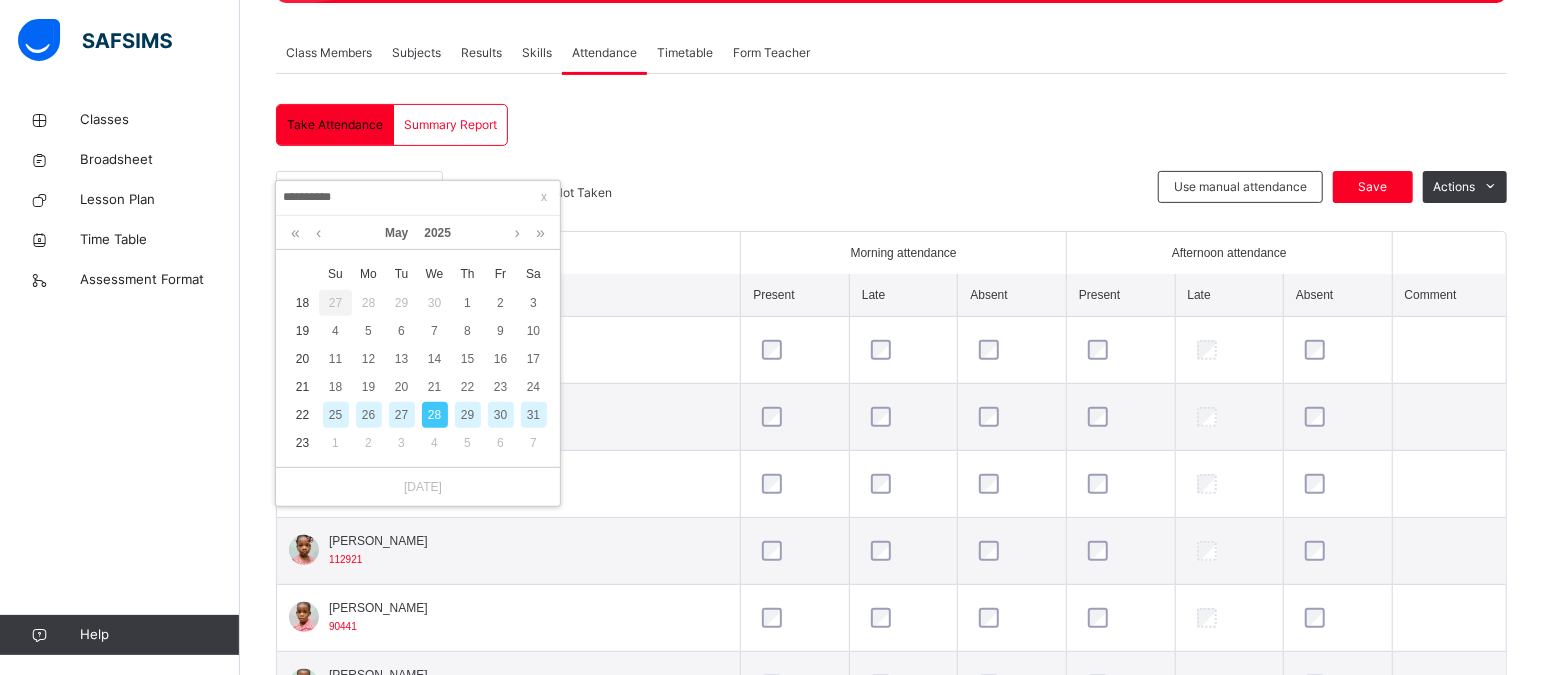 click on "28" at bounding box center (435, 415) 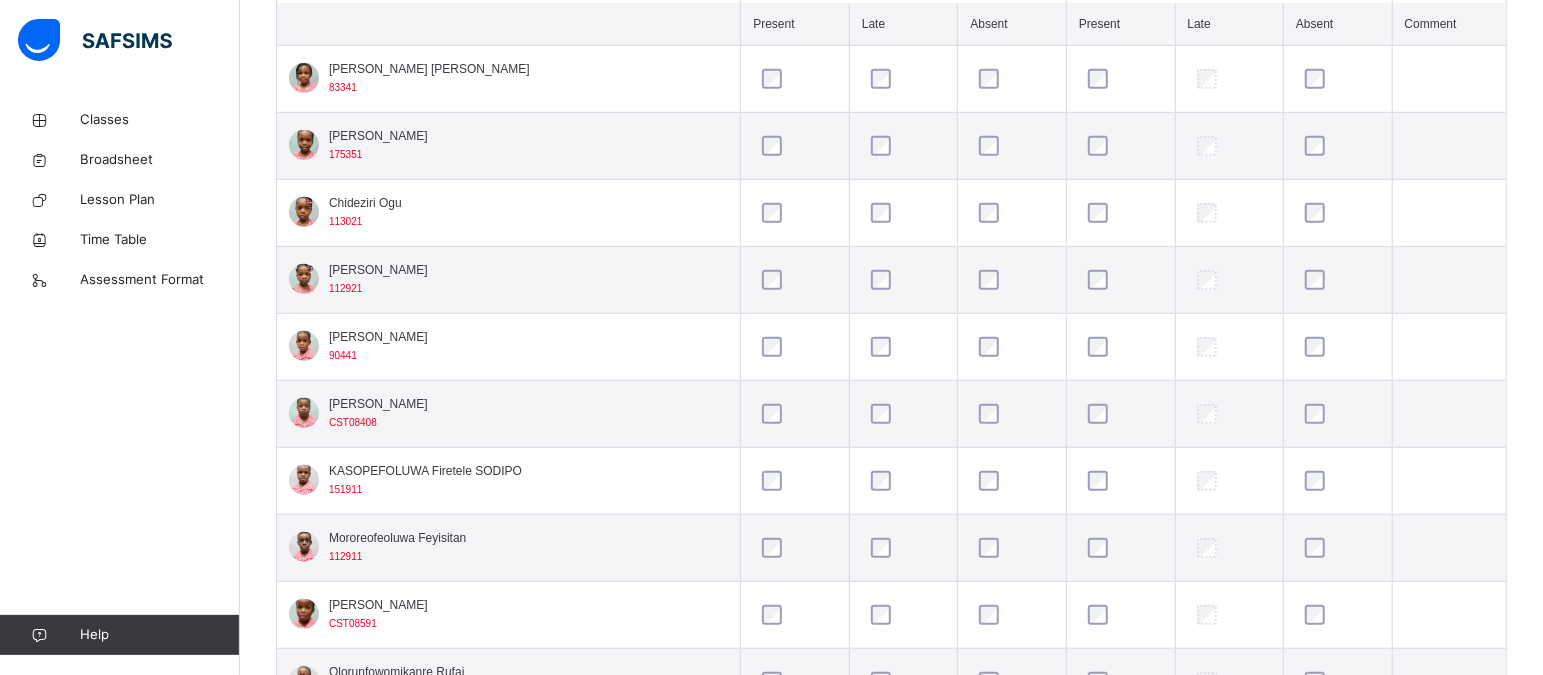 scroll, scrollTop: 615, scrollLeft: 0, axis: vertical 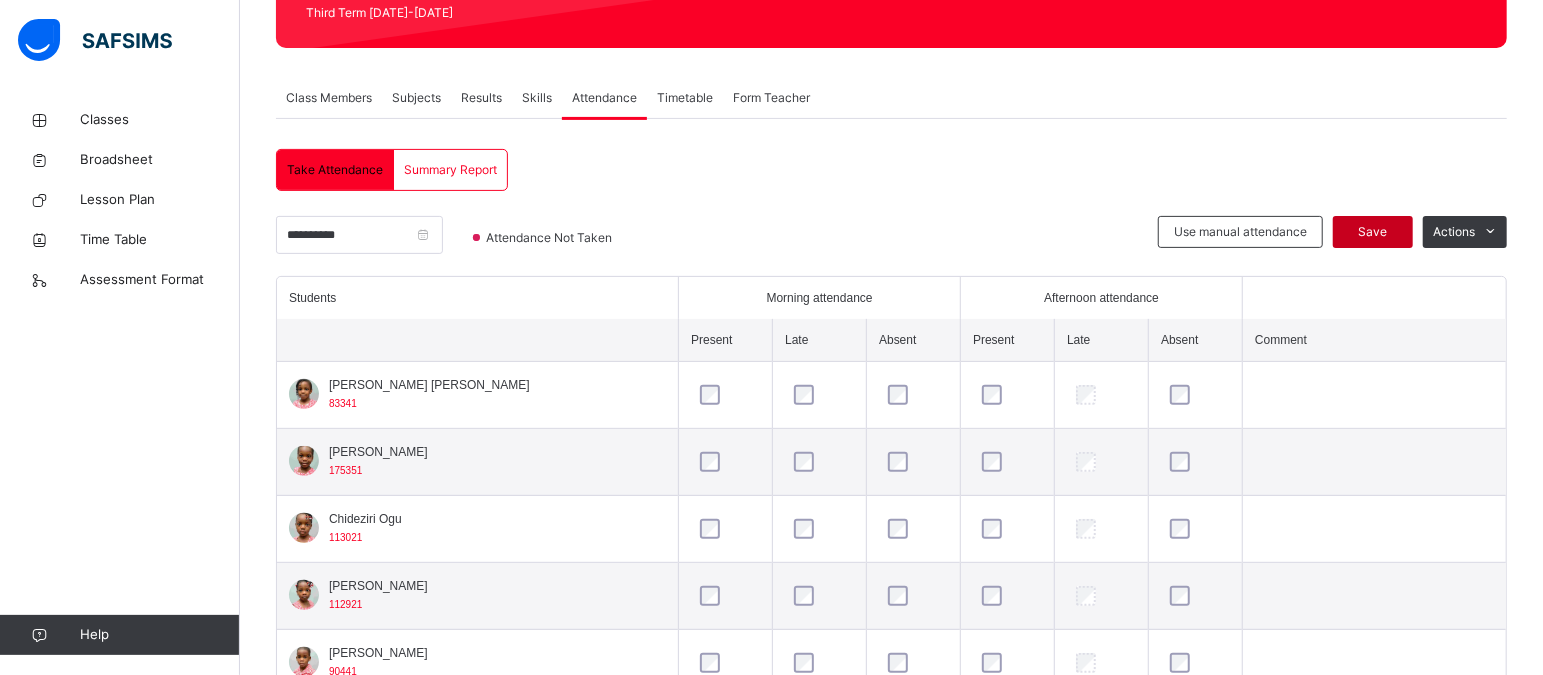 click on "Save" at bounding box center (1373, 232) 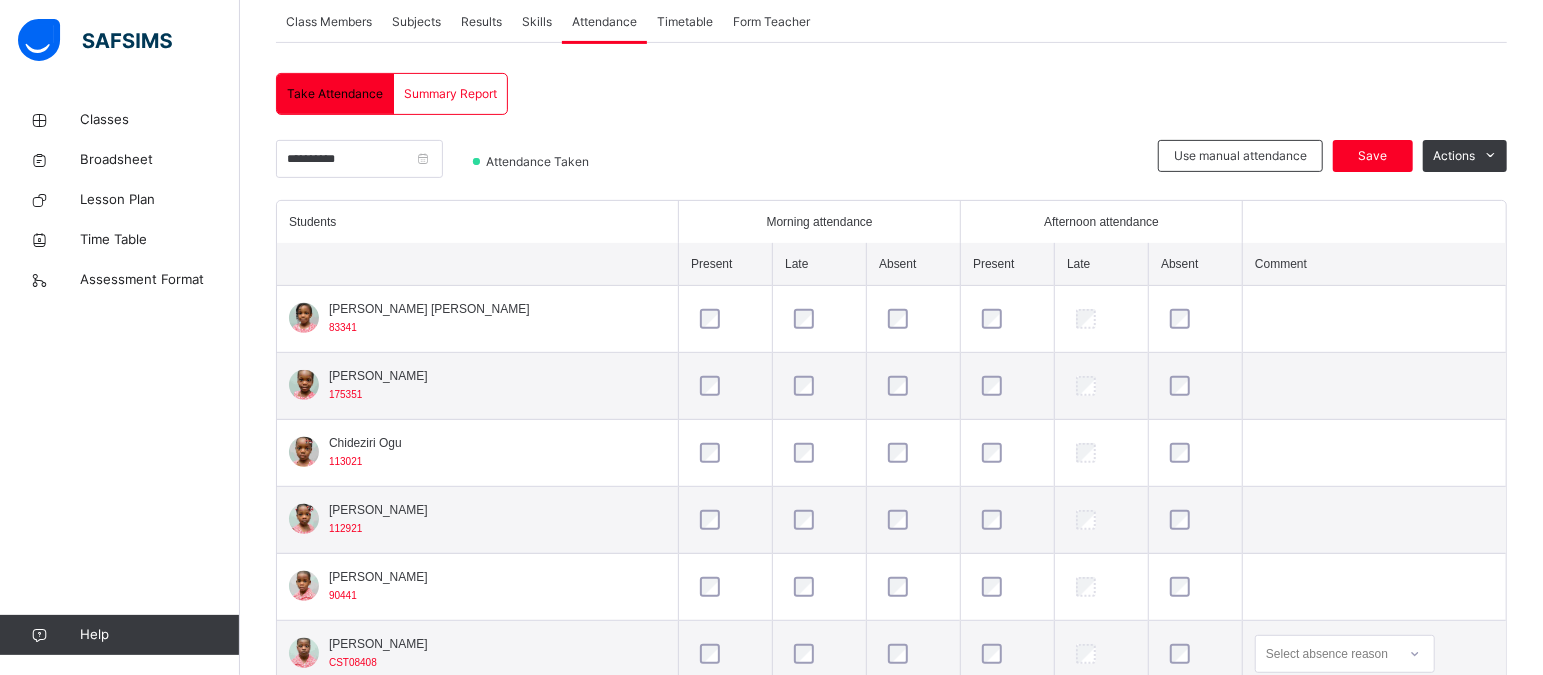scroll, scrollTop: 220, scrollLeft: 0, axis: vertical 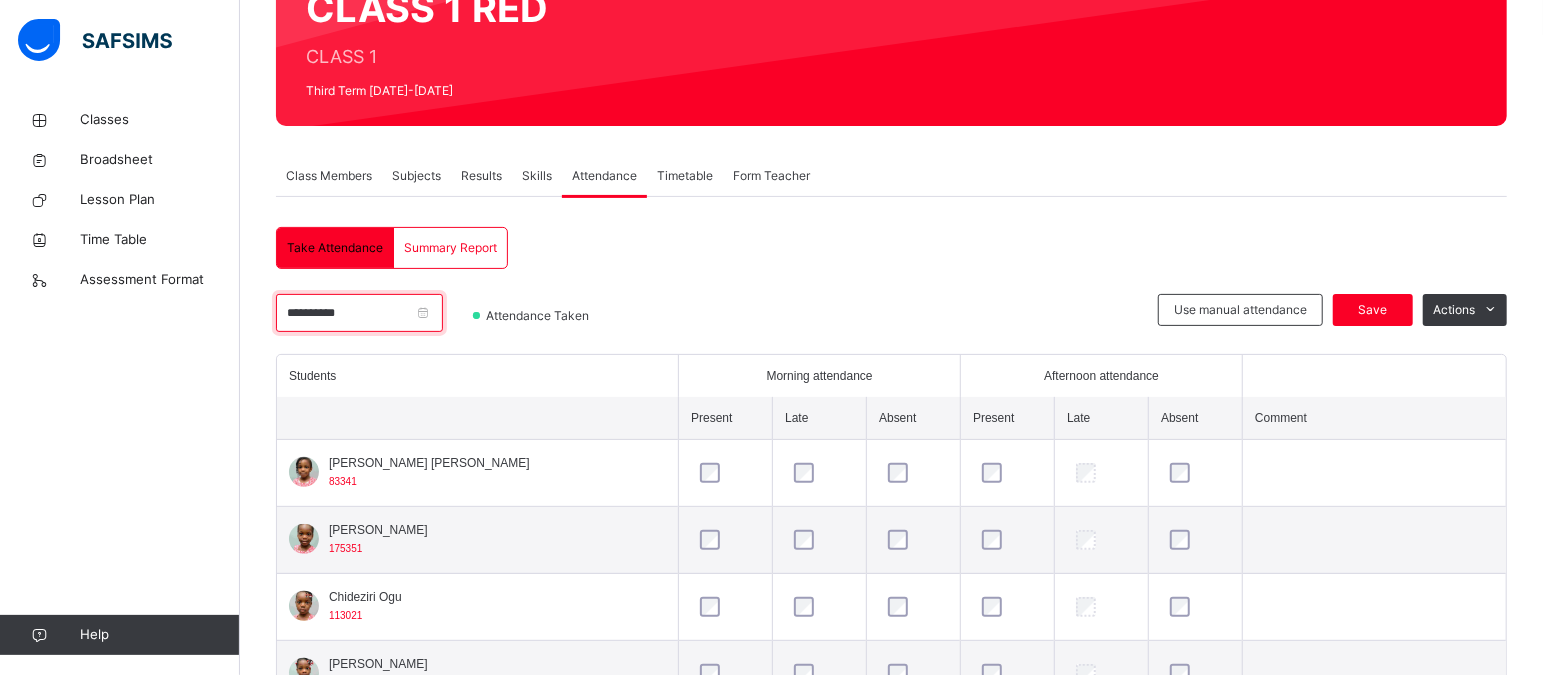 click on "**********" at bounding box center [359, 313] 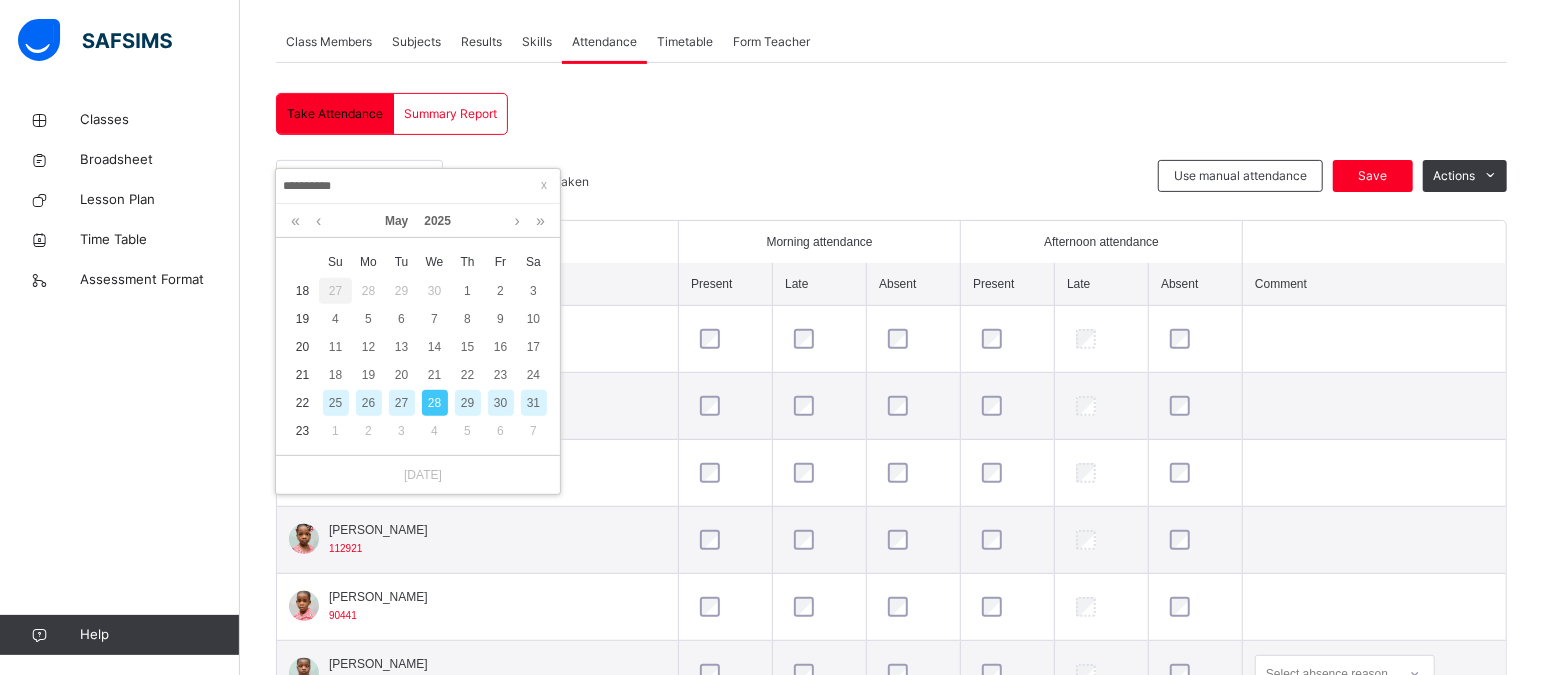 scroll, scrollTop: 338, scrollLeft: 0, axis: vertical 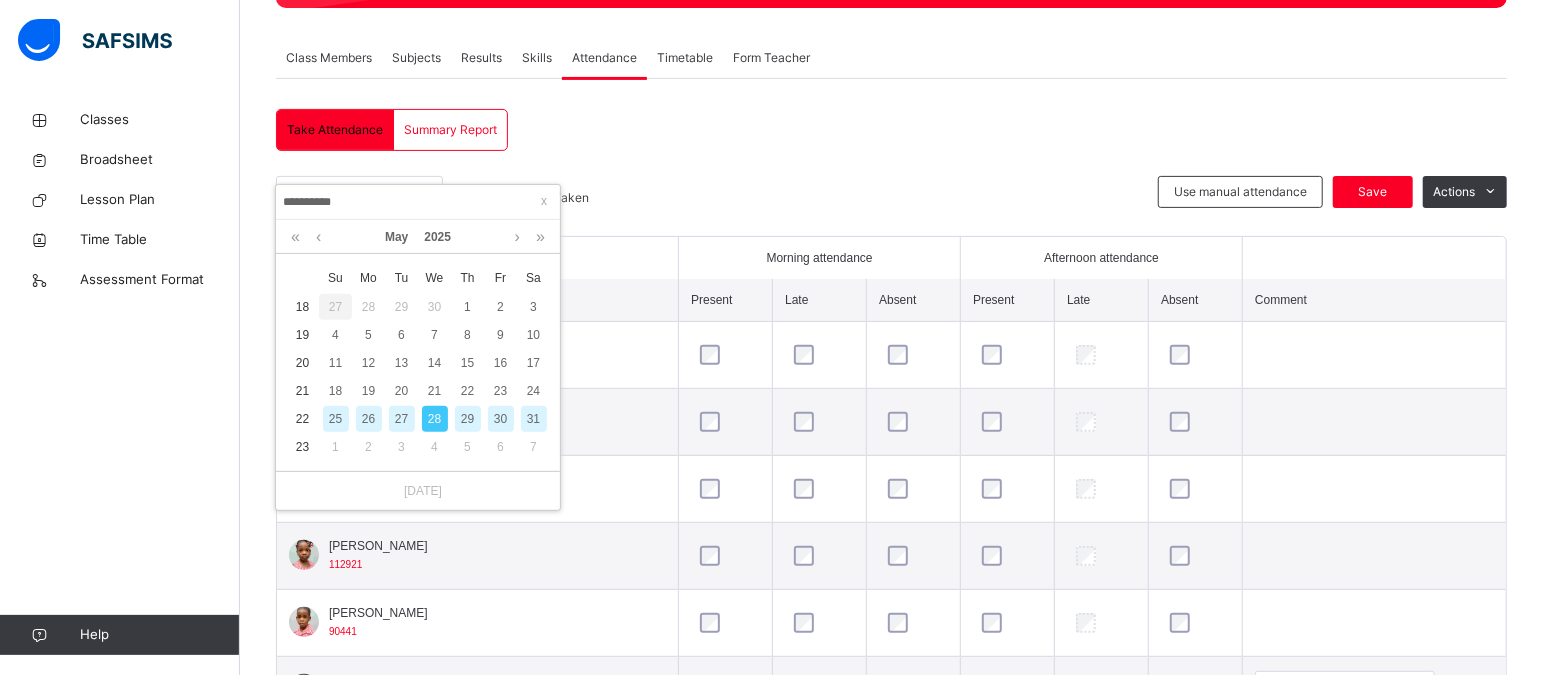 click on "29" at bounding box center [468, 419] 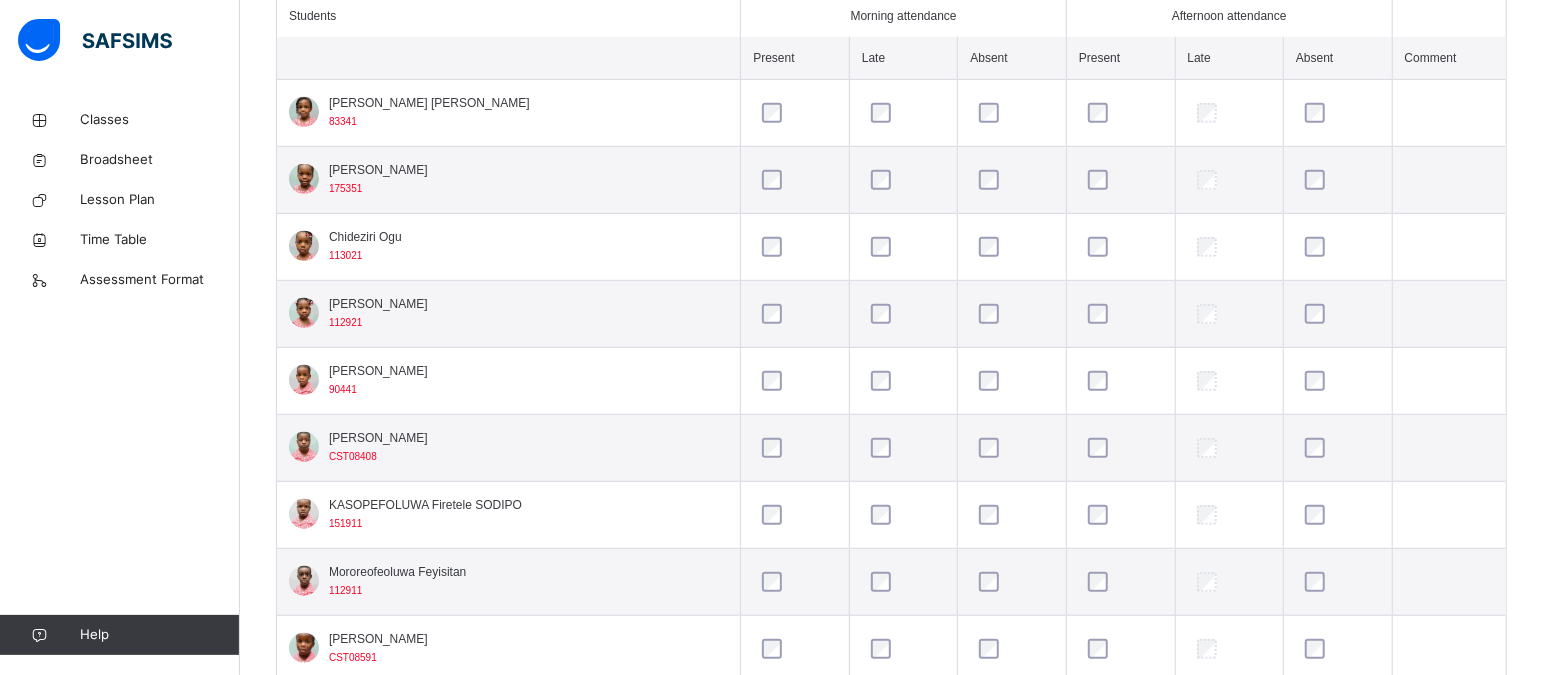 scroll, scrollTop: 578, scrollLeft: 0, axis: vertical 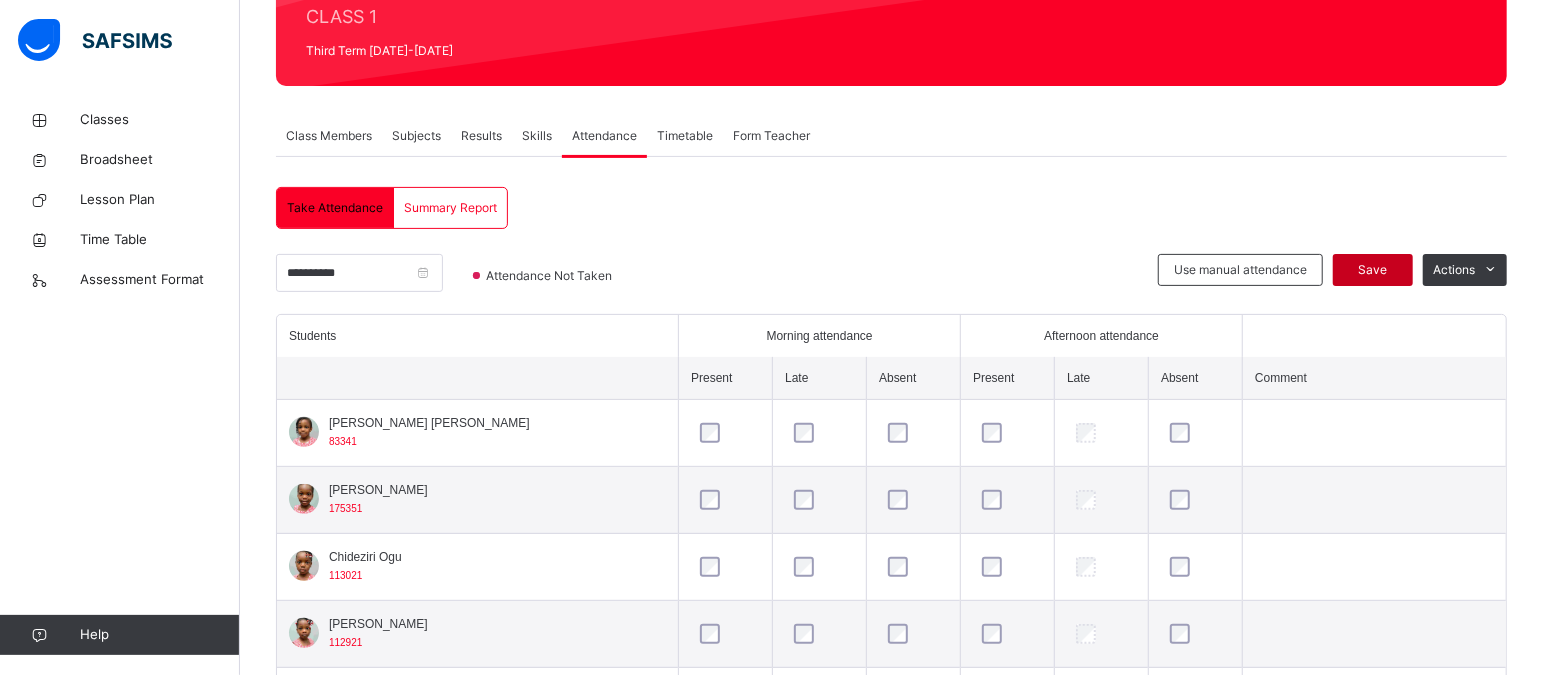 click on "Save" at bounding box center (1373, 270) 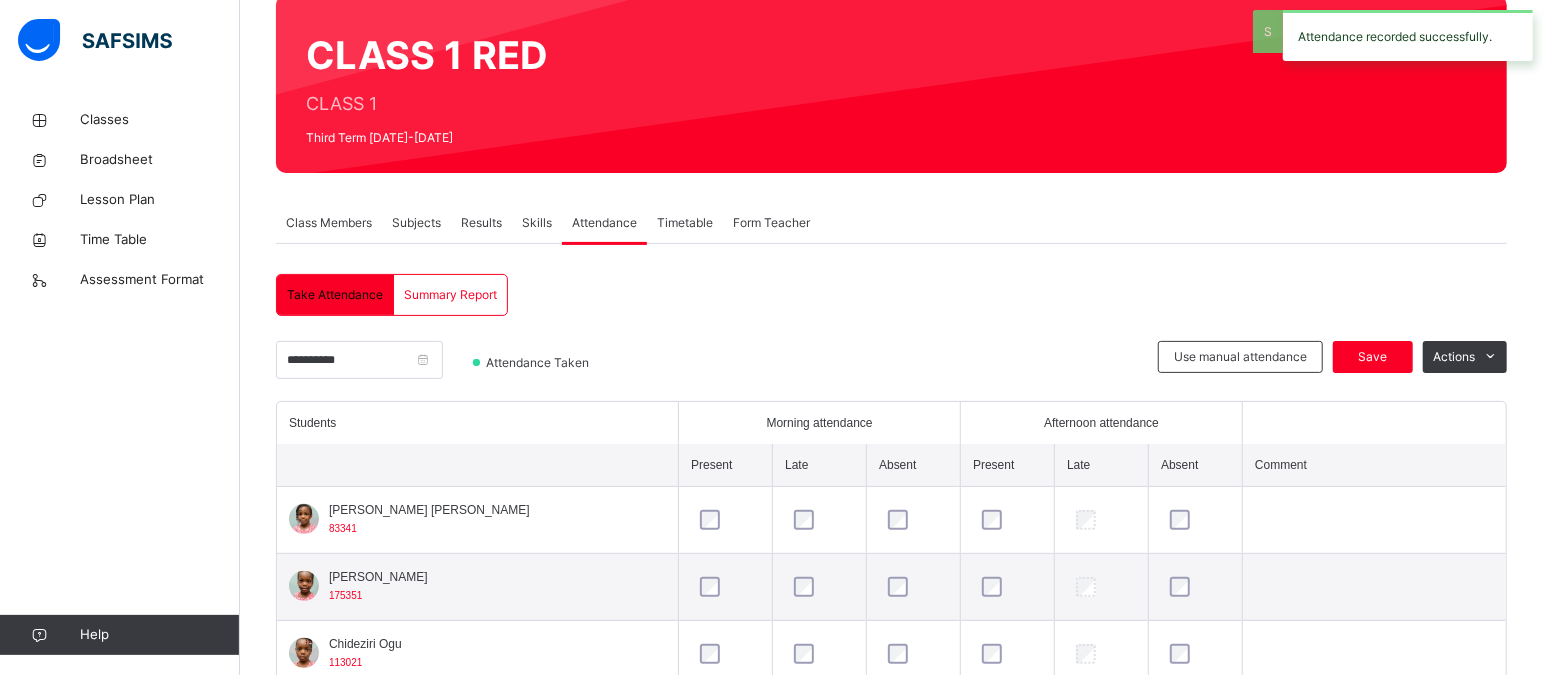 scroll, scrollTop: 260, scrollLeft: 0, axis: vertical 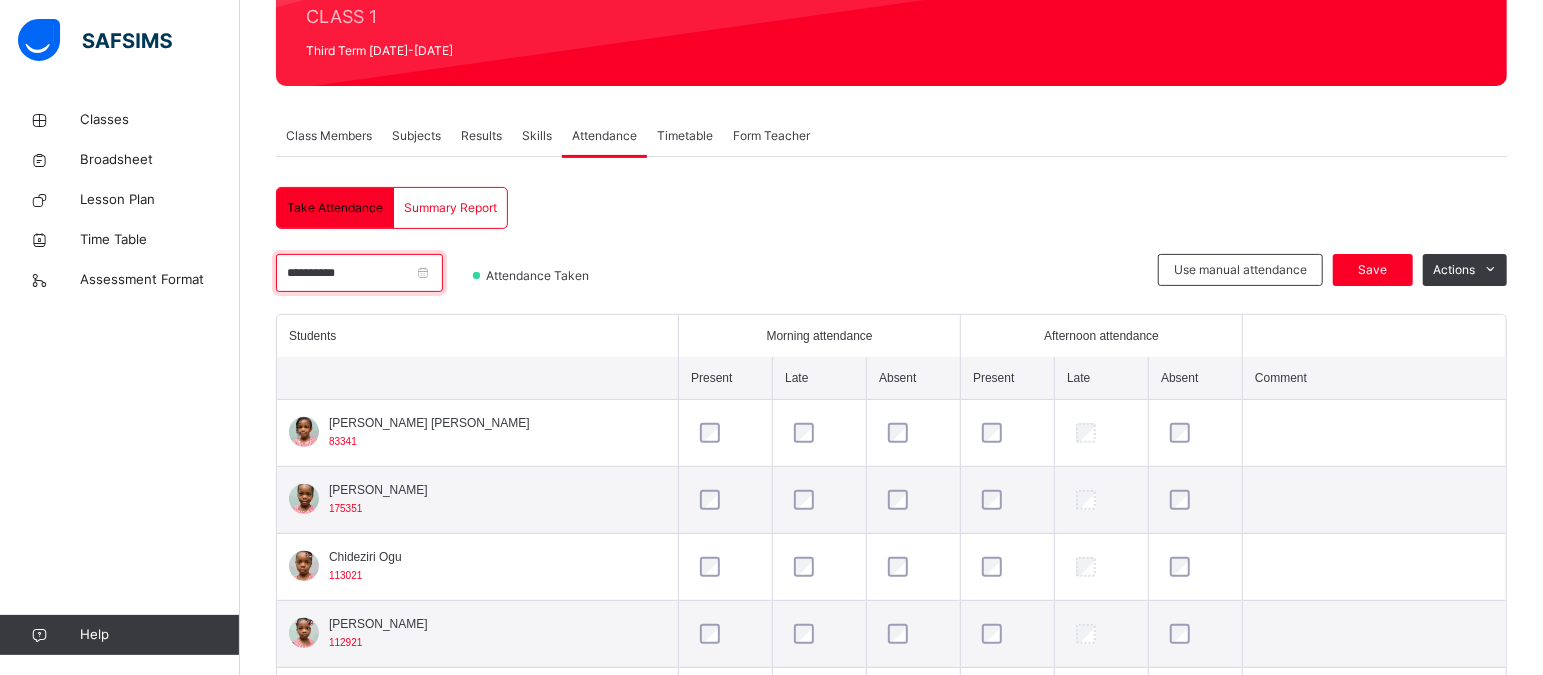 click on "**********" at bounding box center (359, 273) 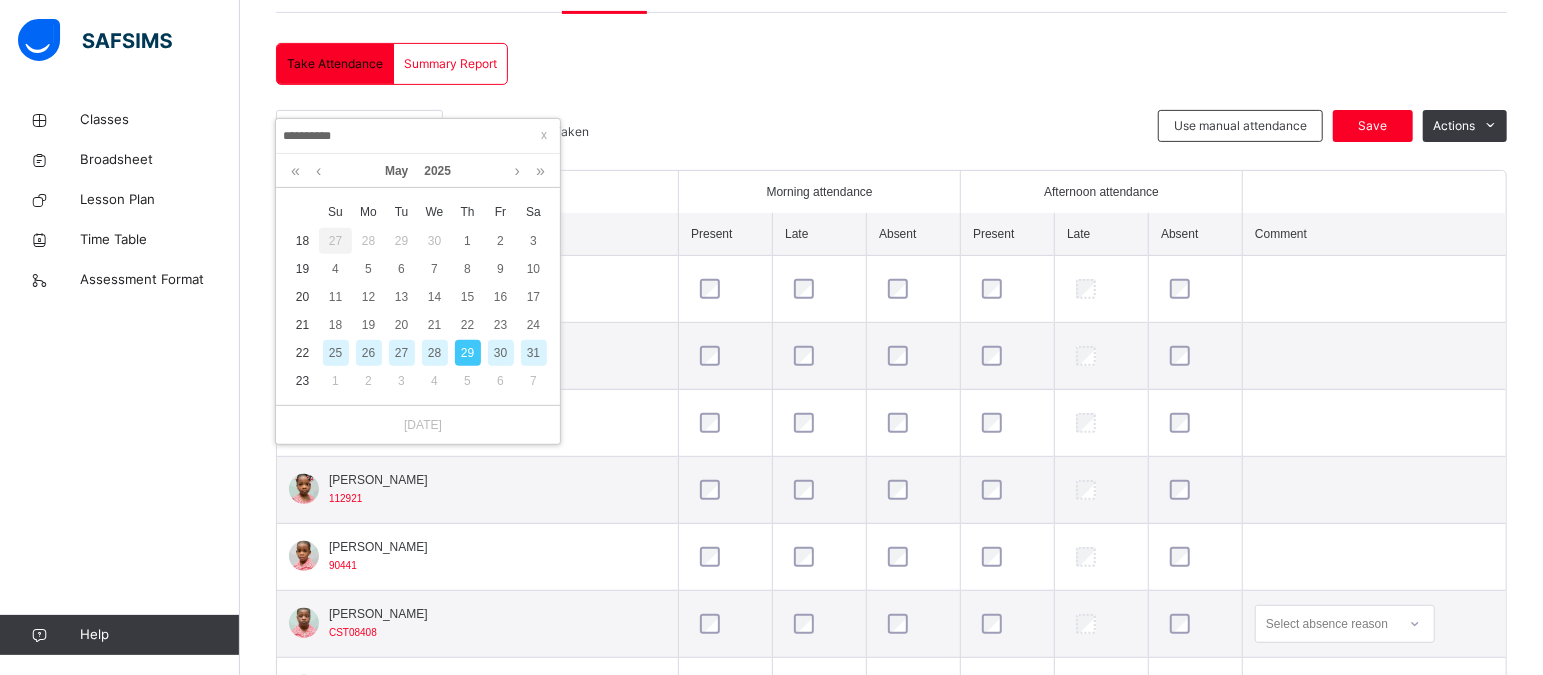 scroll, scrollTop: 399, scrollLeft: 0, axis: vertical 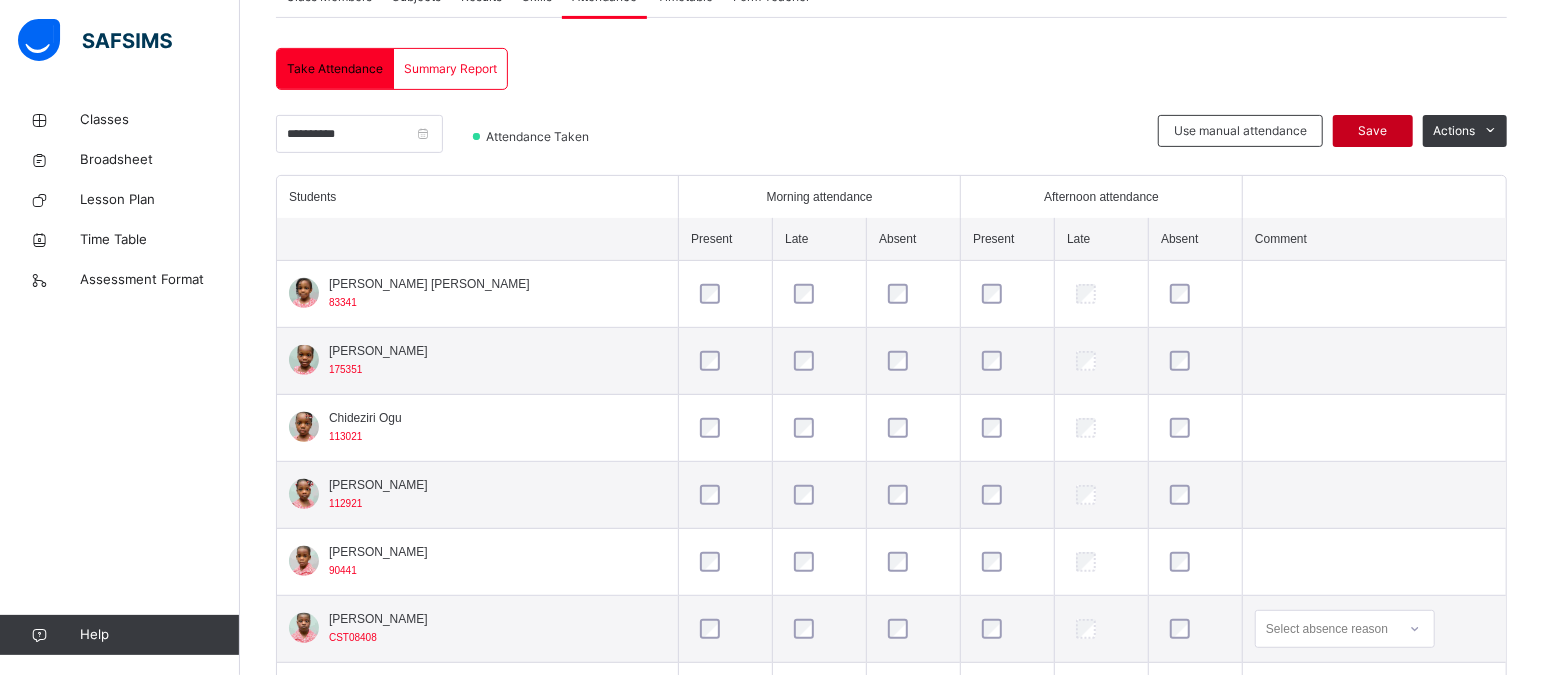 click on "Save" at bounding box center [1373, 131] 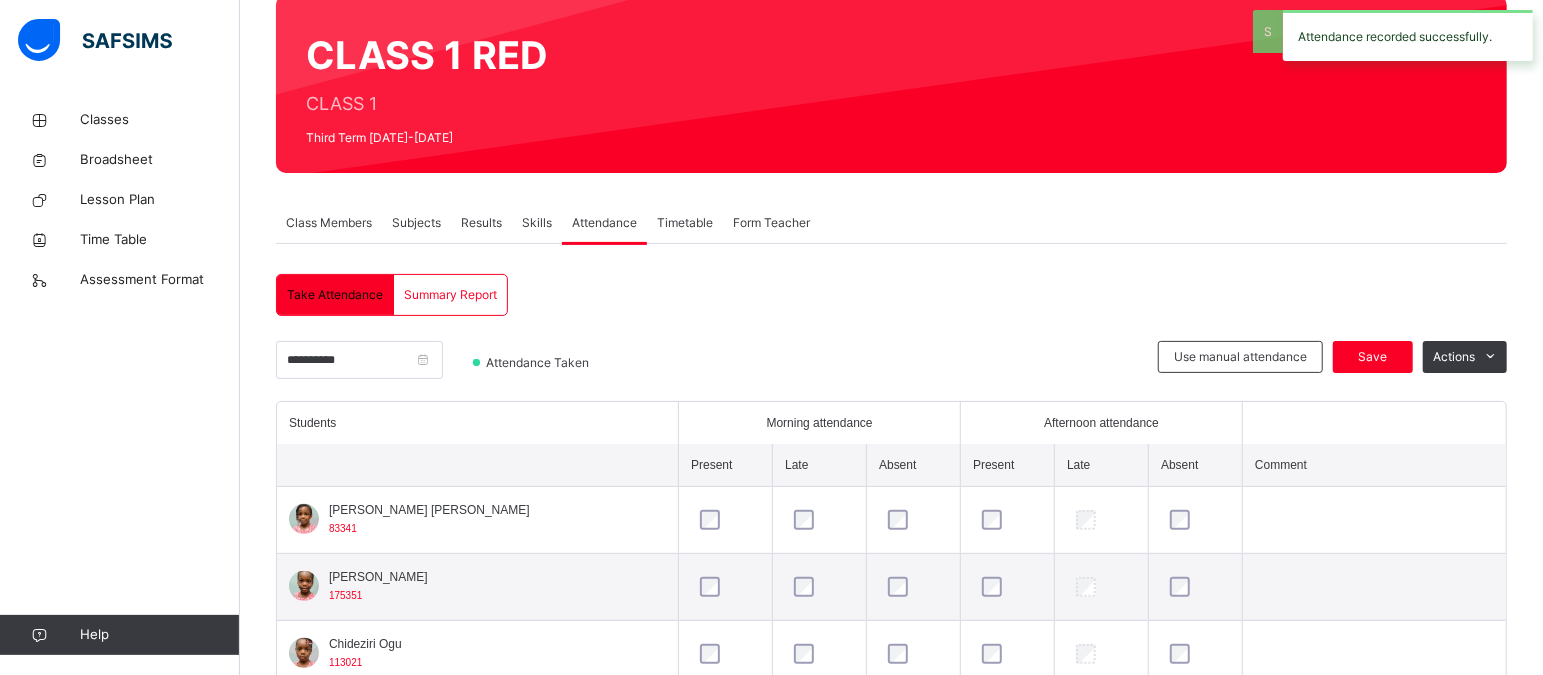 scroll, scrollTop: 399, scrollLeft: 0, axis: vertical 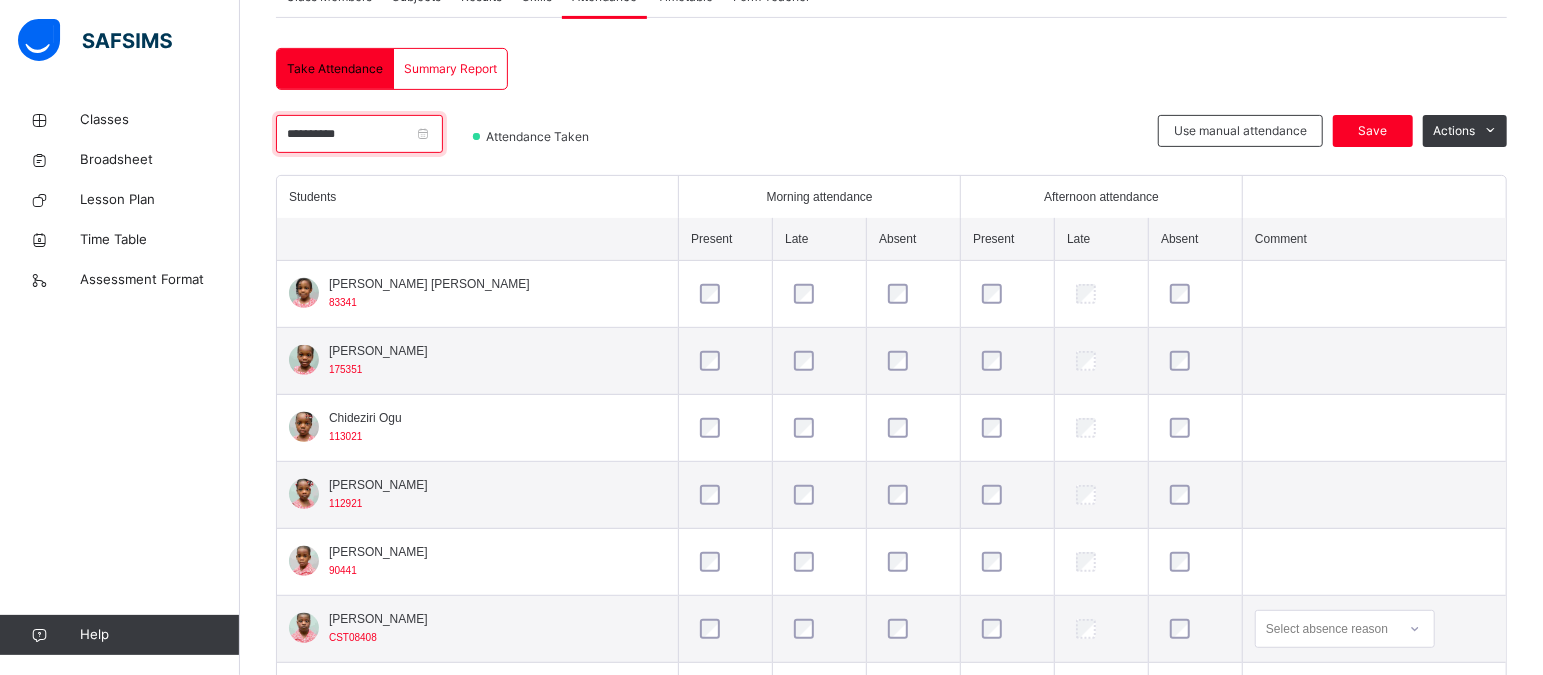 click on "**********" at bounding box center (359, 134) 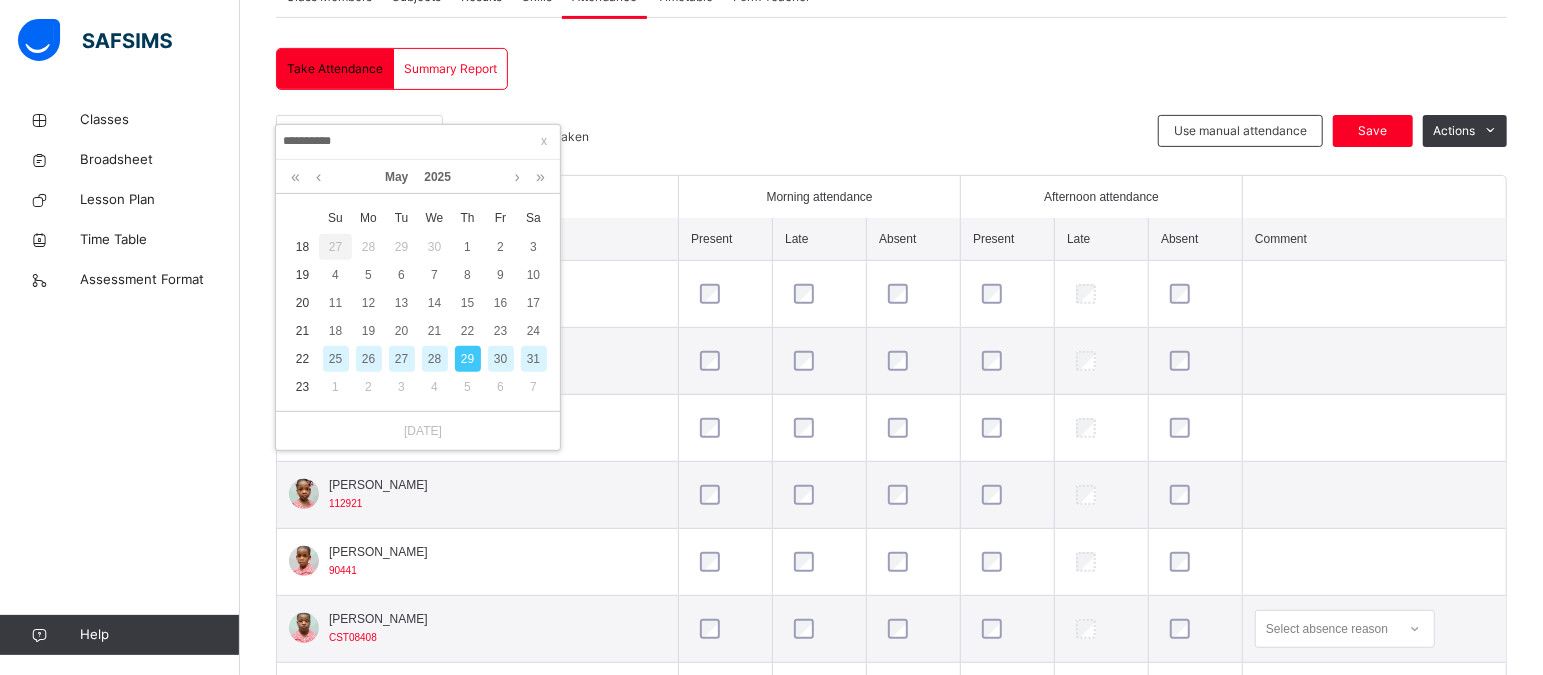 click on "30" at bounding box center [501, 359] 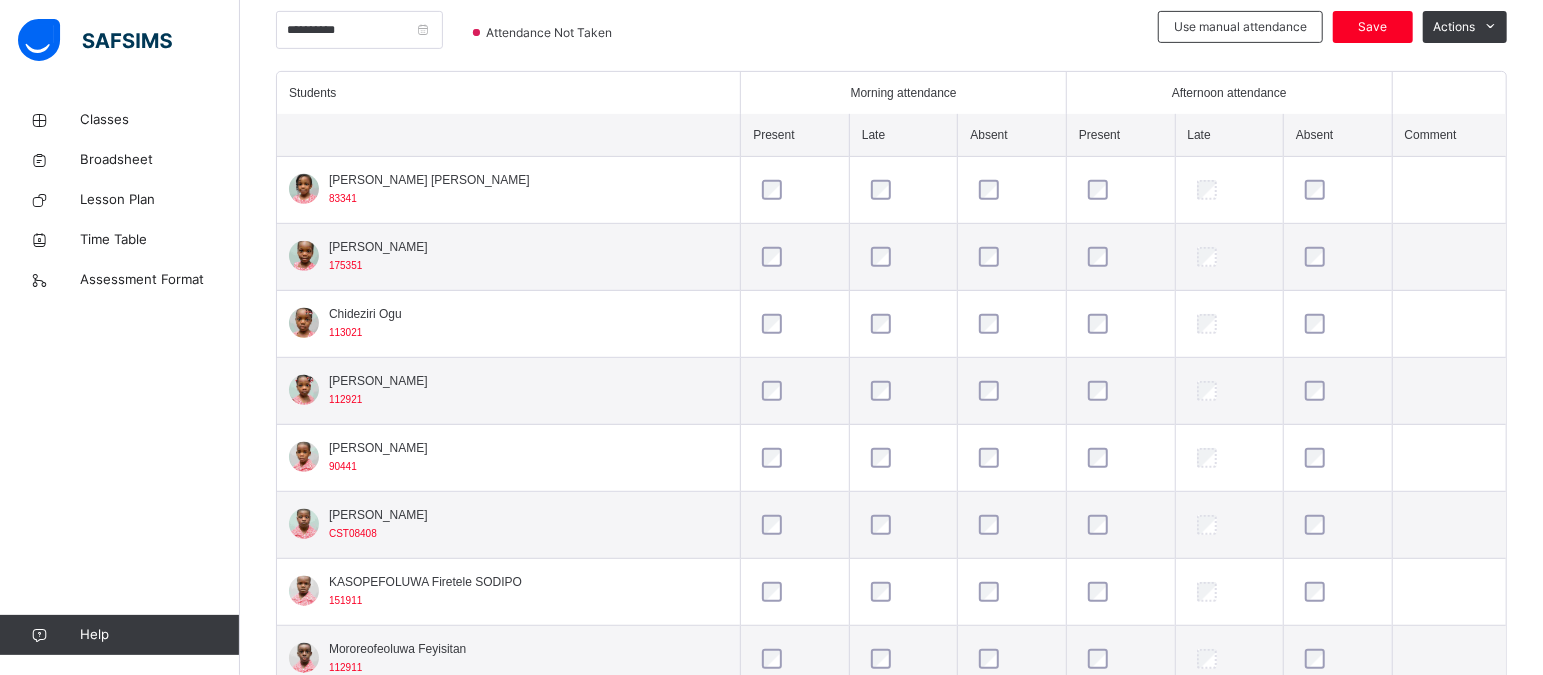 scroll, scrollTop: 528, scrollLeft: 0, axis: vertical 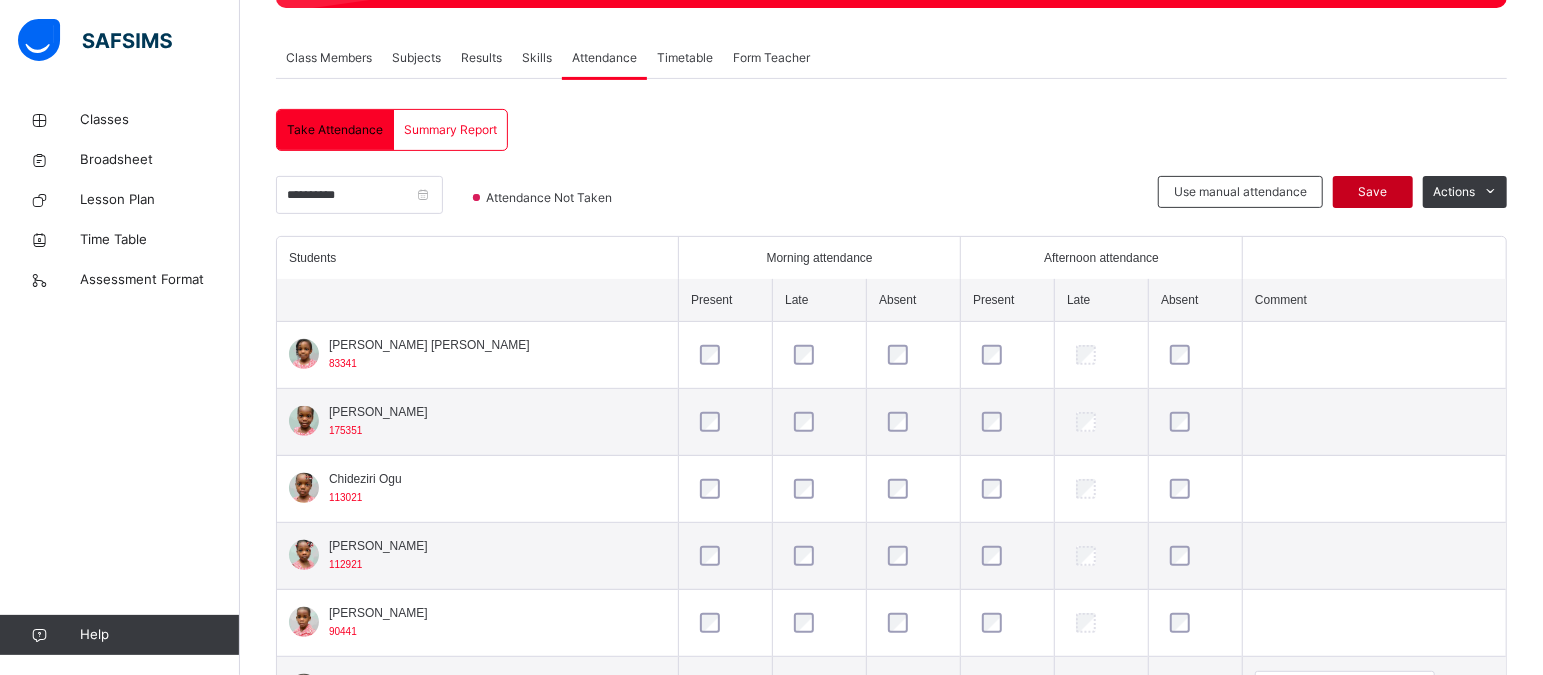 click on "Save" at bounding box center [1373, 192] 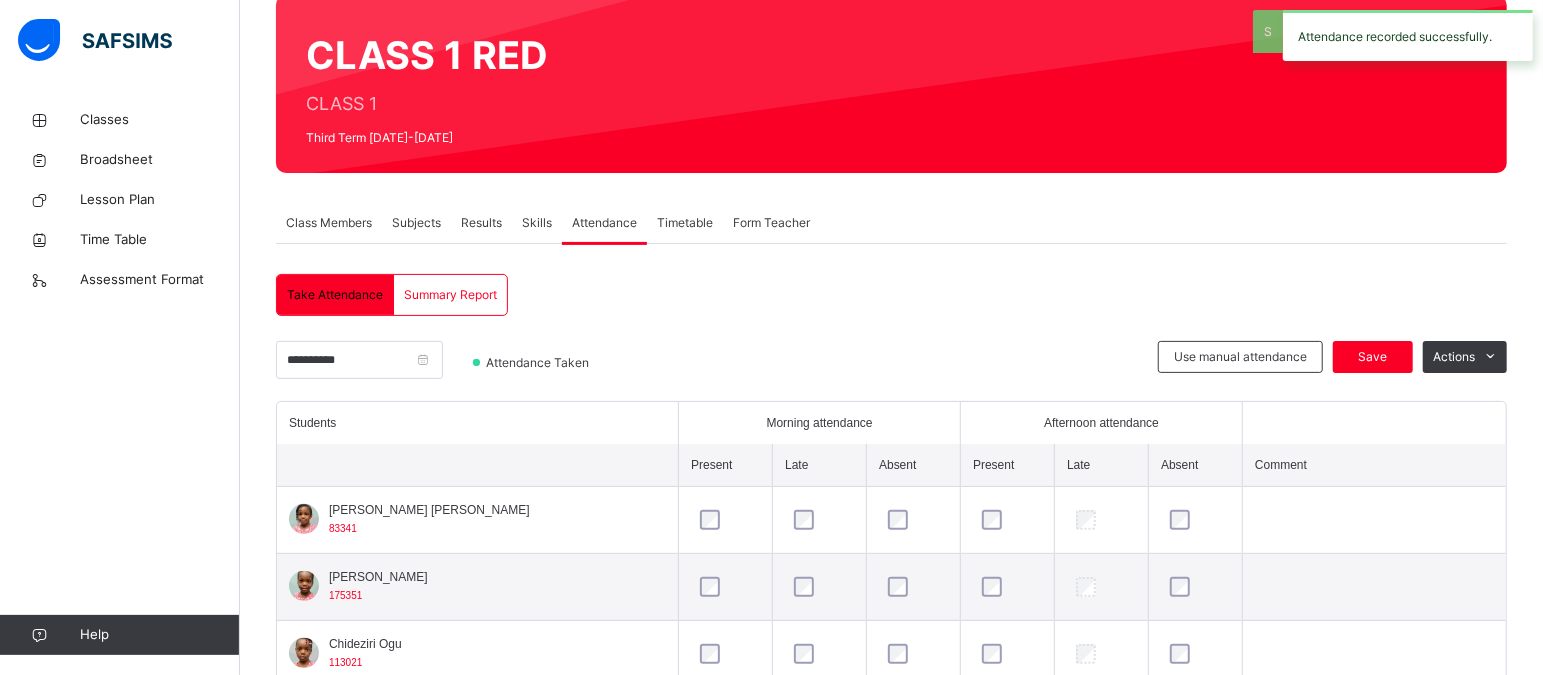scroll, scrollTop: 338, scrollLeft: 0, axis: vertical 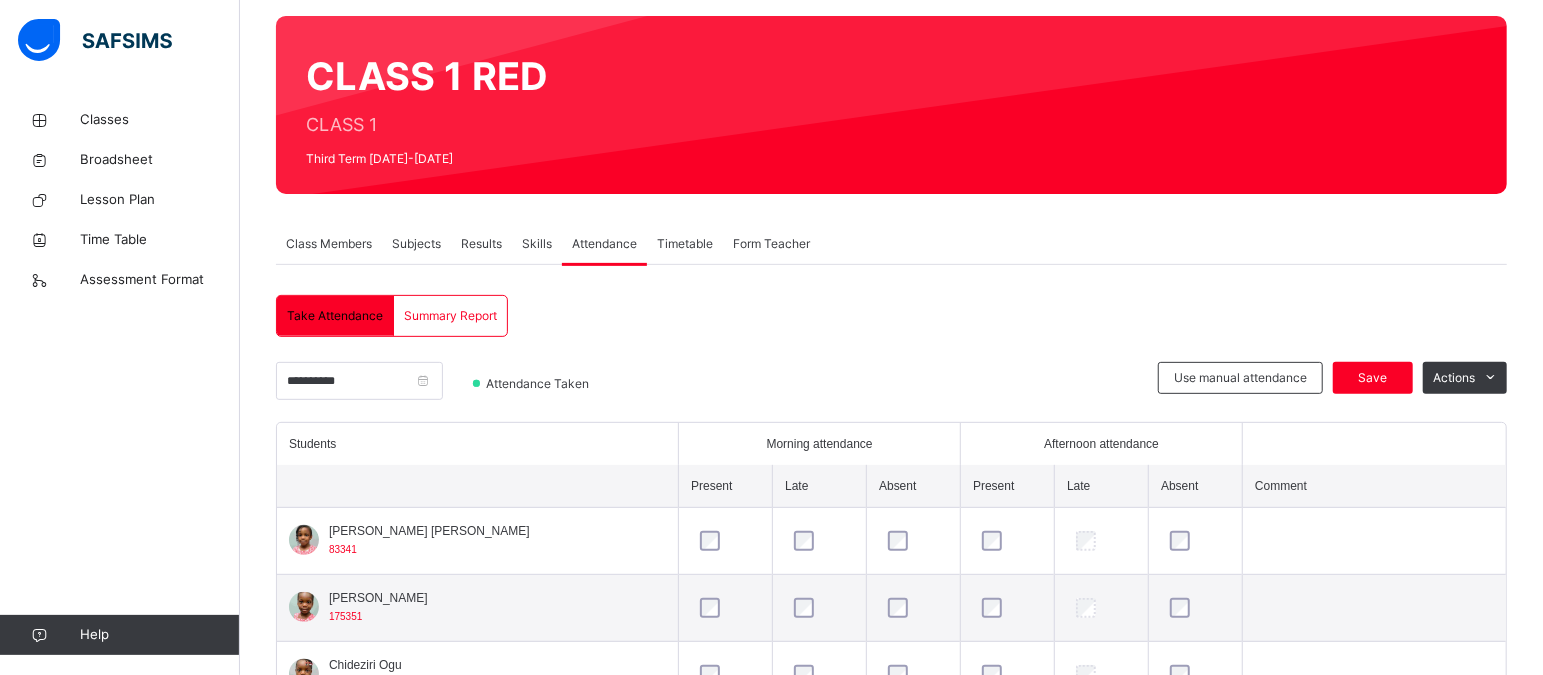 click on "Resume" at bounding box center [1104, -188] 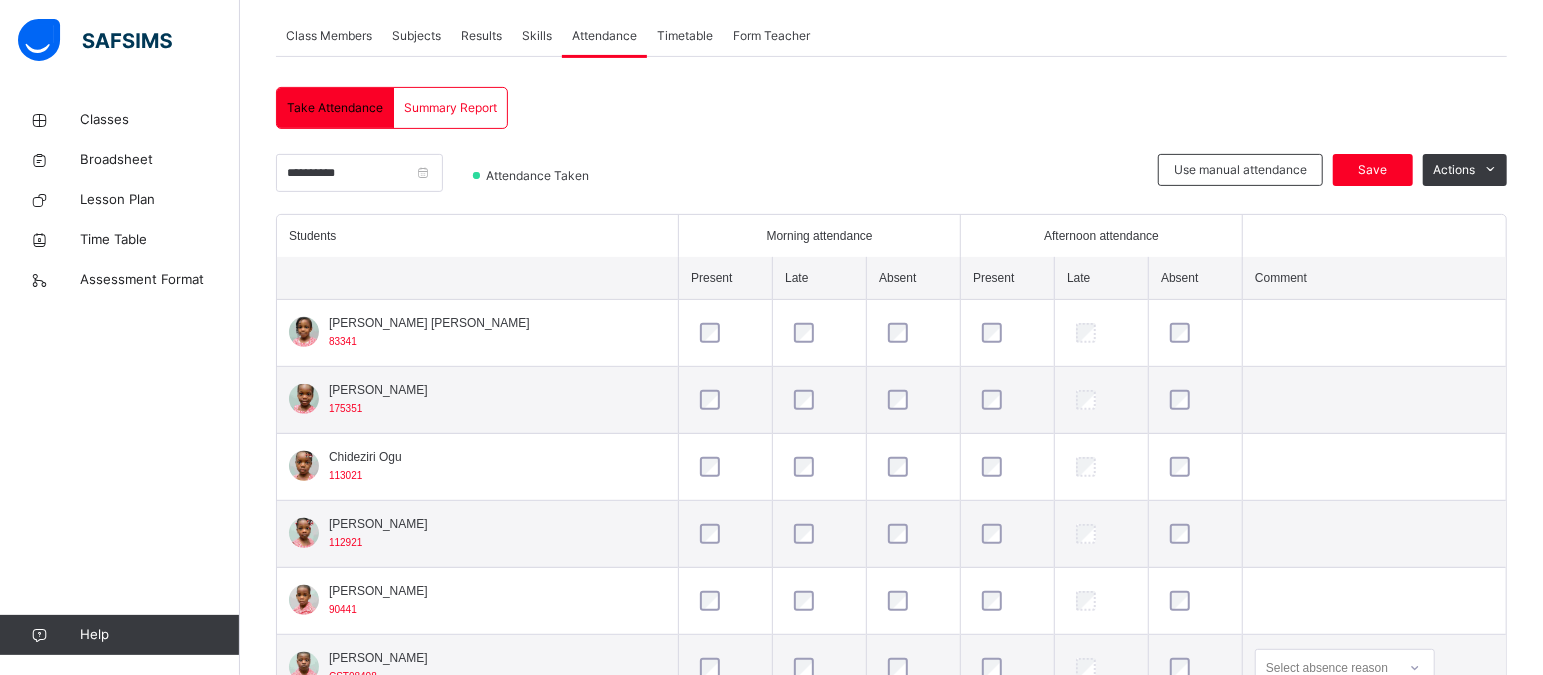 scroll, scrollTop: 359, scrollLeft: 0, axis: vertical 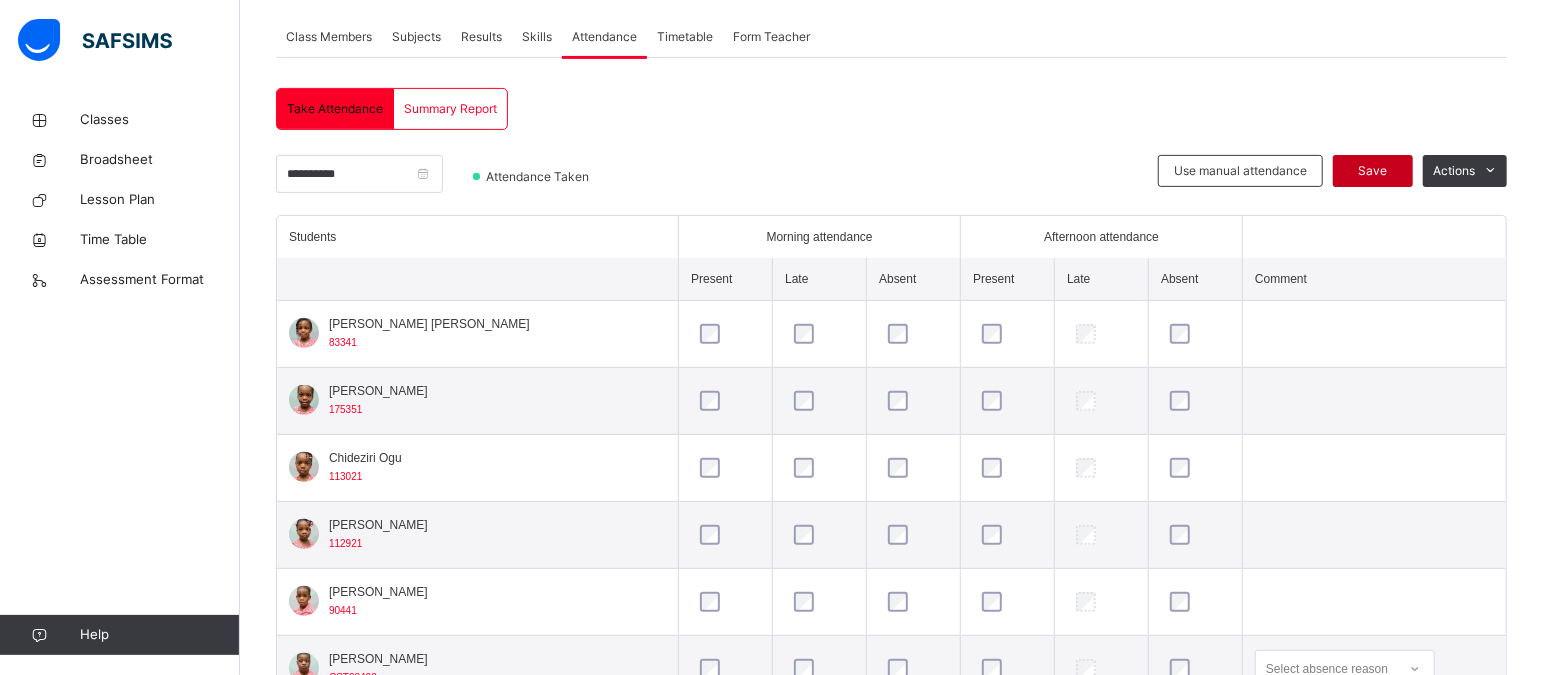 click on "Save" at bounding box center (1373, 171) 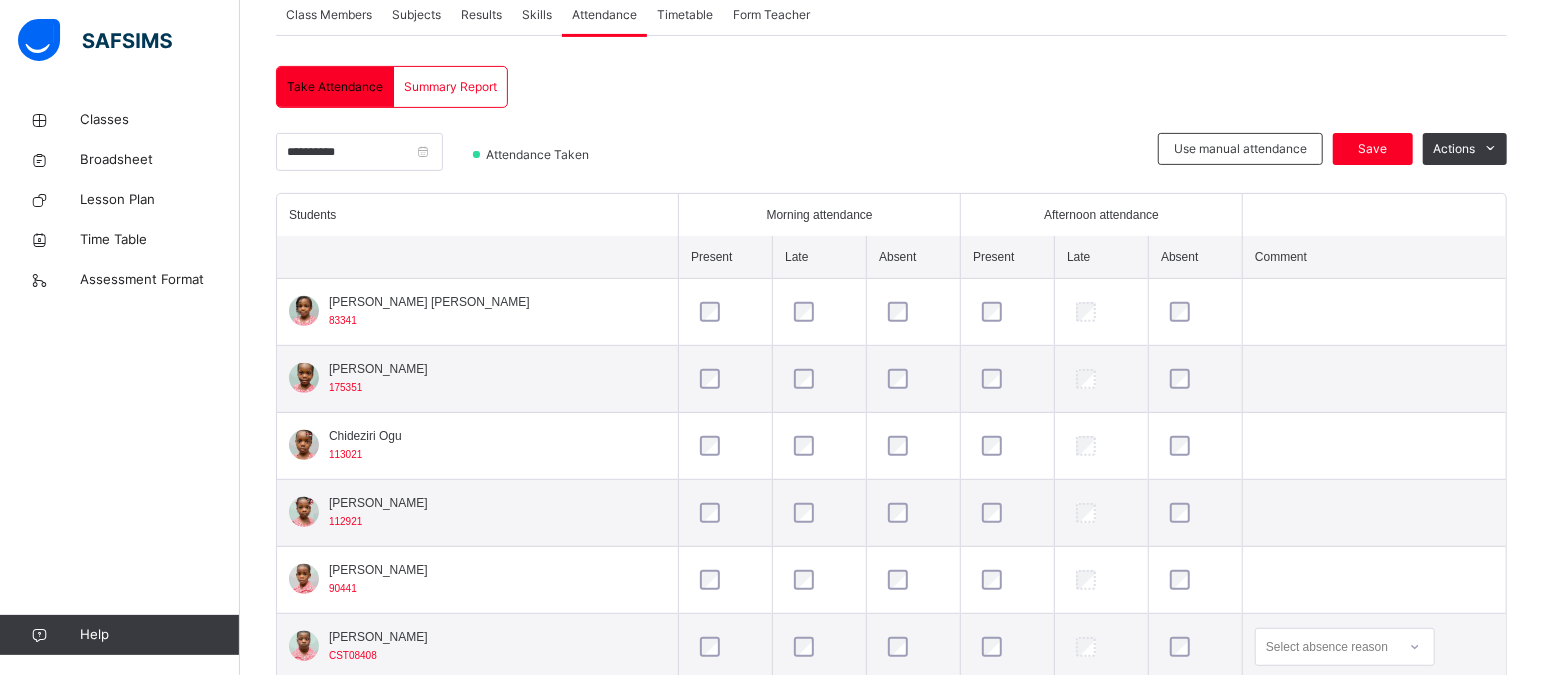 scroll, scrollTop: 378, scrollLeft: 0, axis: vertical 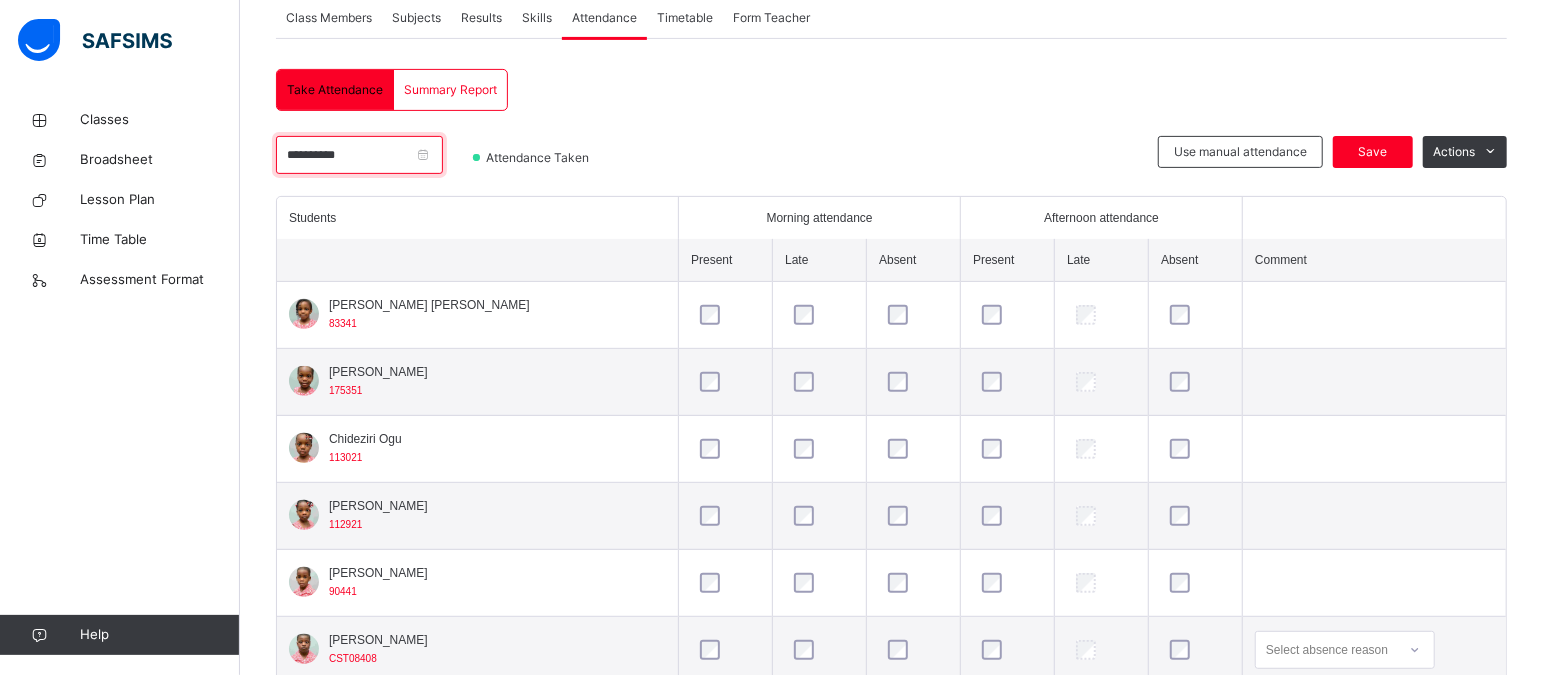 click on "**********" at bounding box center [359, 155] 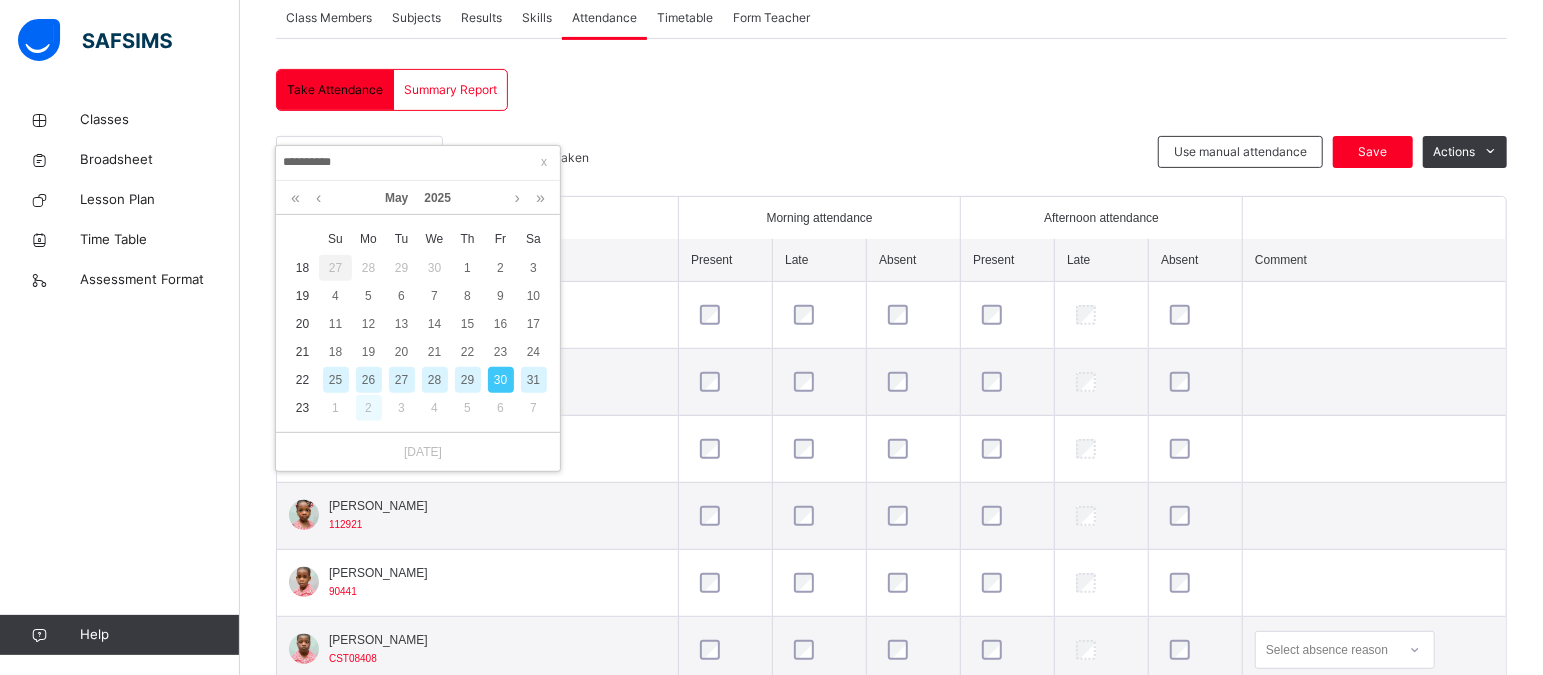 click on "2" at bounding box center (369, 408) 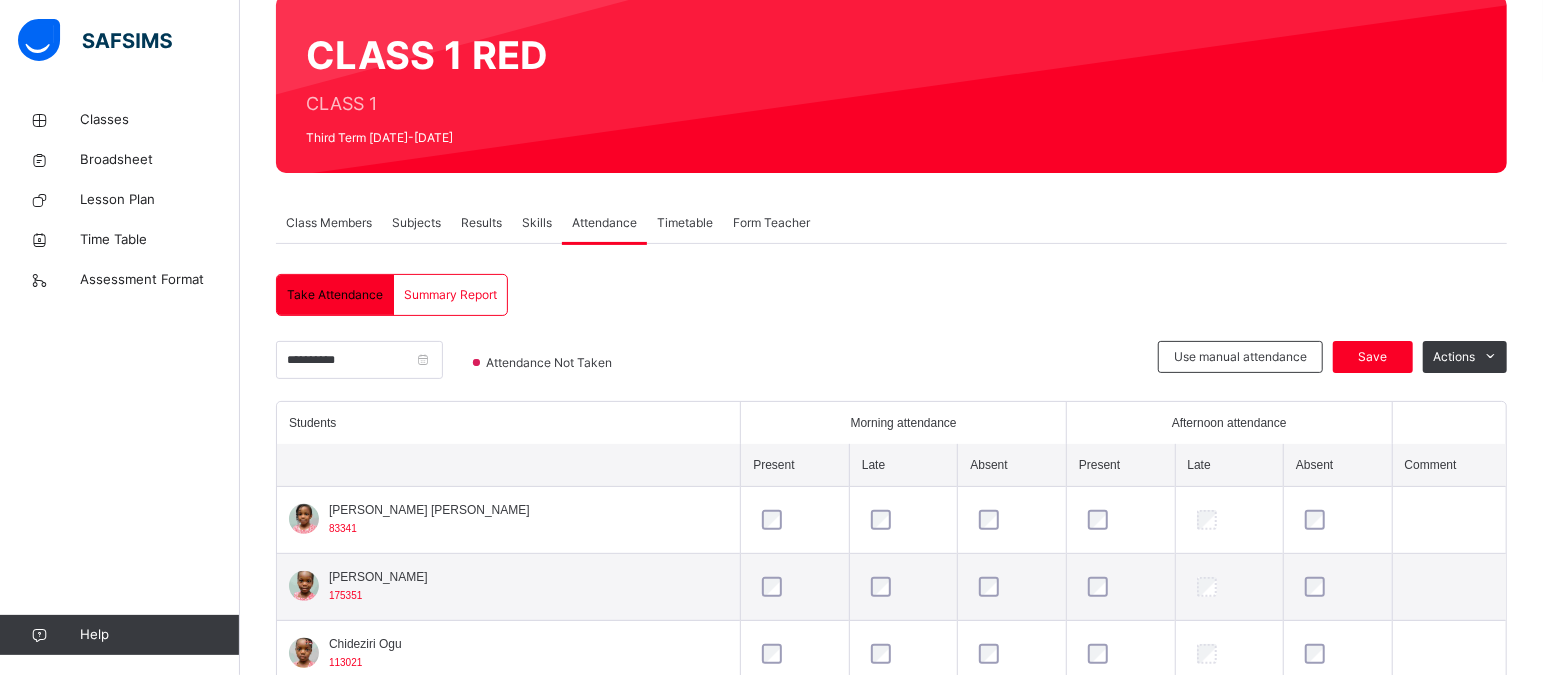 scroll, scrollTop: 378, scrollLeft: 0, axis: vertical 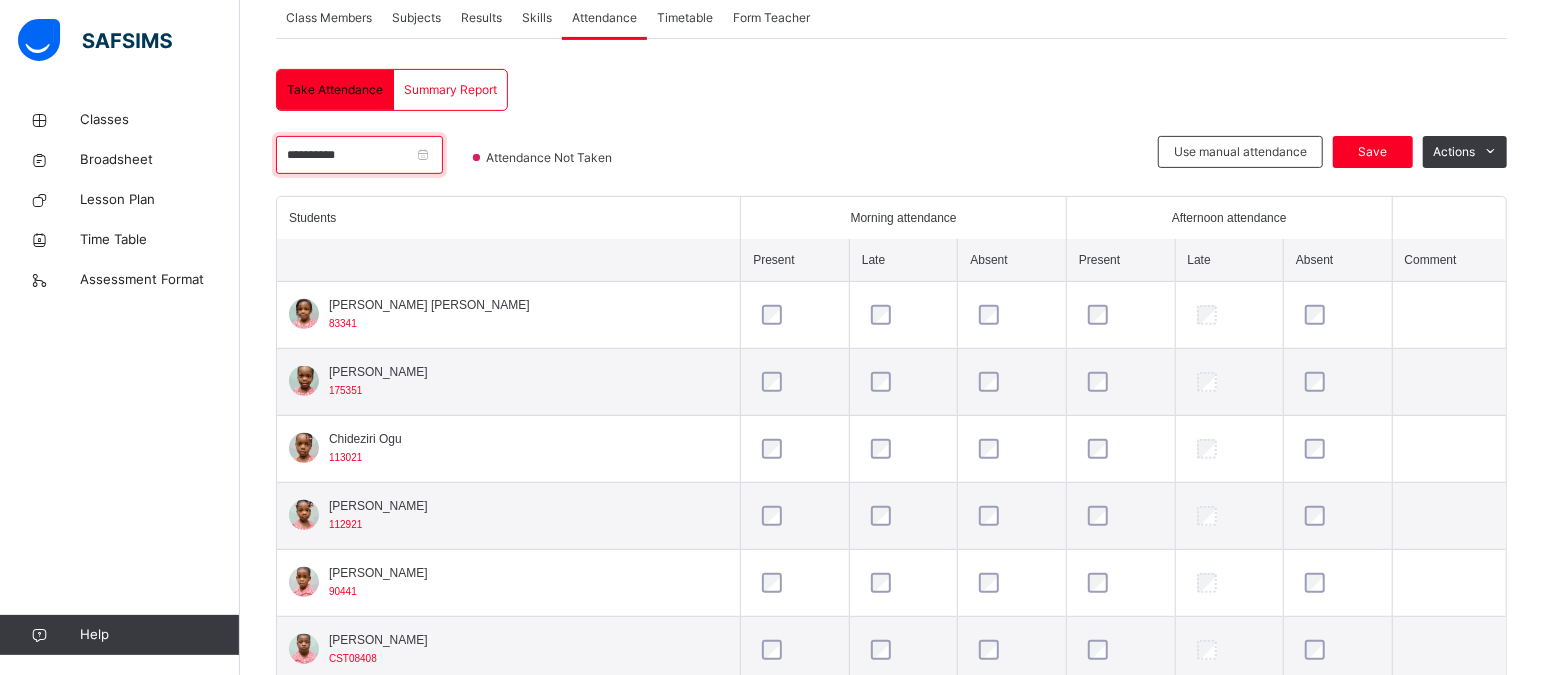 click on "**********" at bounding box center (359, 155) 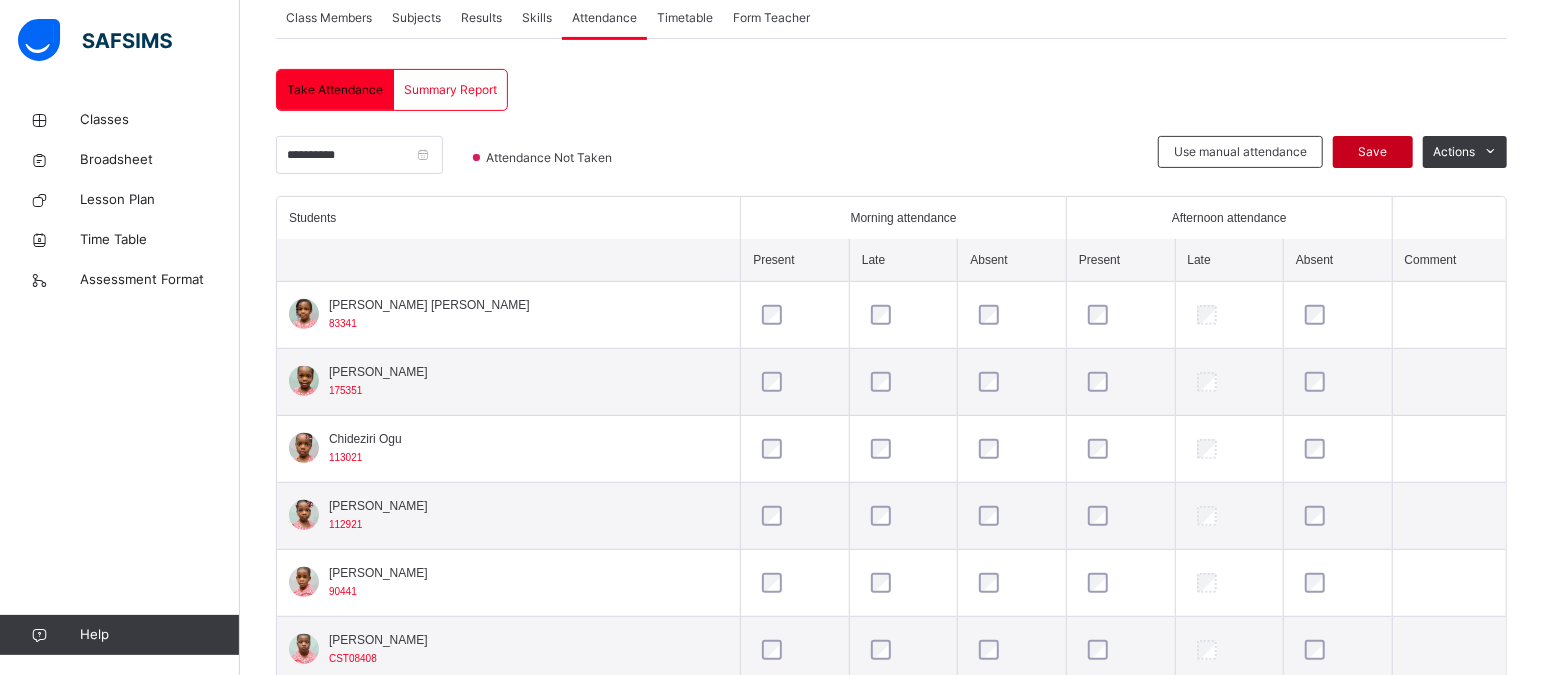 click on "Save" at bounding box center [1373, 152] 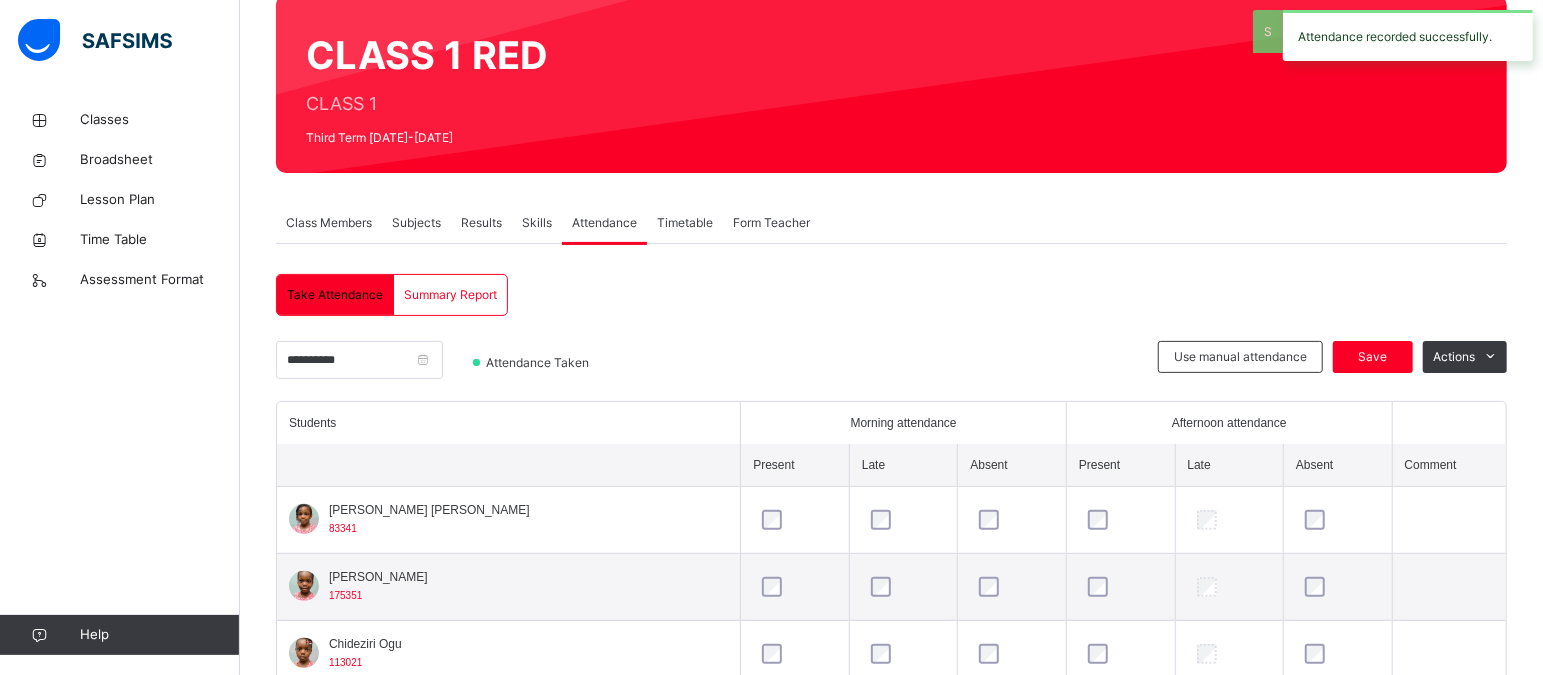 scroll, scrollTop: 378, scrollLeft: 0, axis: vertical 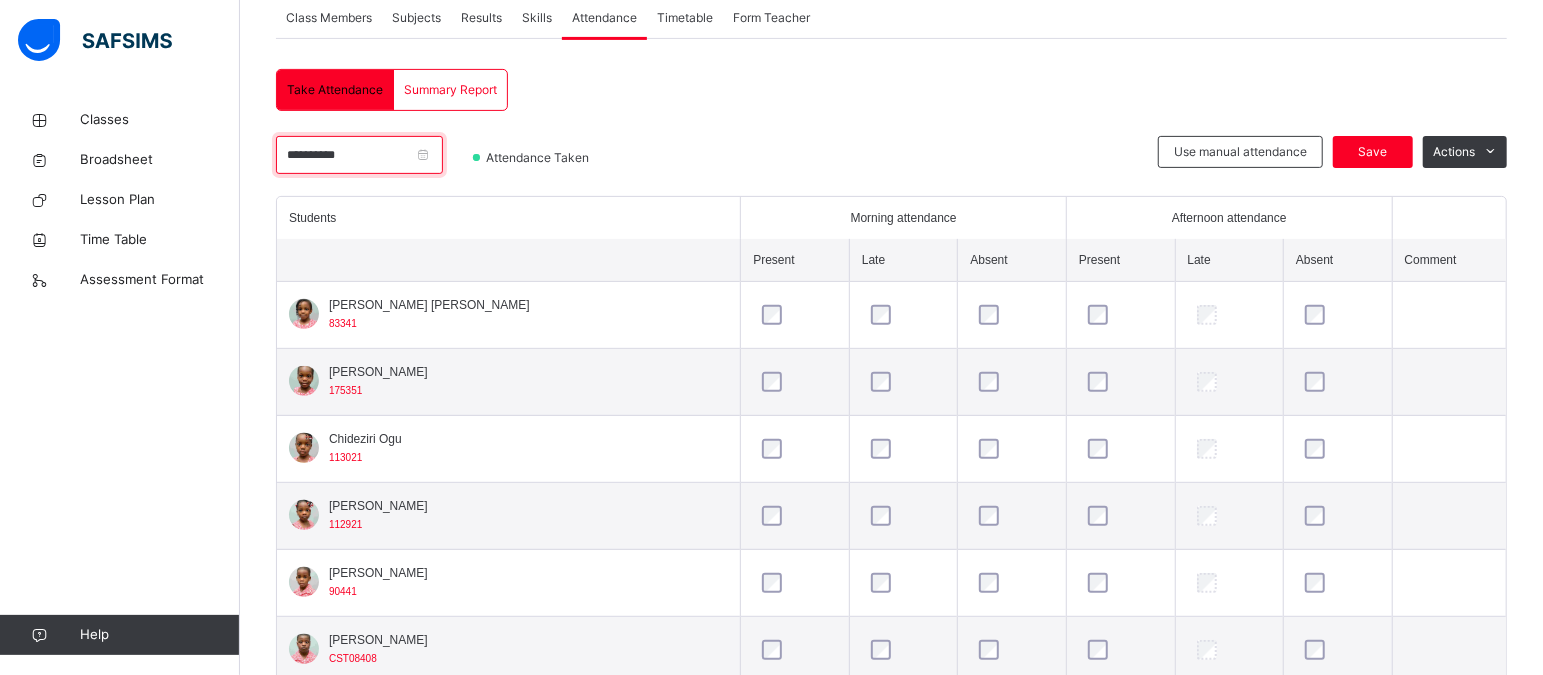 click on "**********" at bounding box center (359, 155) 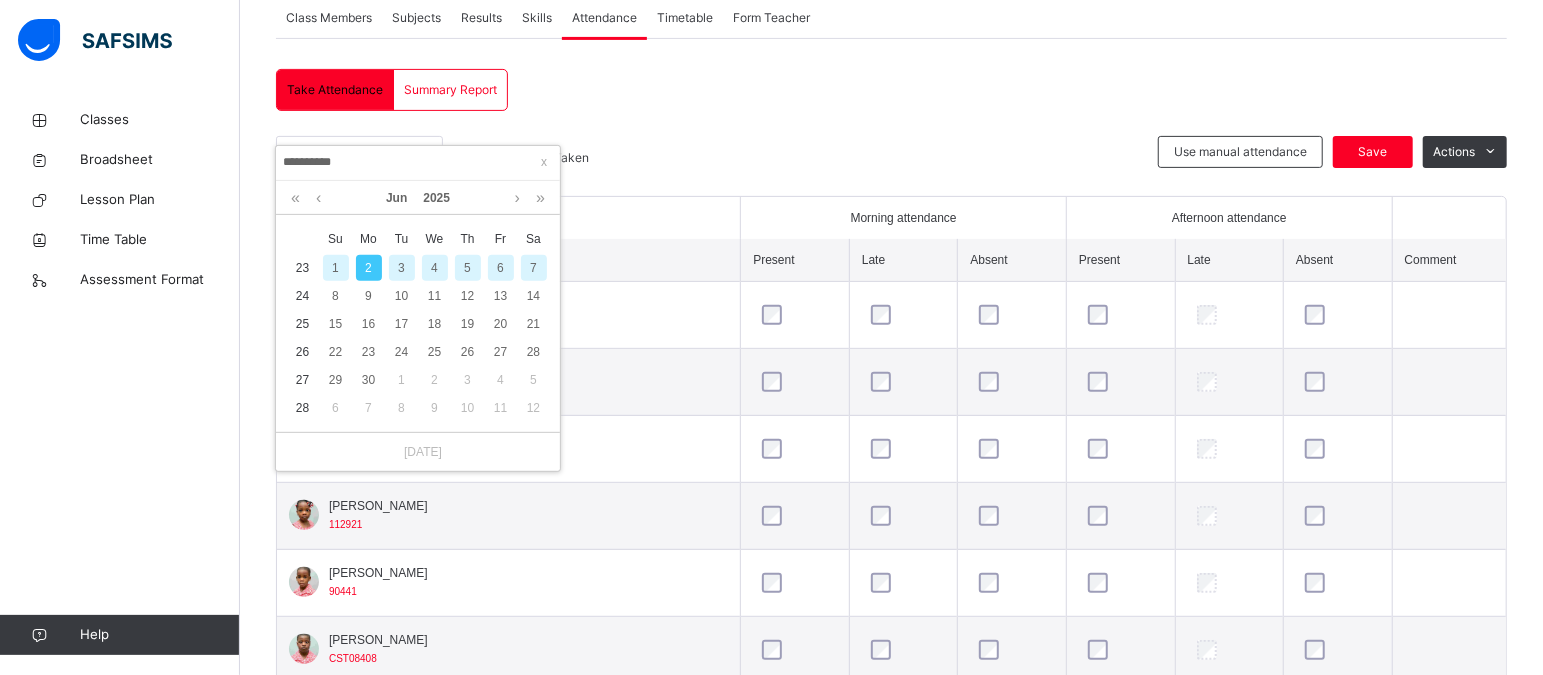 click on "3" at bounding box center (402, 268) 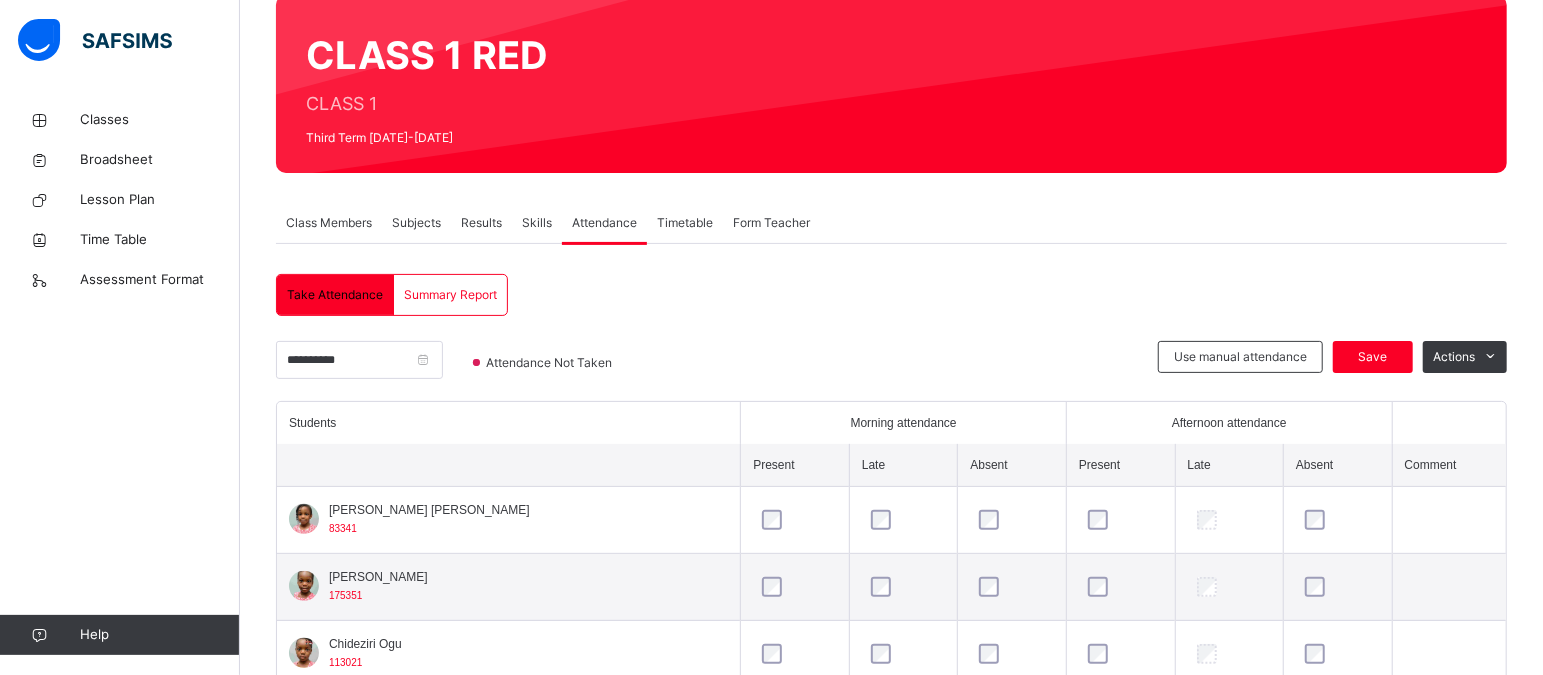 scroll, scrollTop: 378, scrollLeft: 0, axis: vertical 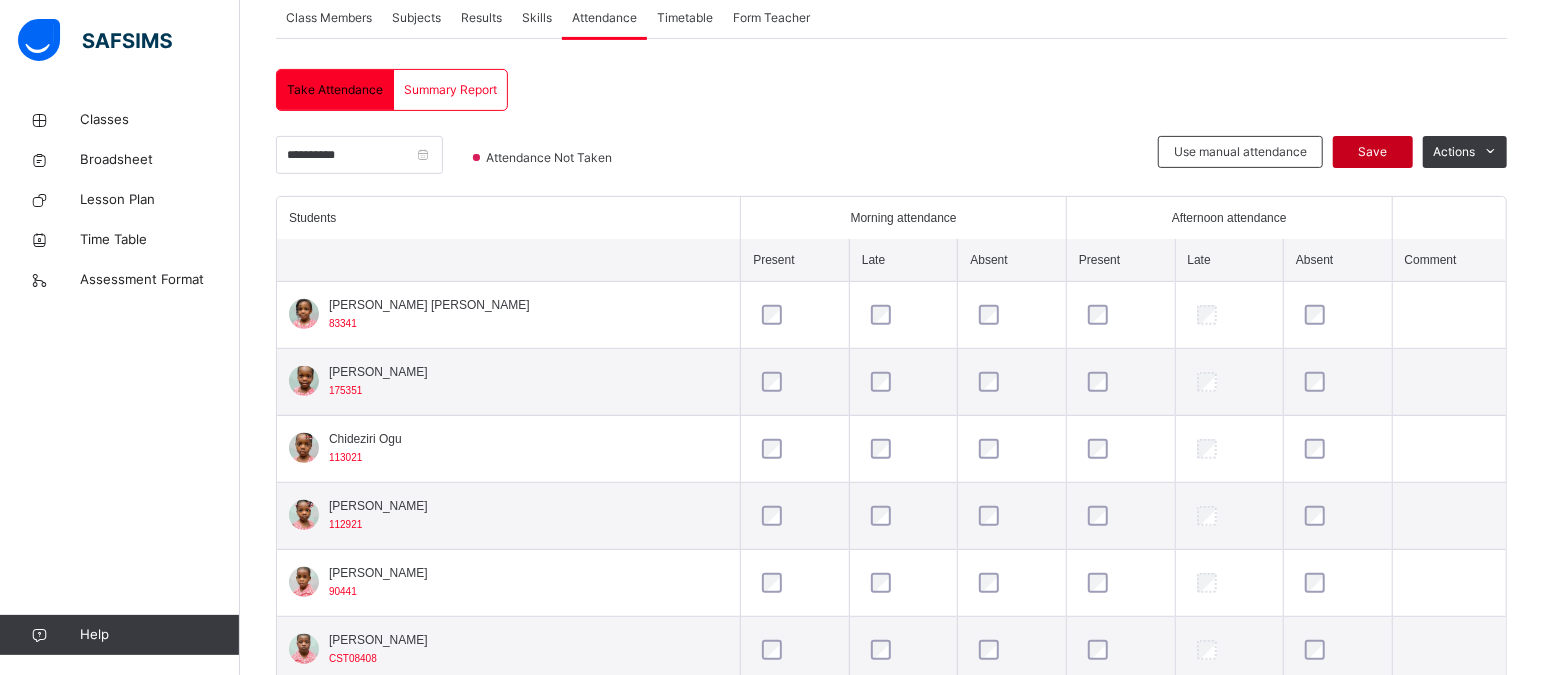 click on "Save" at bounding box center [1373, 152] 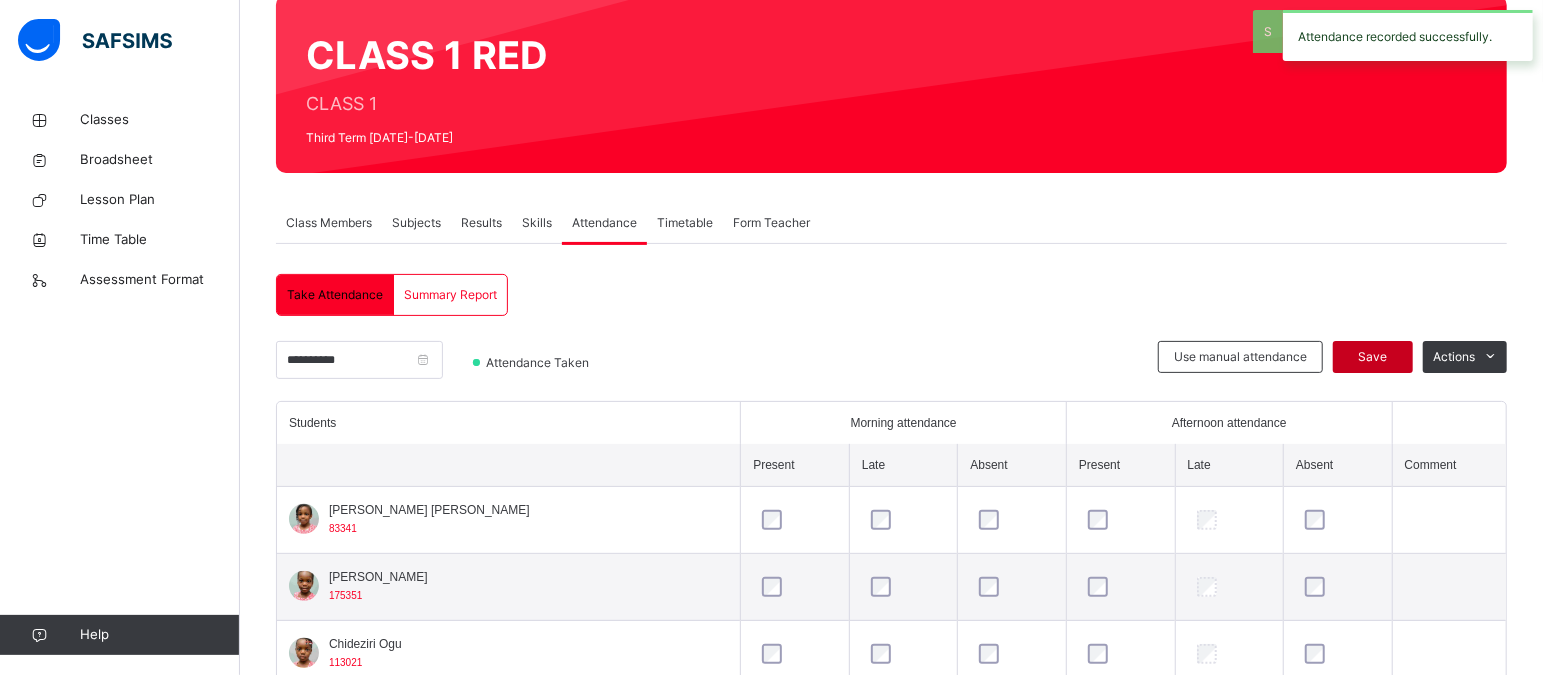 scroll, scrollTop: 378, scrollLeft: 0, axis: vertical 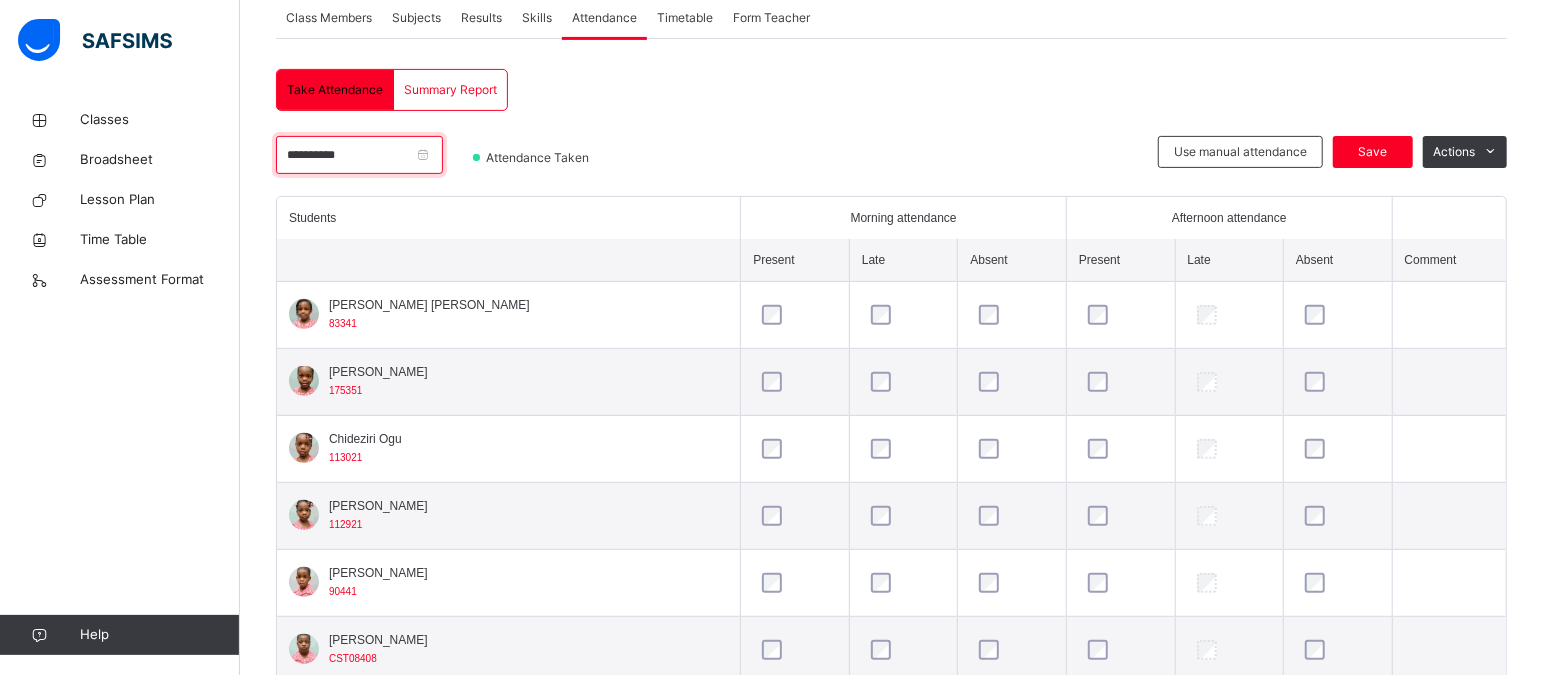 click on "**********" at bounding box center (359, 155) 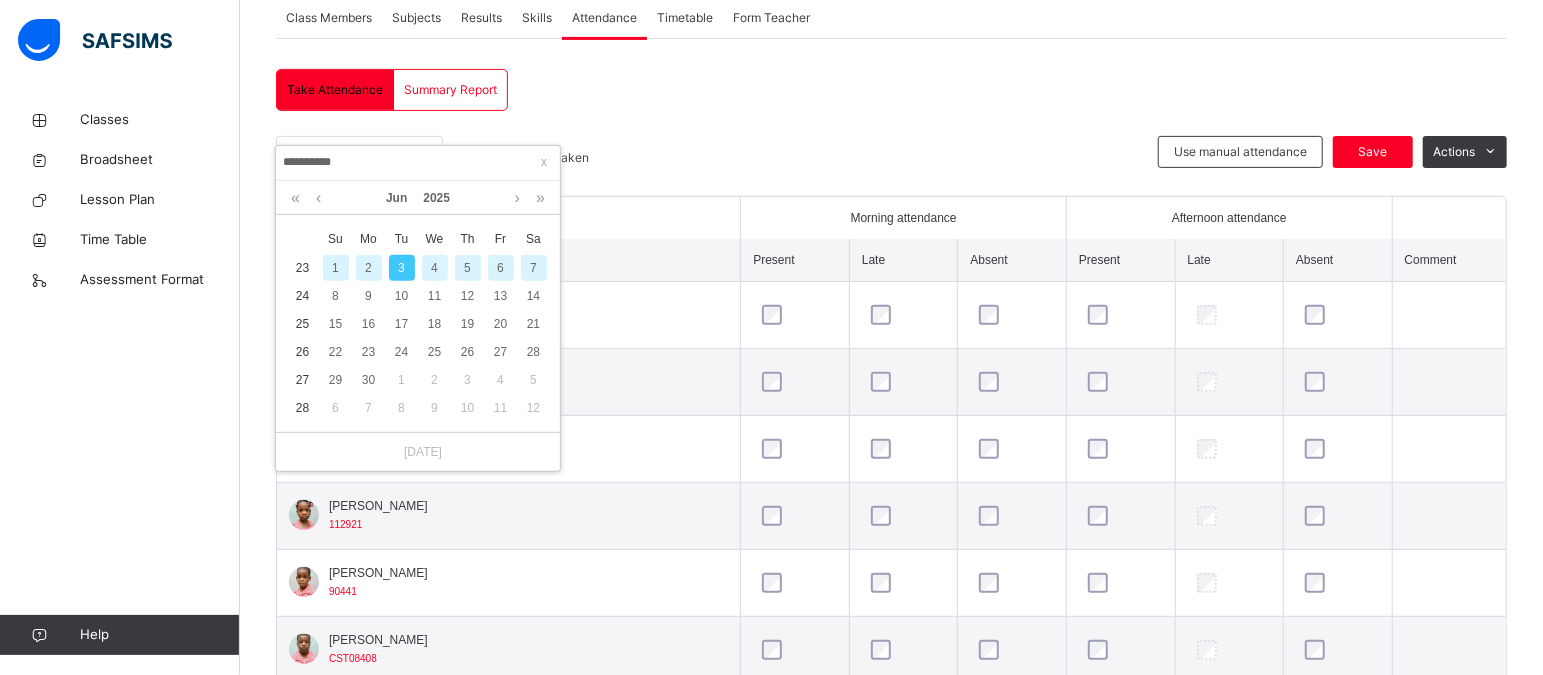 click on "4" at bounding box center (435, 268) 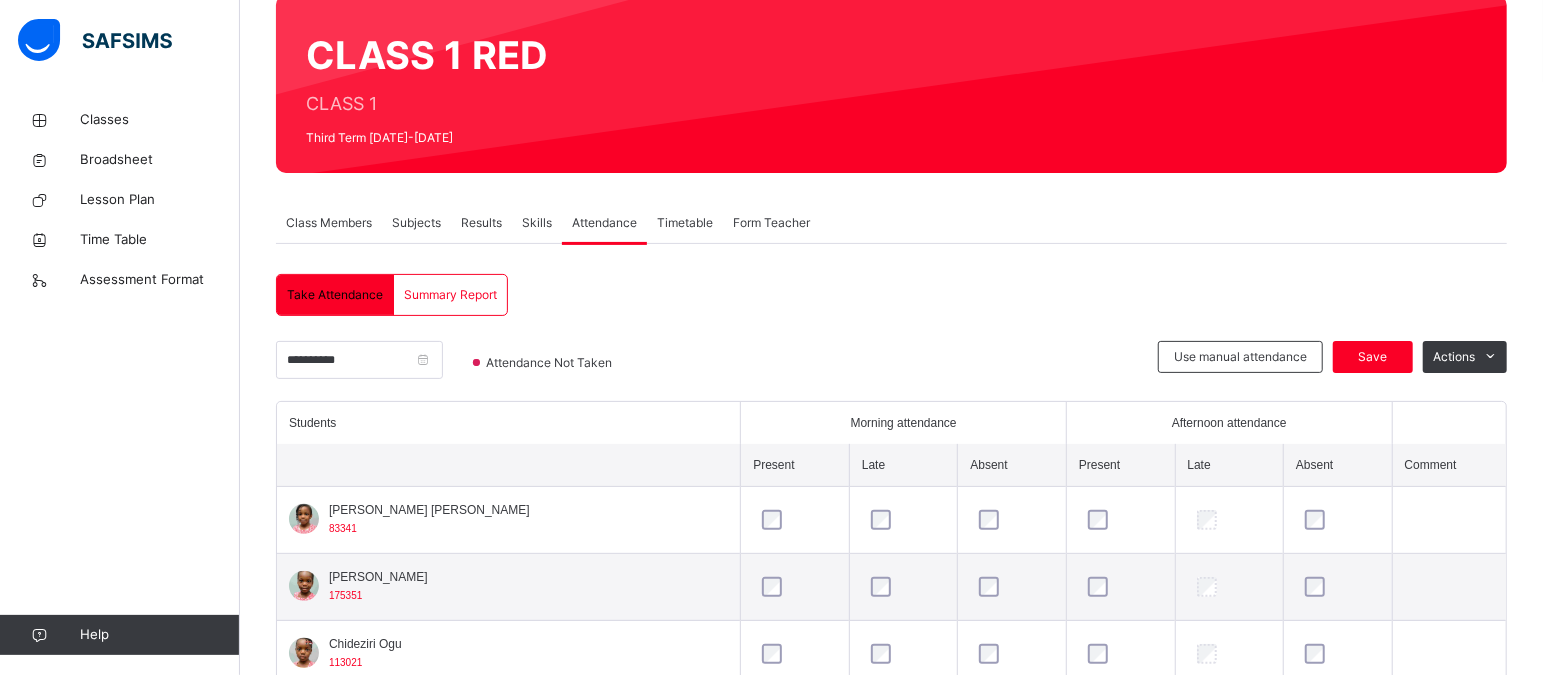 scroll, scrollTop: 378, scrollLeft: 0, axis: vertical 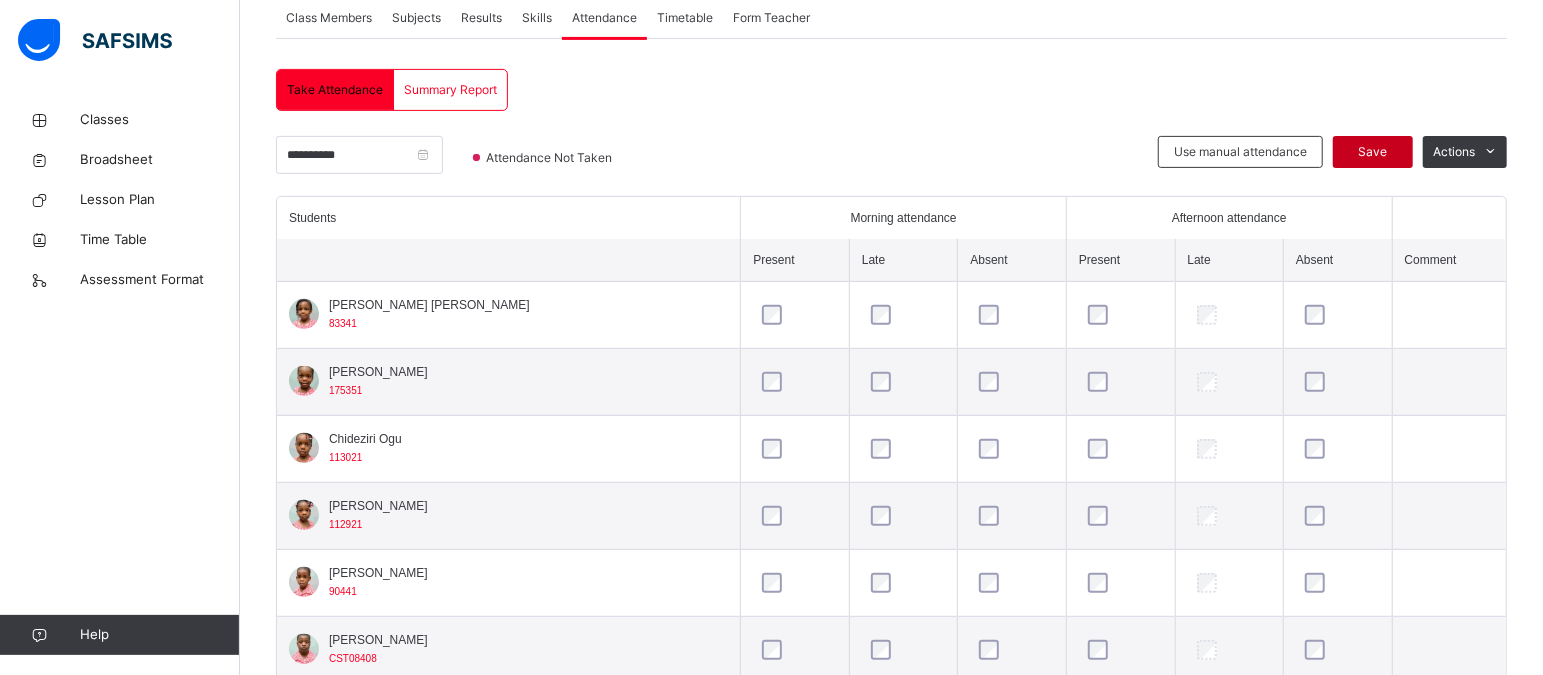 click on "Save" at bounding box center [1373, 152] 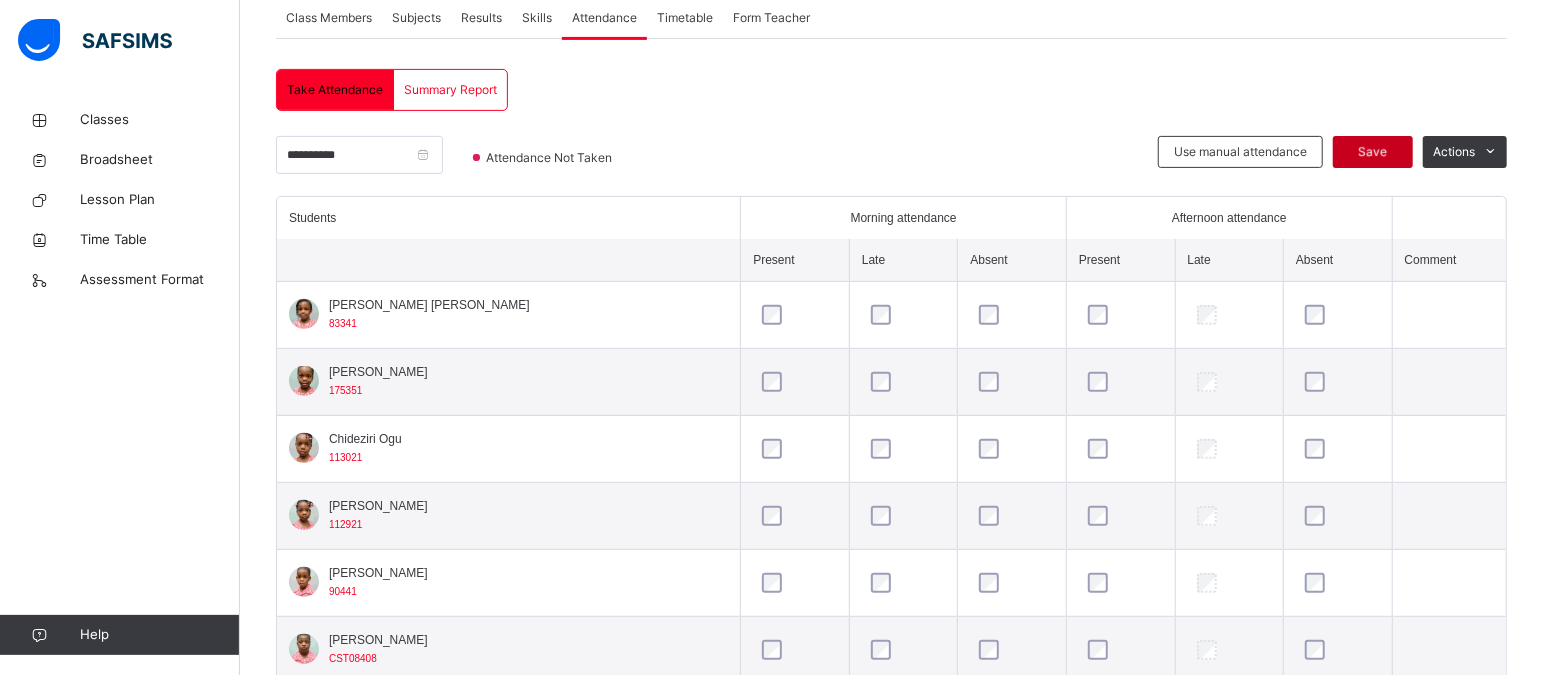 click on "Save" at bounding box center (1373, 152) 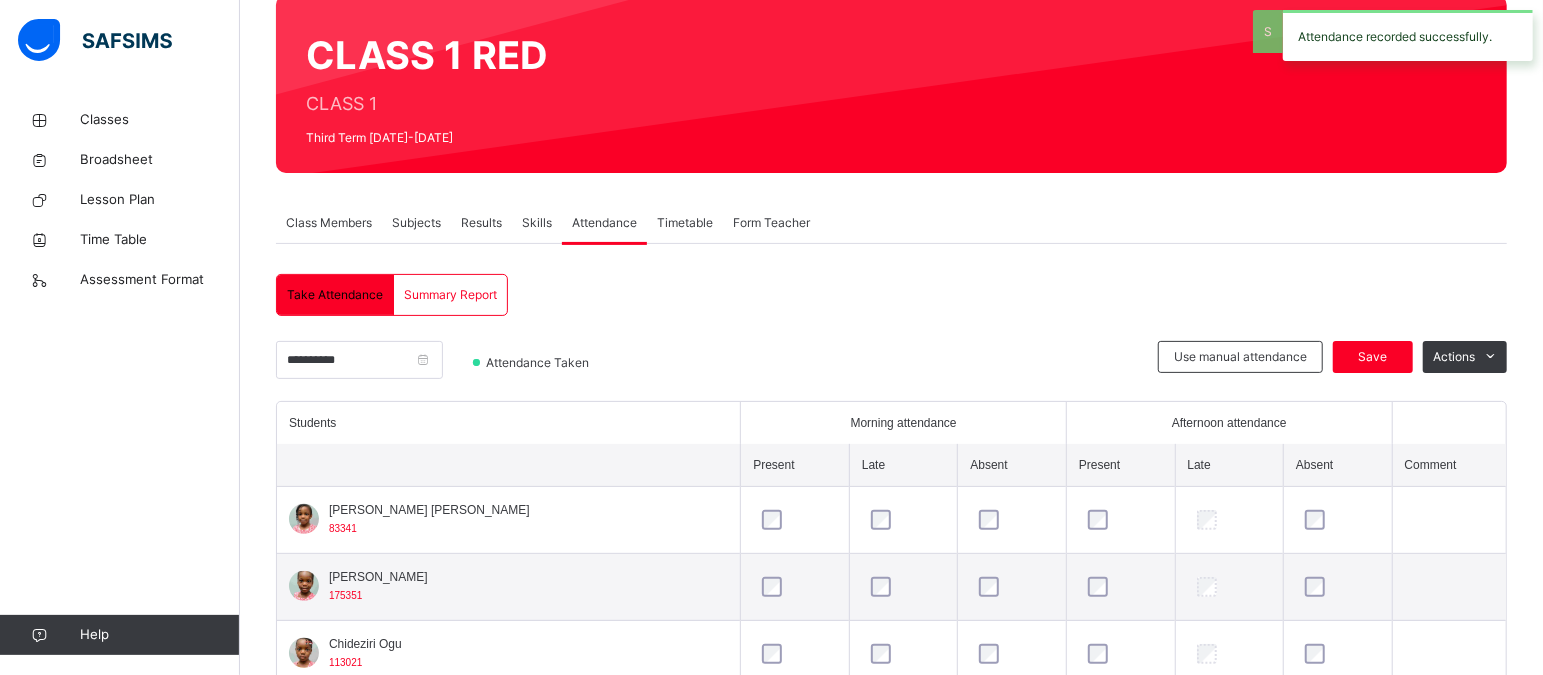 scroll, scrollTop: 378, scrollLeft: 0, axis: vertical 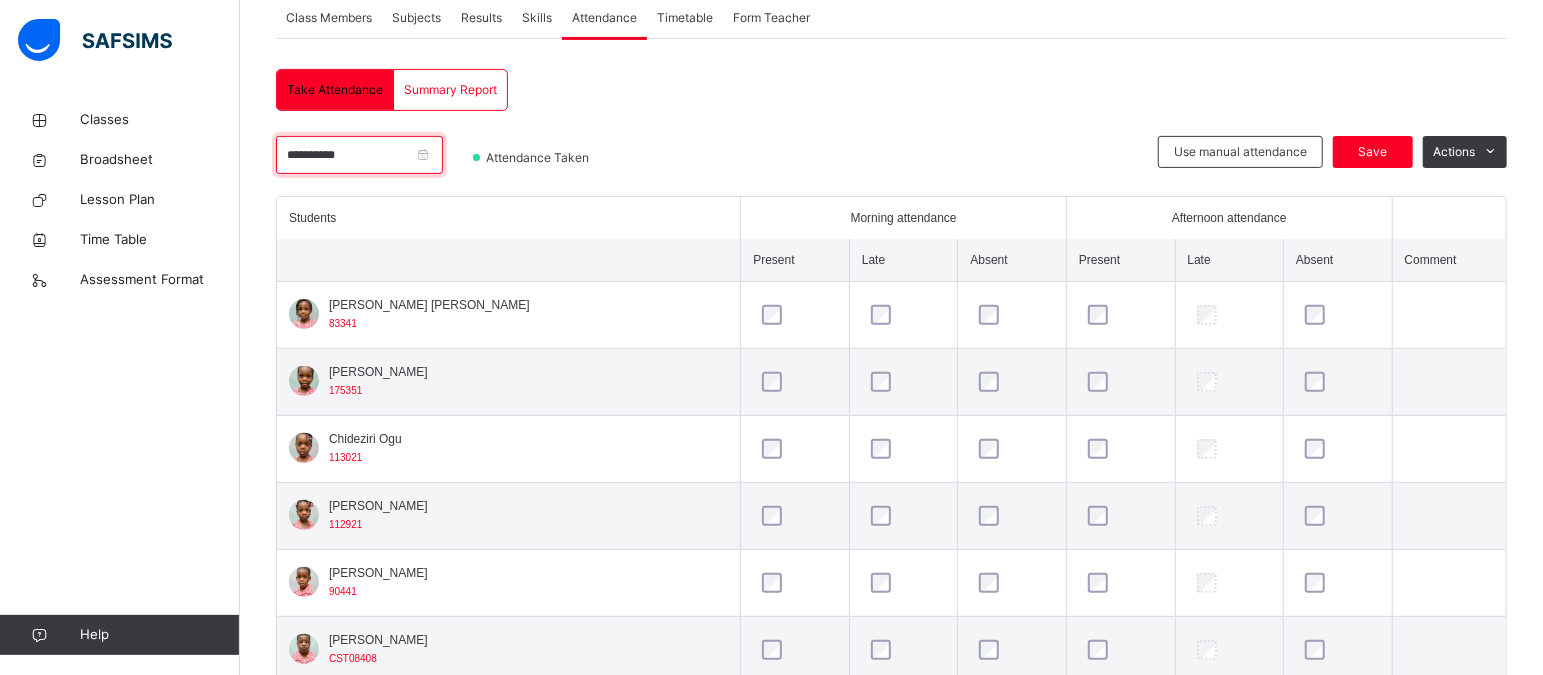 click on "**********" at bounding box center [359, 155] 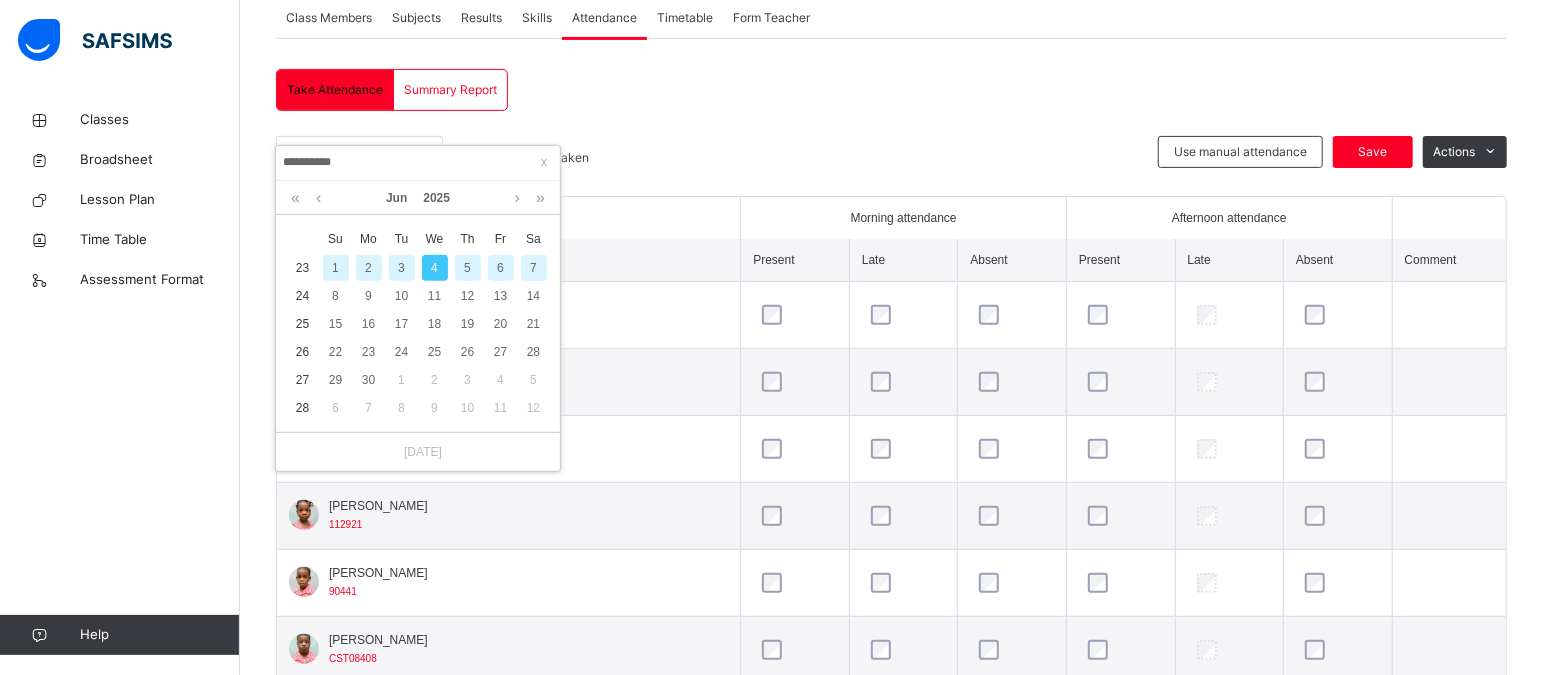 click on "5" at bounding box center [468, 268] 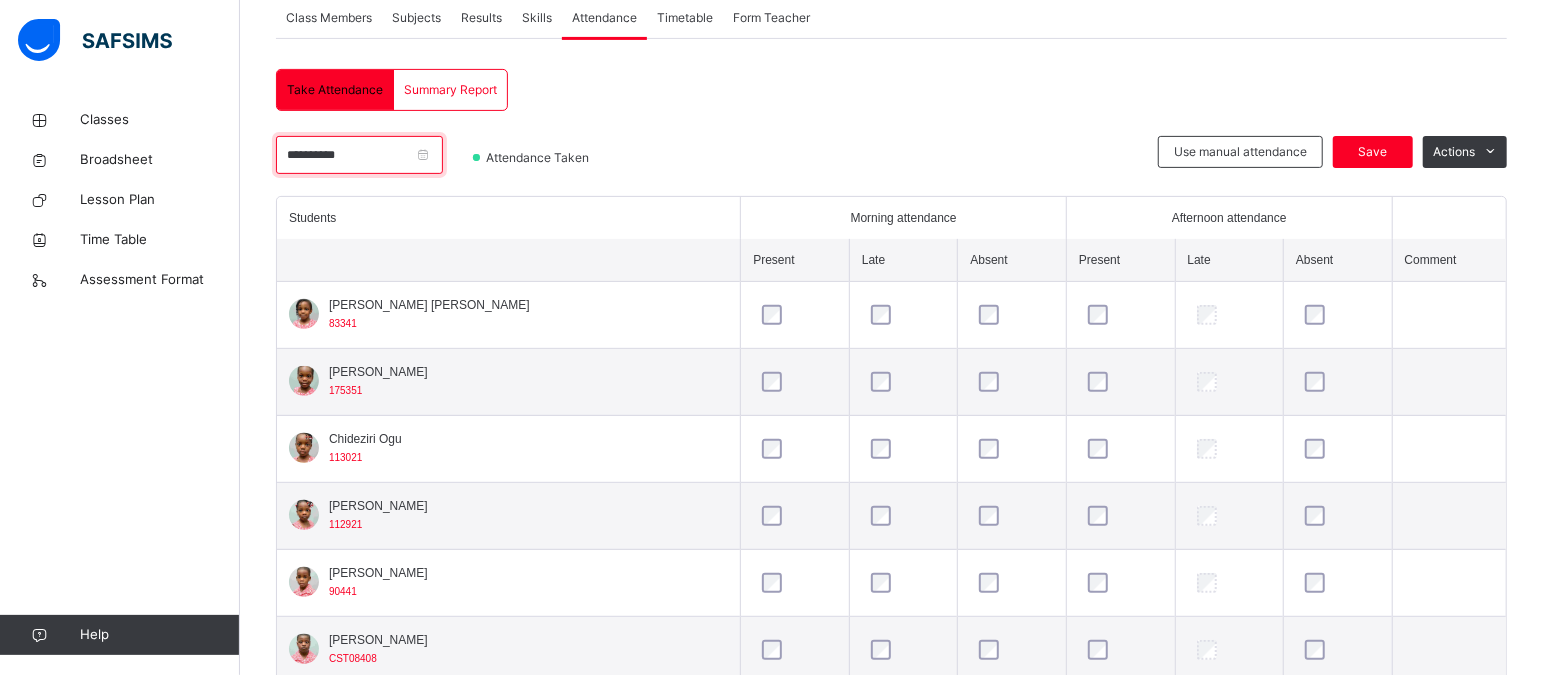 click on "**********" at bounding box center (359, 155) 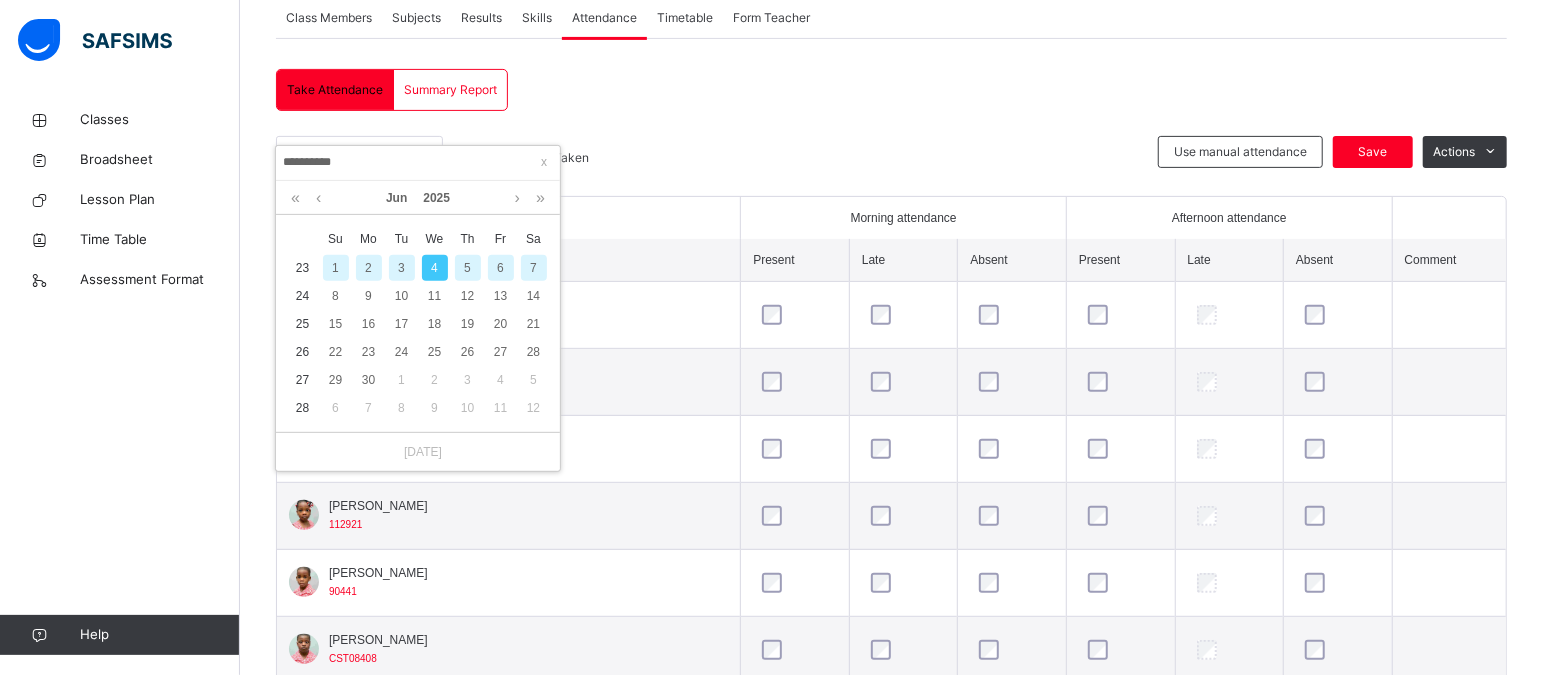 click on "6" at bounding box center (501, 268) 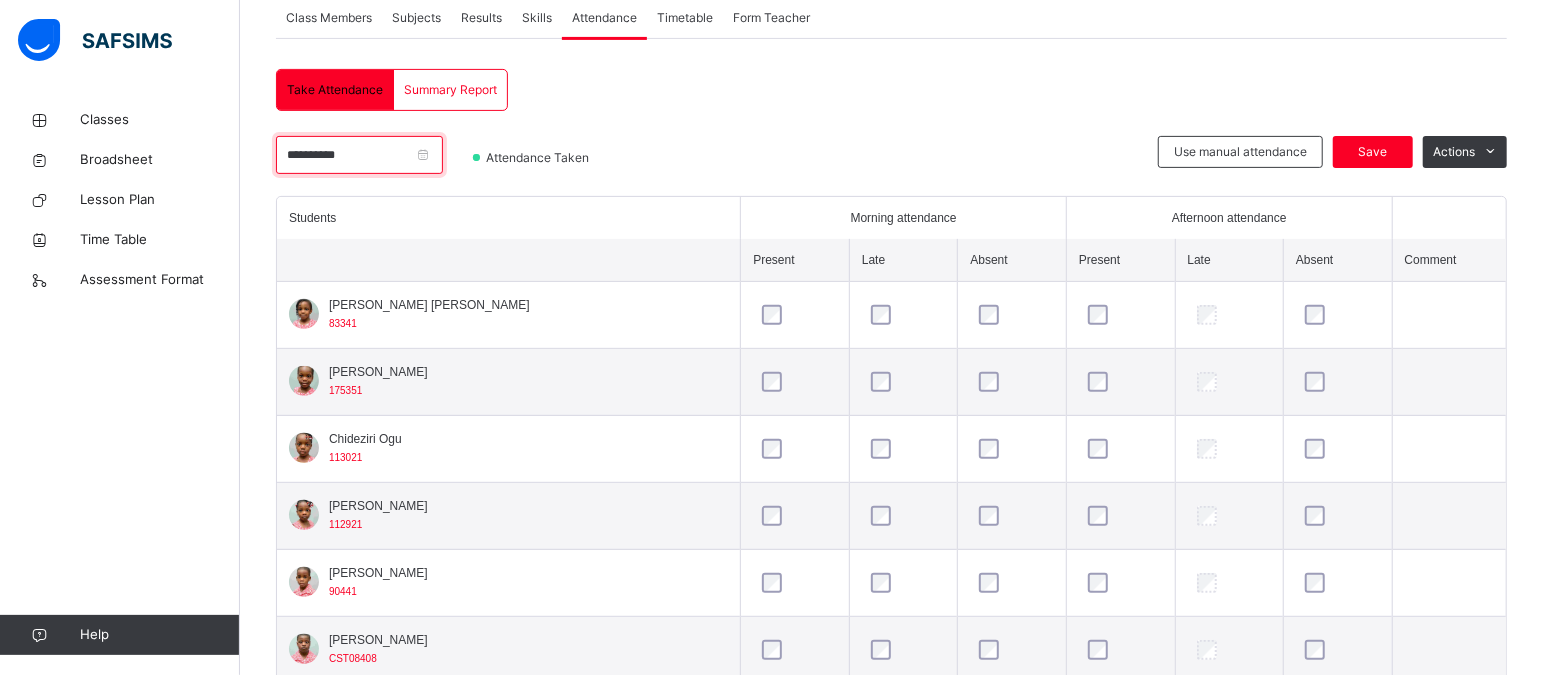 click on "**********" at bounding box center (359, 155) 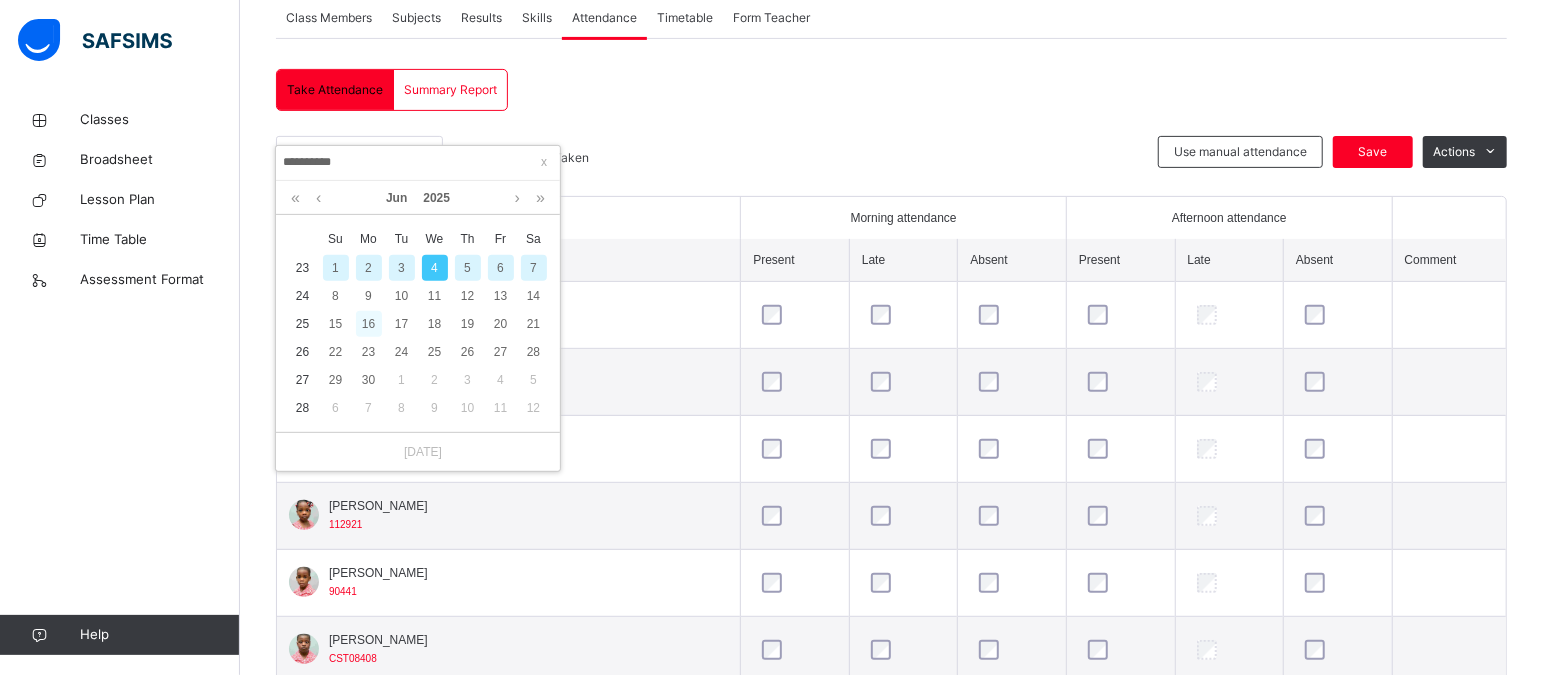 click on "16" at bounding box center [369, 324] 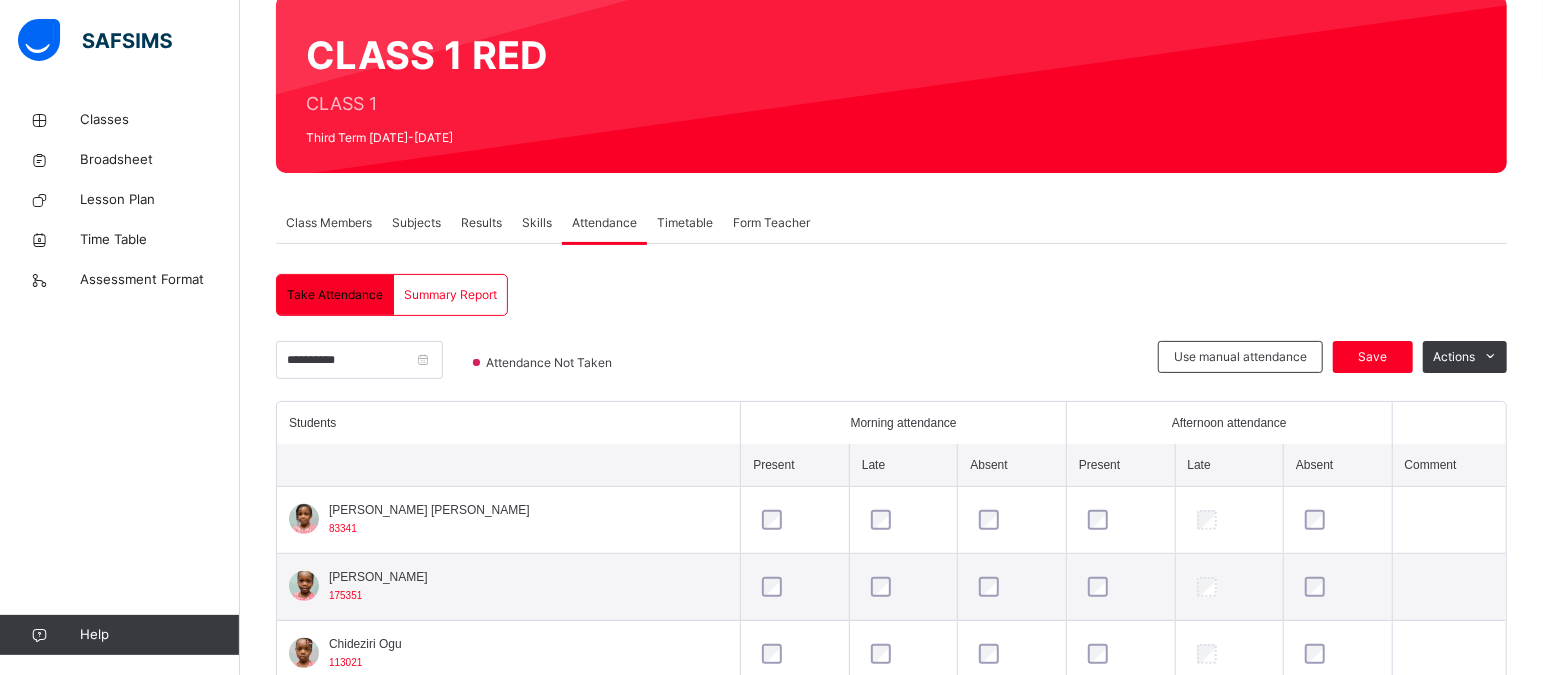 scroll, scrollTop: 378, scrollLeft: 0, axis: vertical 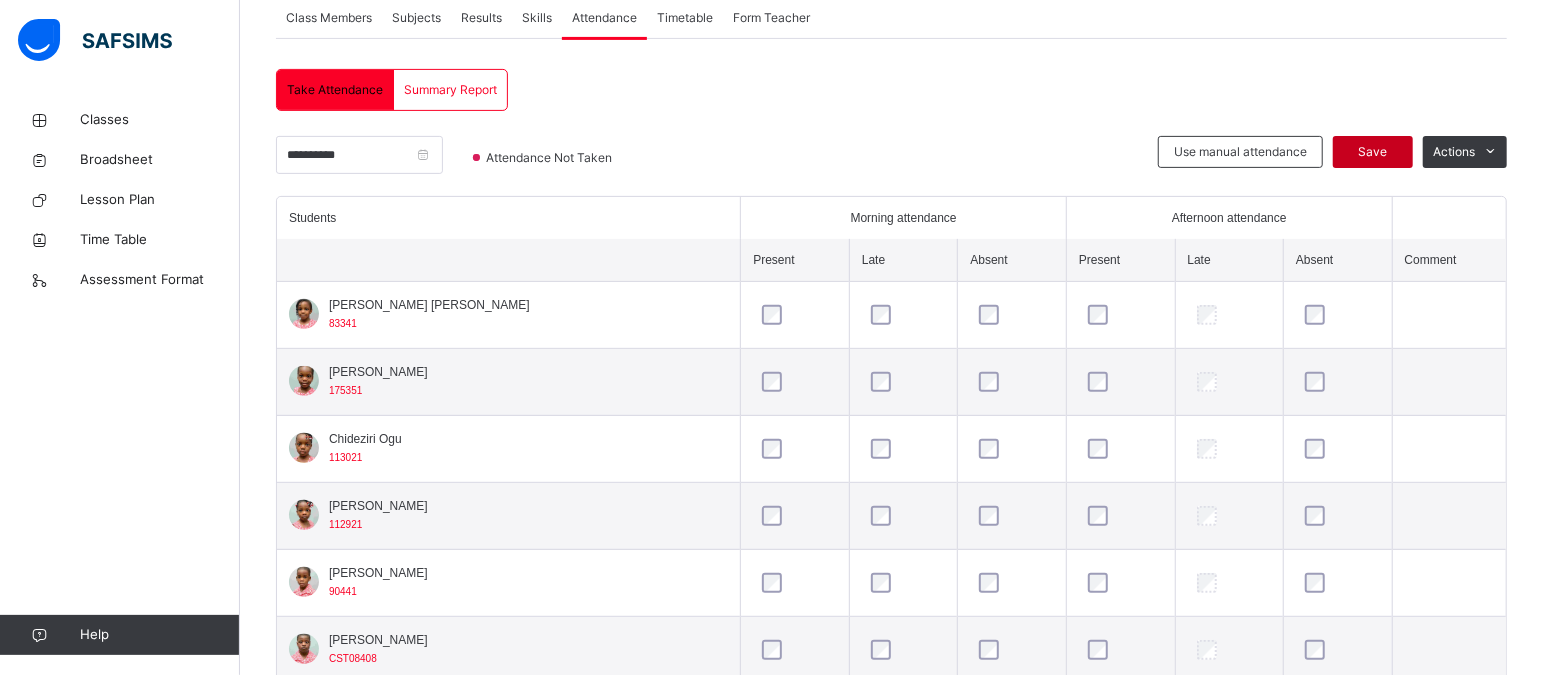 click on "Save" at bounding box center [1373, 152] 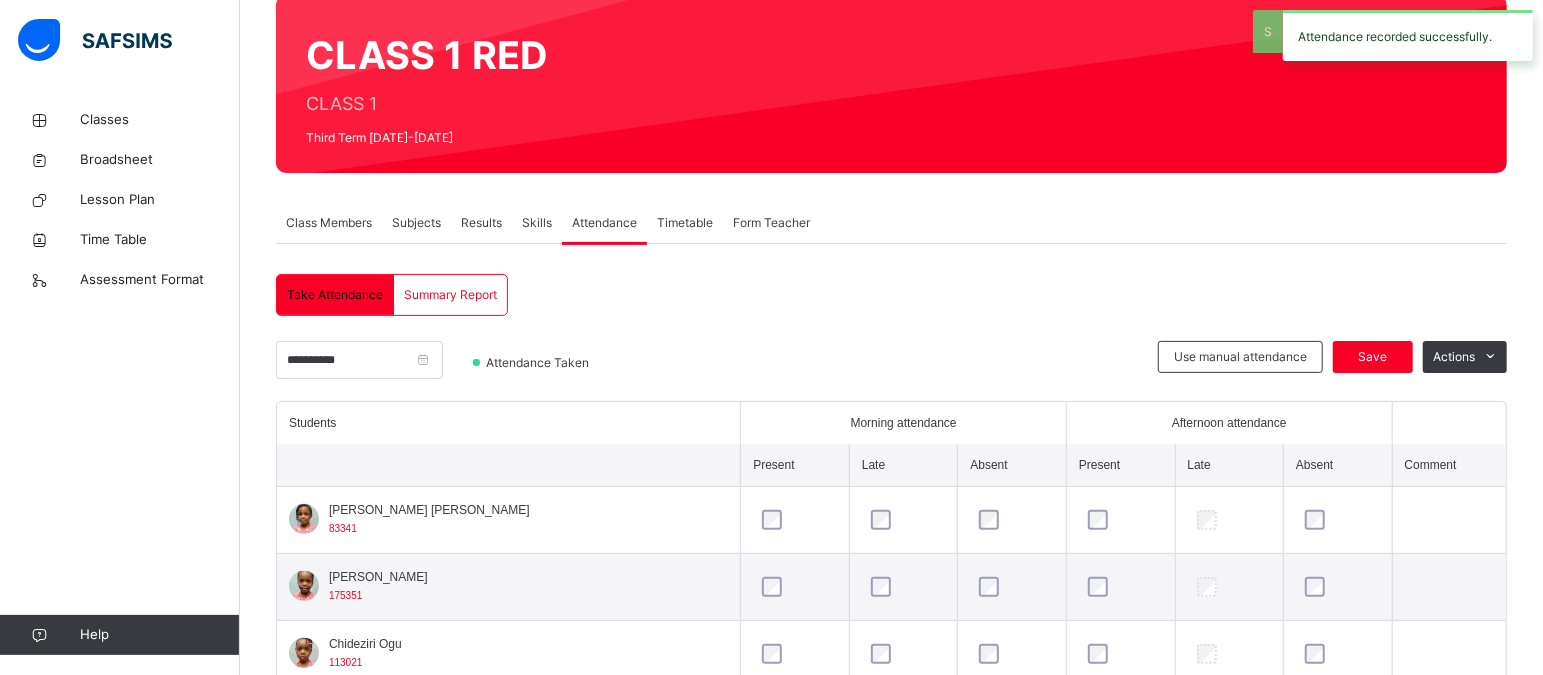scroll, scrollTop: 378, scrollLeft: 0, axis: vertical 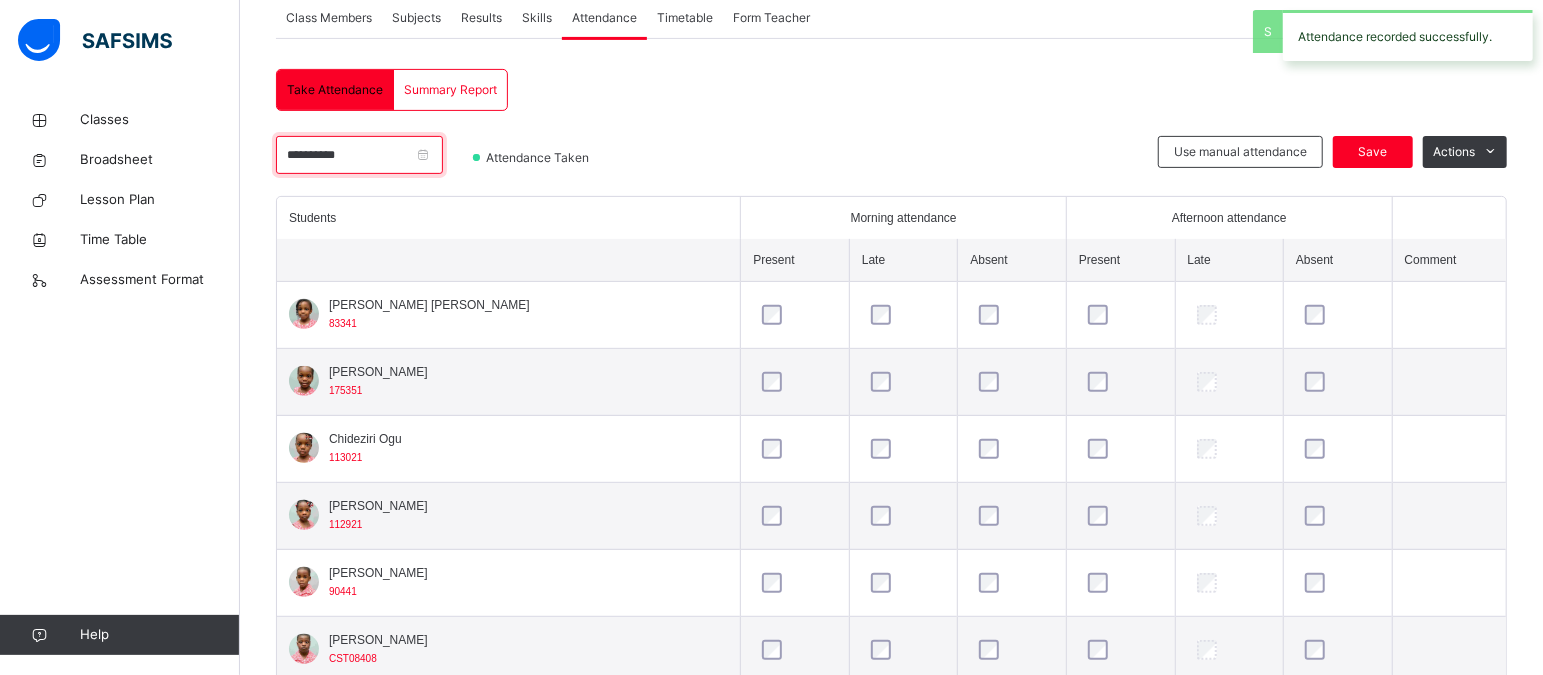 click on "**********" at bounding box center (359, 155) 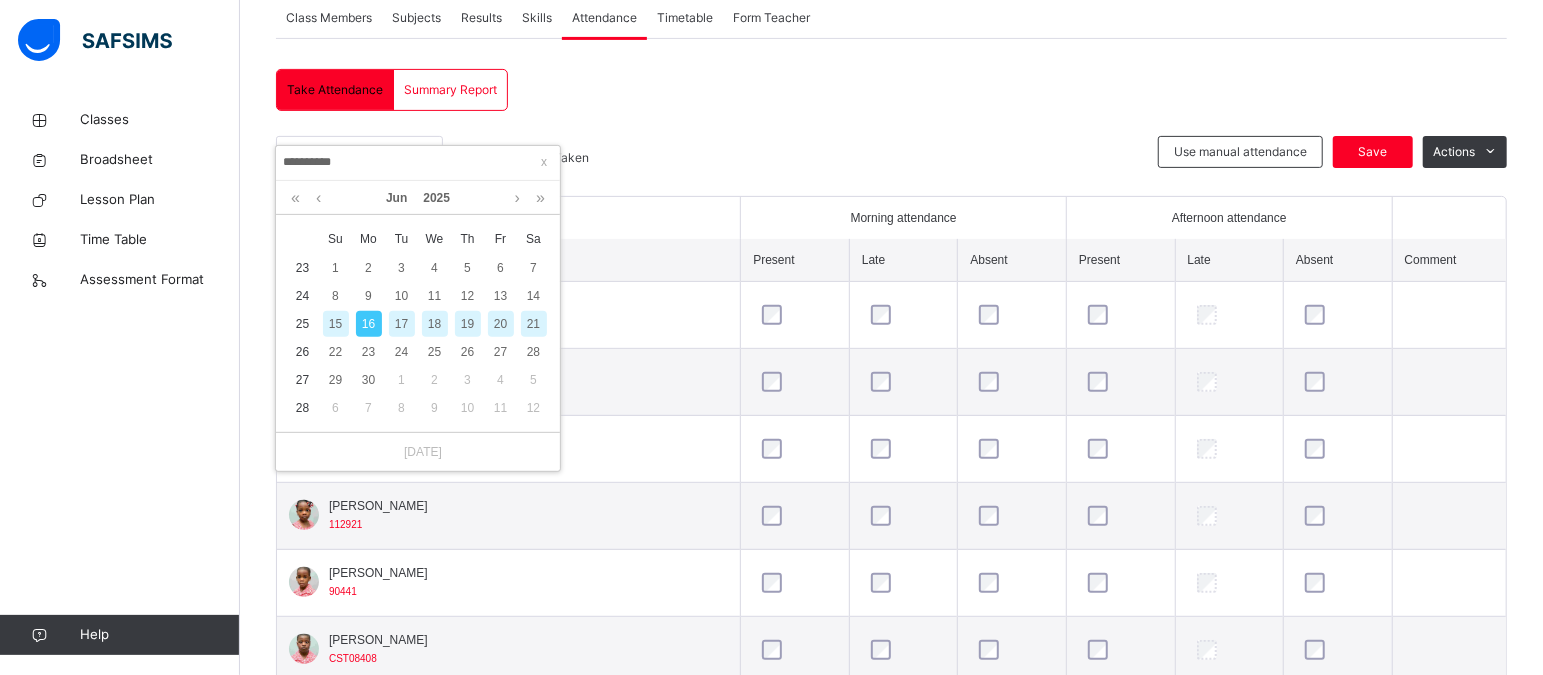 click on "17" at bounding box center (402, 324) 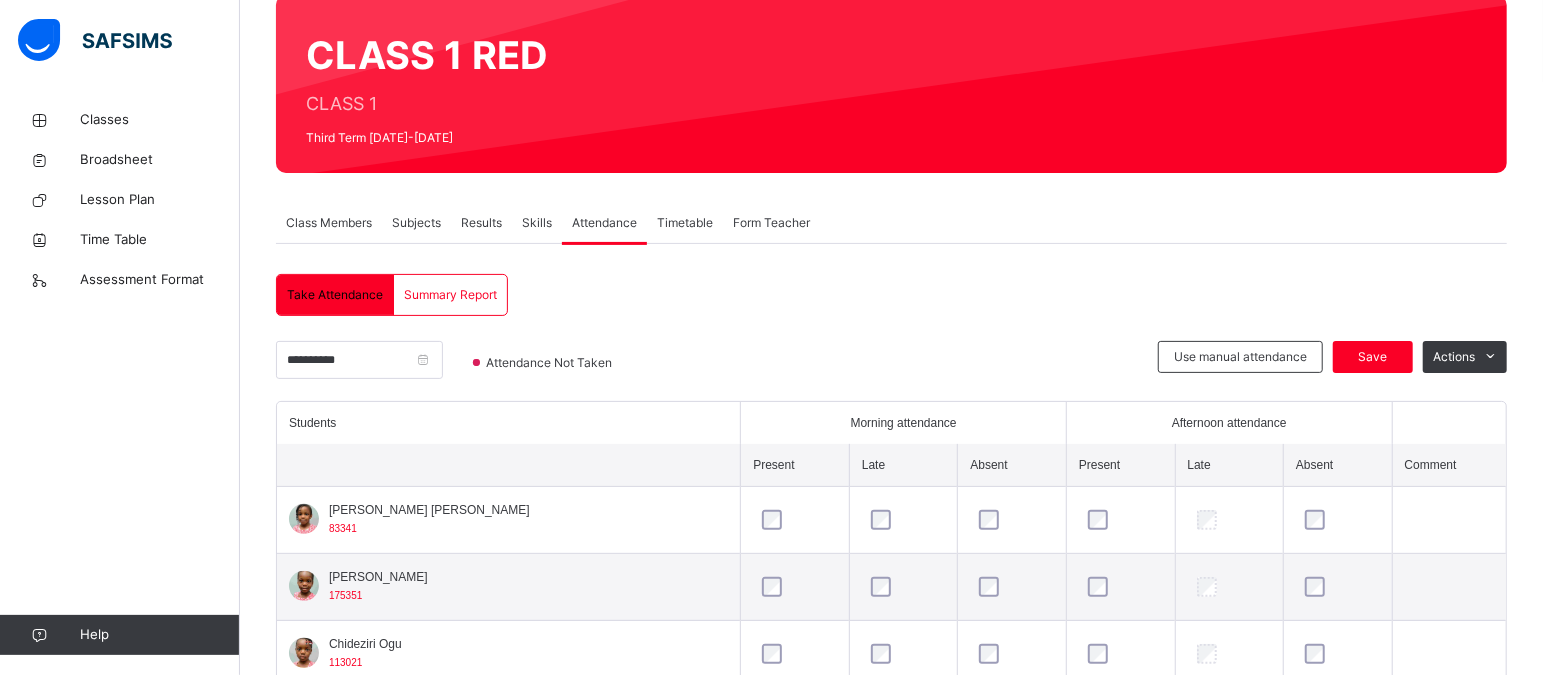 scroll, scrollTop: 378, scrollLeft: 0, axis: vertical 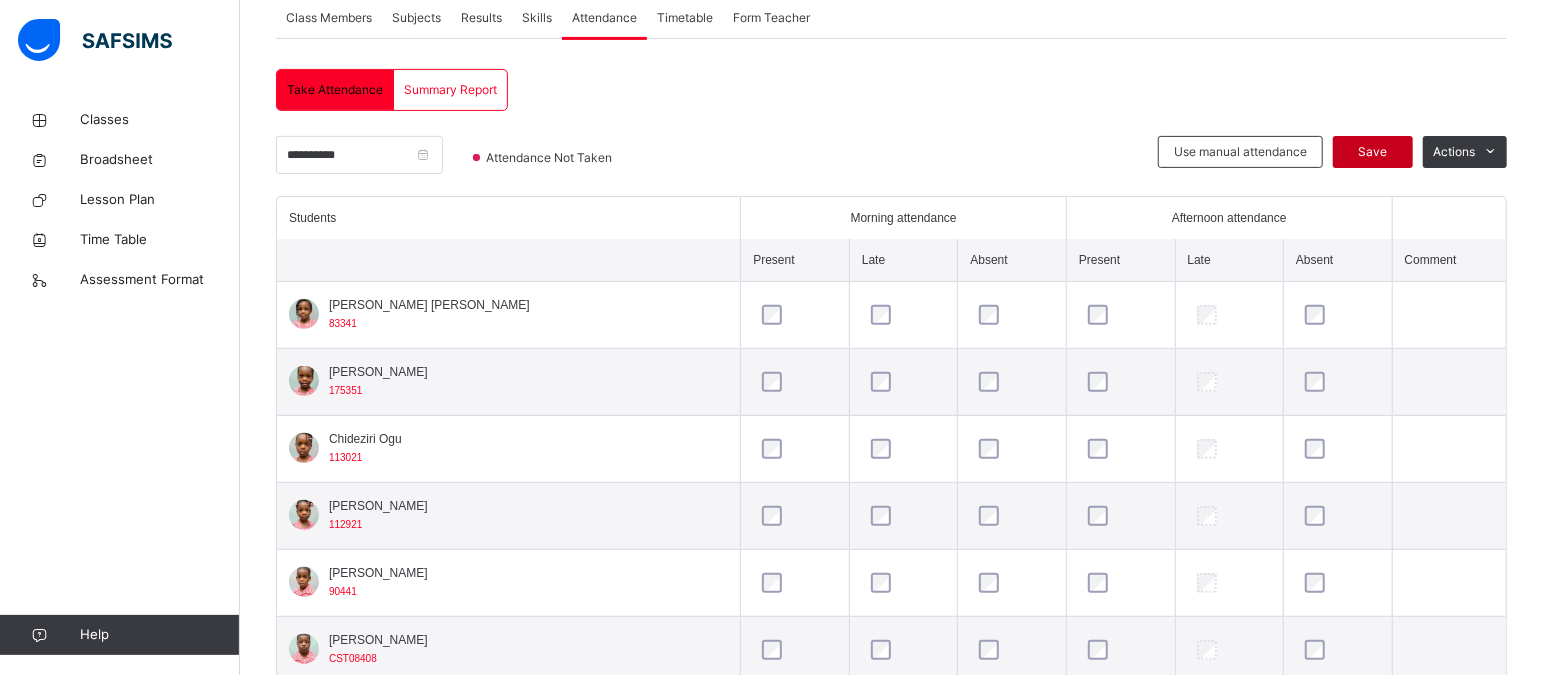 click on "Save" at bounding box center (1373, 152) 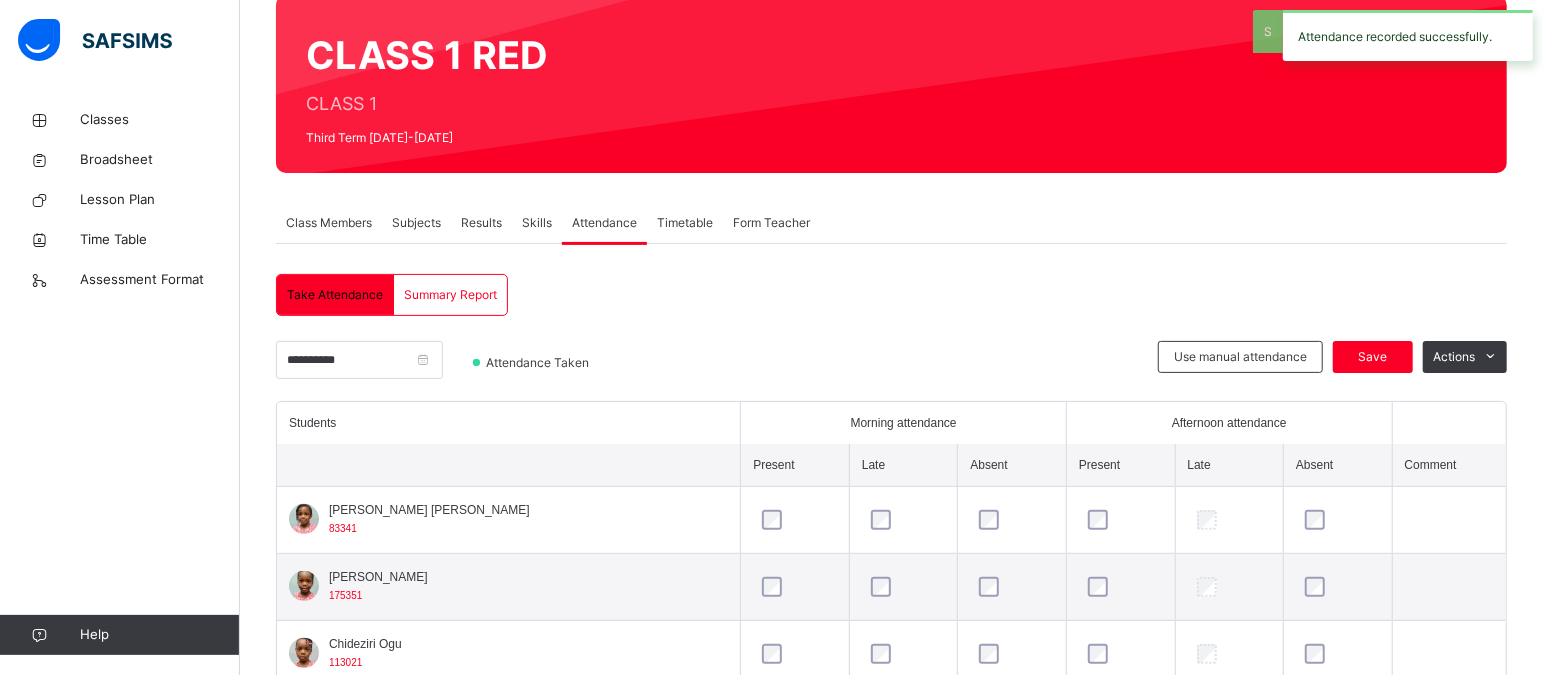 scroll, scrollTop: 378, scrollLeft: 0, axis: vertical 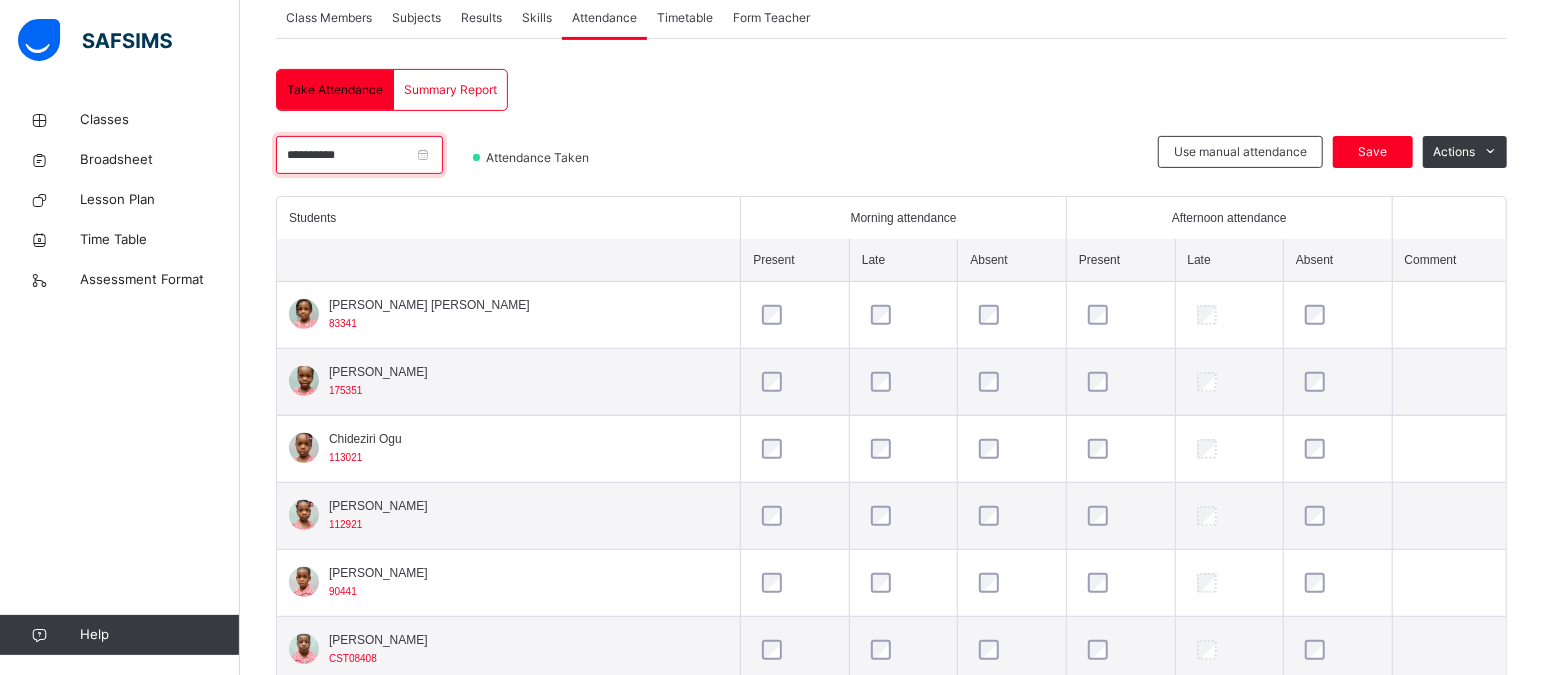 click on "**********" at bounding box center (359, 155) 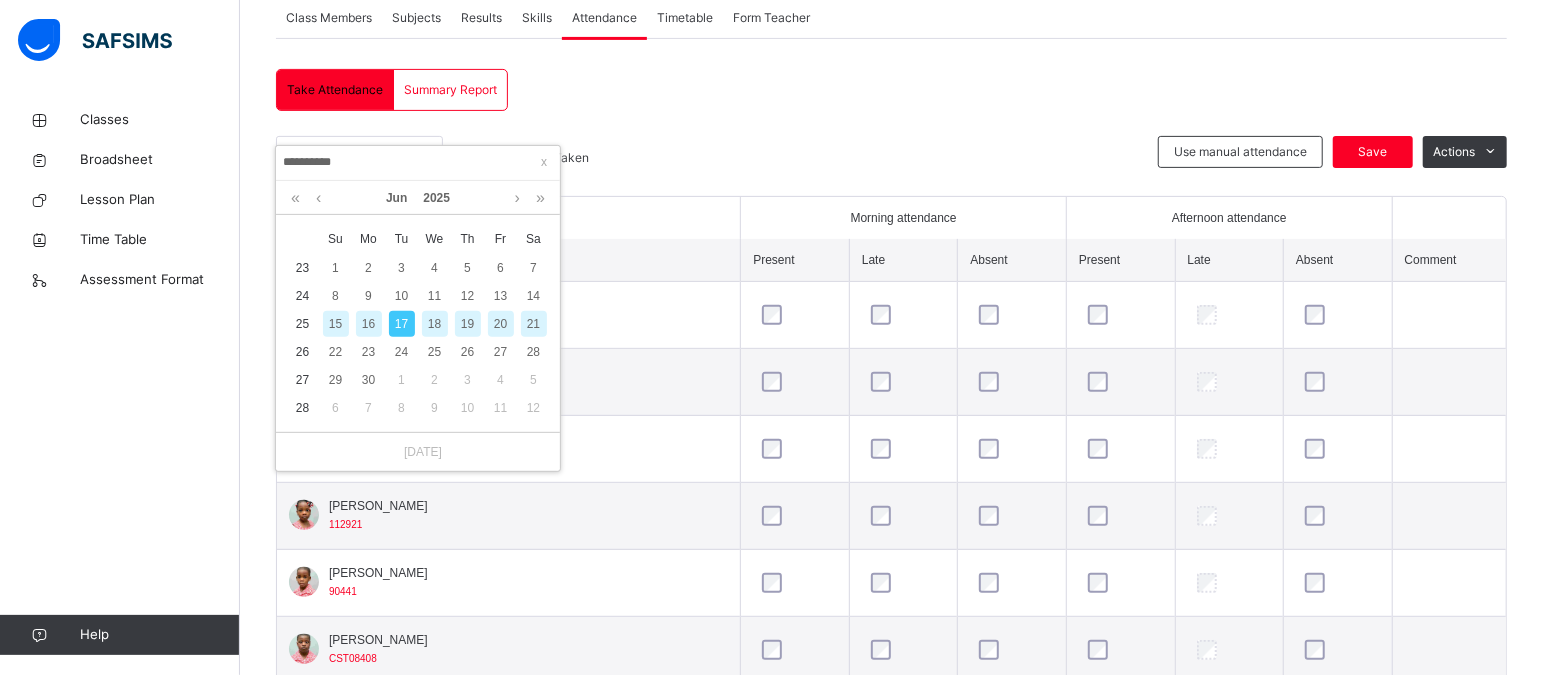 click on "18" at bounding box center (435, 324) 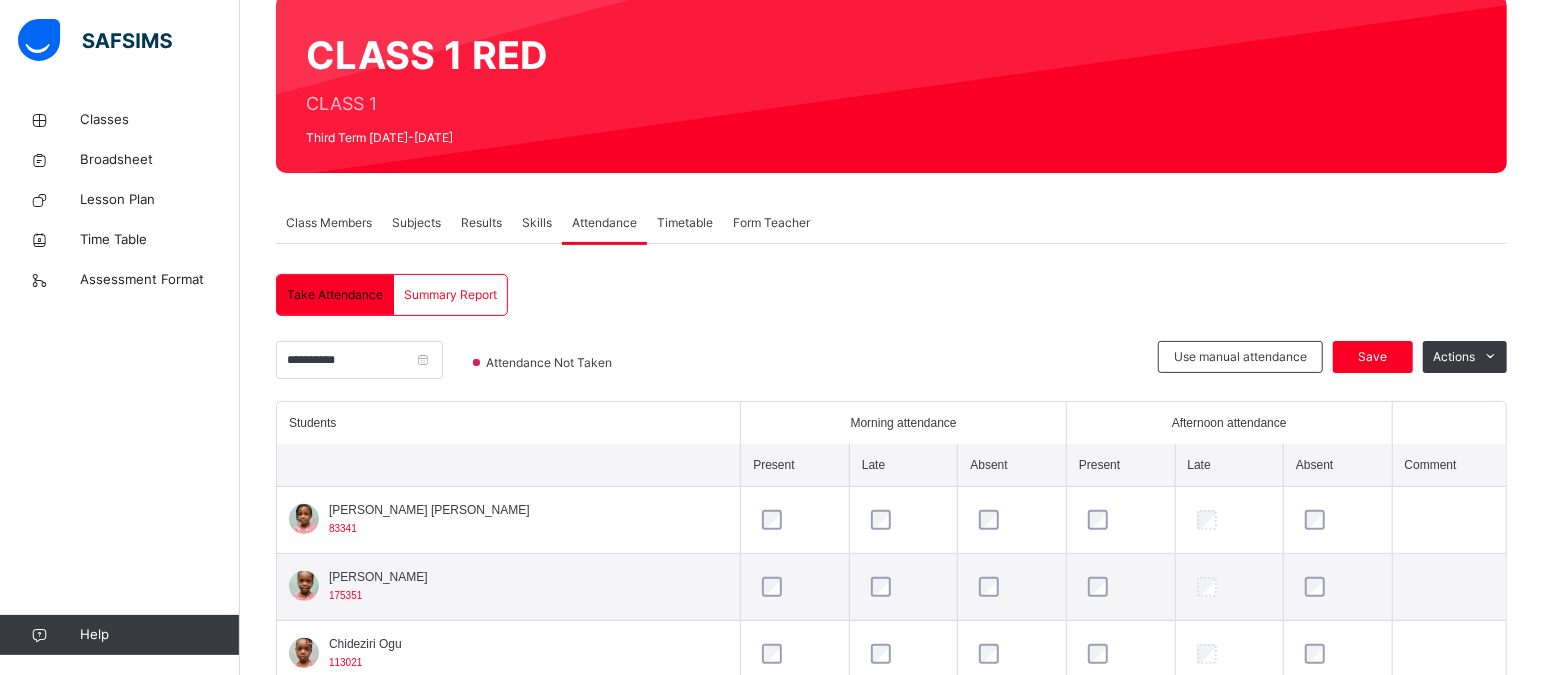 scroll, scrollTop: 378, scrollLeft: 0, axis: vertical 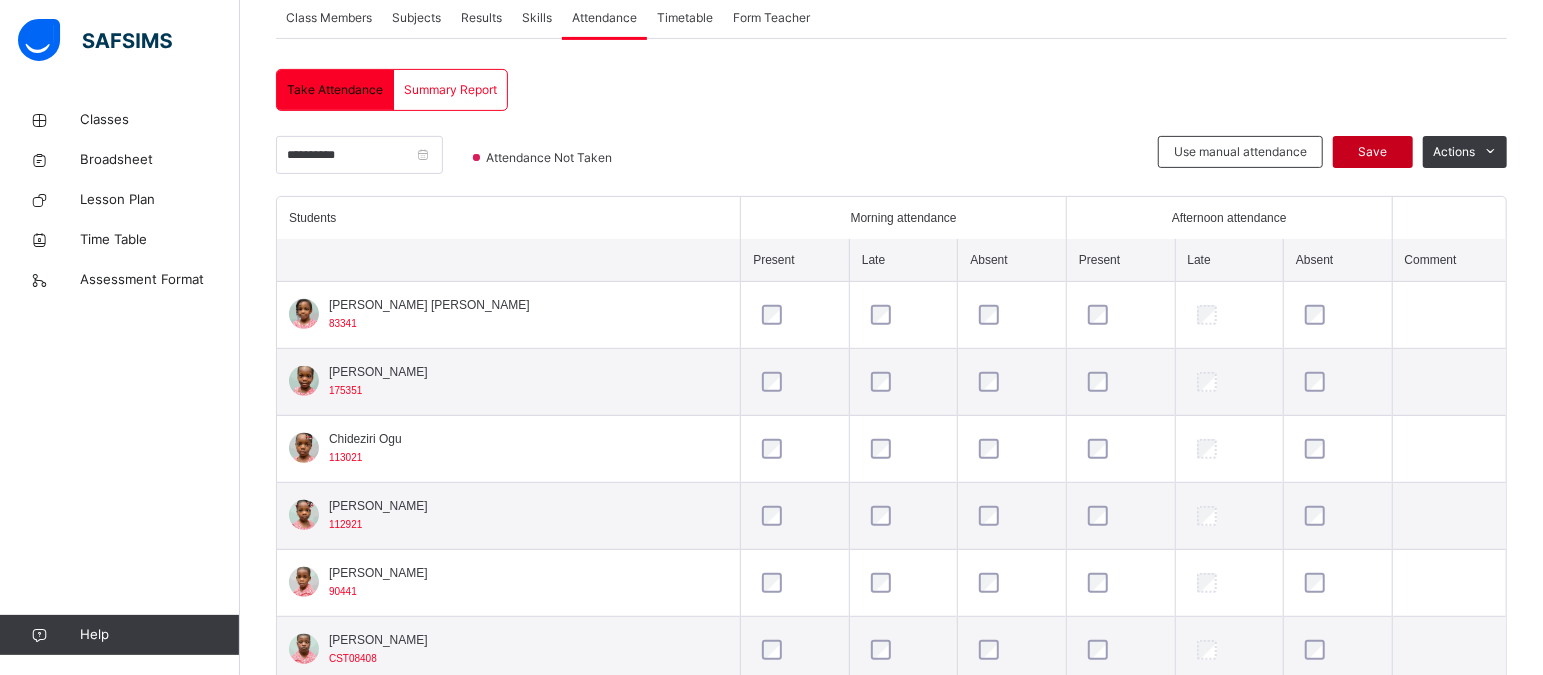 click on "Save" at bounding box center (1373, 152) 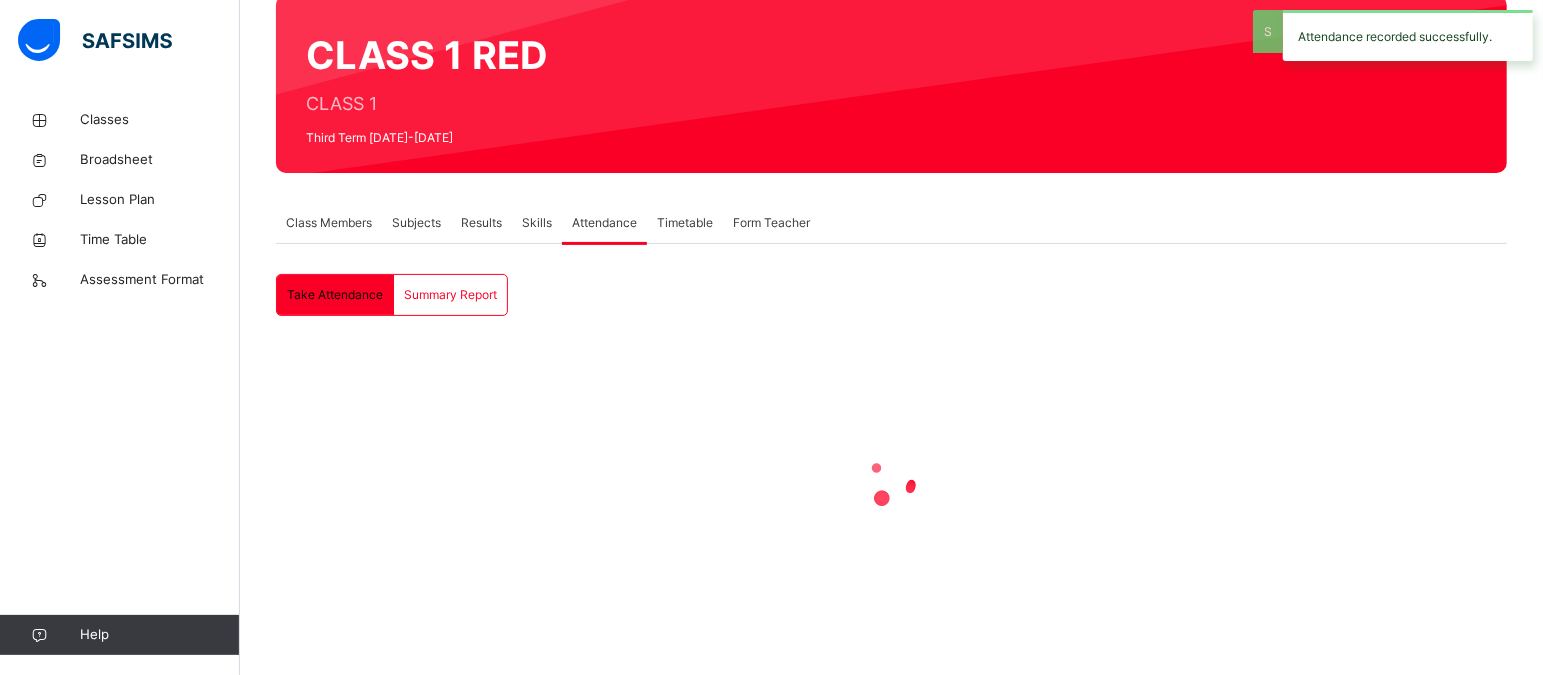 scroll, scrollTop: 378, scrollLeft: 0, axis: vertical 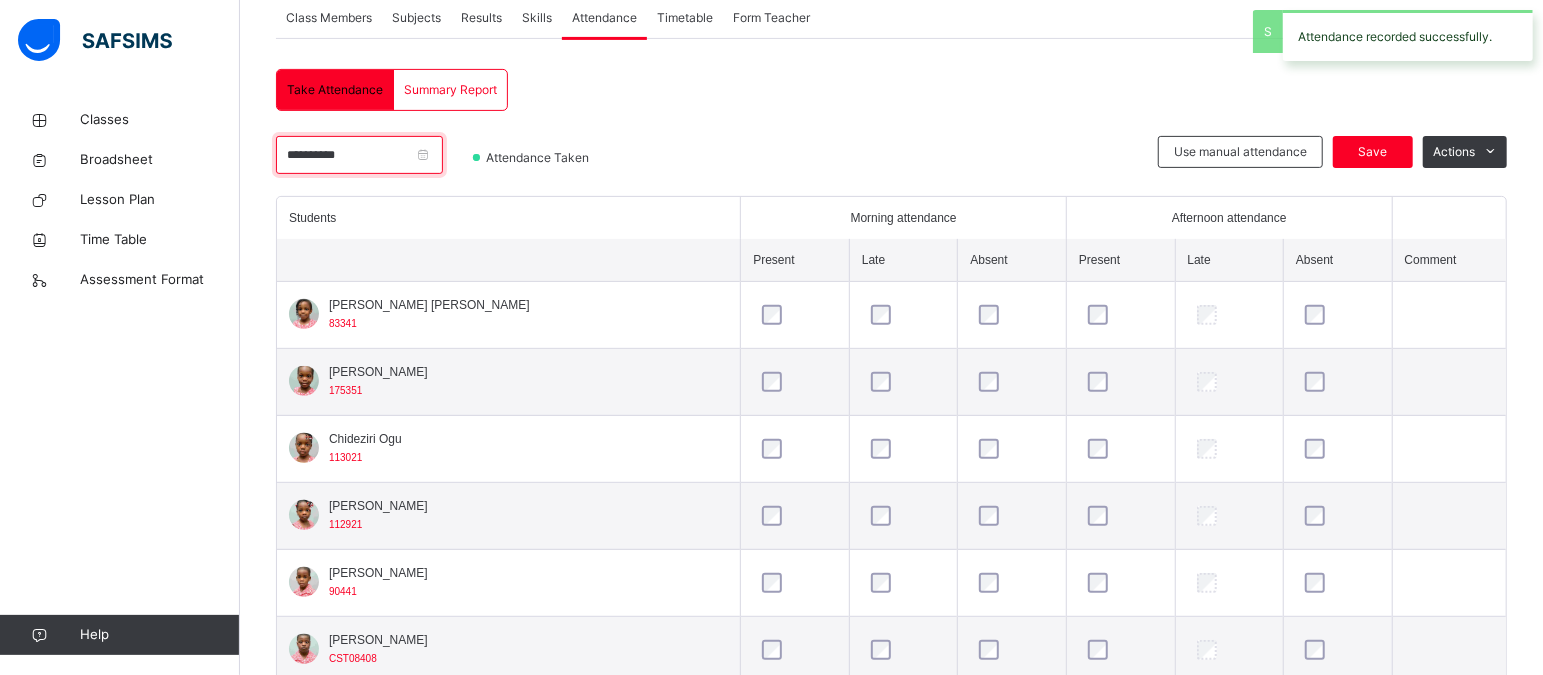 click on "**********" at bounding box center (359, 155) 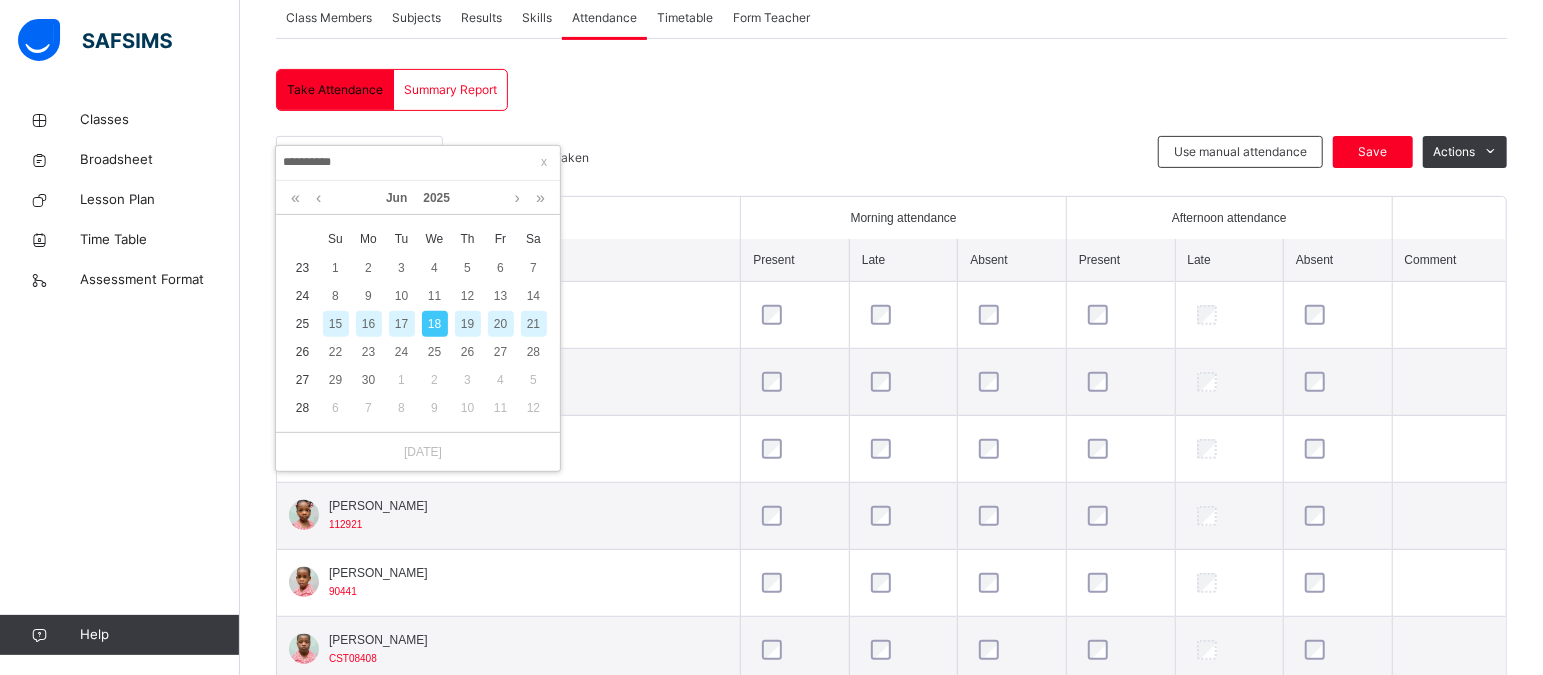 click on "19" at bounding box center (468, 324) 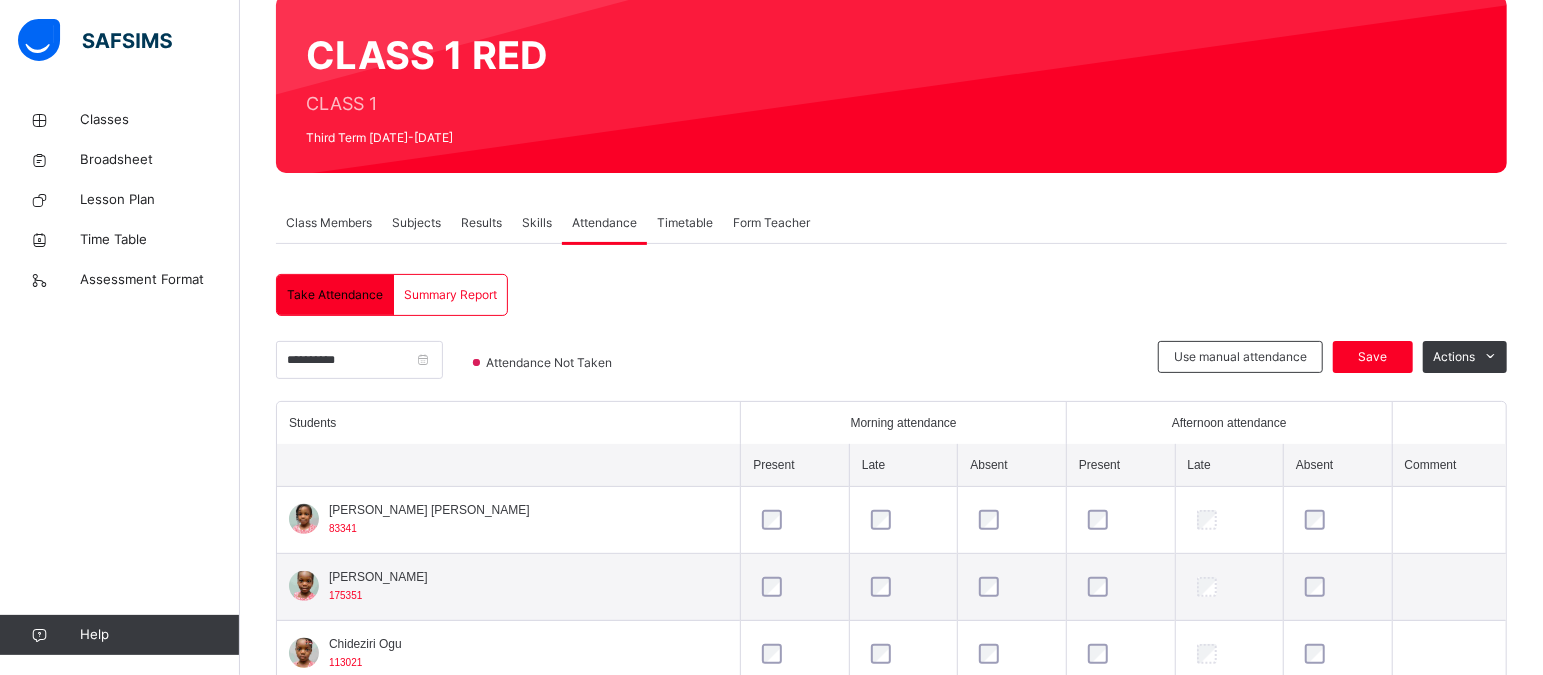 scroll, scrollTop: 378, scrollLeft: 0, axis: vertical 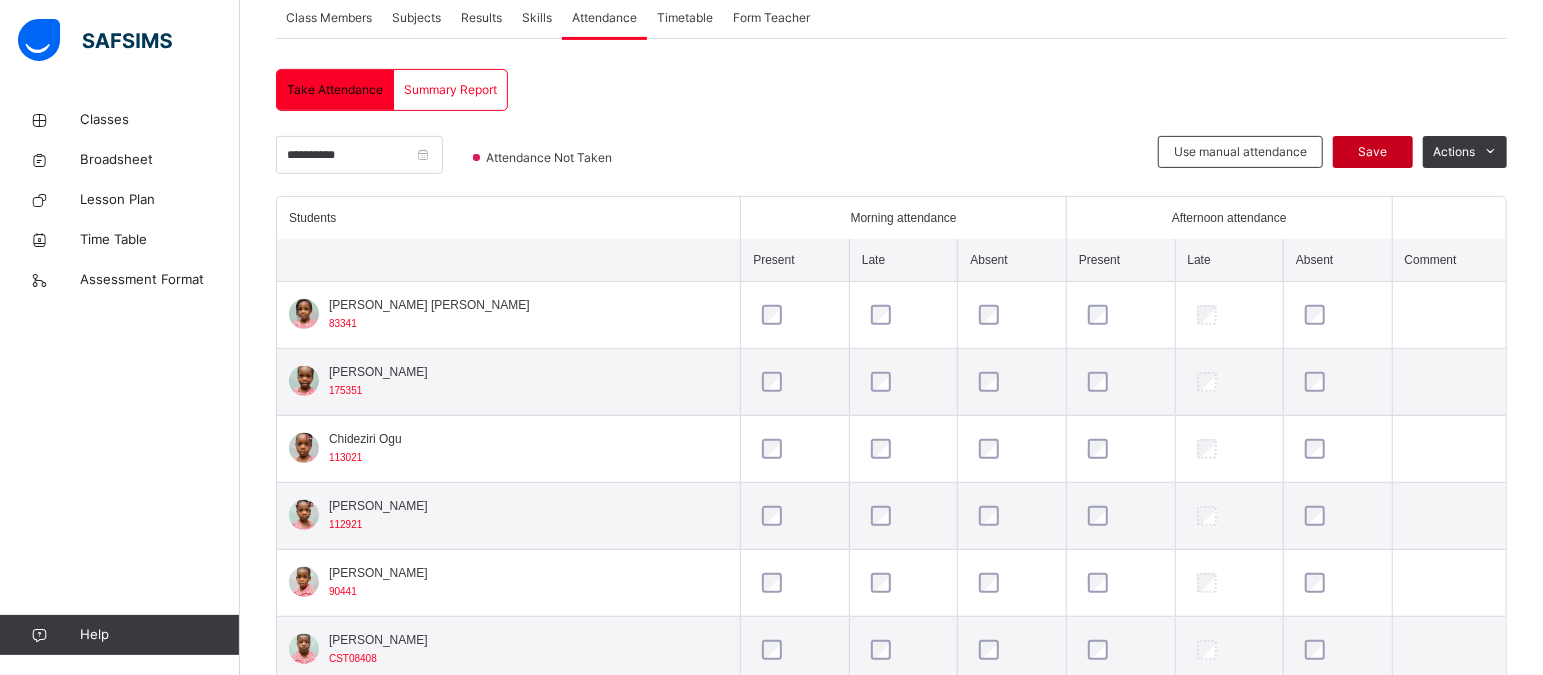 click on "Save" at bounding box center (1373, 152) 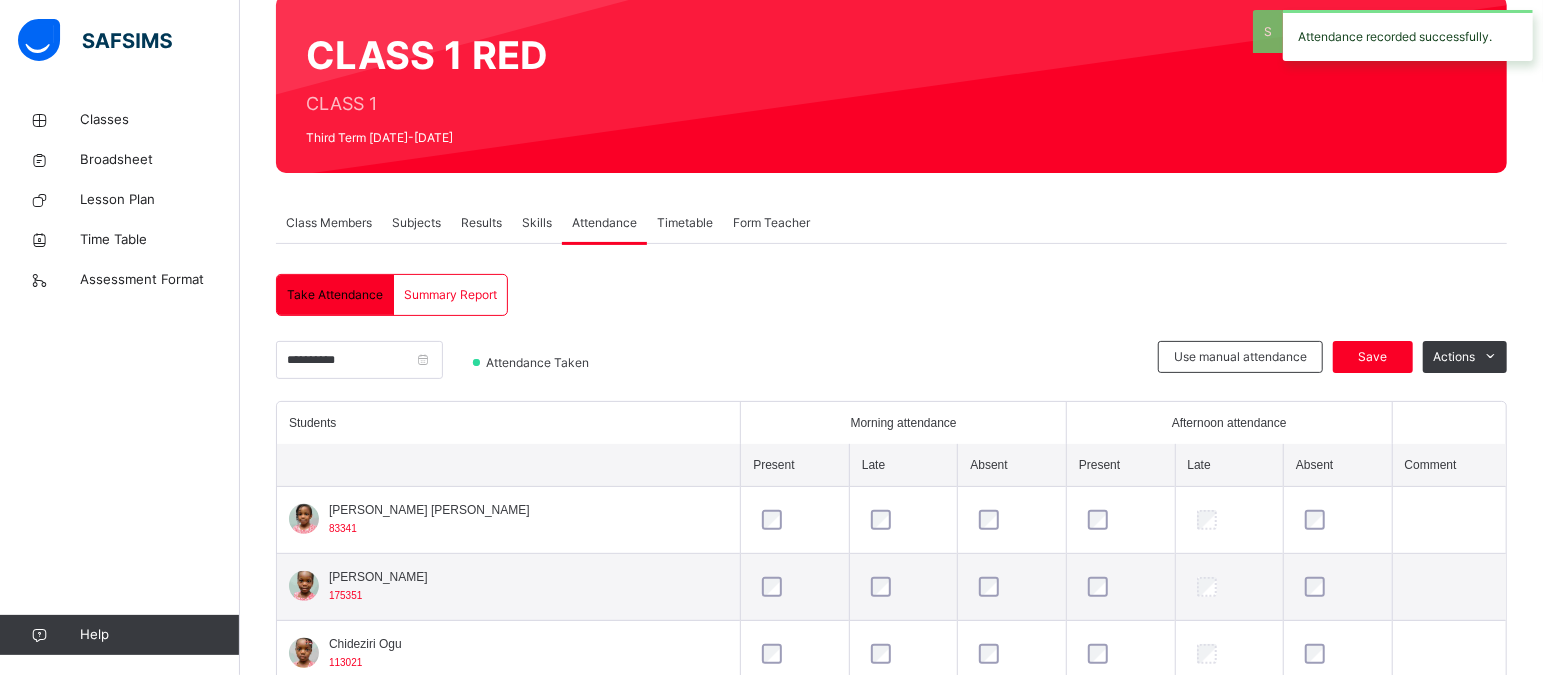 scroll, scrollTop: 378, scrollLeft: 0, axis: vertical 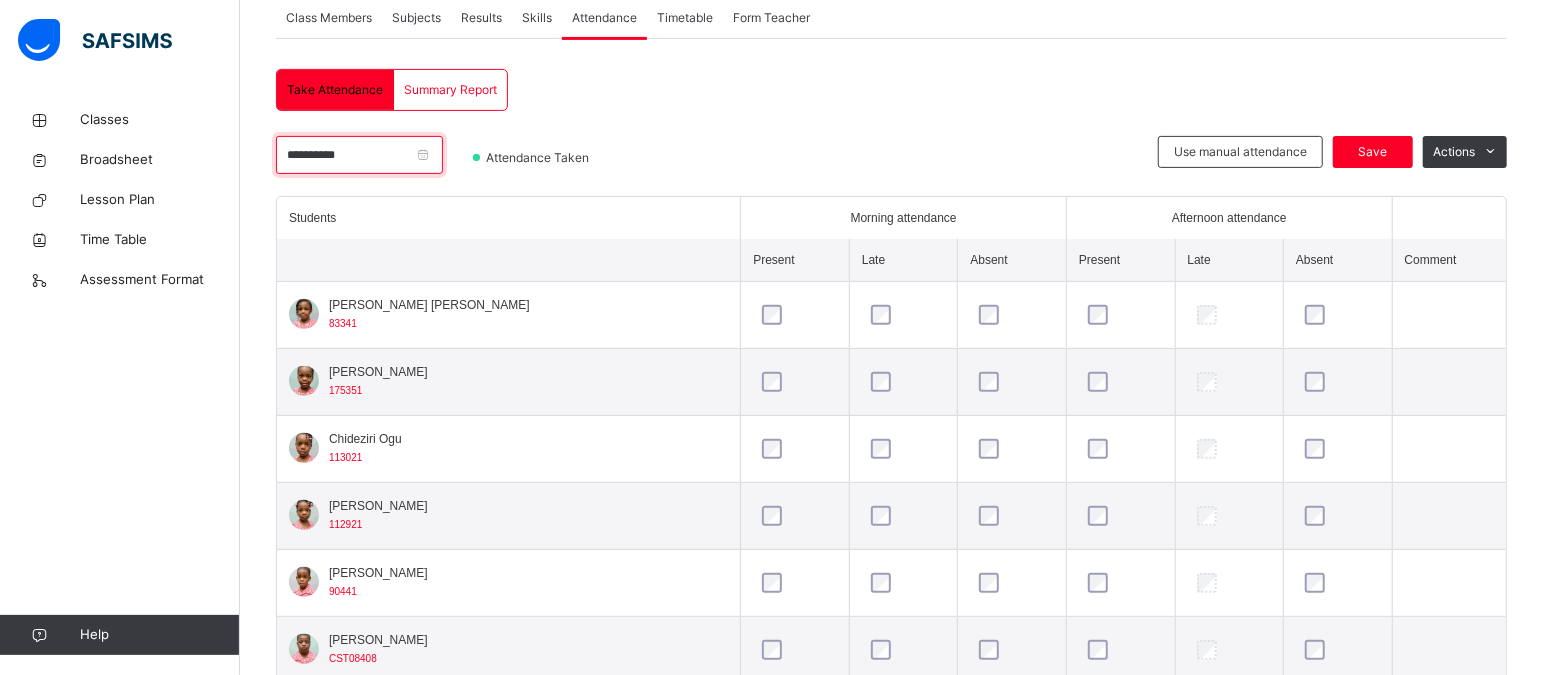 click on "**********" at bounding box center (359, 155) 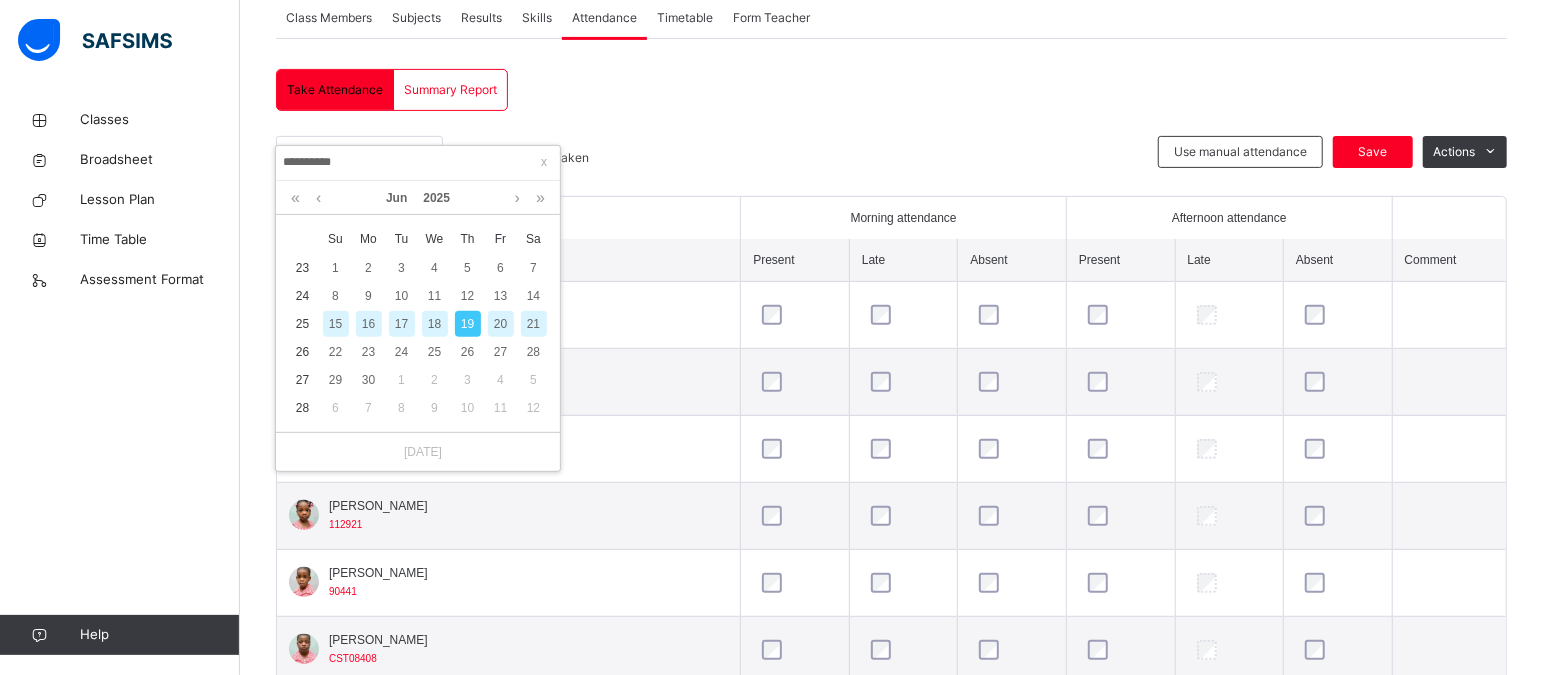 click on "20" at bounding box center (501, 324) 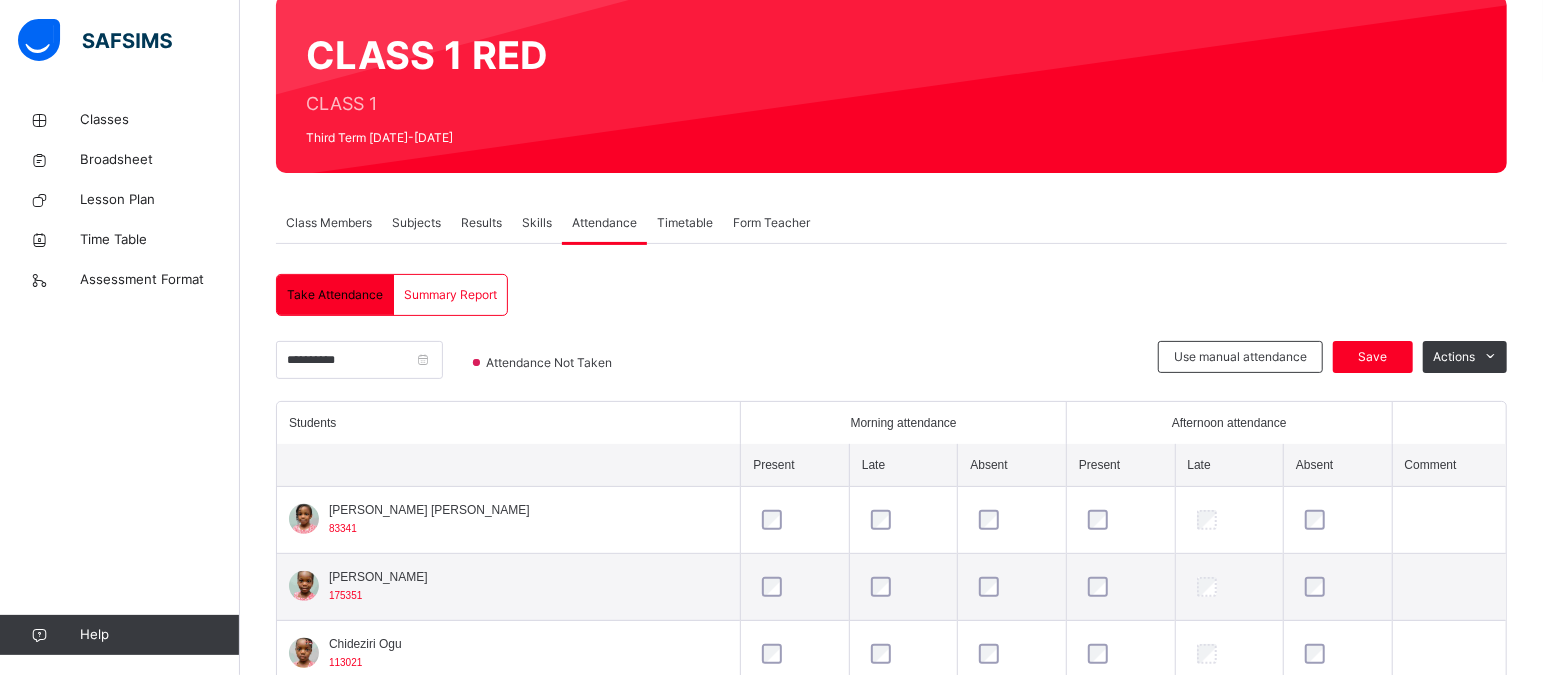 scroll, scrollTop: 378, scrollLeft: 0, axis: vertical 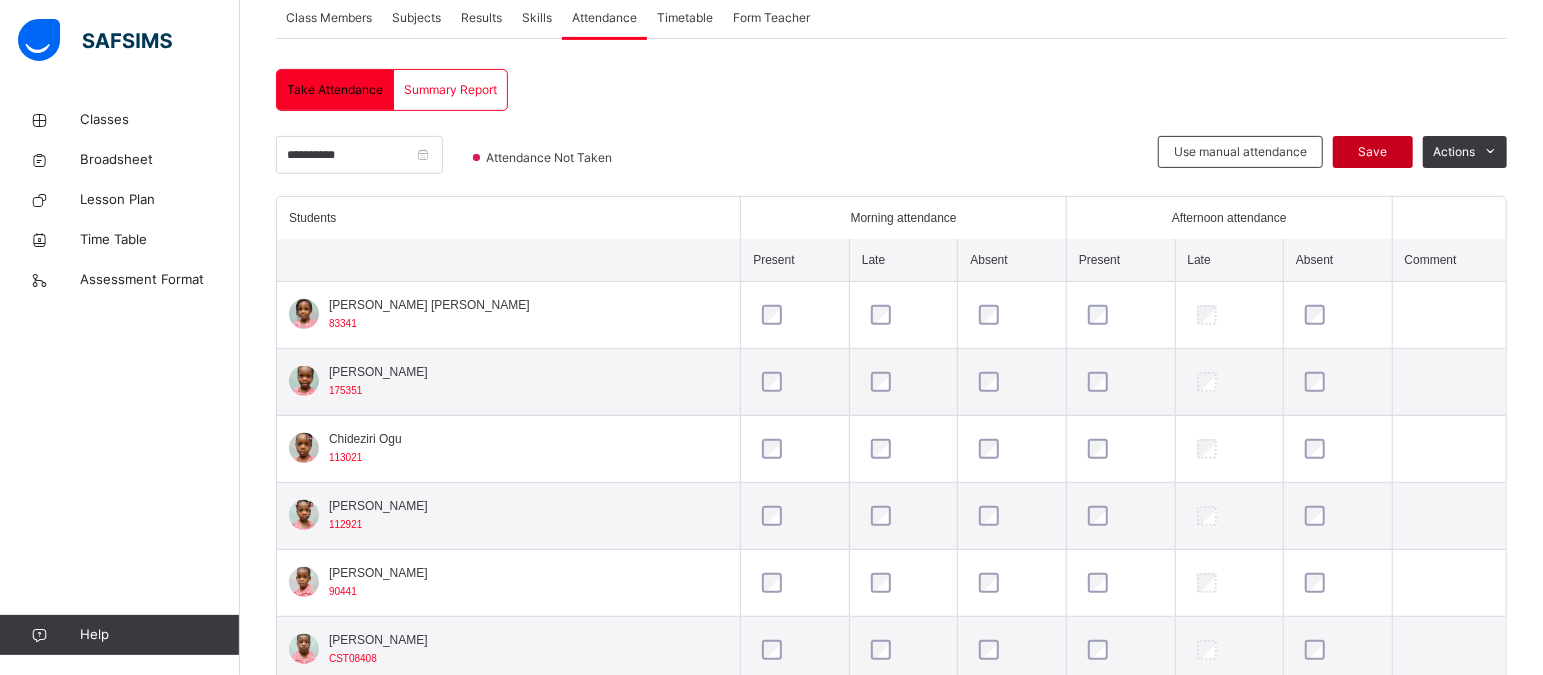 click on "Save" at bounding box center (1373, 152) 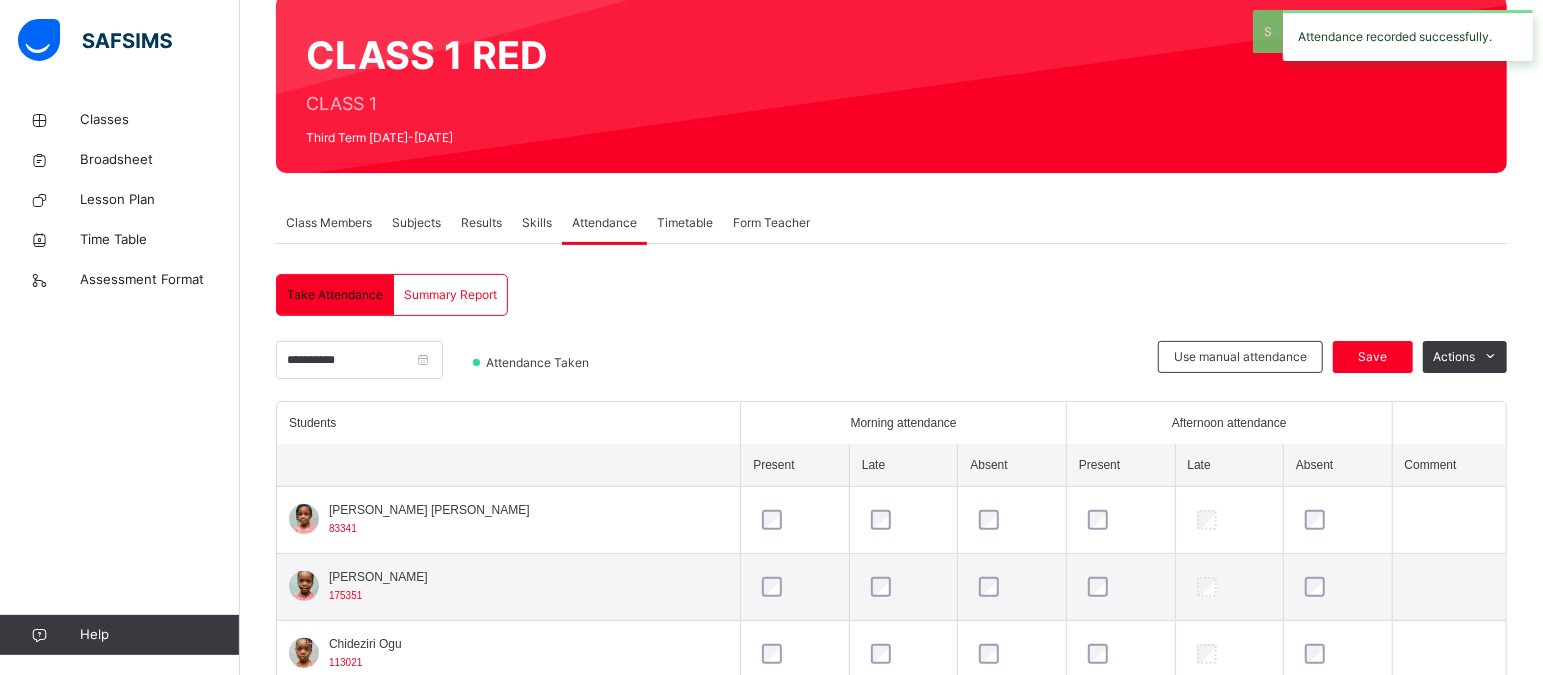 scroll, scrollTop: 378, scrollLeft: 0, axis: vertical 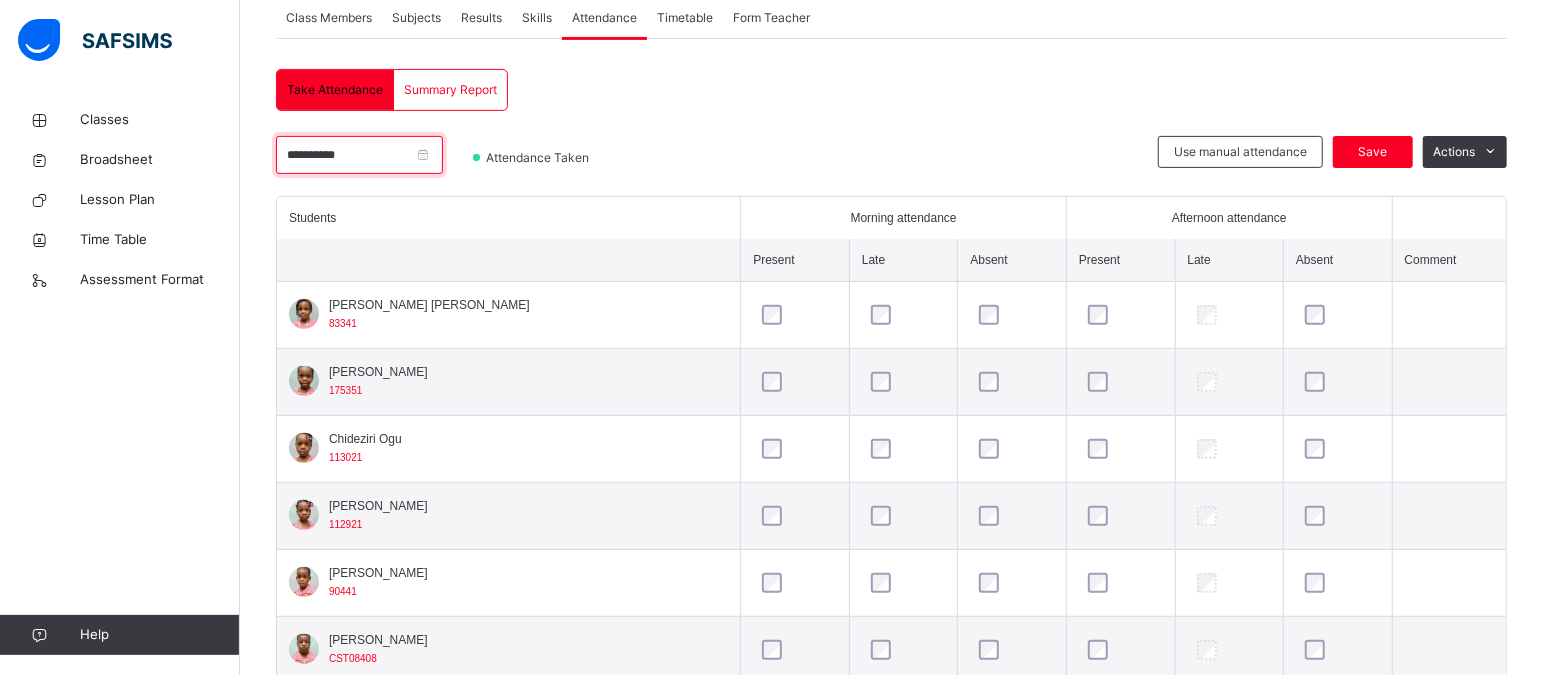 click on "**********" at bounding box center [359, 155] 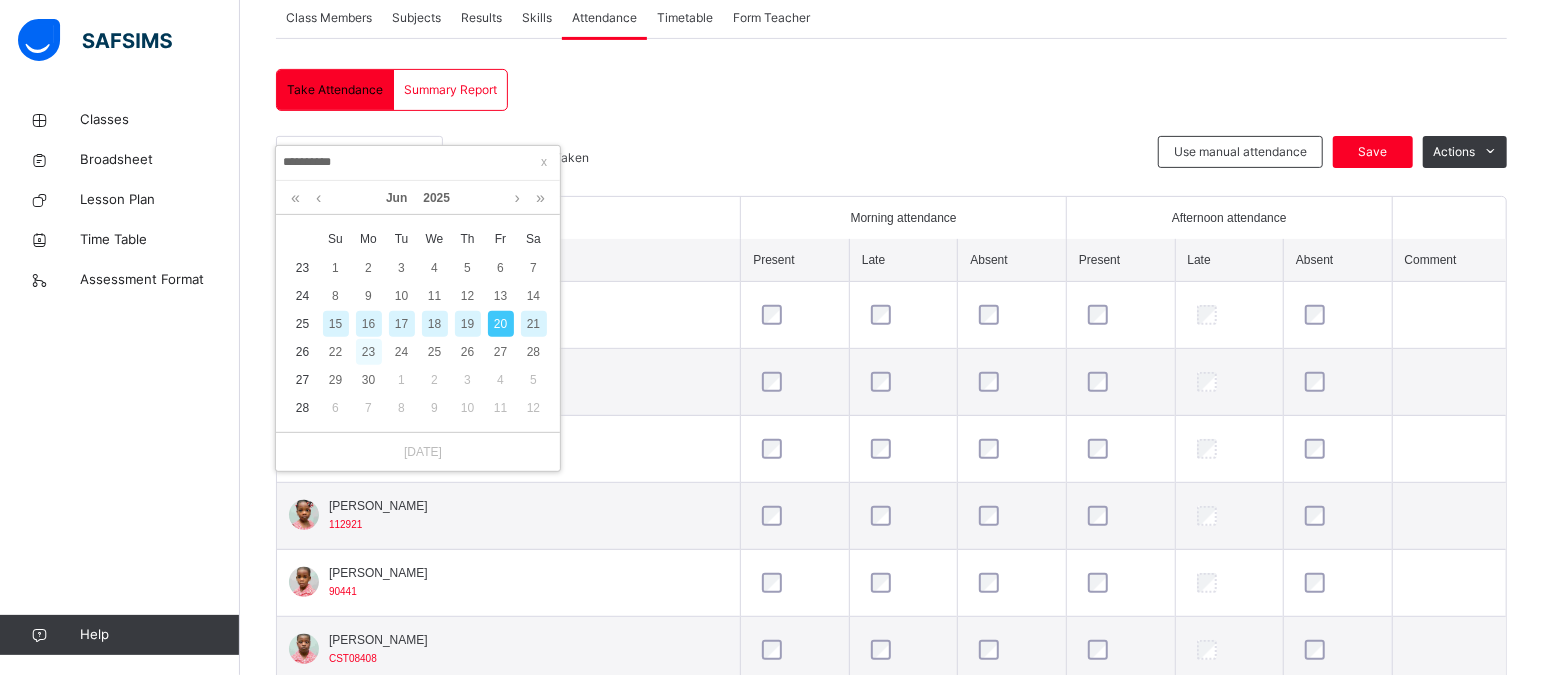click on "23" at bounding box center [369, 352] 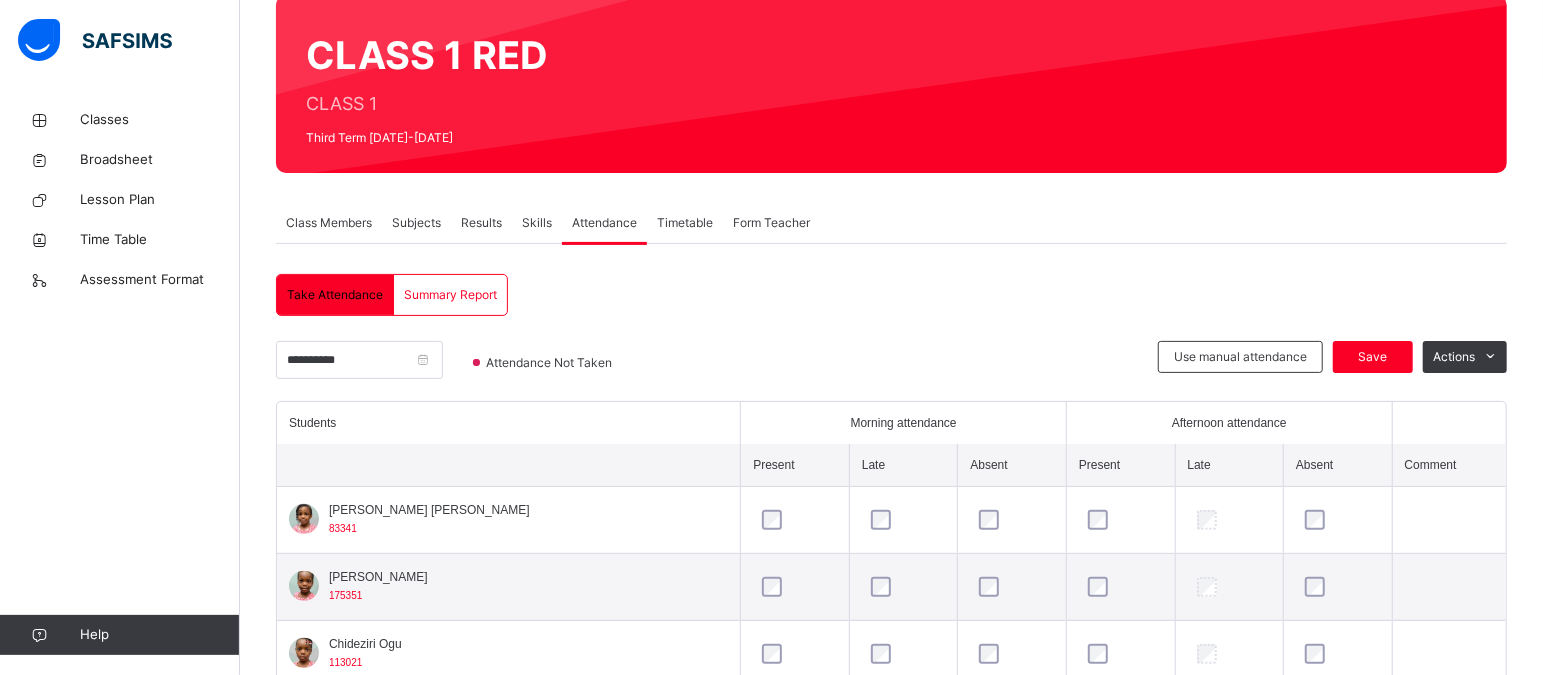 scroll, scrollTop: 378, scrollLeft: 0, axis: vertical 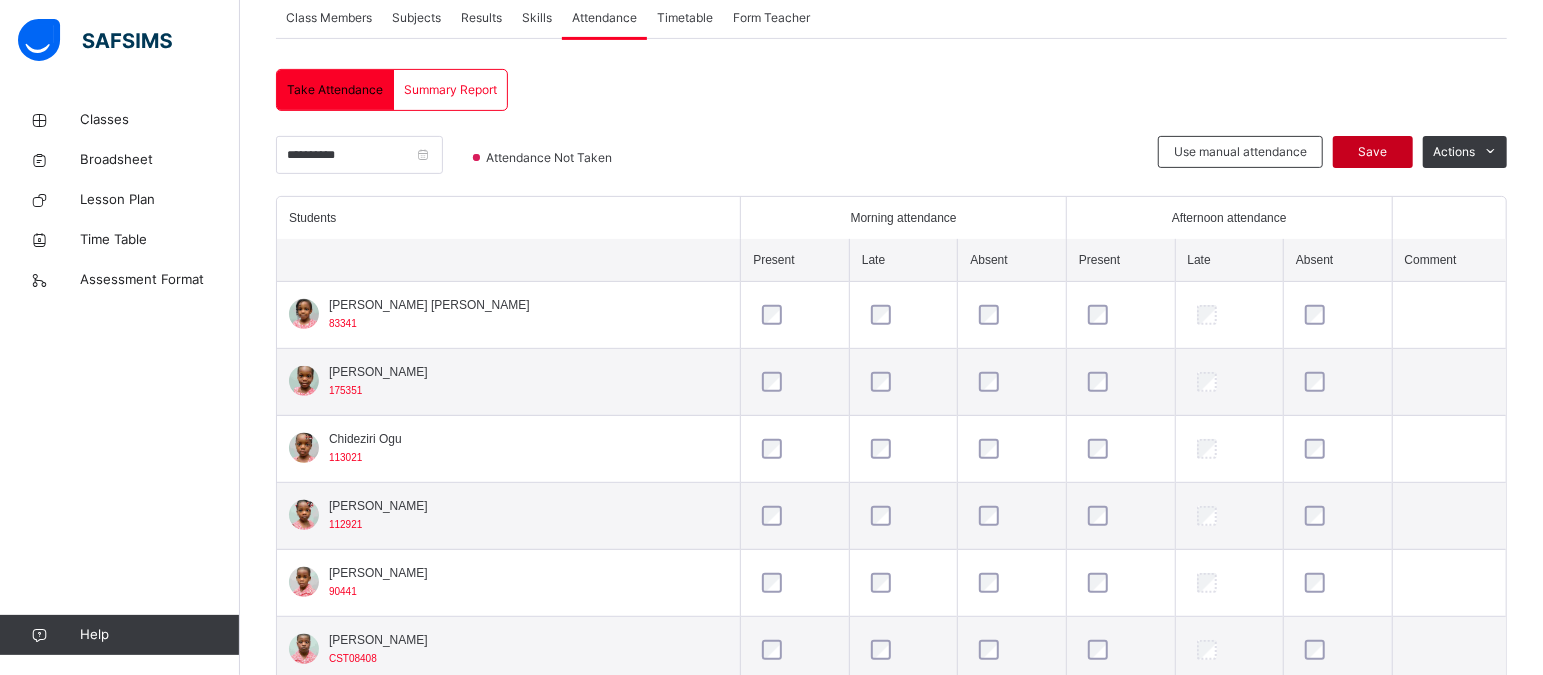 click on "Save" at bounding box center (1373, 152) 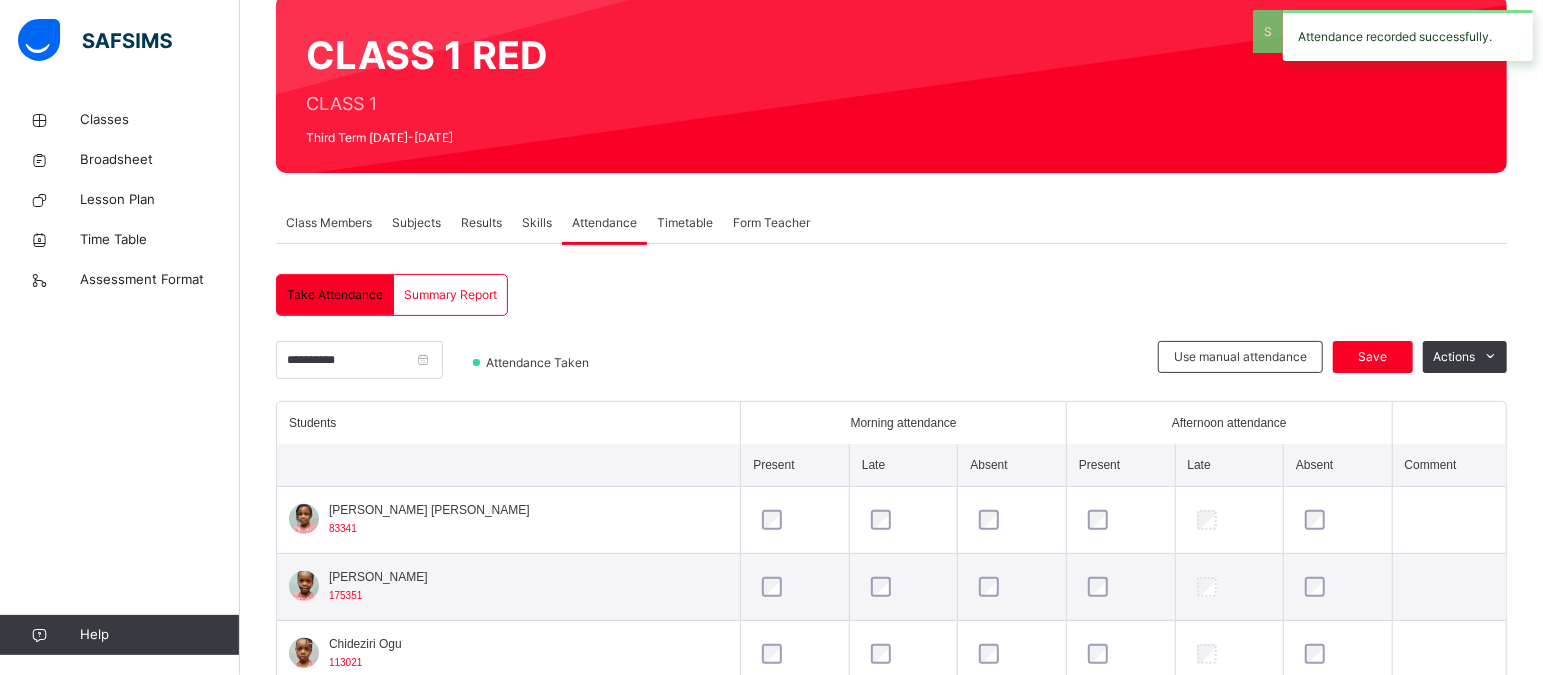 scroll, scrollTop: 378, scrollLeft: 0, axis: vertical 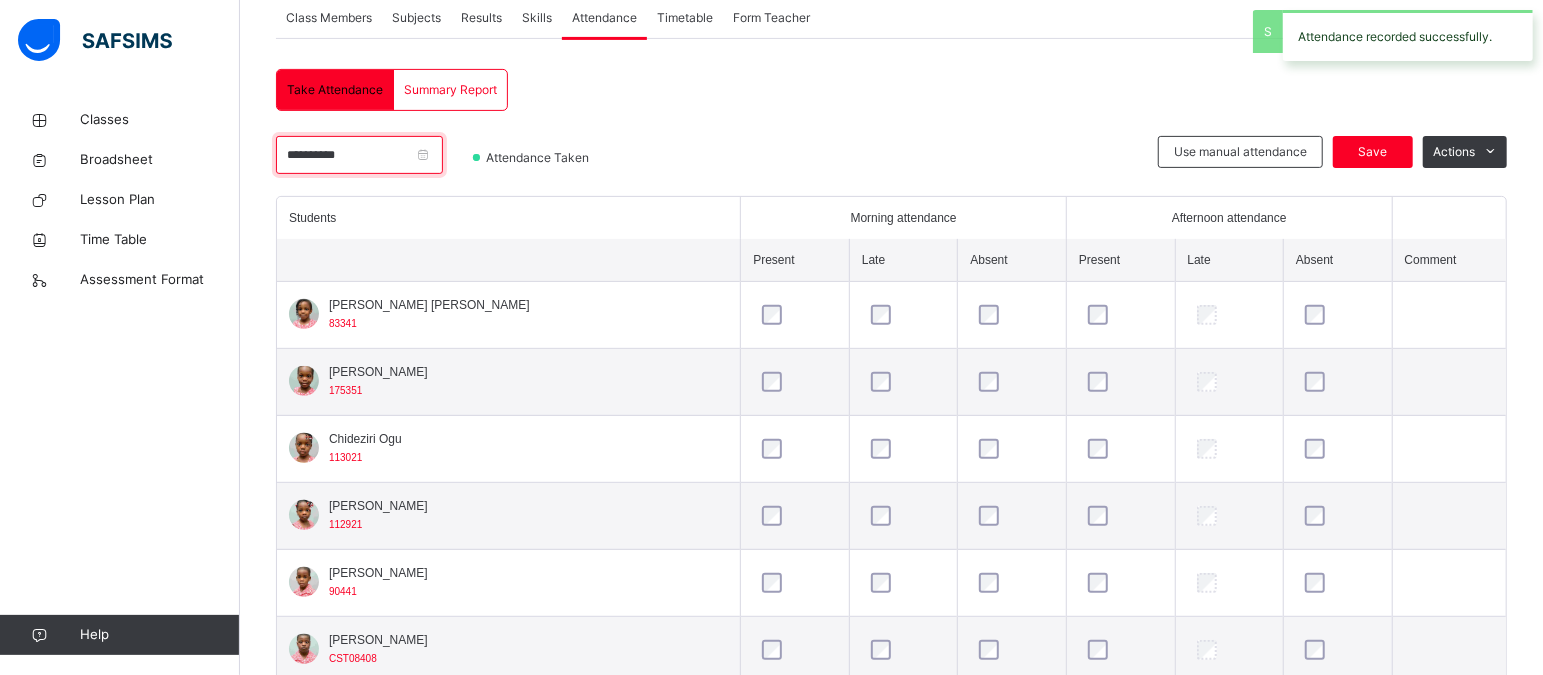 click on "**********" at bounding box center [359, 155] 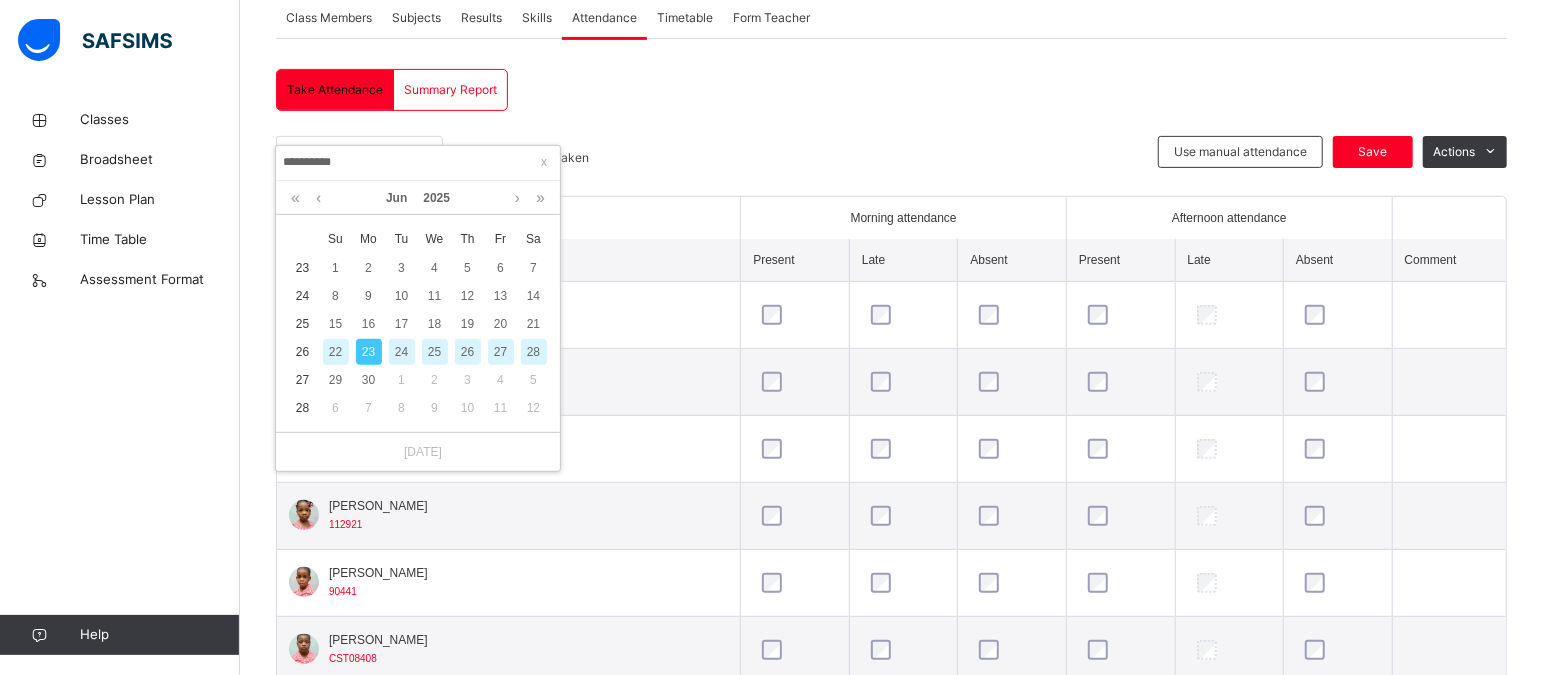click on "24" at bounding box center [402, 352] 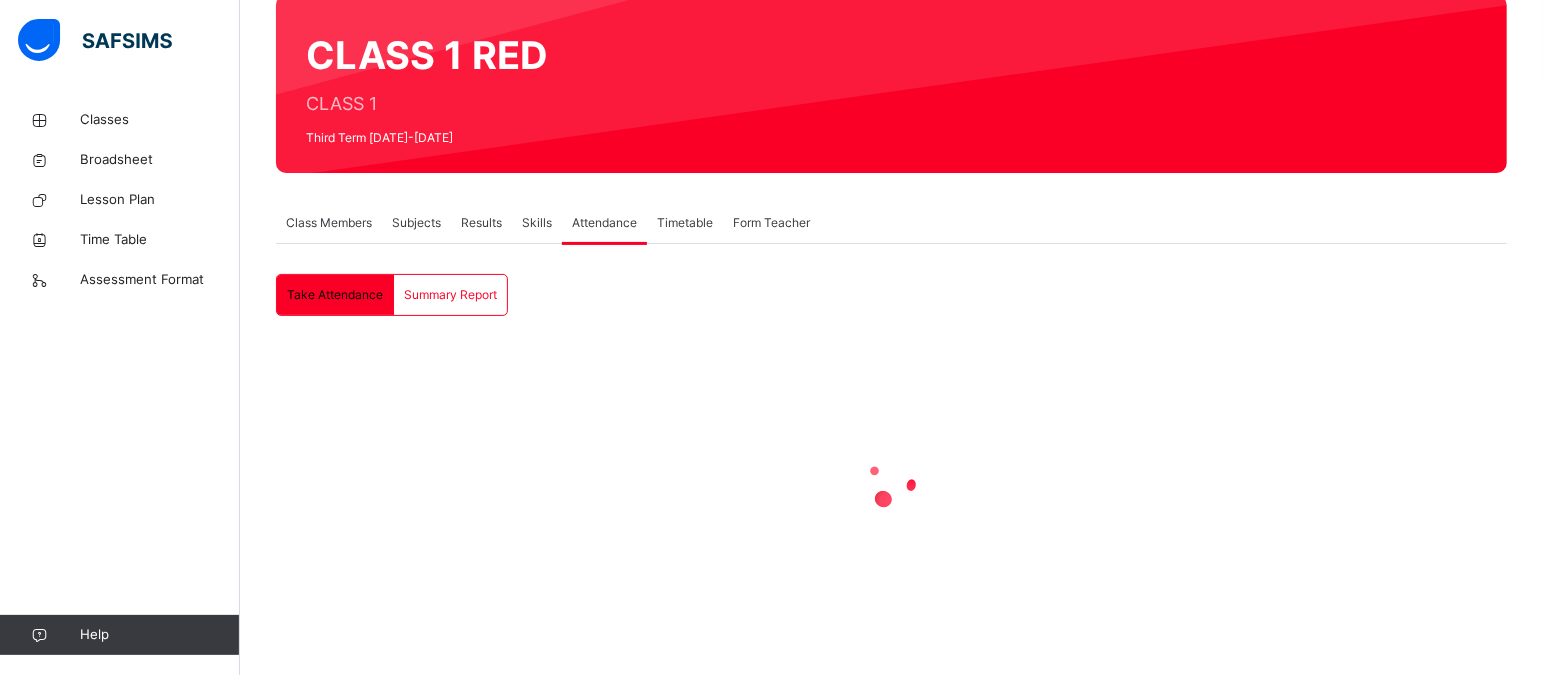 scroll, scrollTop: 378, scrollLeft: 0, axis: vertical 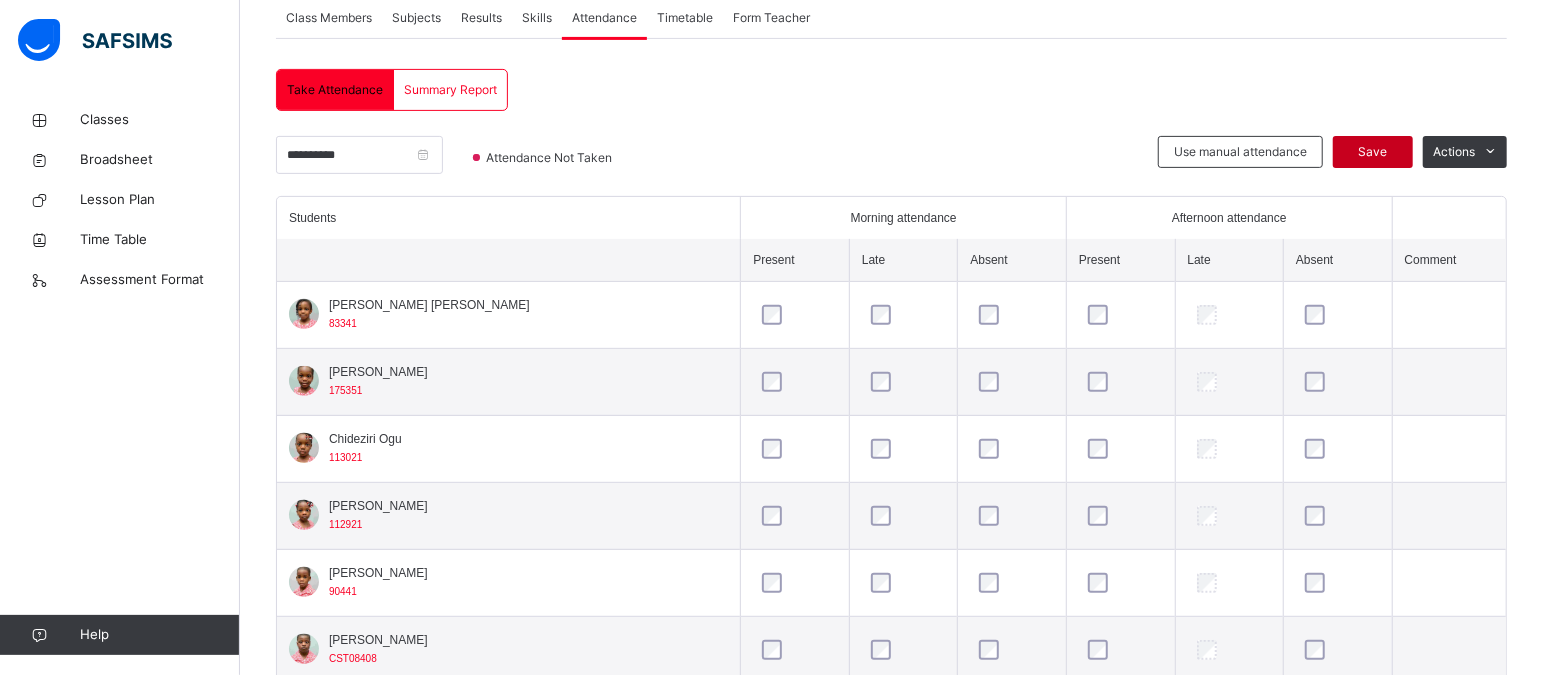 click on "Save" at bounding box center [1373, 152] 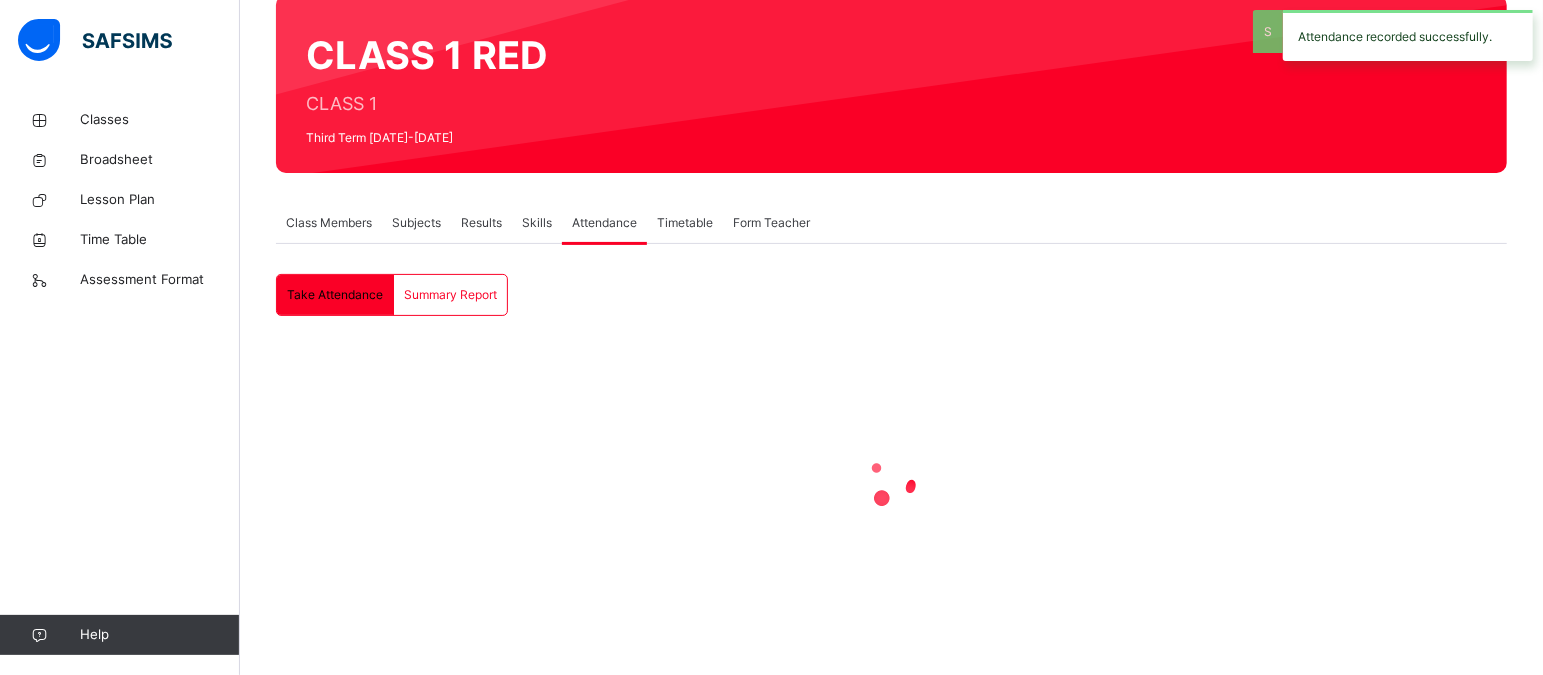 scroll, scrollTop: 378, scrollLeft: 0, axis: vertical 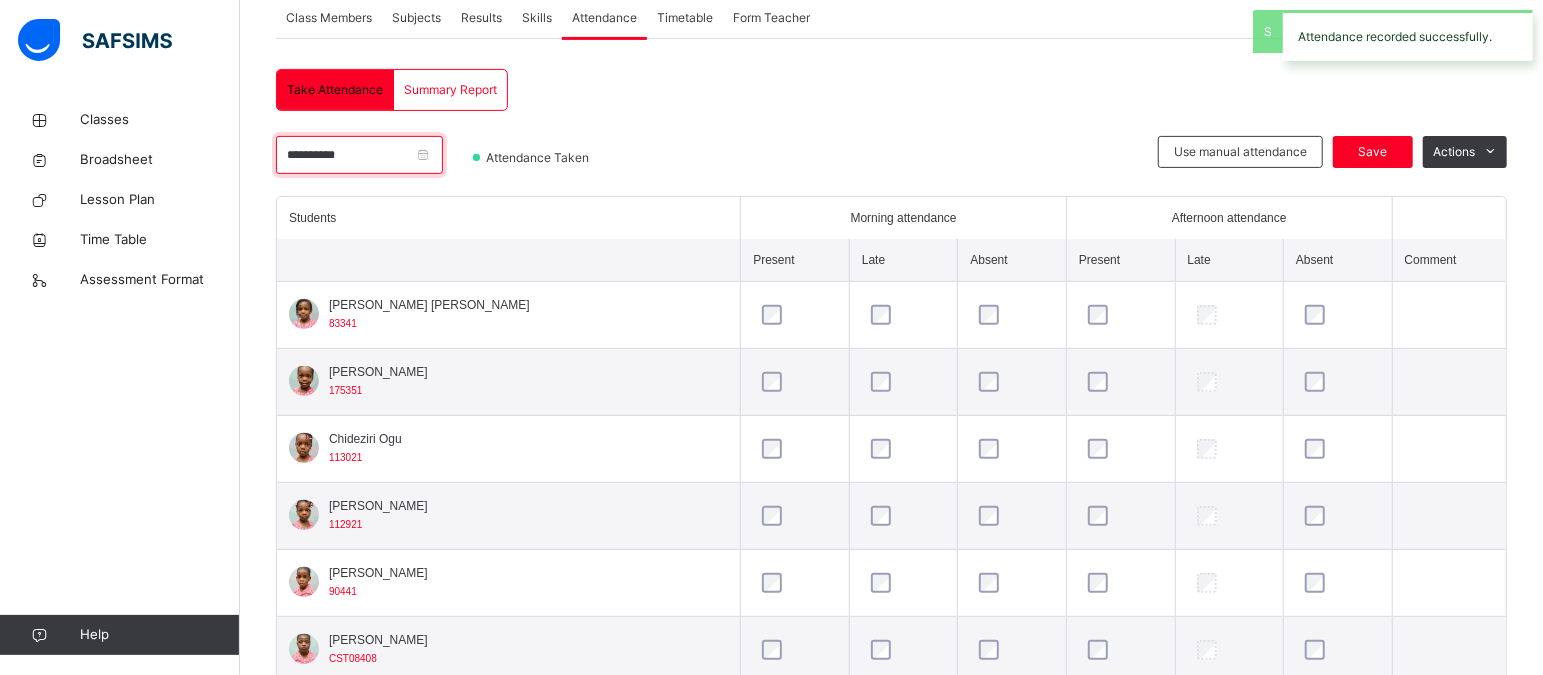 click on "**********" at bounding box center (359, 155) 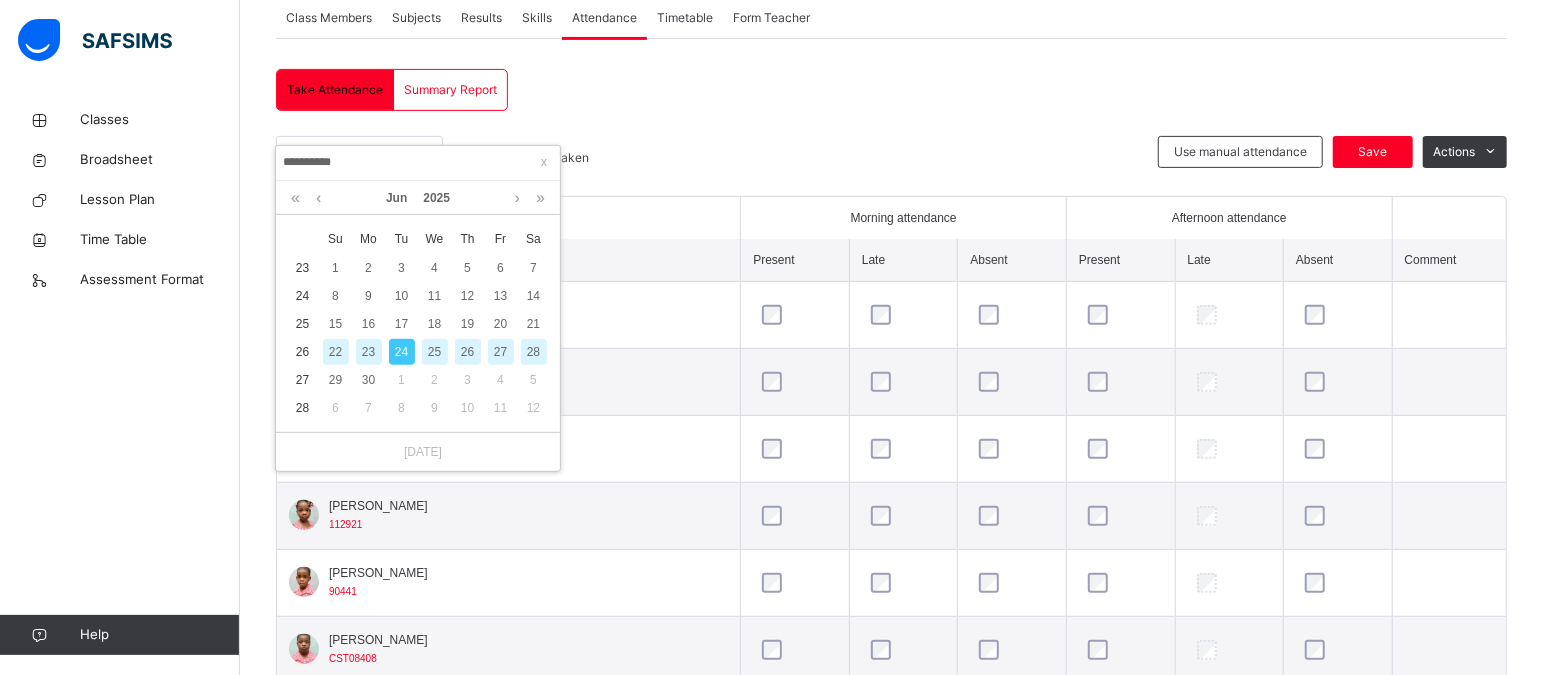 click on "25" at bounding box center [435, 352] 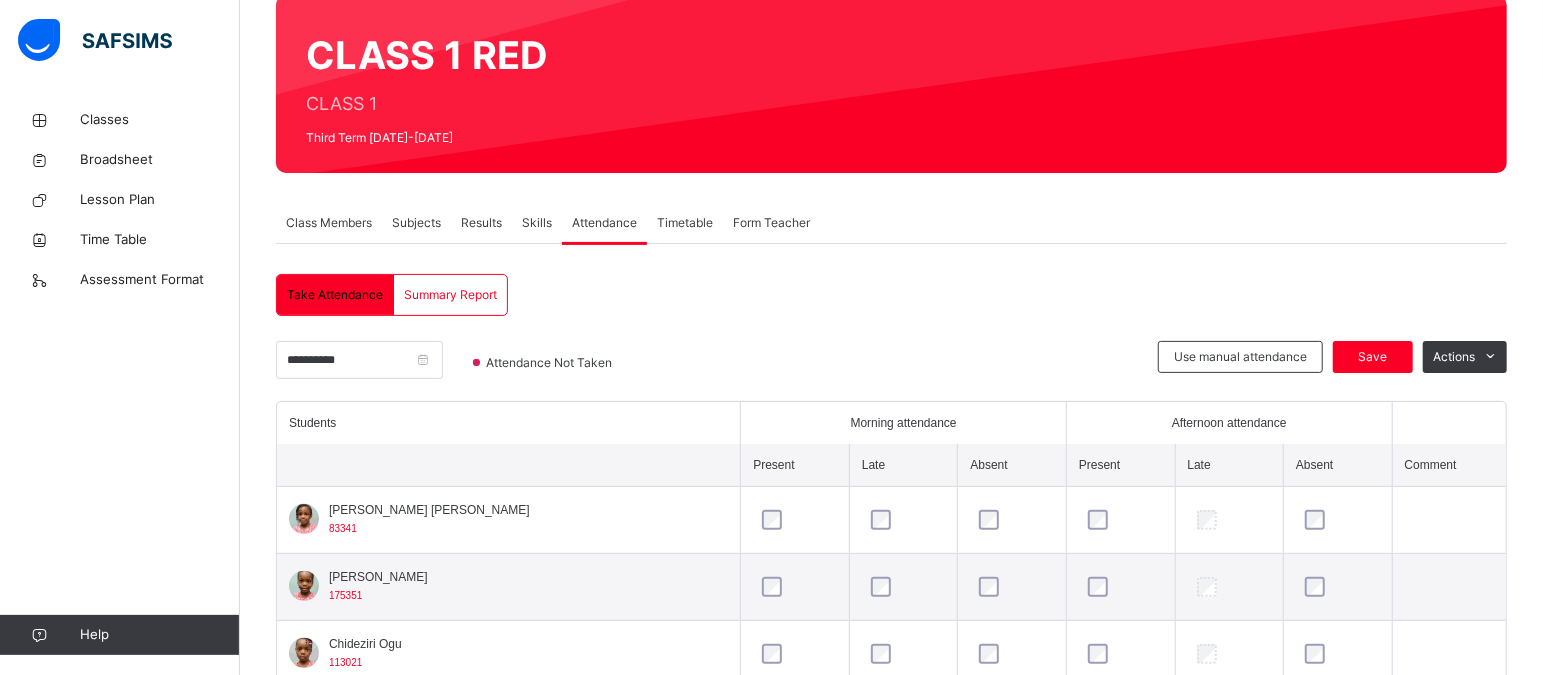 scroll, scrollTop: 378, scrollLeft: 0, axis: vertical 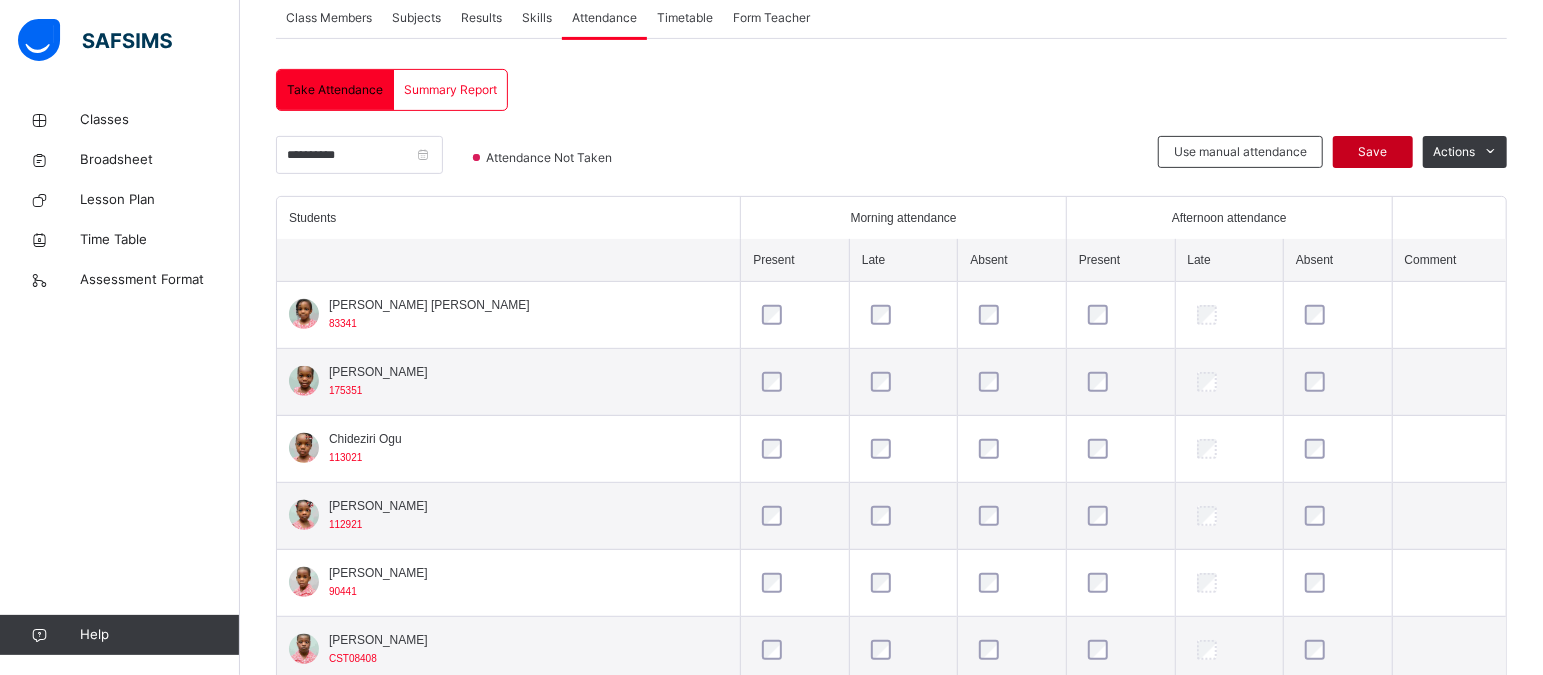 click on "Save" at bounding box center (1373, 152) 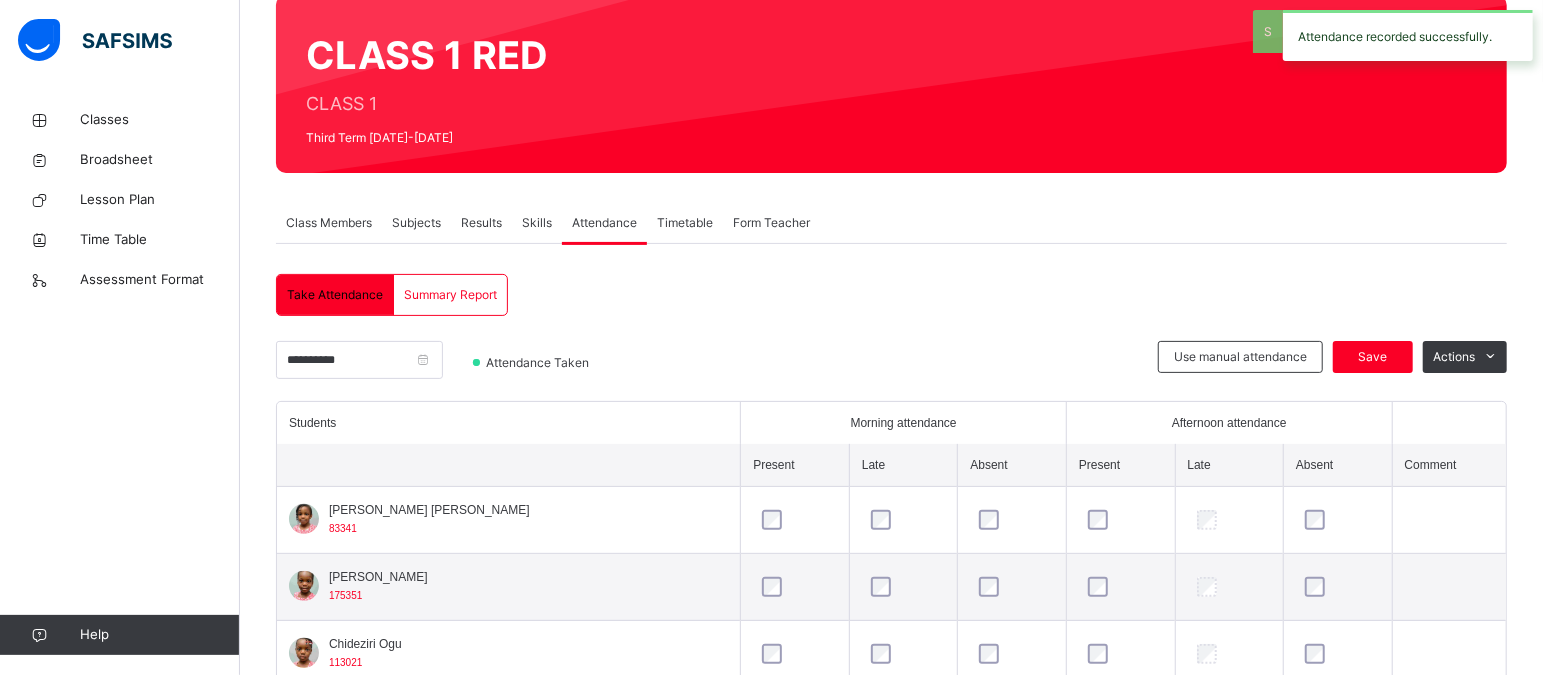scroll, scrollTop: 378, scrollLeft: 0, axis: vertical 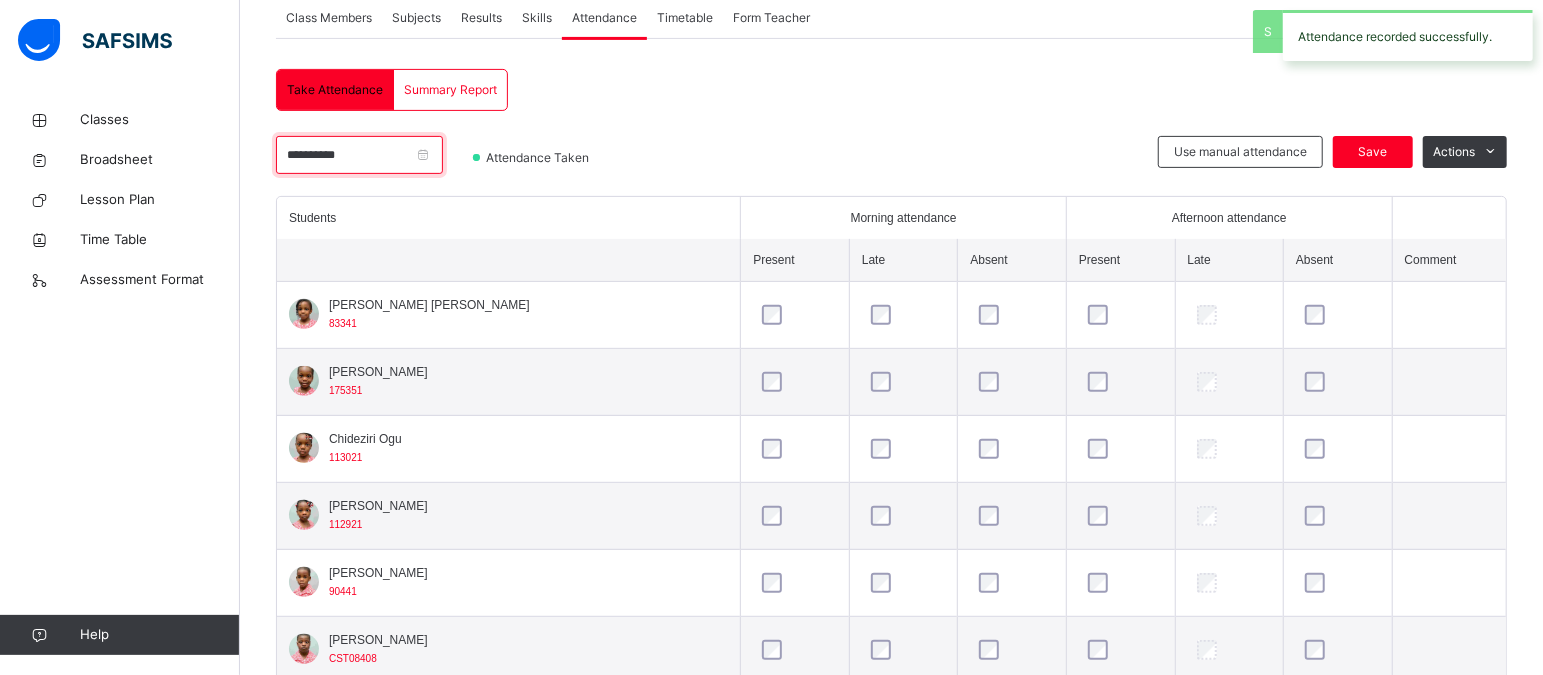 click on "**********" at bounding box center (359, 155) 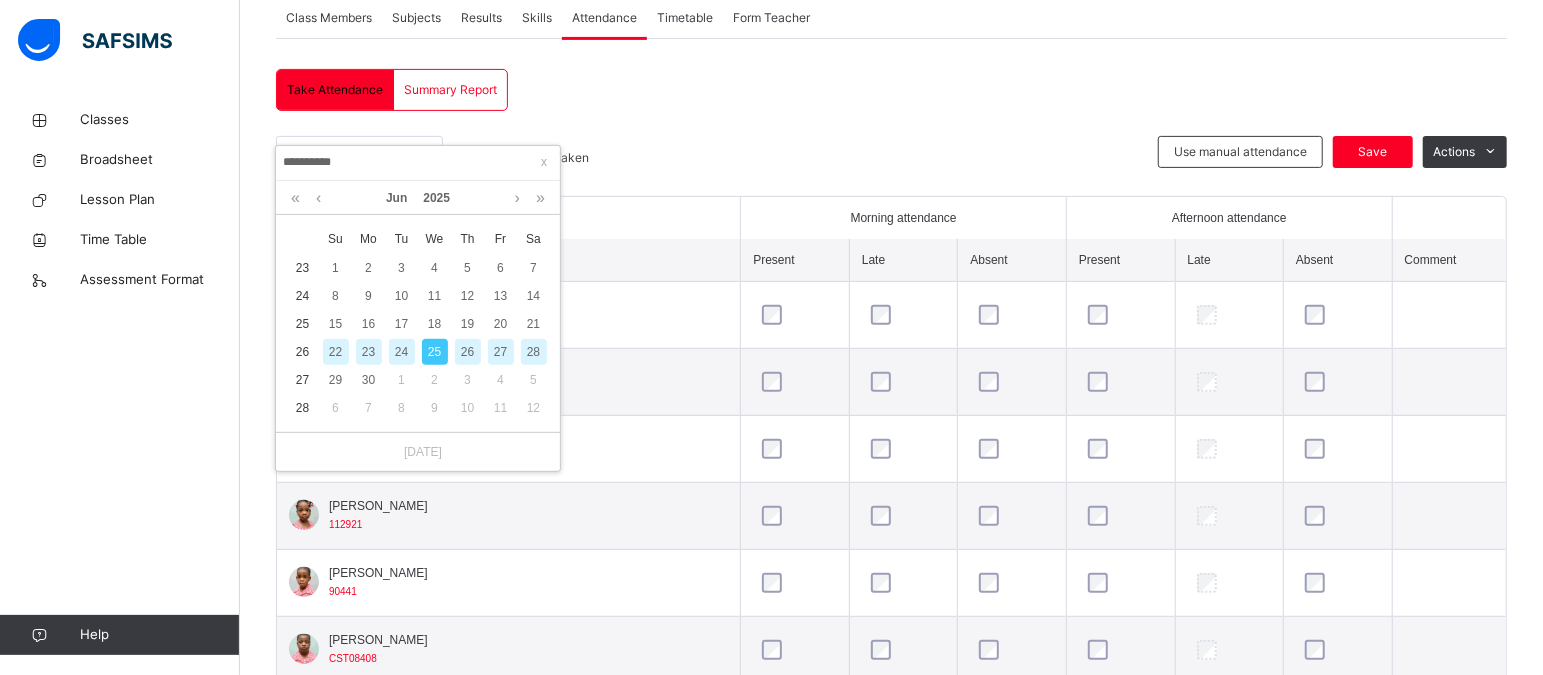 click on "26" at bounding box center (468, 352) 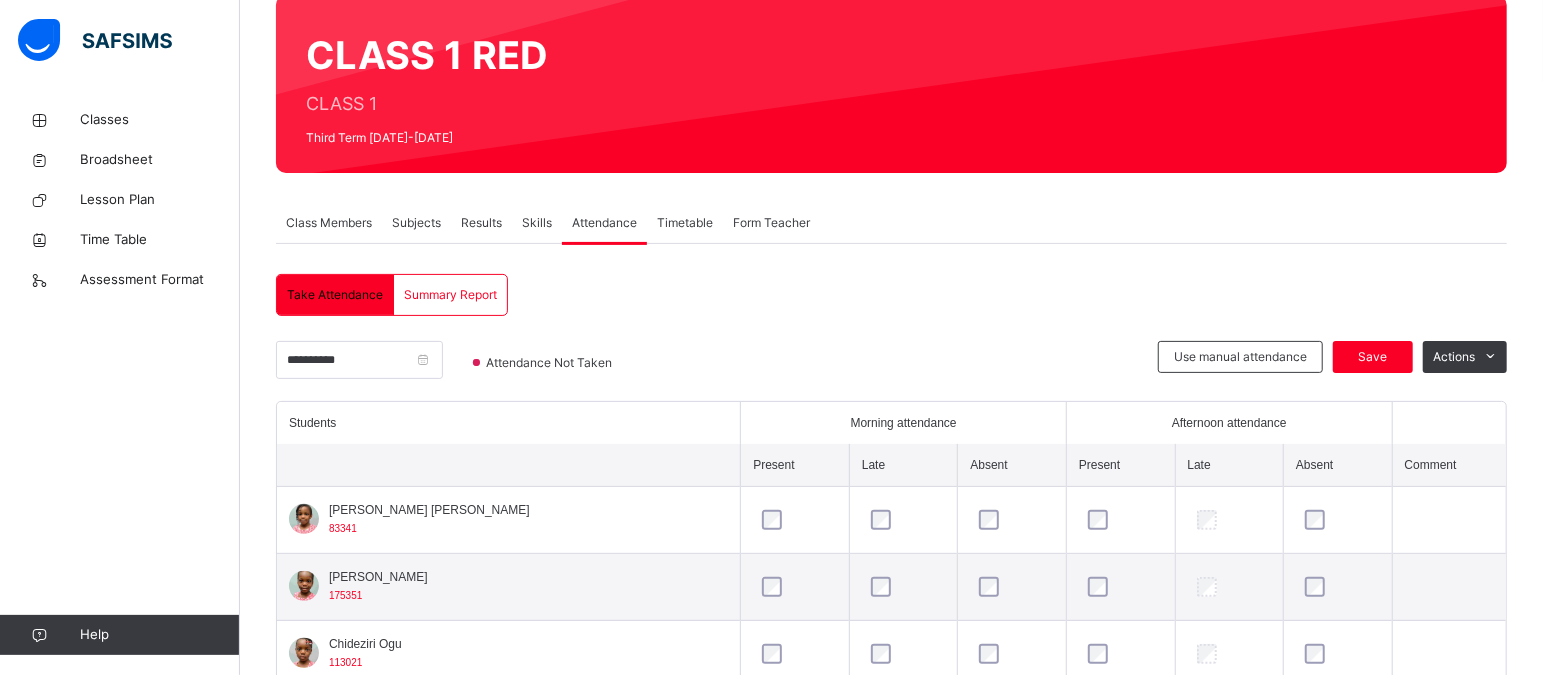scroll, scrollTop: 378, scrollLeft: 0, axis: vertical 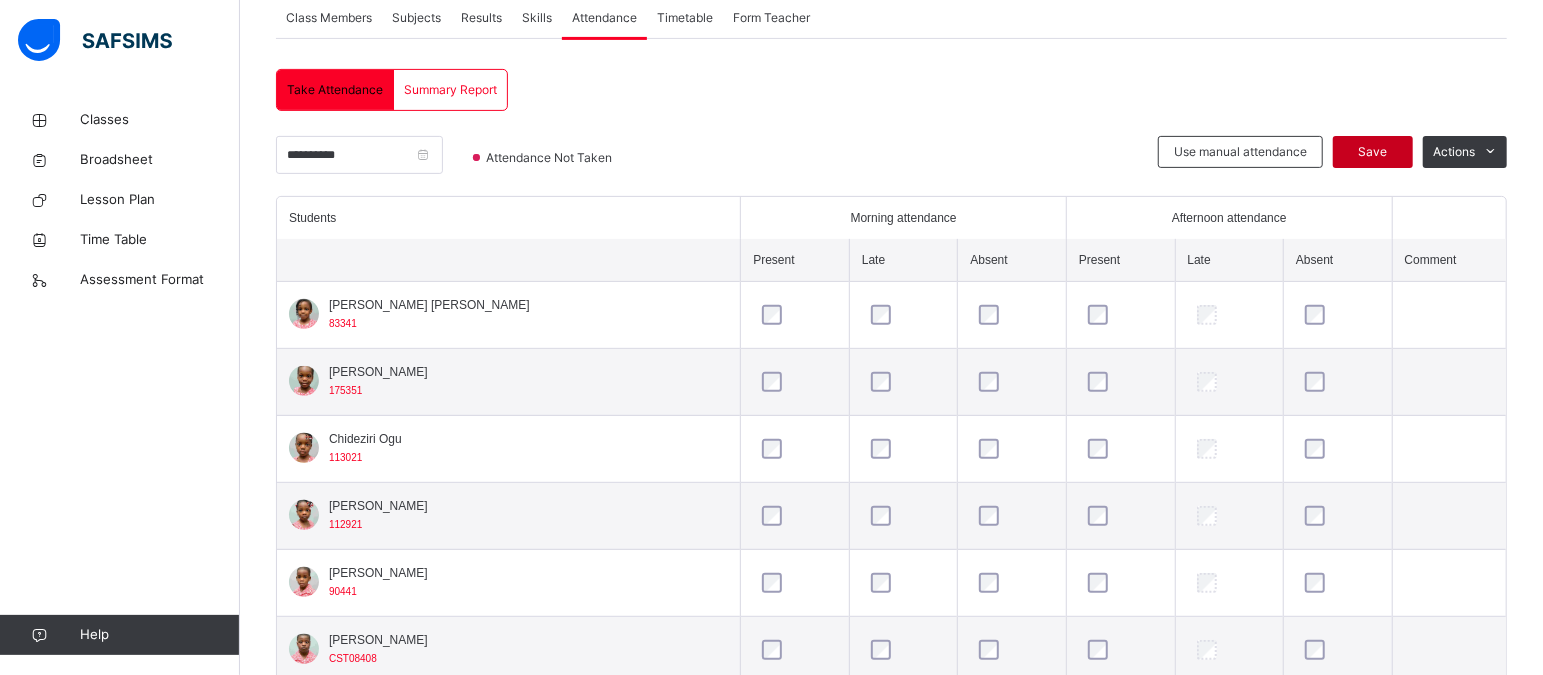 click on "Save" at bounding box center [1373, 152] 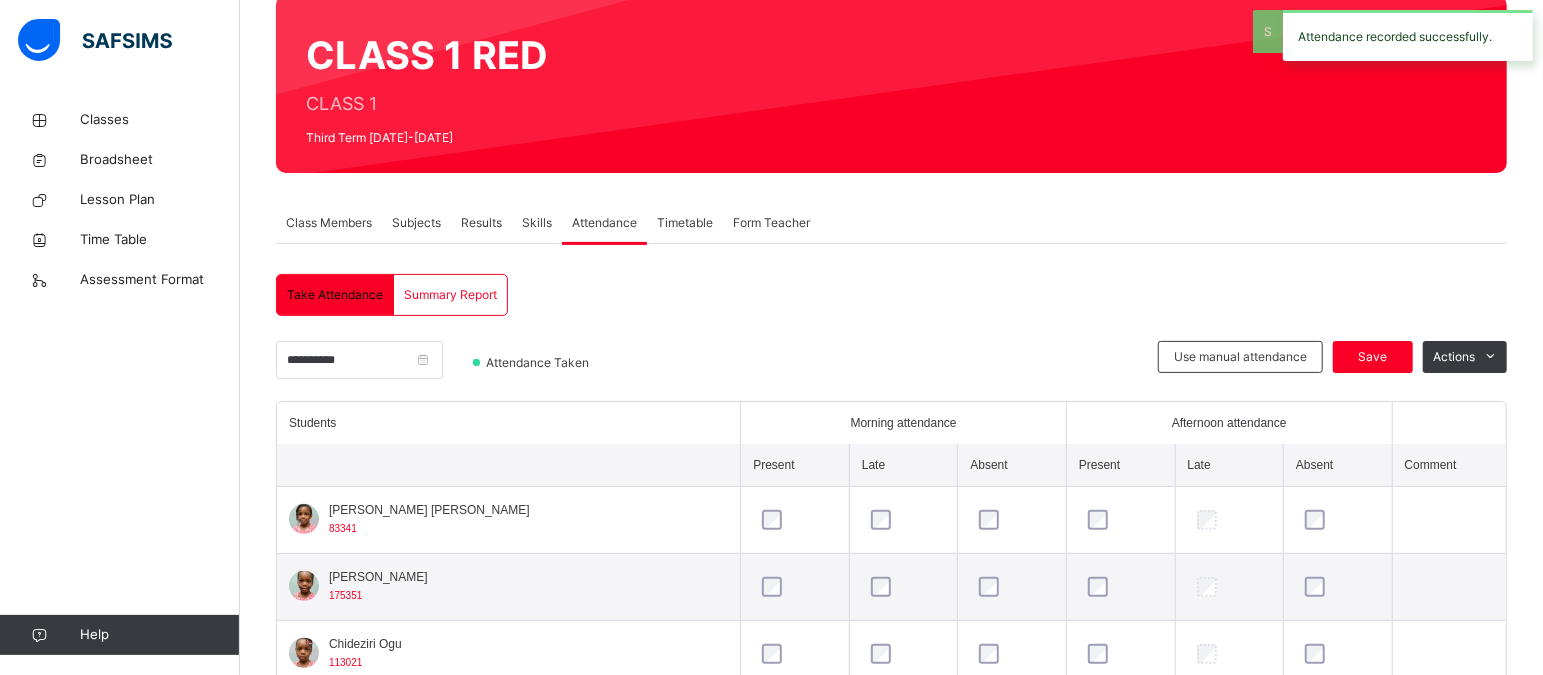 scroll, scrollTop: 378, scrollLeft: 0, axis: vertical 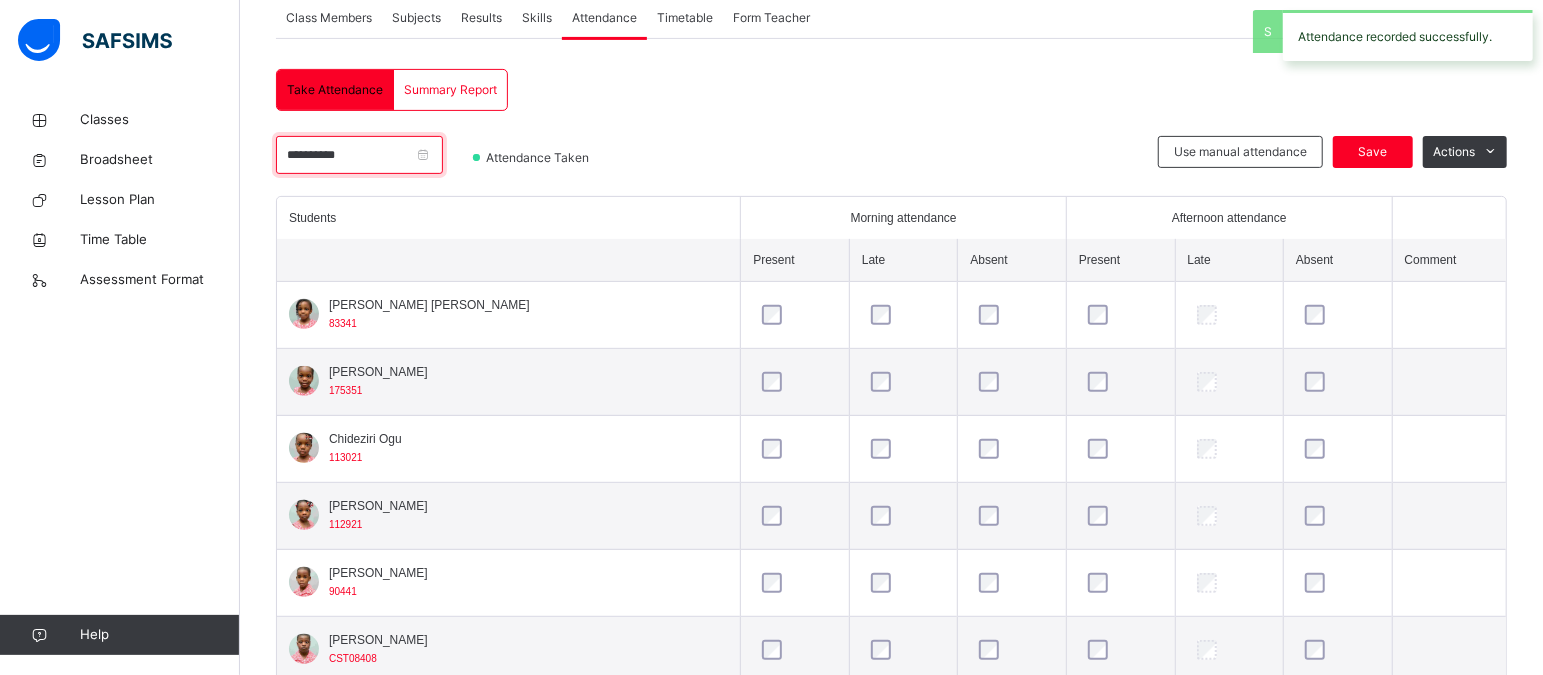 click on "**********" at bounding box center (359, 155) 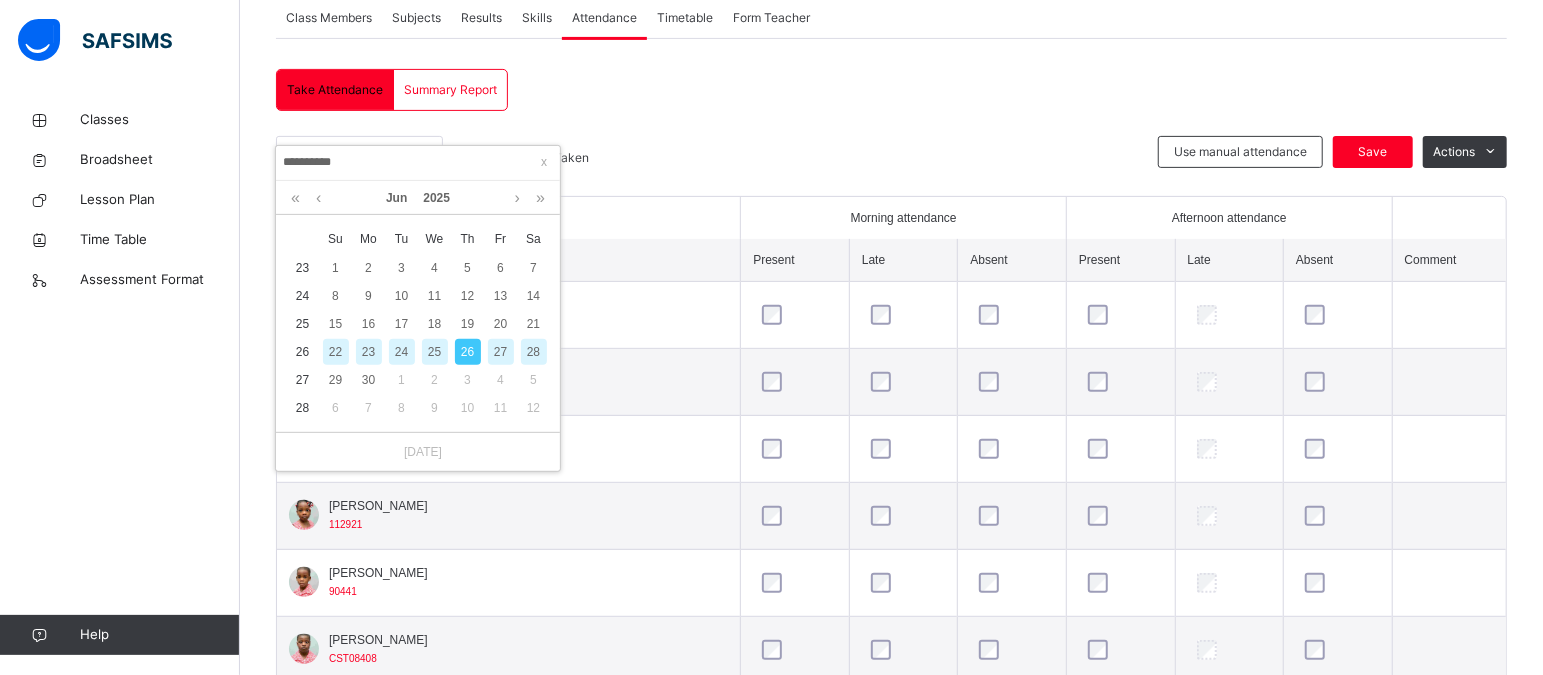 click on "27" at bounding box center [501, 352] 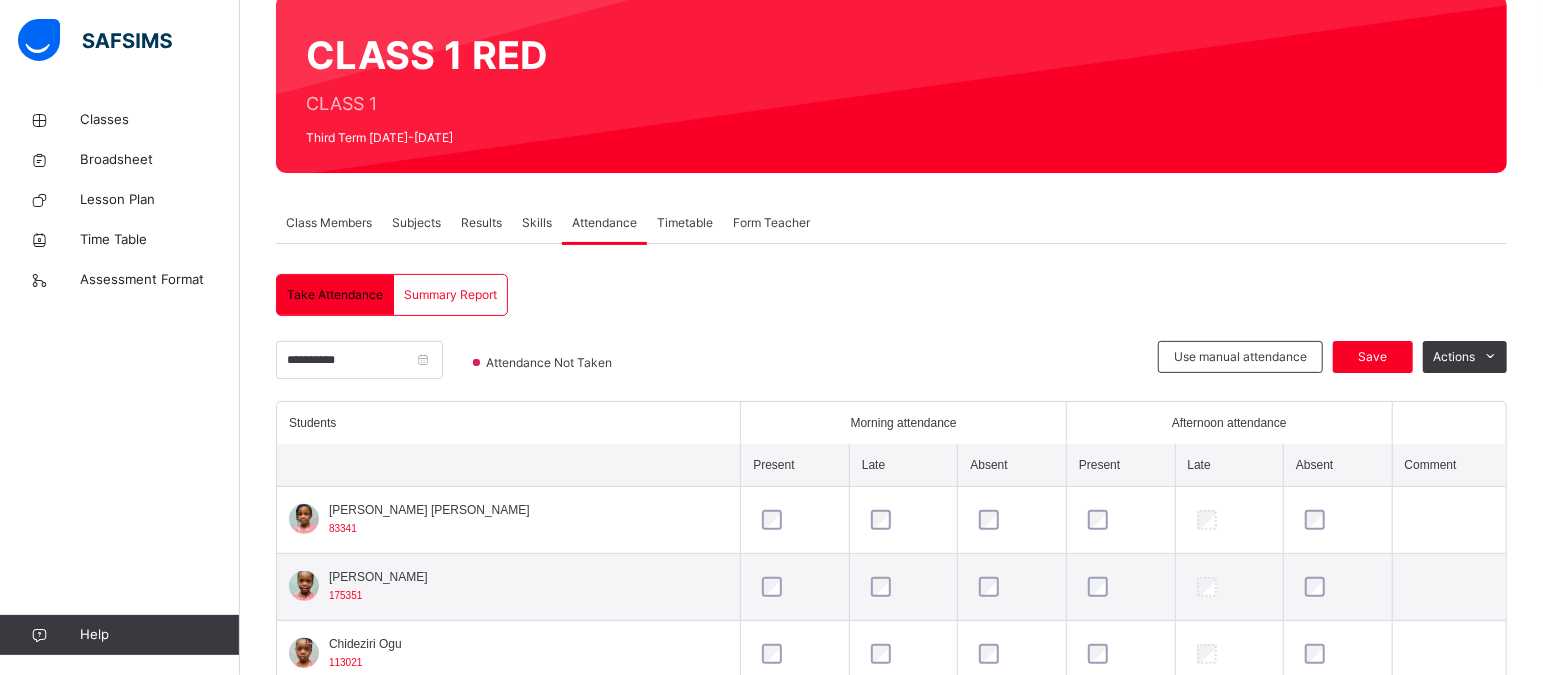 scroll, scrollTop: 378, scrollLeft: 0, axis: vertical 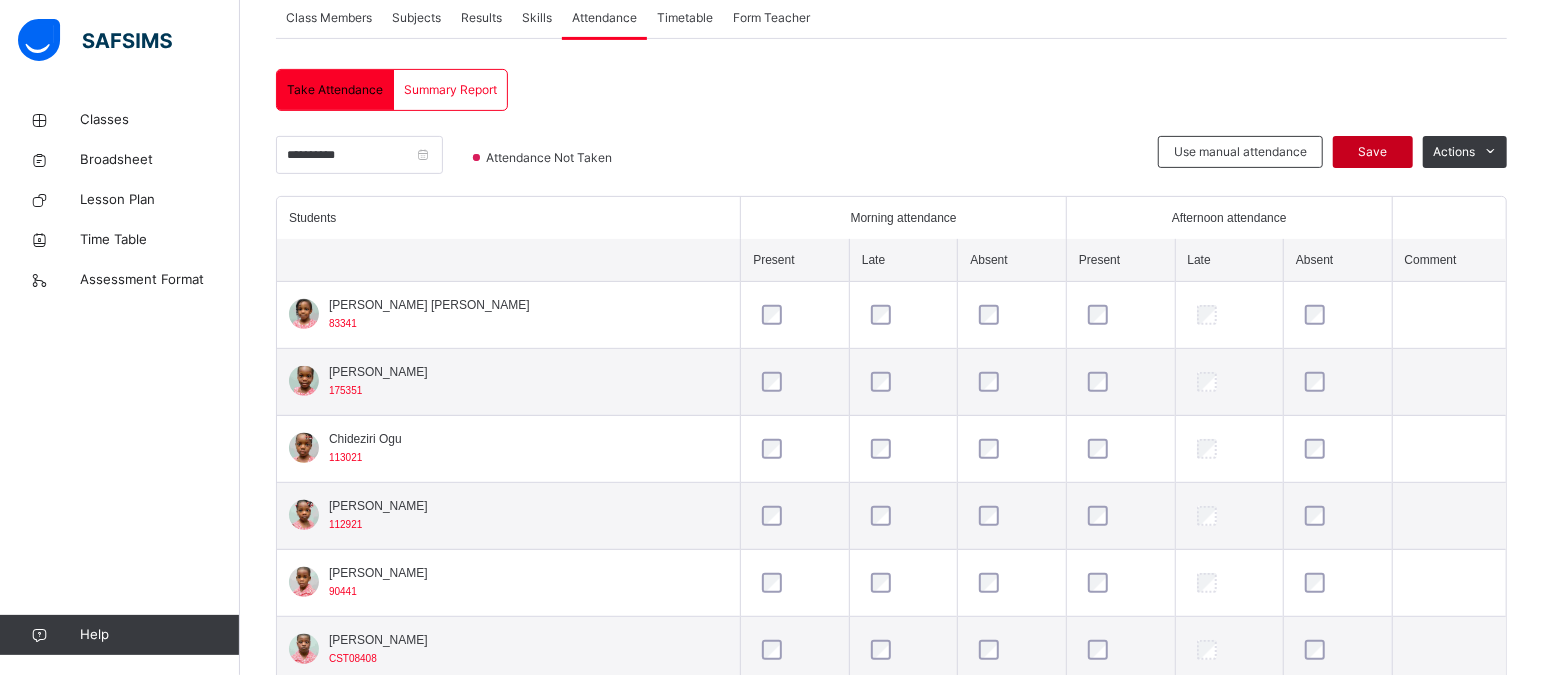 click on "Save" at bounding box center [1373, 152] 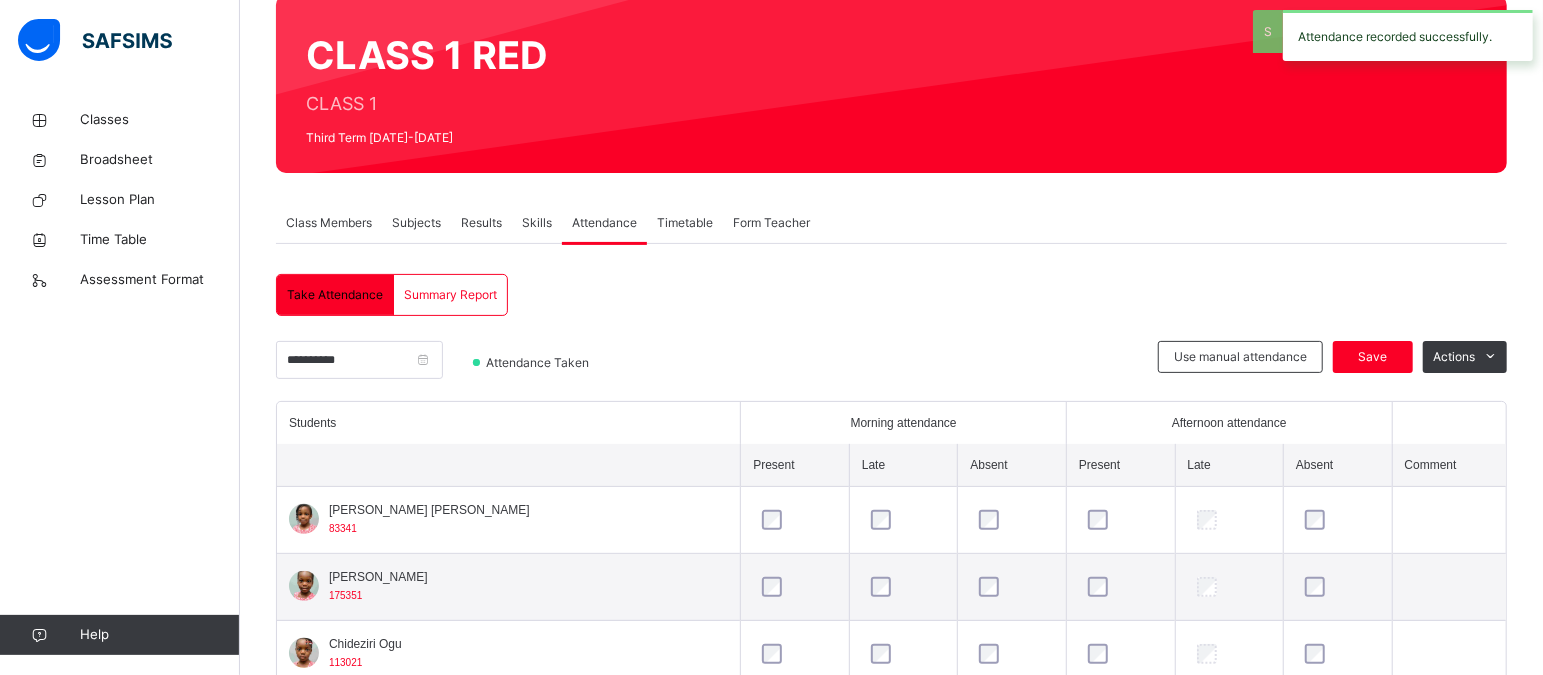 scroll, scrollTop: 378, scrollLeft: 0, axis: vertical 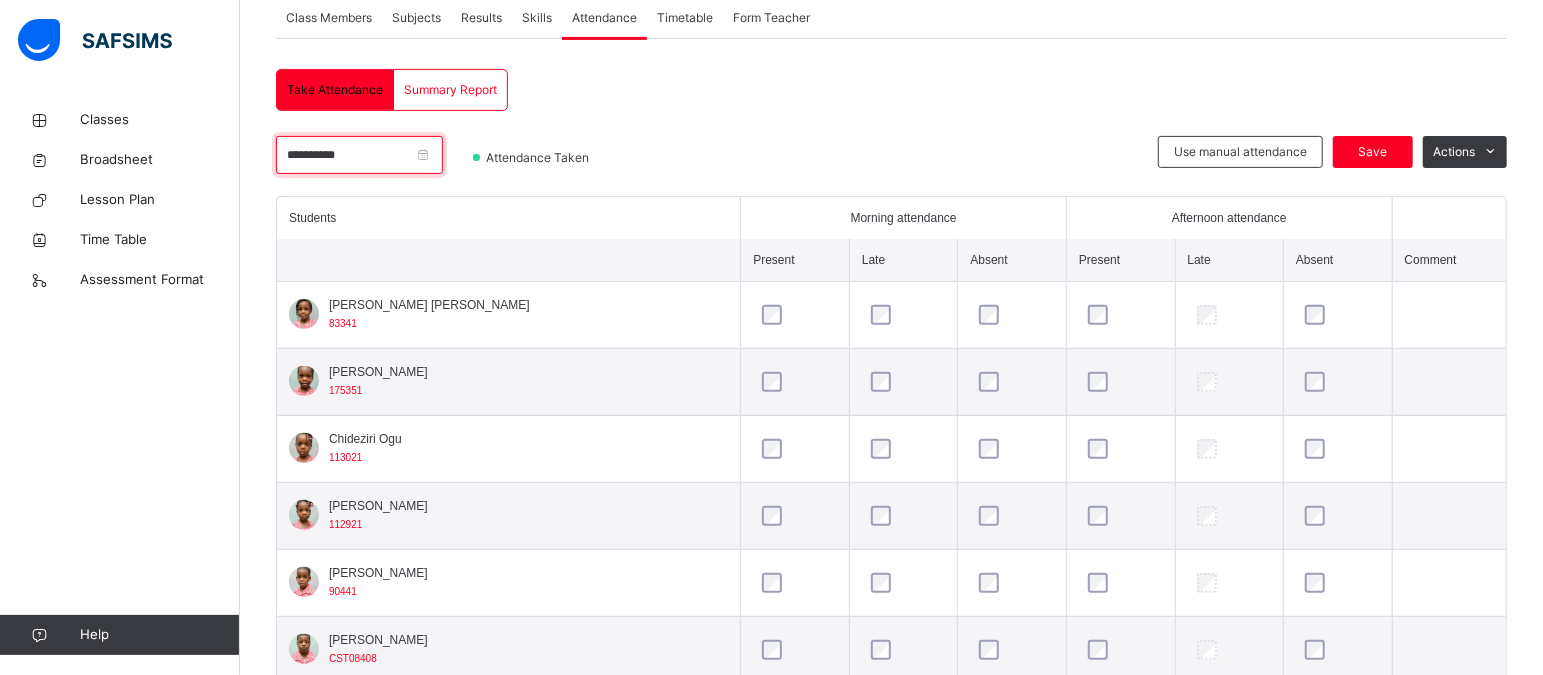 click on "**********" at bounding box center [359, 155] 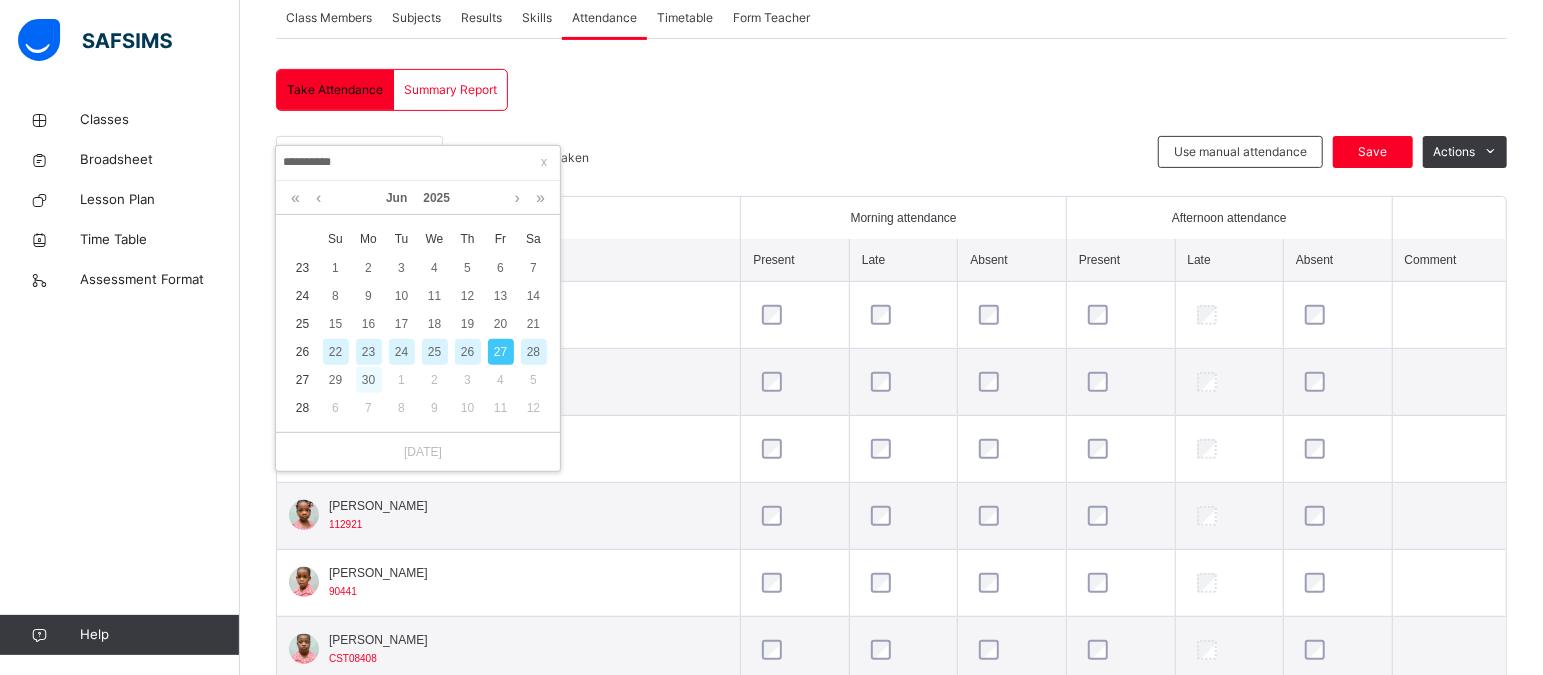 click on "30" at bounding box center (369, 380) 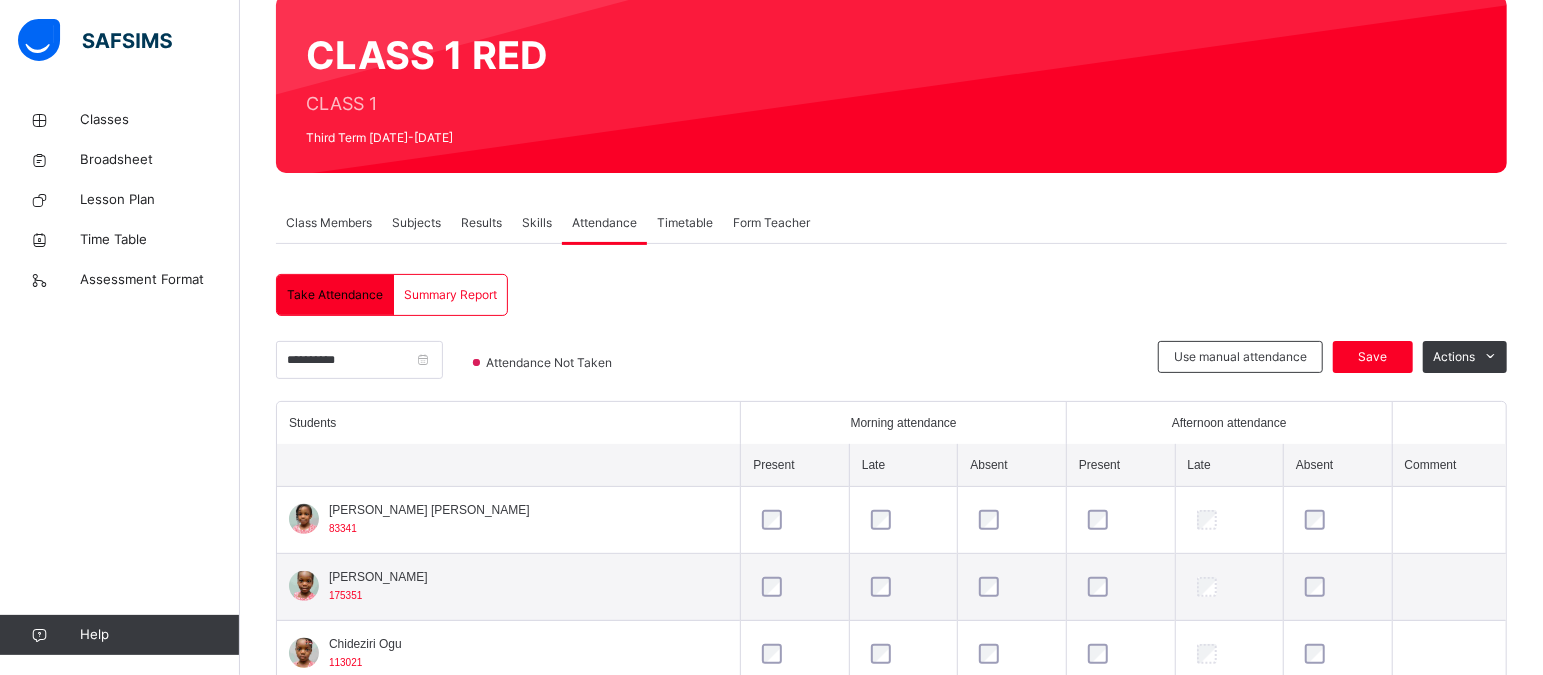 scroll, scrollTop: 378, scrollLeft: 0, axis: vertical 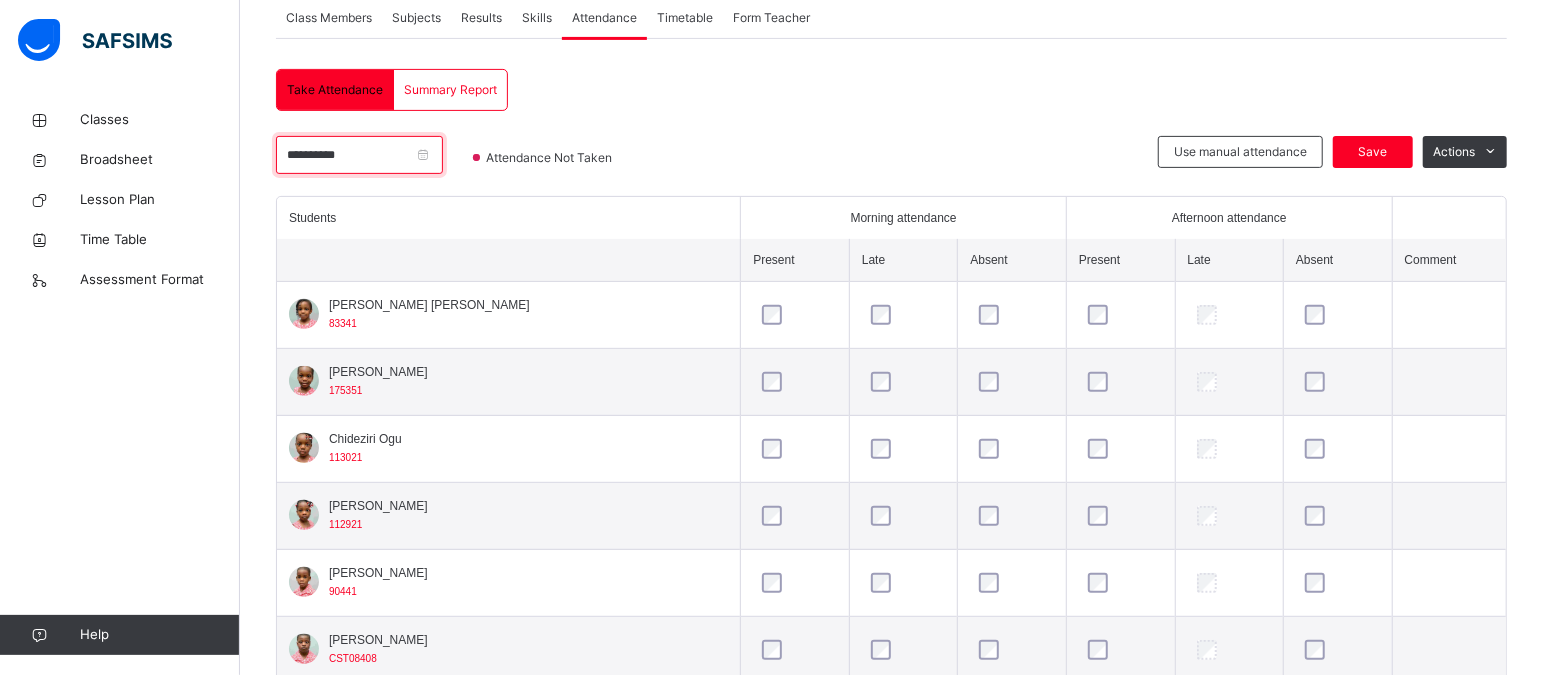 click on "**********" at bounding box center [359, 155] 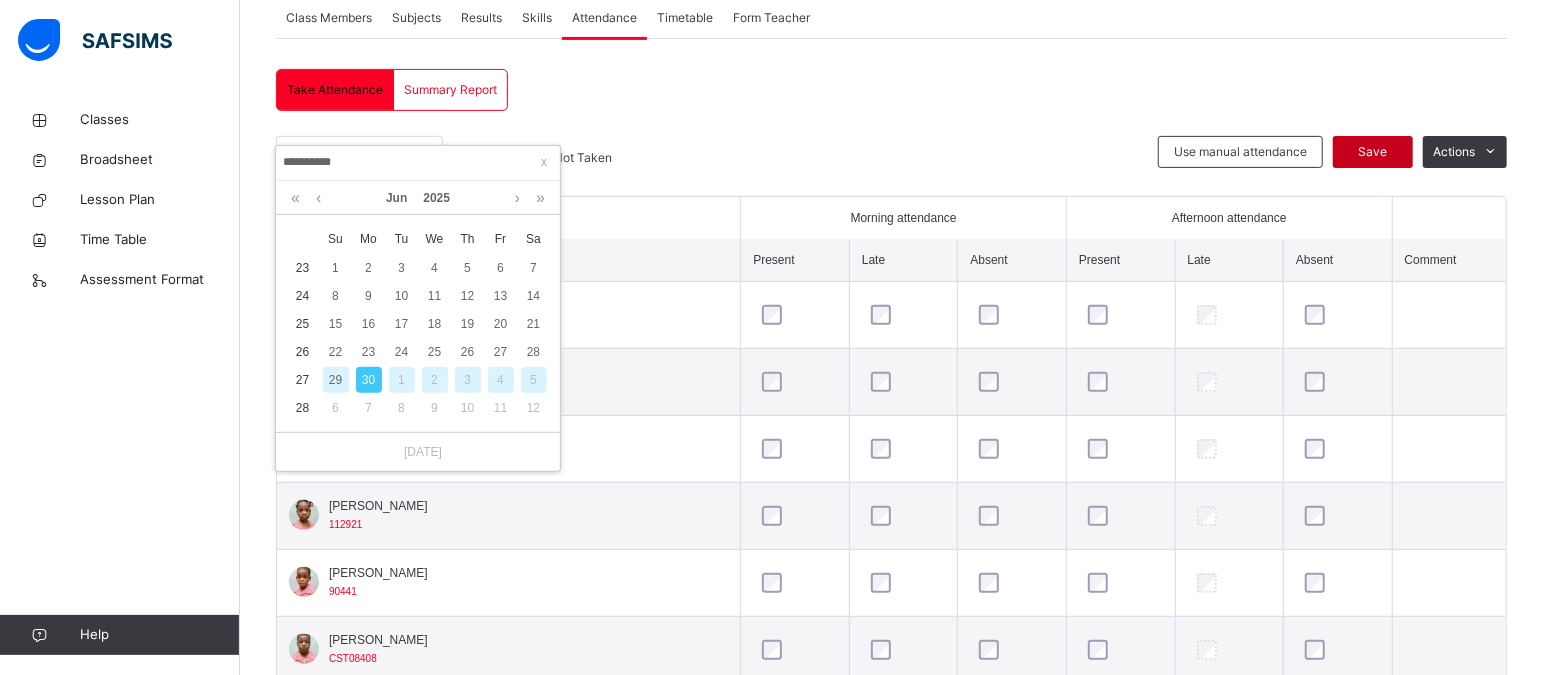 click on "Save" at bounding box center (1373, 152) 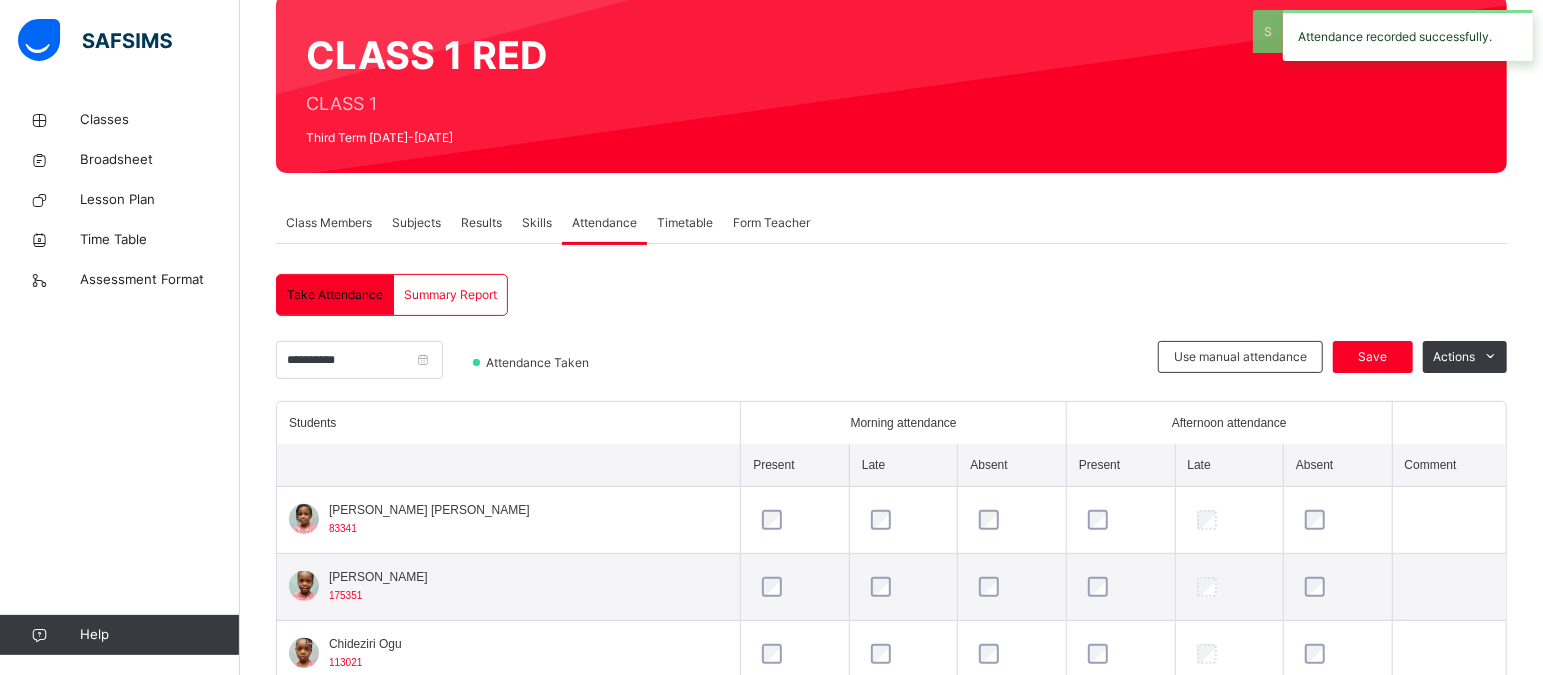 scroll, scrollTop: 378, scrollLeft: 0, axis: vertical 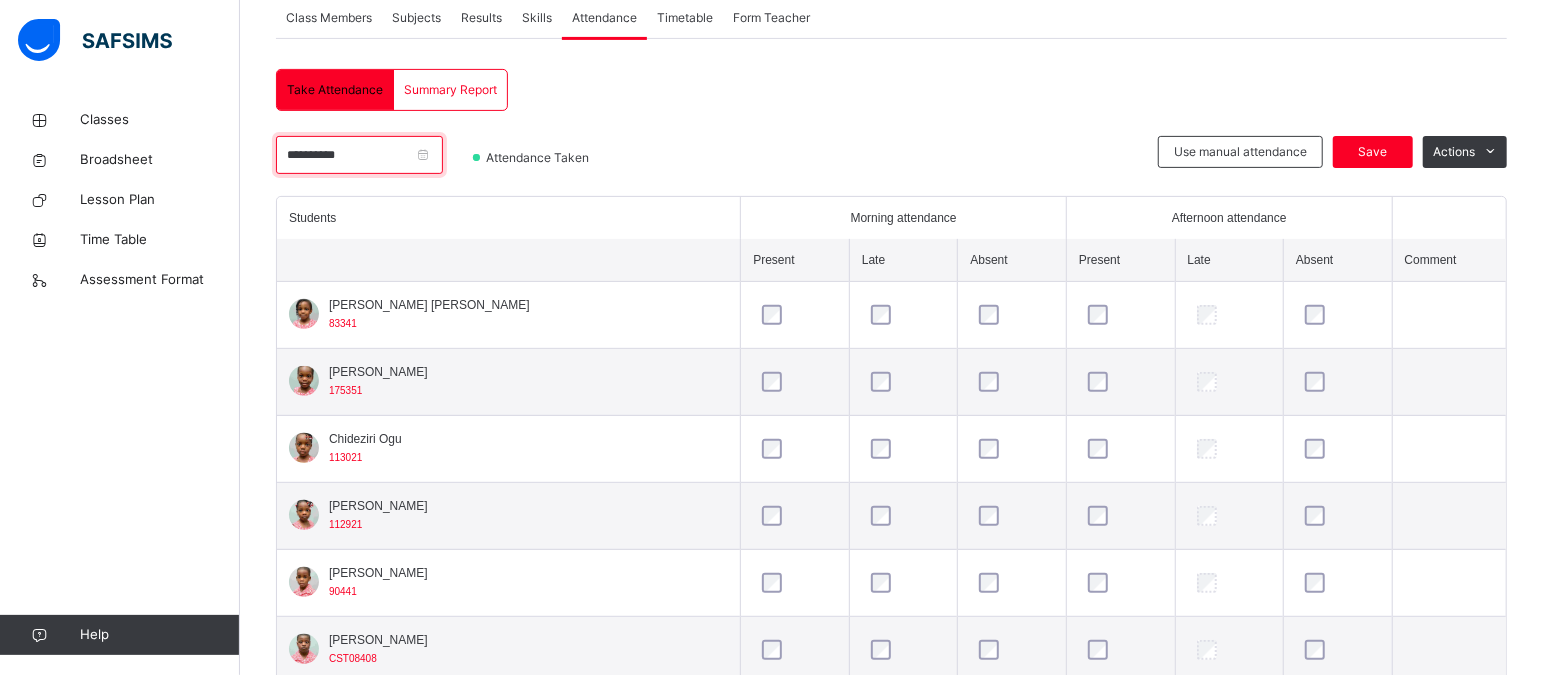 click on "**********" at bounding box center [359, 155] 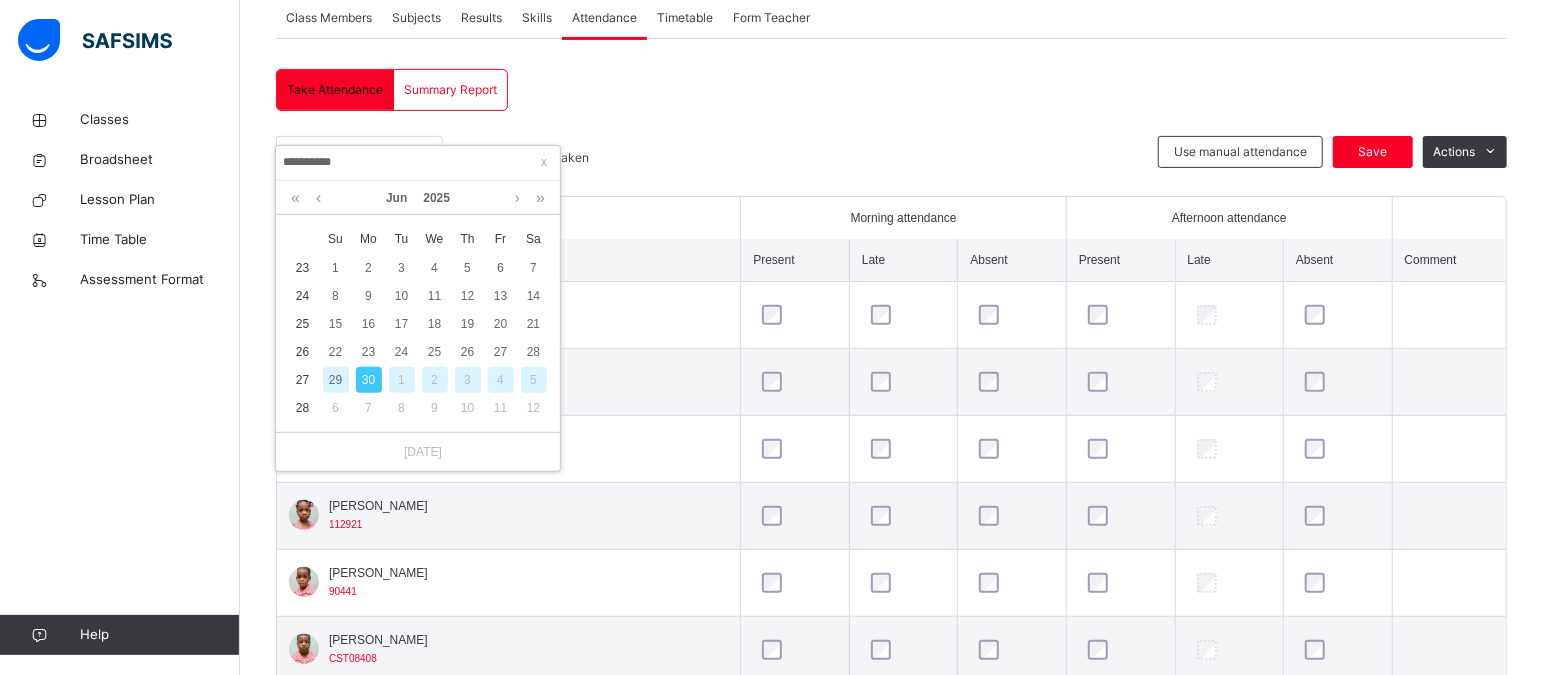 click on "1" at bounding box center (402, 380) 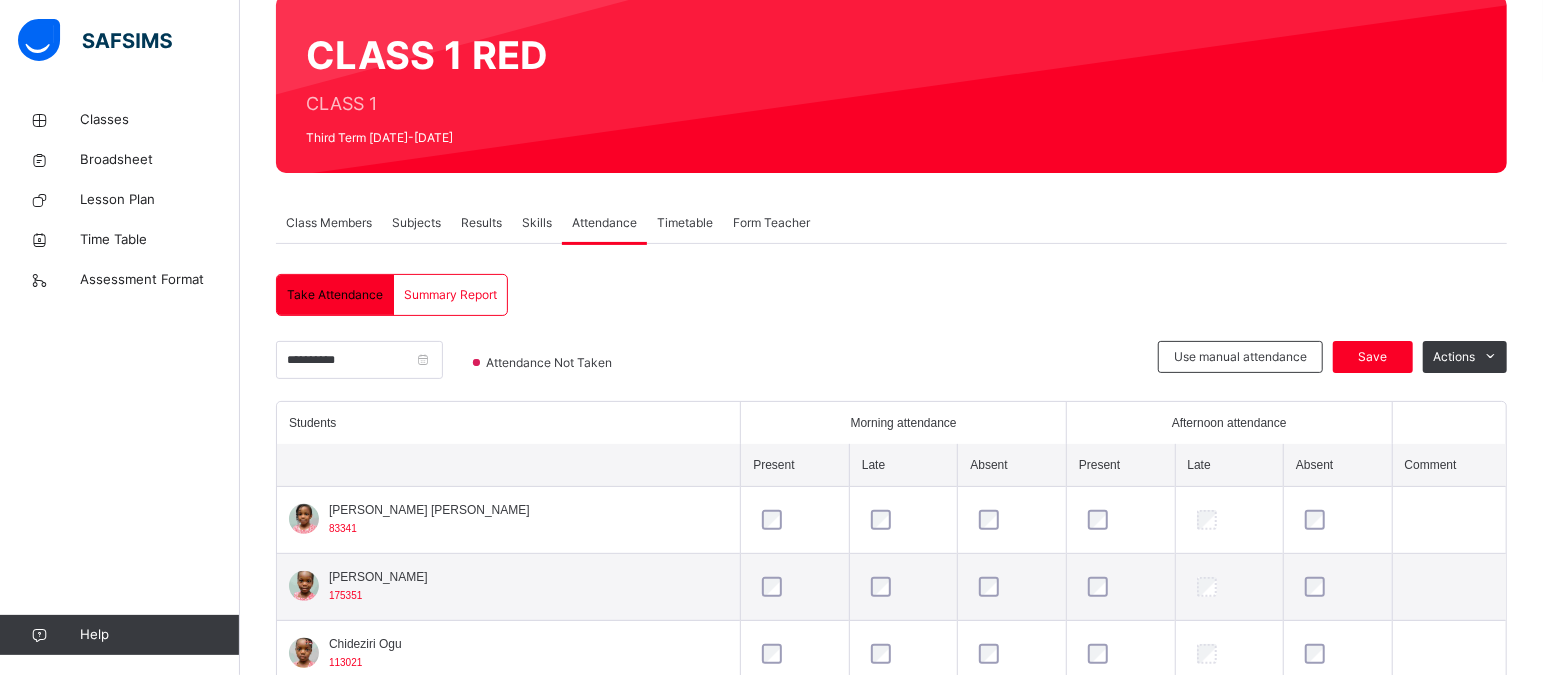 scroll, scrollTop: 378, scrollLeft: 0, axis: vertical 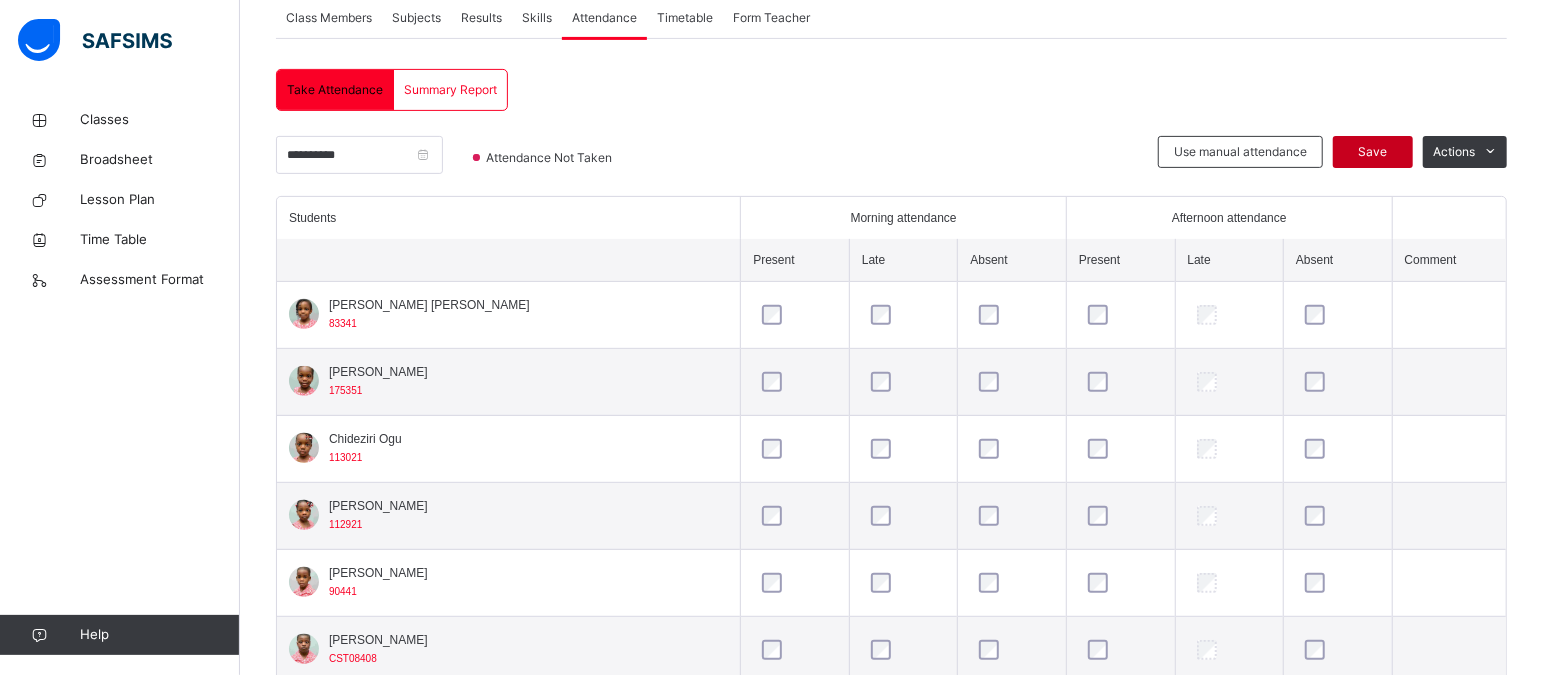 click on "Save" at bounding box center (1373, 152) 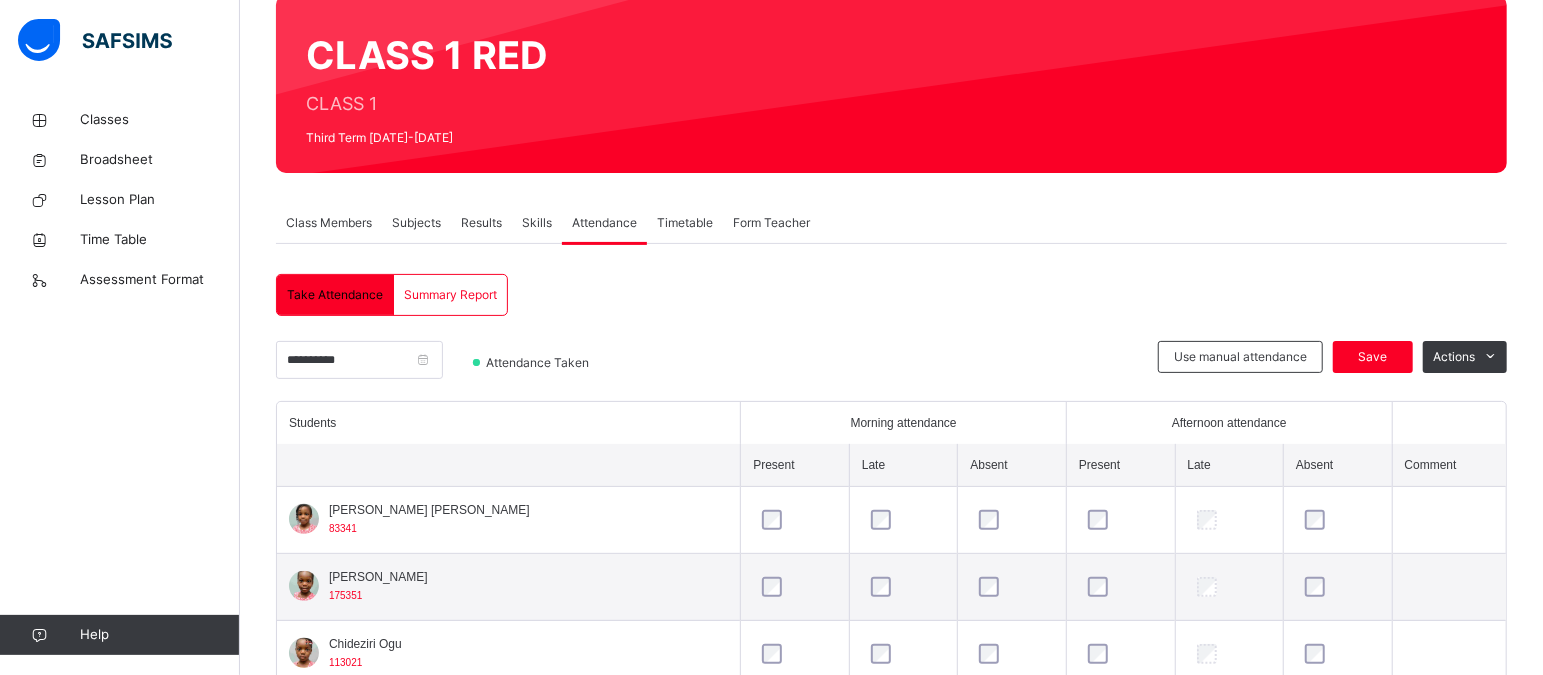 scroll, scrollTop: 378, scrollLeft: 0, axis: vertical 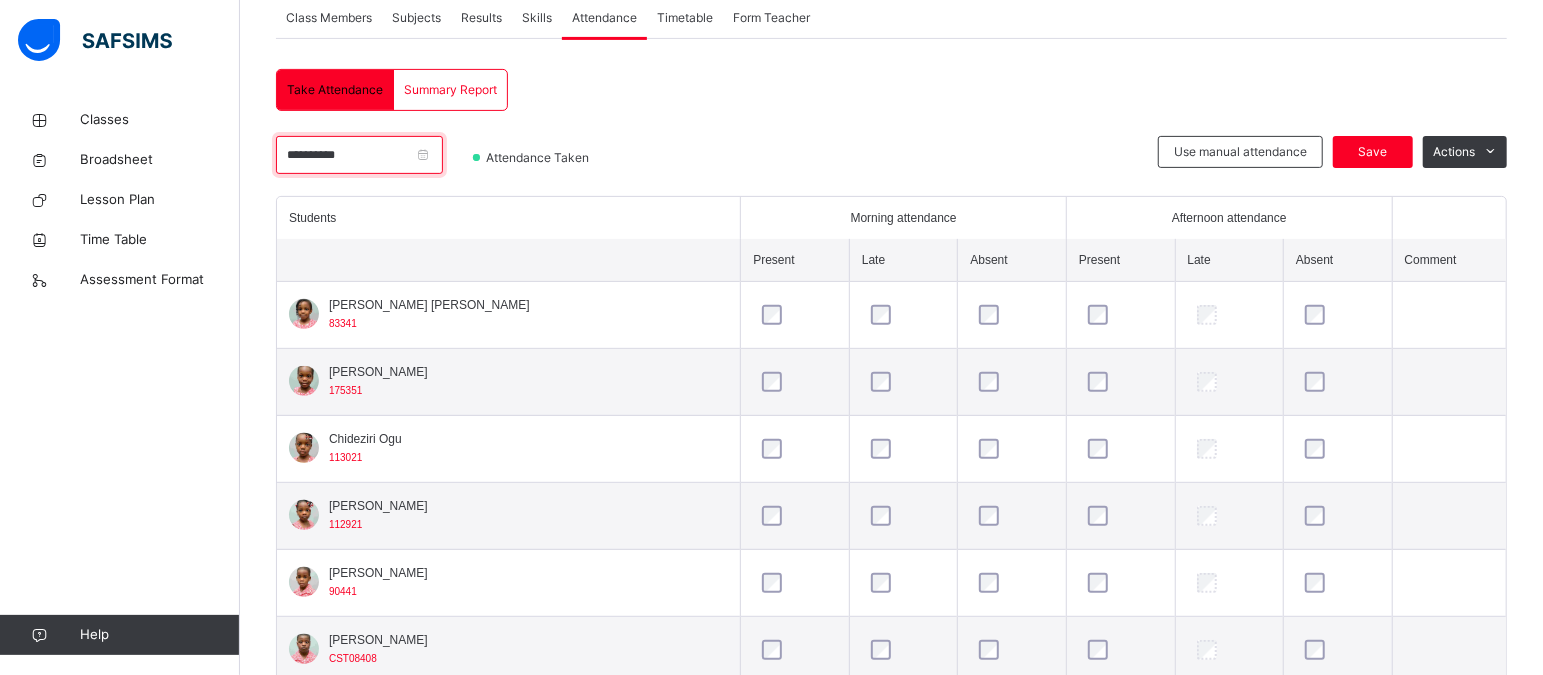 click on "**********" at bounding box center [359, 155] 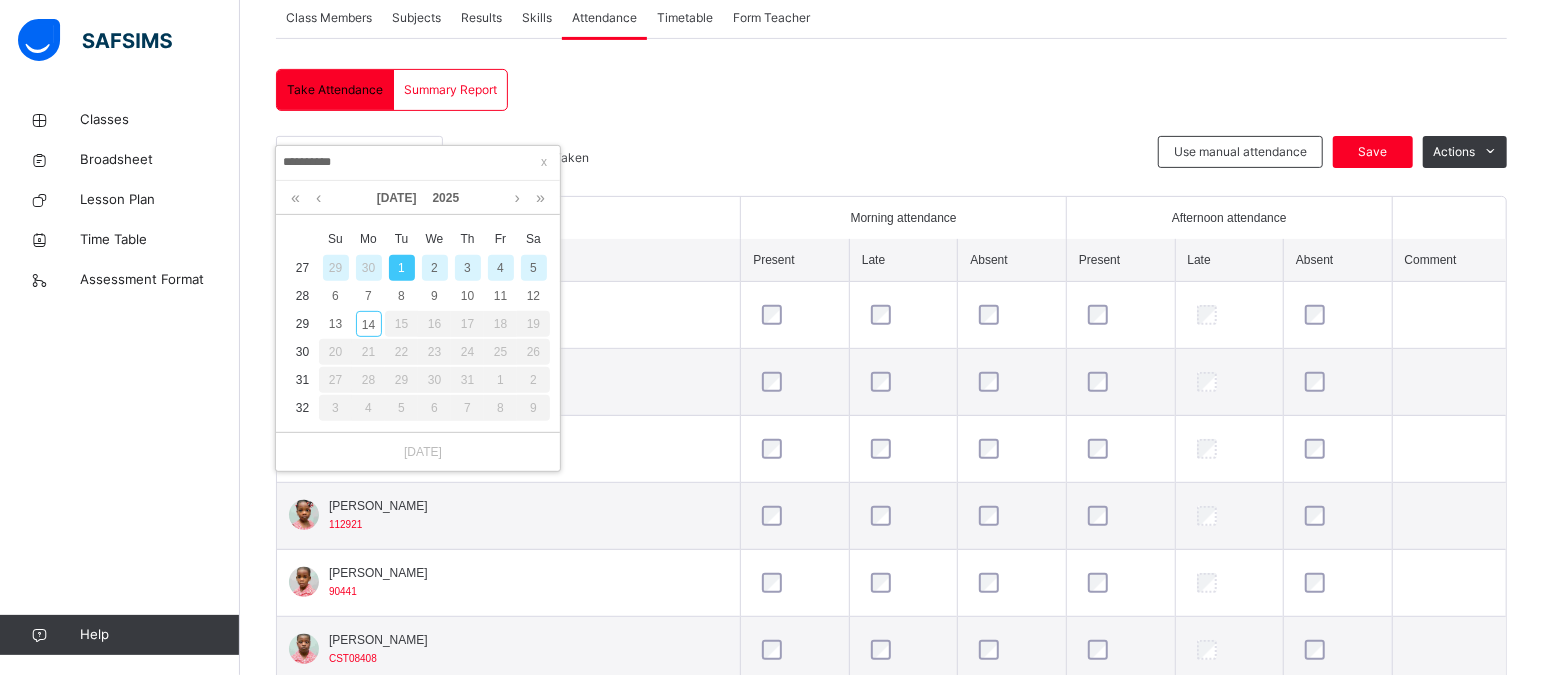 click on "2" at bounding box center [435, 268] 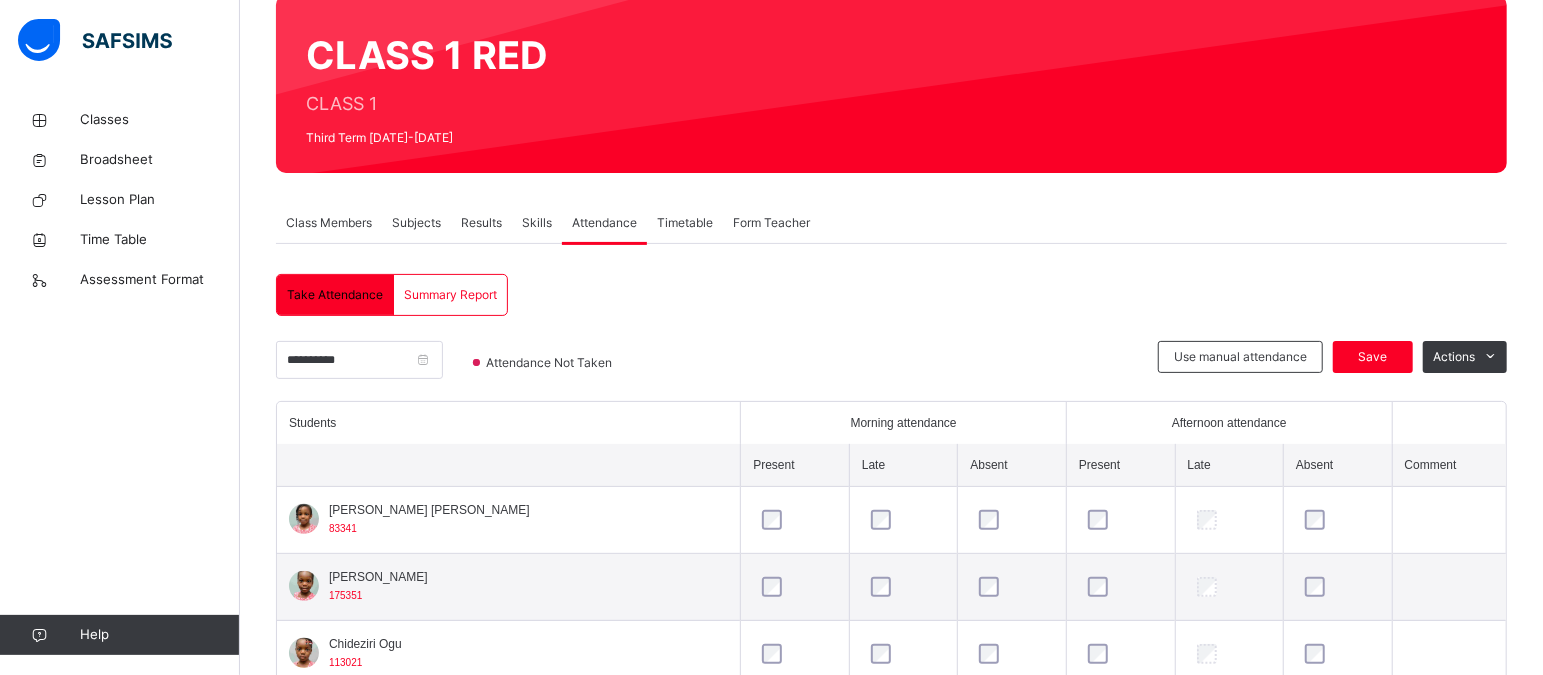 scroll, scrollTop: 378, scrollLeft: 0, axis: vertical 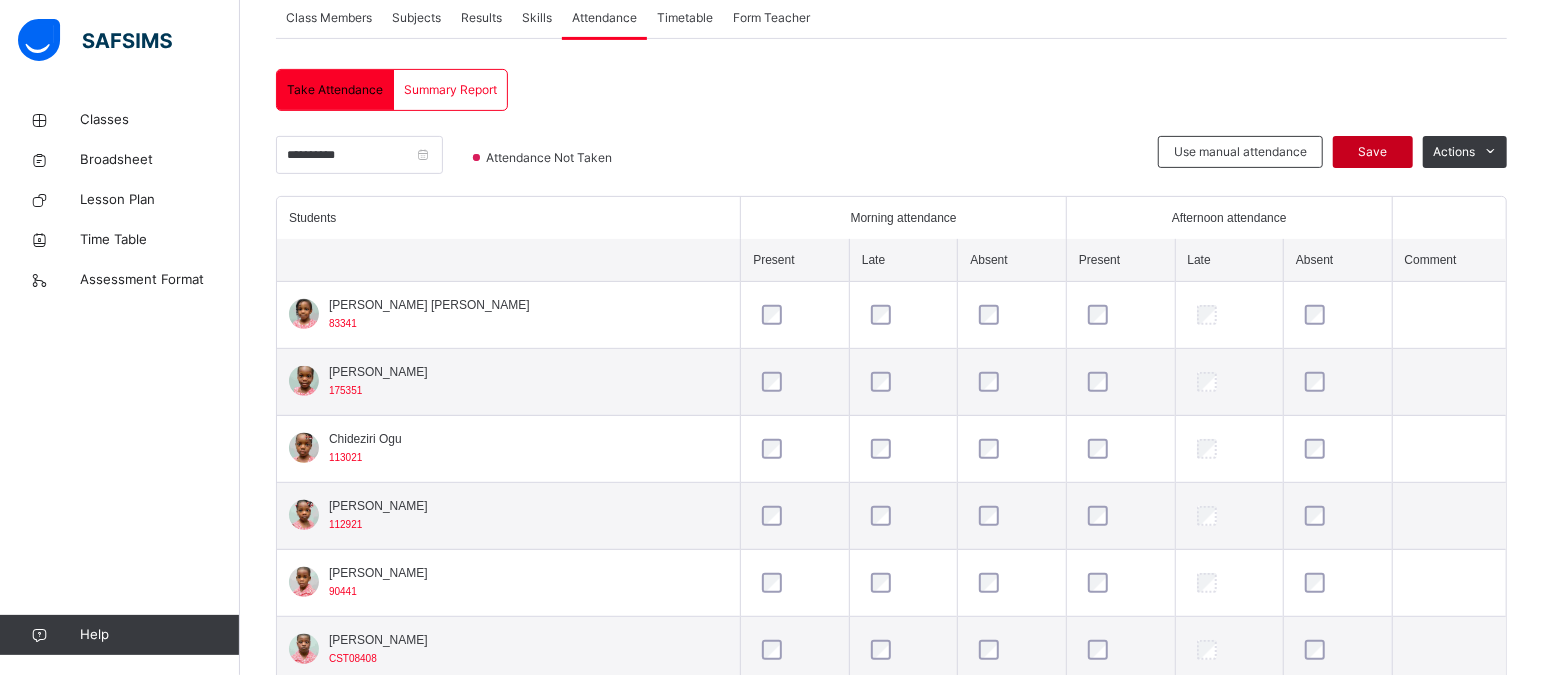 click on "Save" at bounding box center [1373, 152] 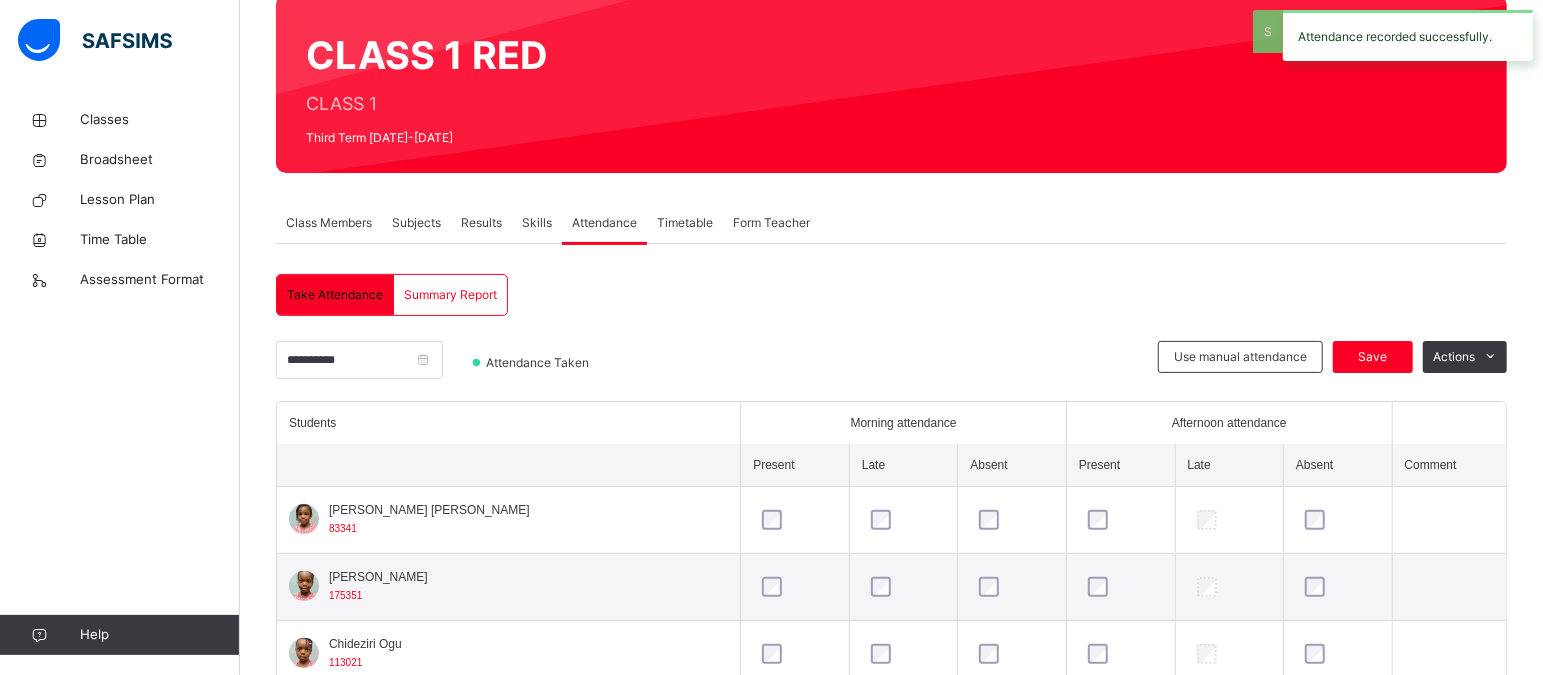 scroll, scrollTop: 378, scrollLeft: 0, axis: vertical 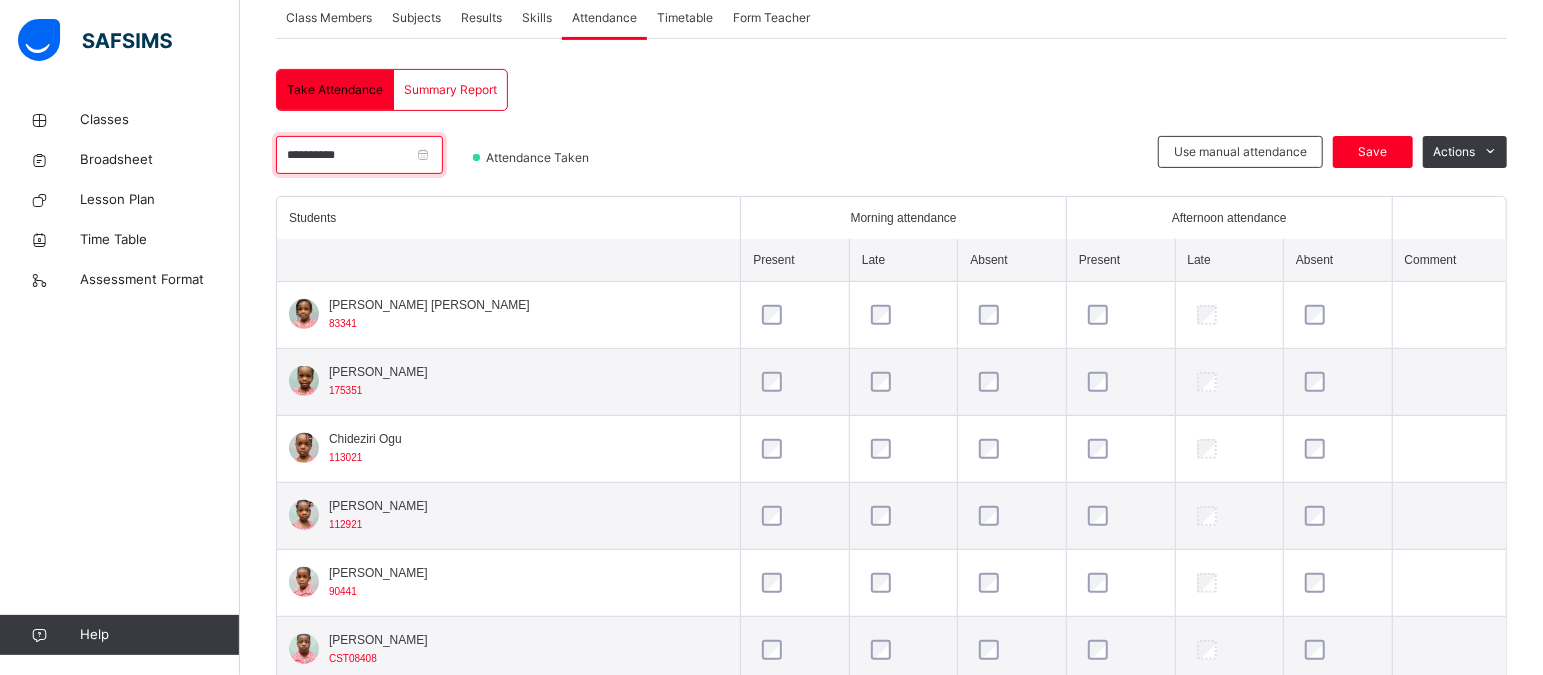 click on "**********" at bounding box center [359, 155] 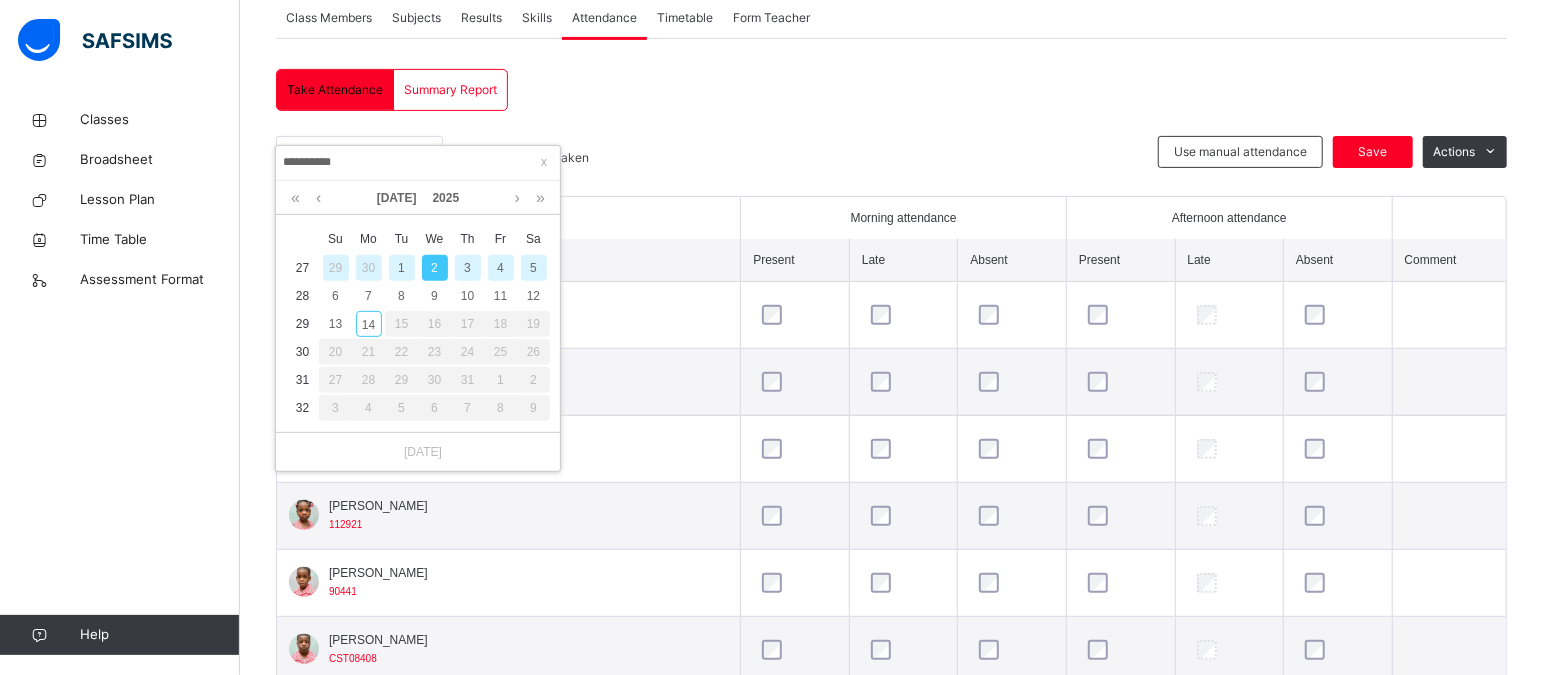 click on "3" at bounding box center (468, 268) 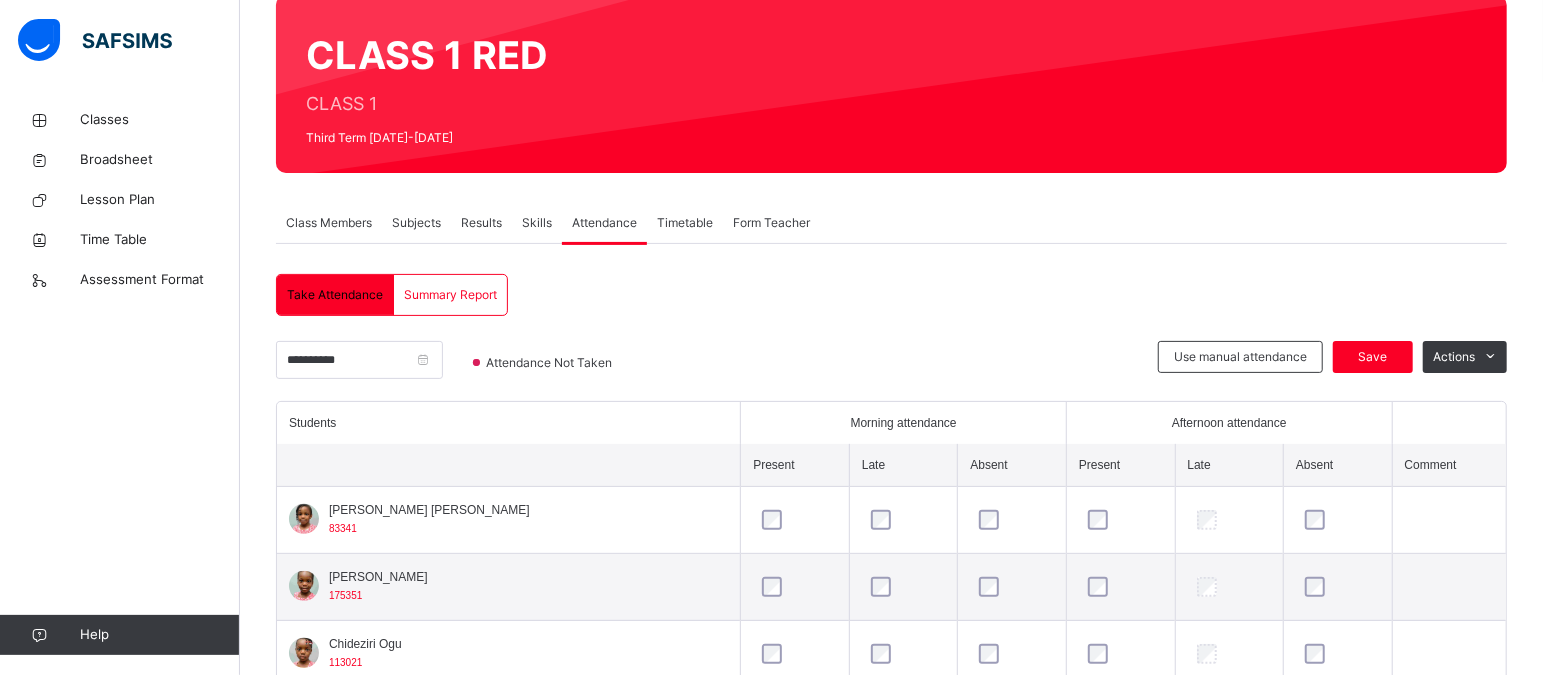 scroll, scrollTop: 378, scrollLeft: 0, axis: vertical 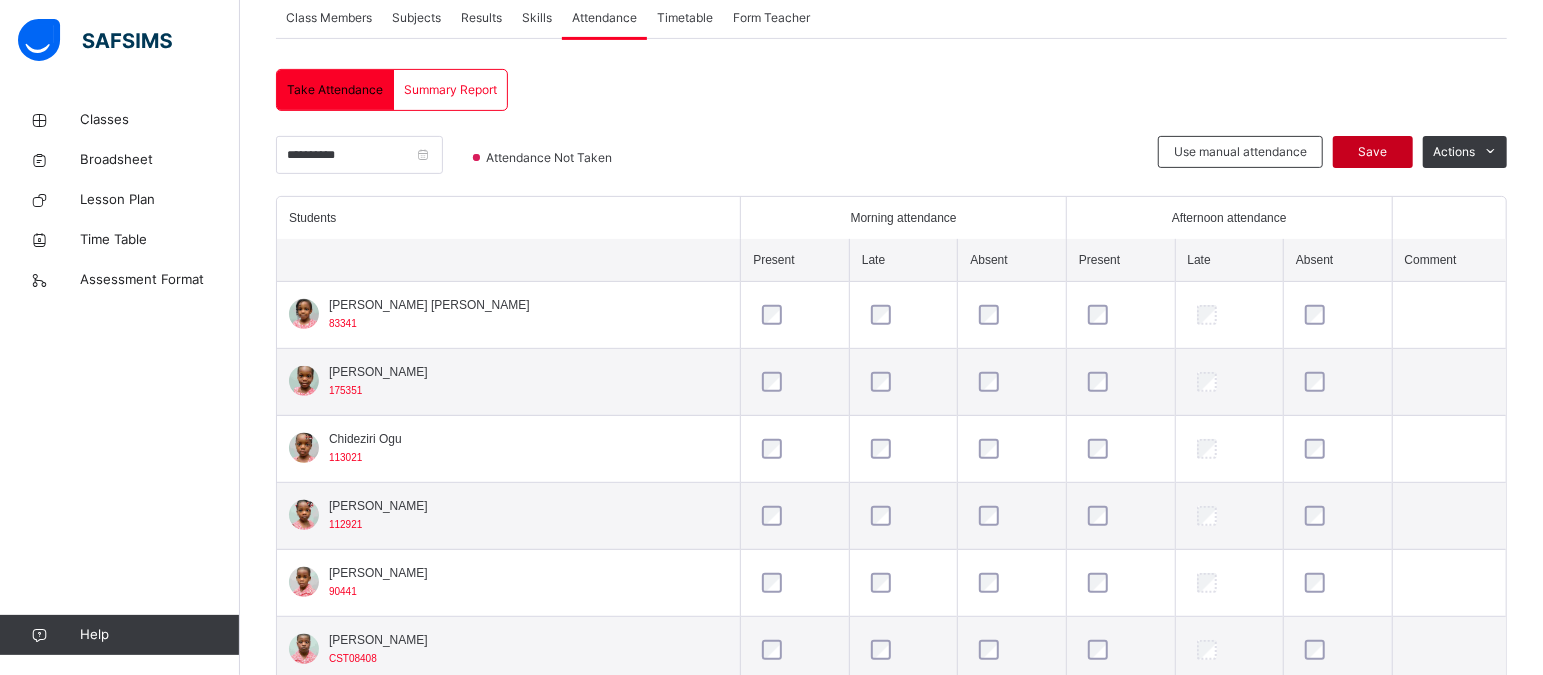 click on "Save" at bounding box center [1373, 152] 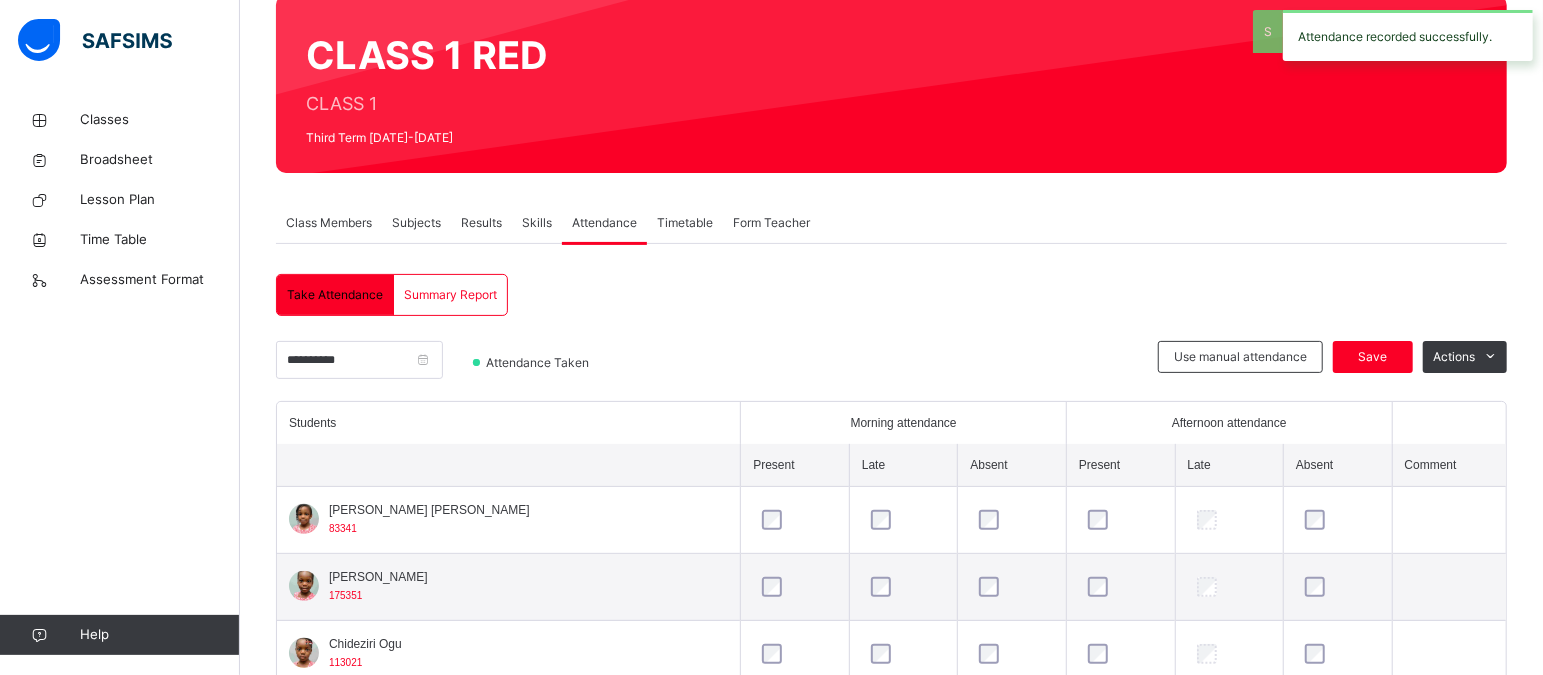 scroll, scrollTop: 378, scrollLeft: 0, axis: vertical 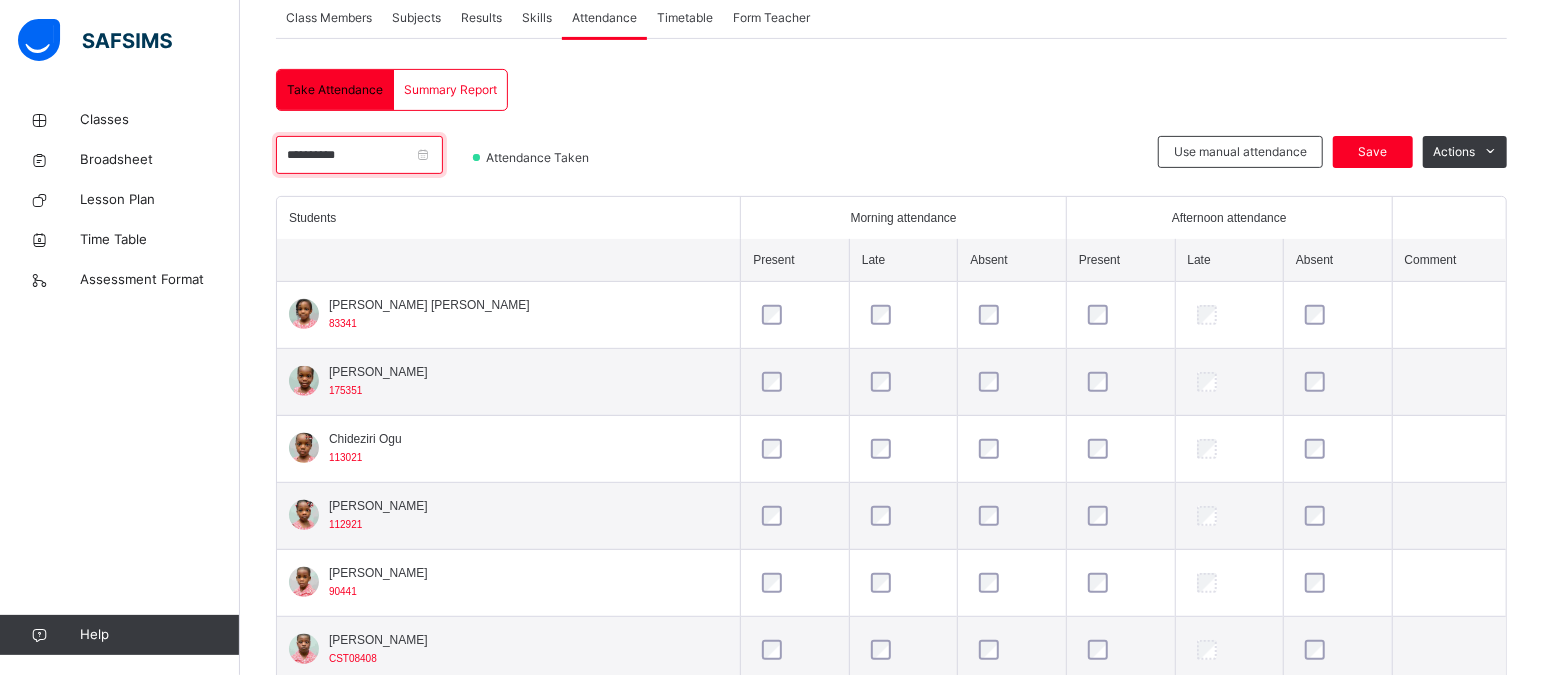 click on "**********" at bounding box center (359, 155) 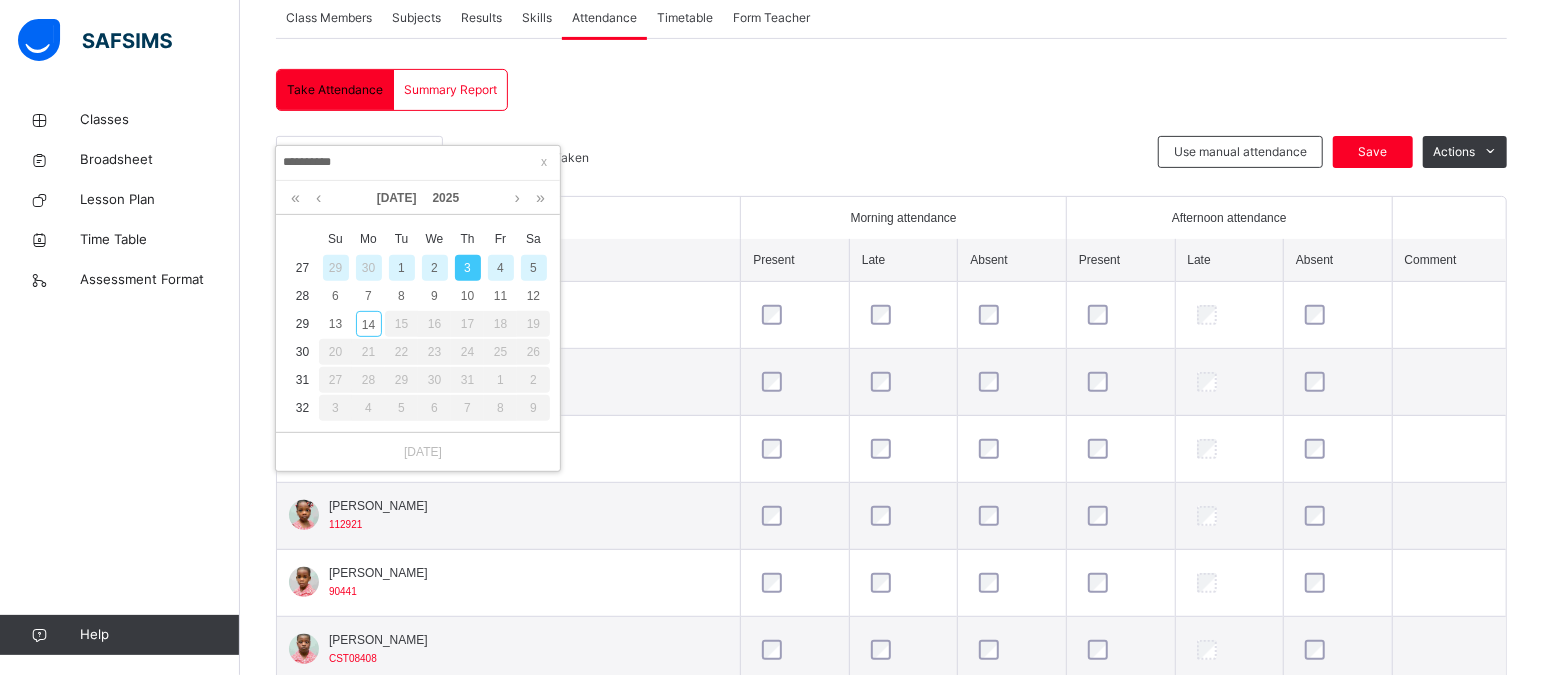 click on "4" at bounding box center (501, 268) 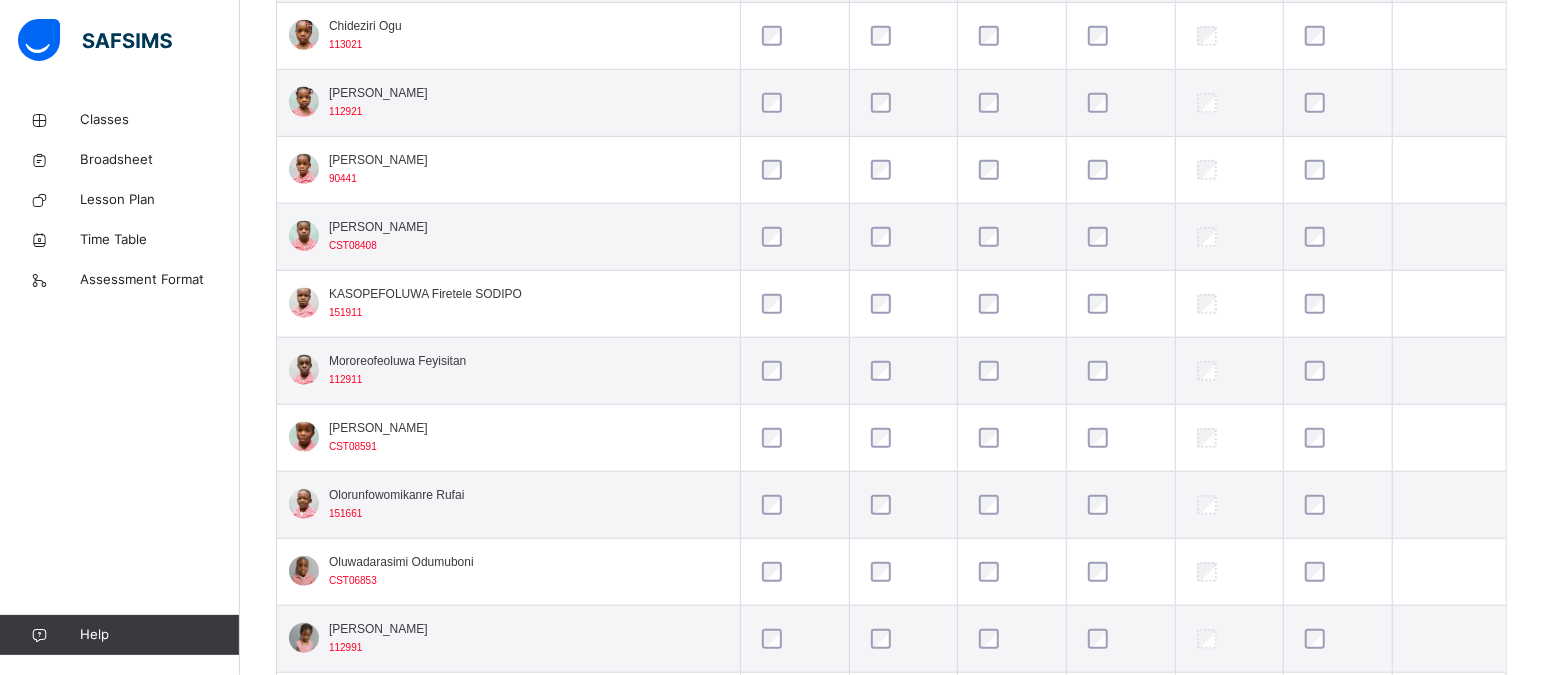 scroll, scrollTop: 794, scrollLeft: 0, axis: vertical 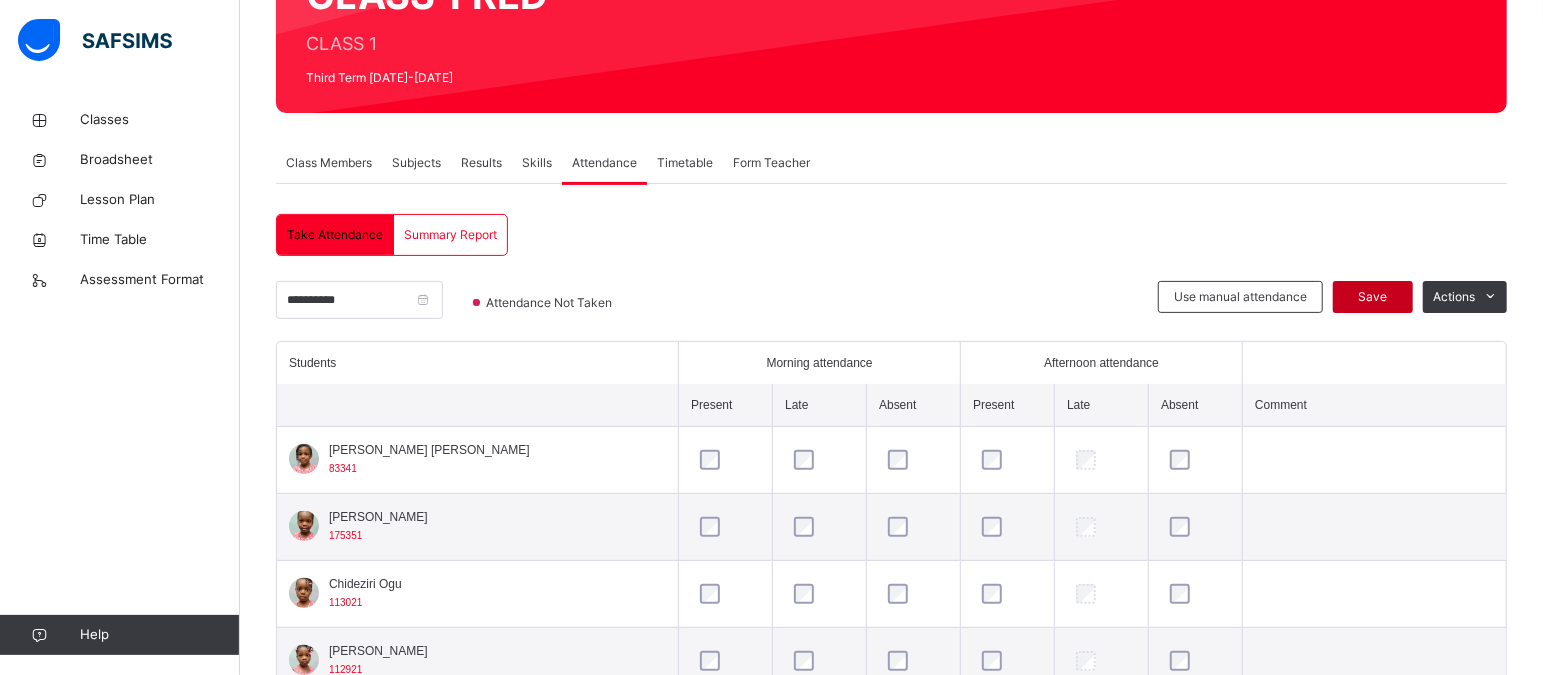 click on "Save" at bounding box center (1373, 297) 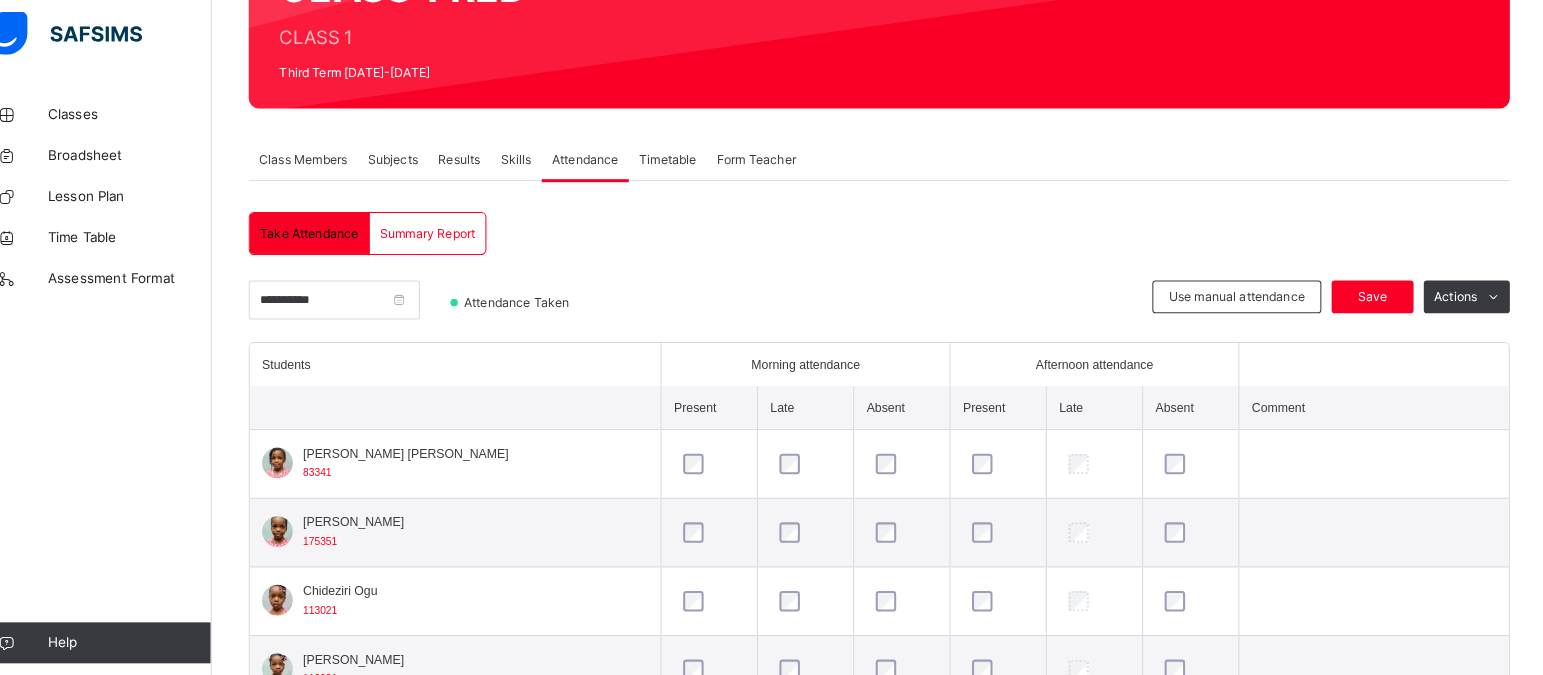 scroll, scrollTop: 232, scrollLeft: 0, axis: vertical 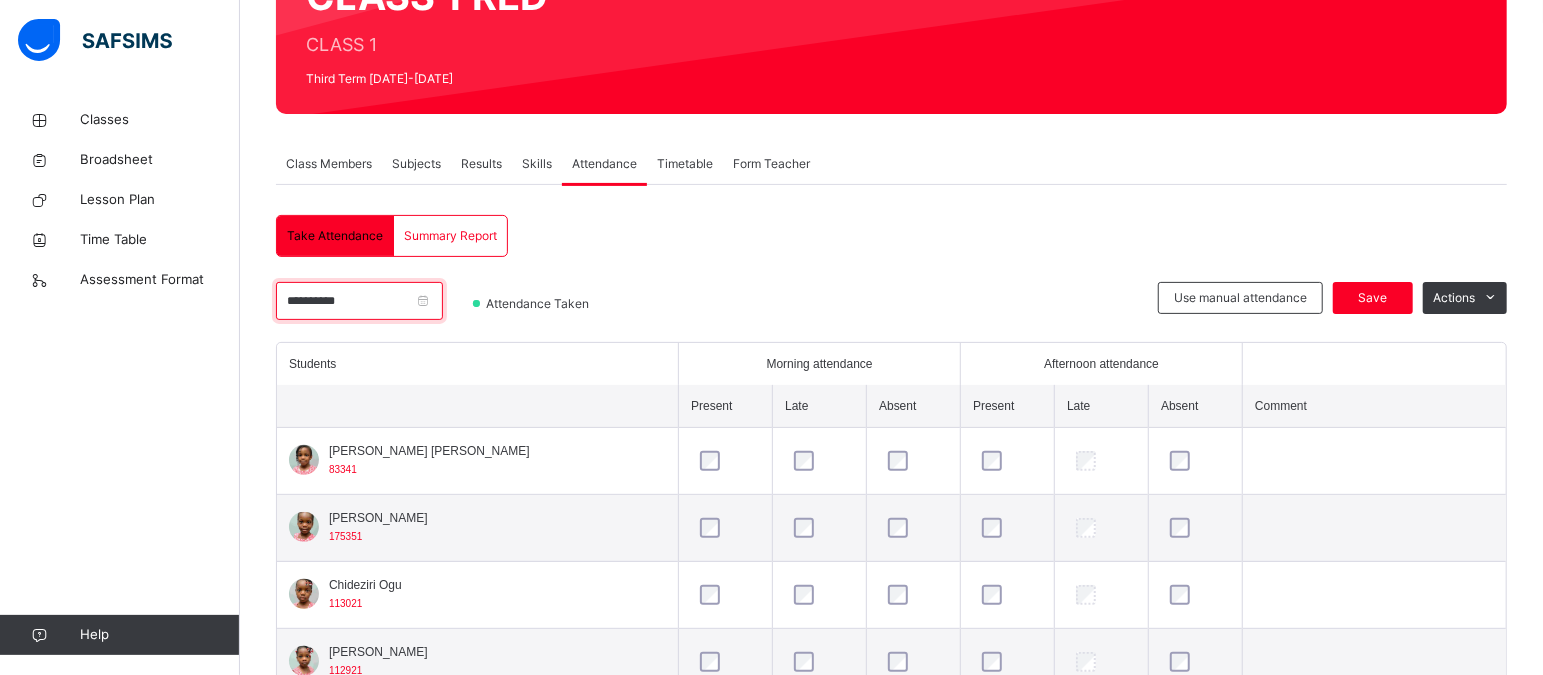 click on "**********" at bounding box center (359, 301) 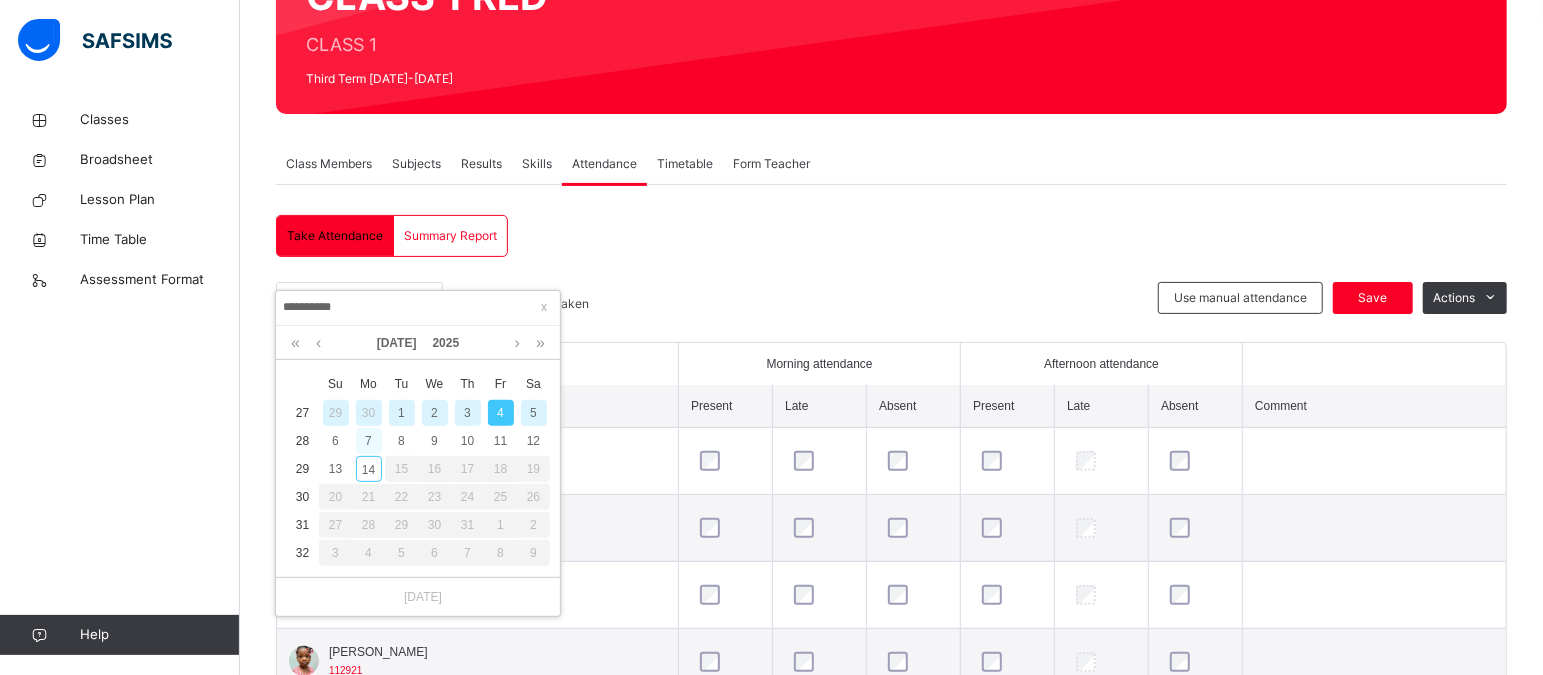click on "7" at bounding box center (369, 441) 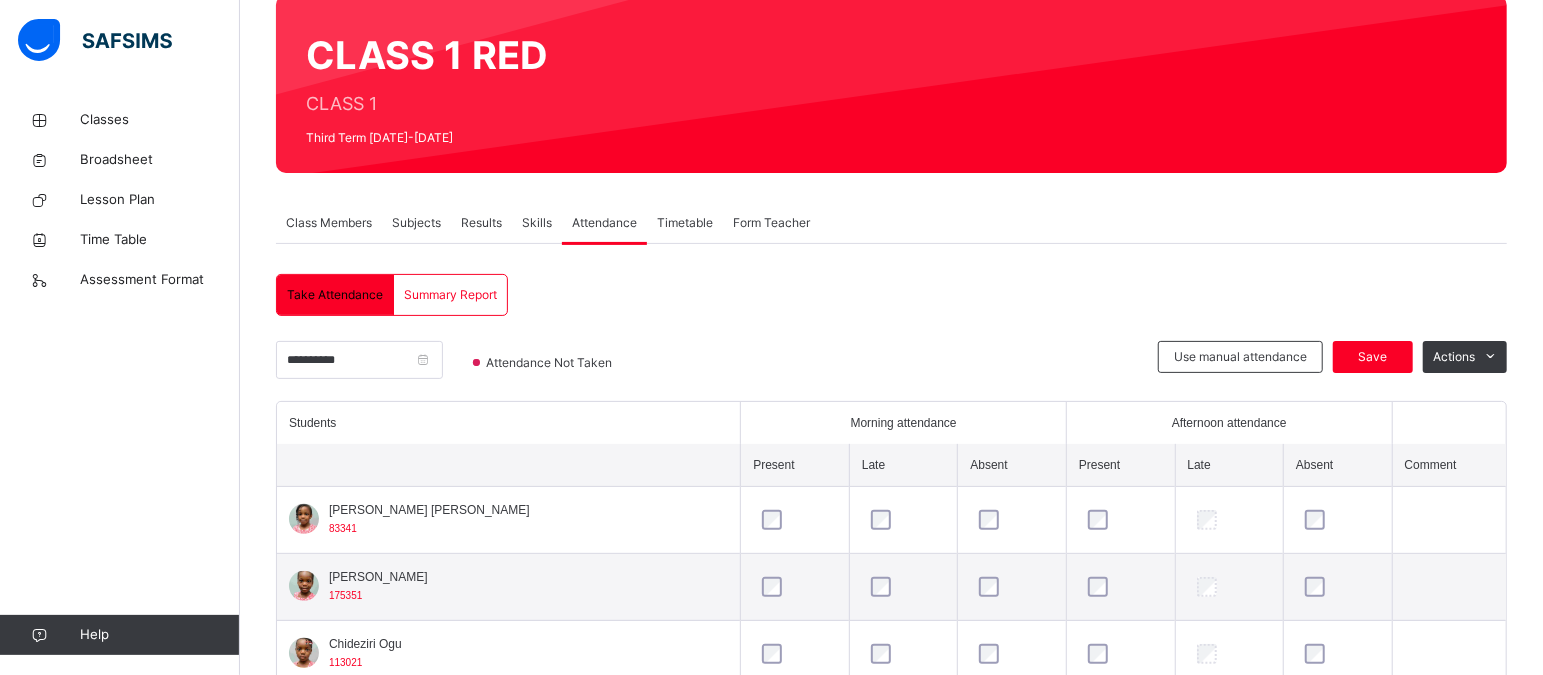 scroll, scrollTop: 232, scrollLeft: 0, axis: vertical 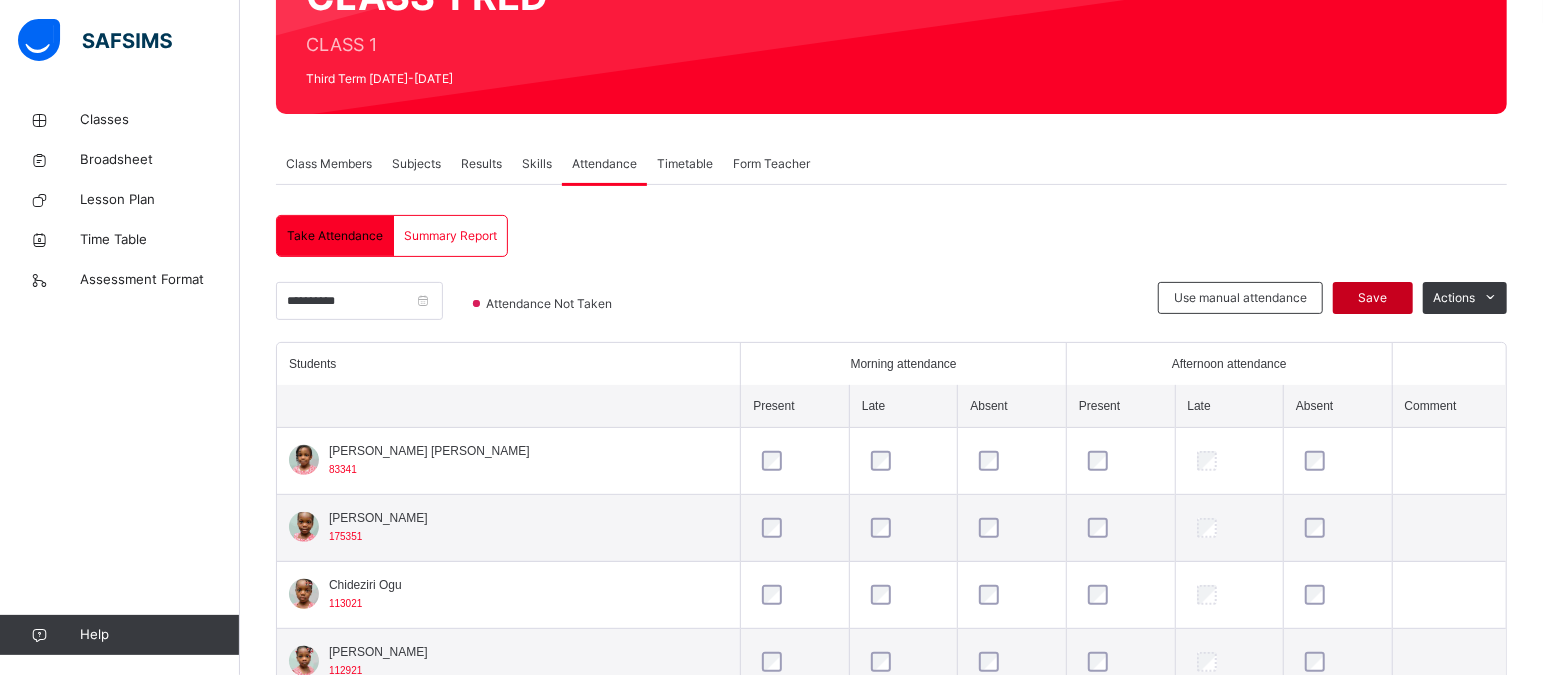 click on "Save" at bounding box center [1373, 298] 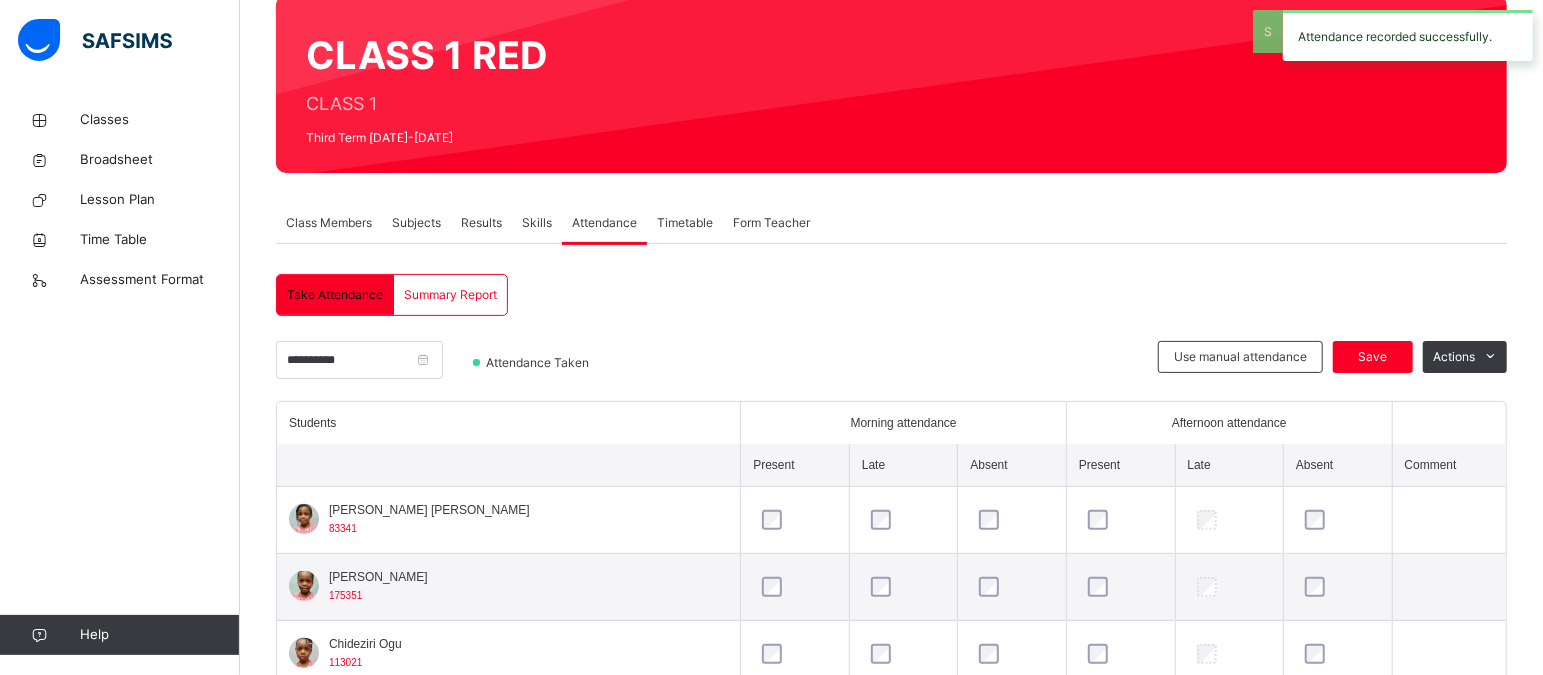 scroll, scrollTop: 232, scrollLeft: 0, axis: vertical 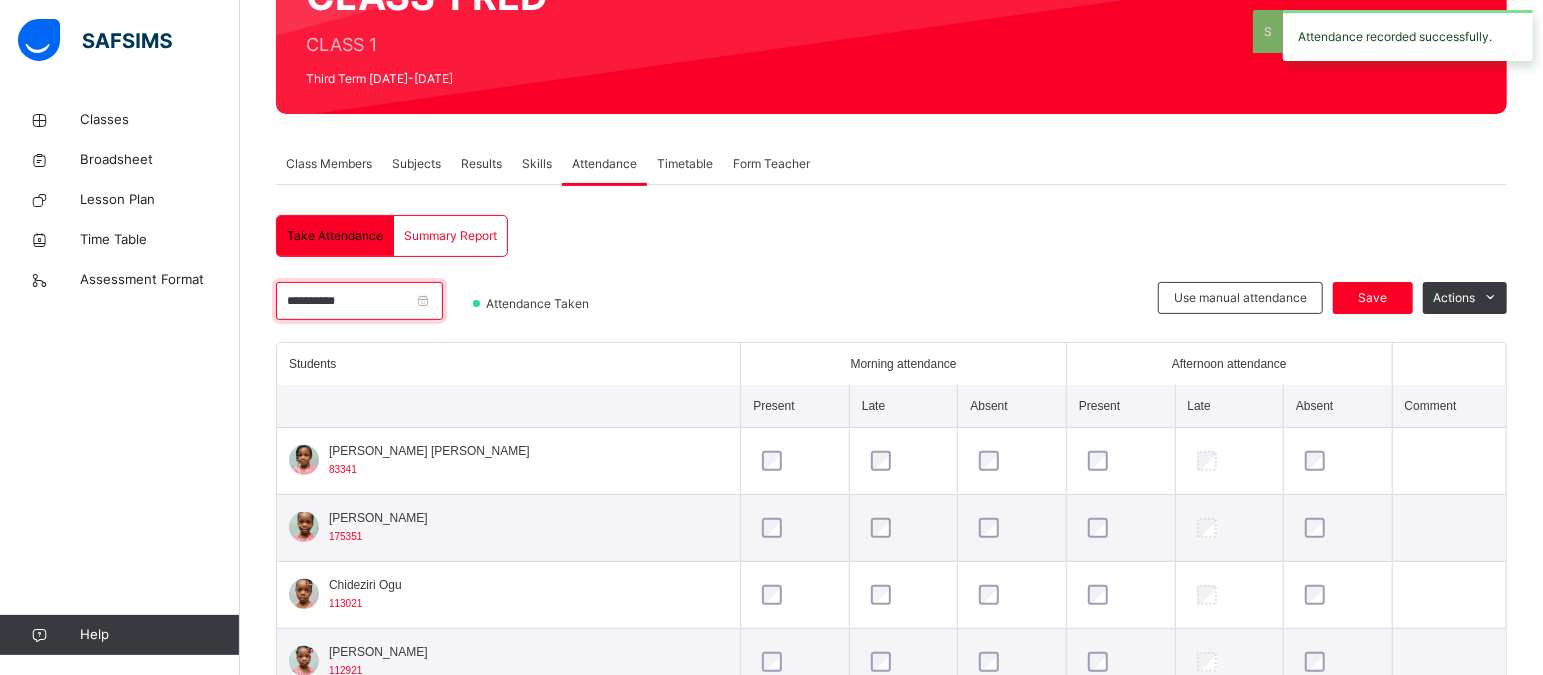 click on "**********" at bounding box center [359, 301] 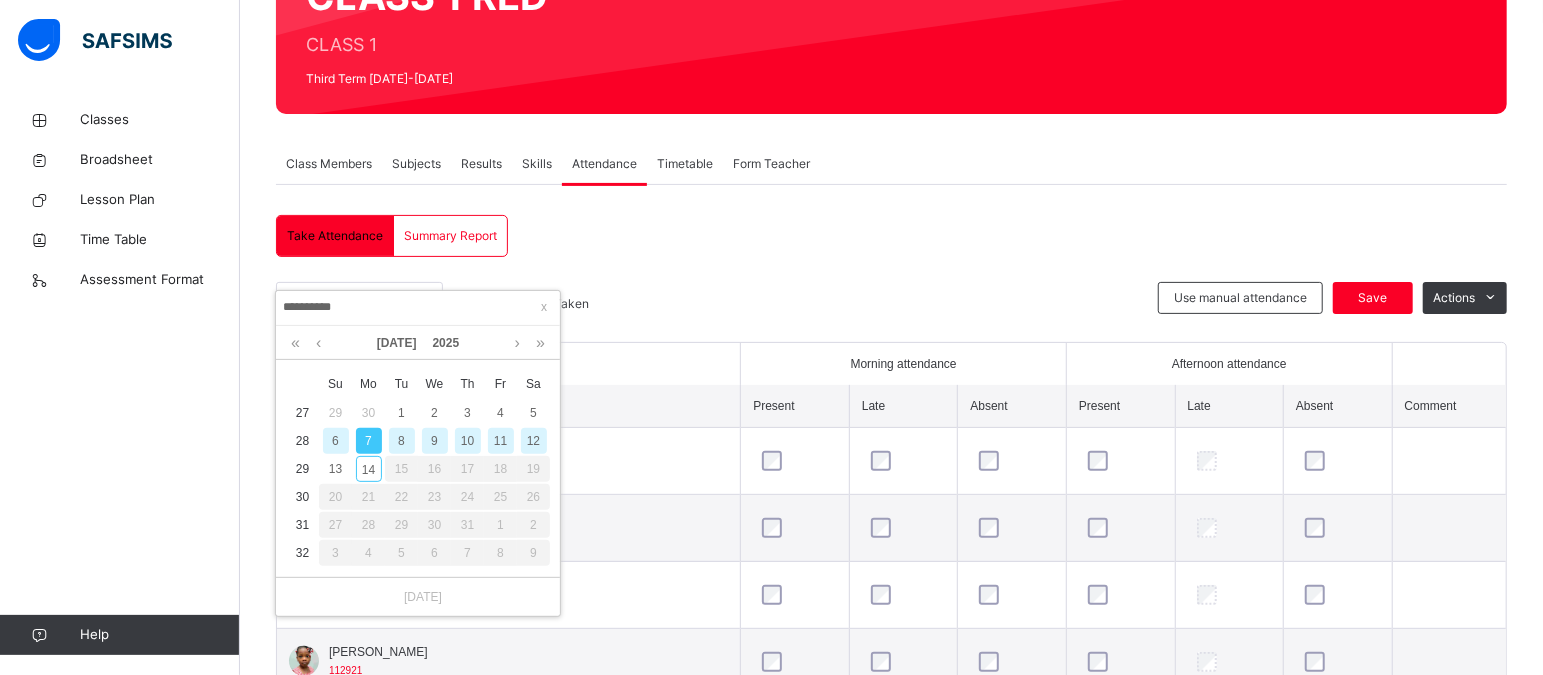 click on "8" at bounding box center [402, 441] 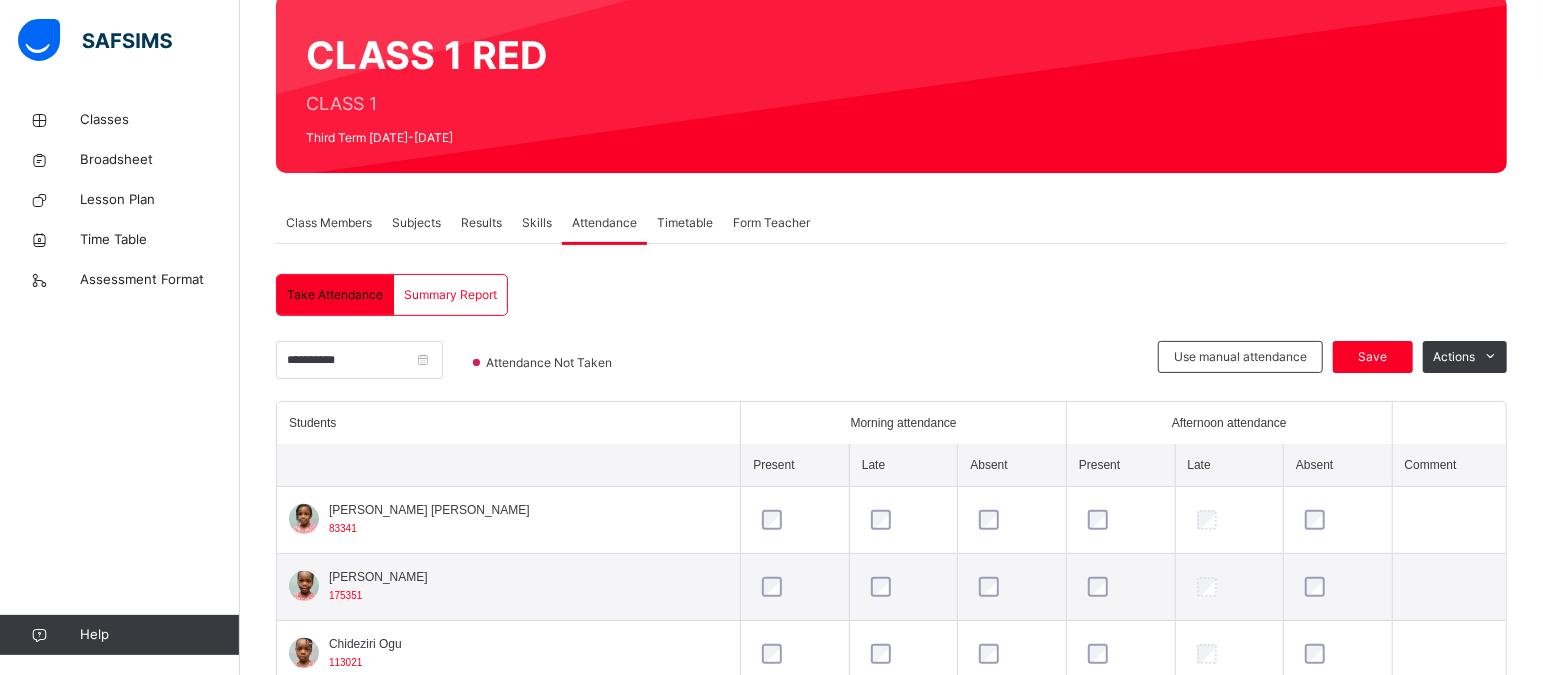 scroll, scrollTop: 232, scrollLeft: 0, axis: vertical 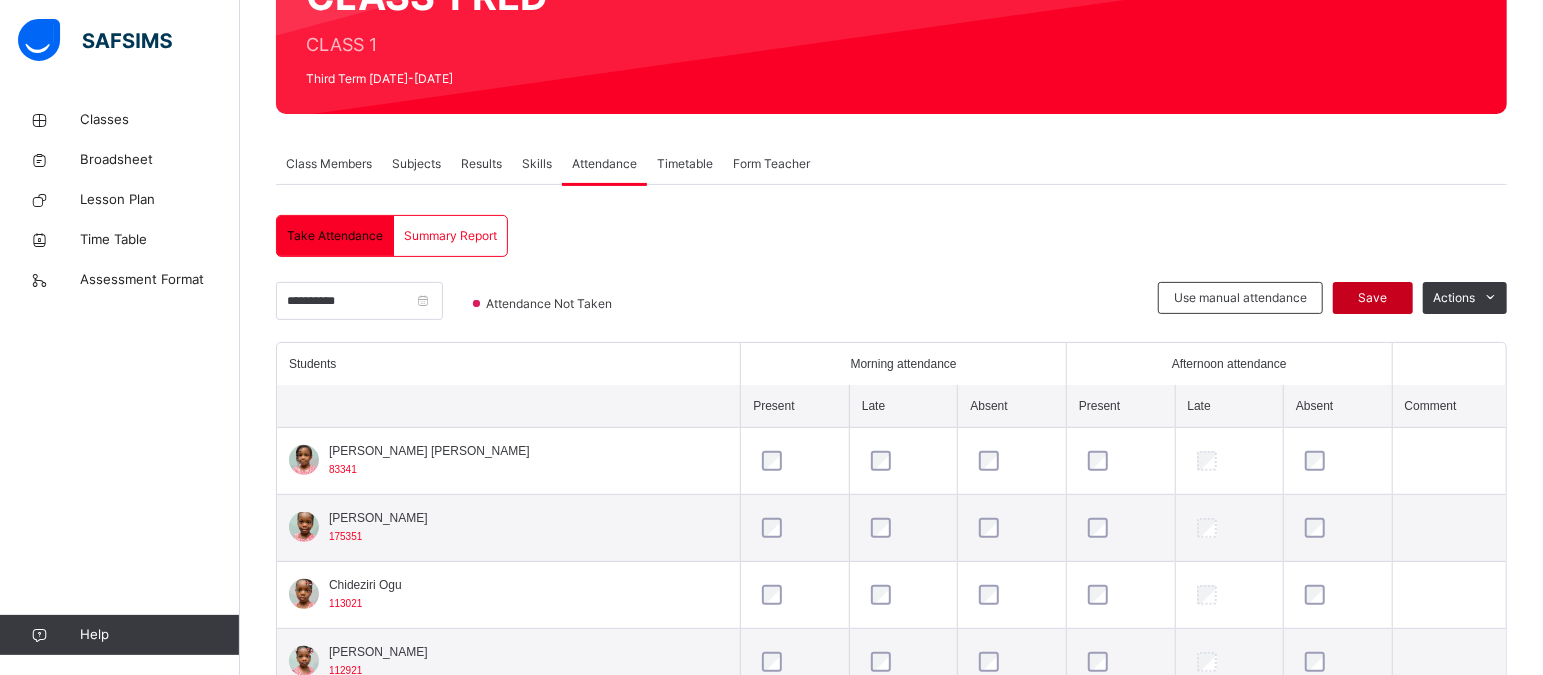 click on "Save" at bounding box center (1373, 298) 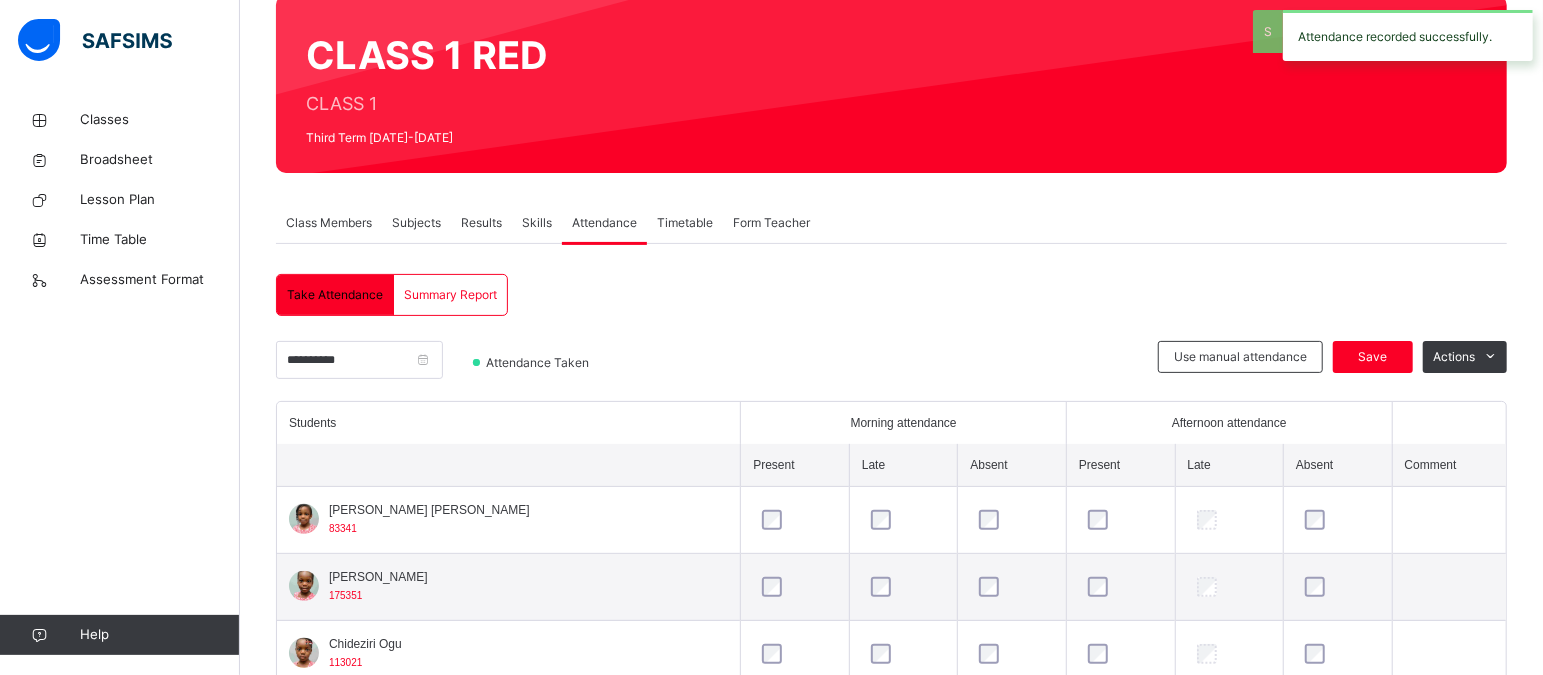 scroll, scrollTop: 232, scrollLeft: 0, axis: vertical 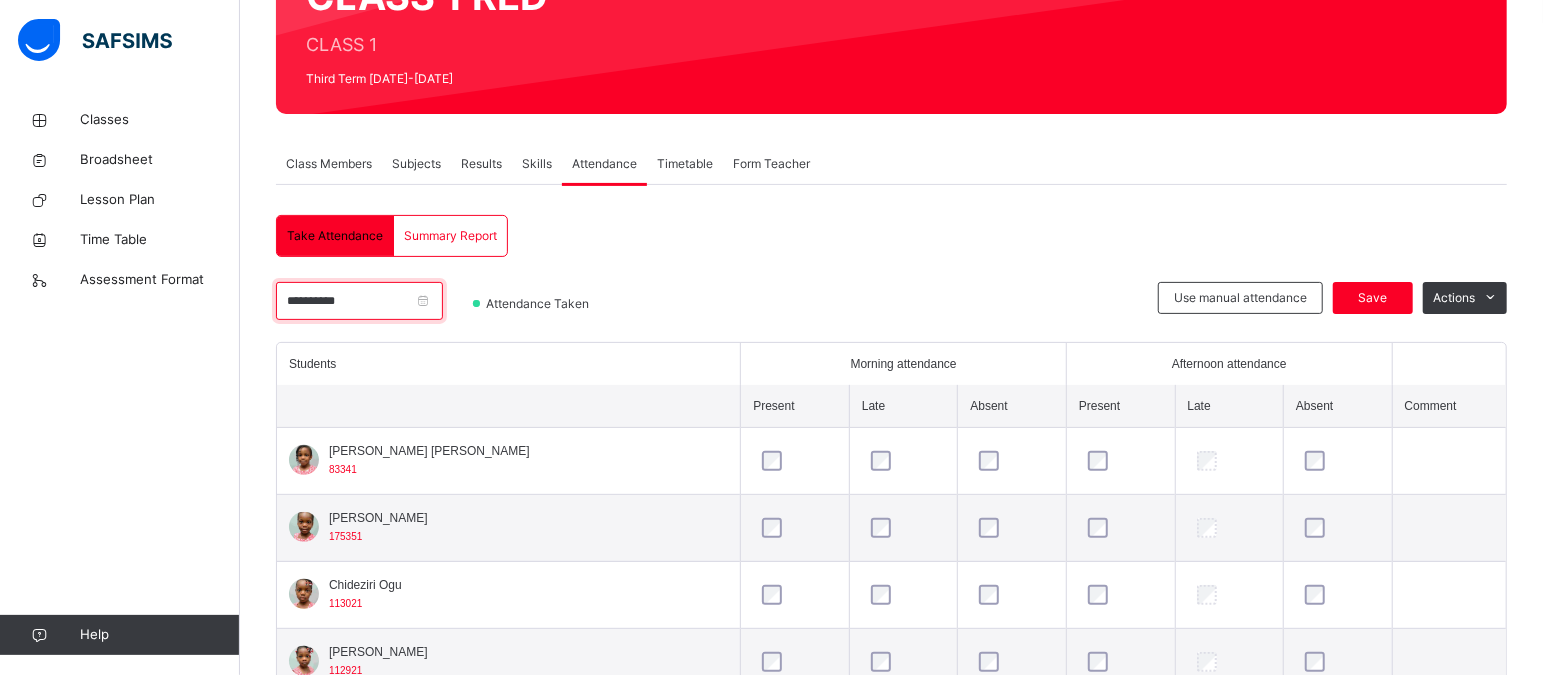 click on "**********" at bounding box center [359, 301] 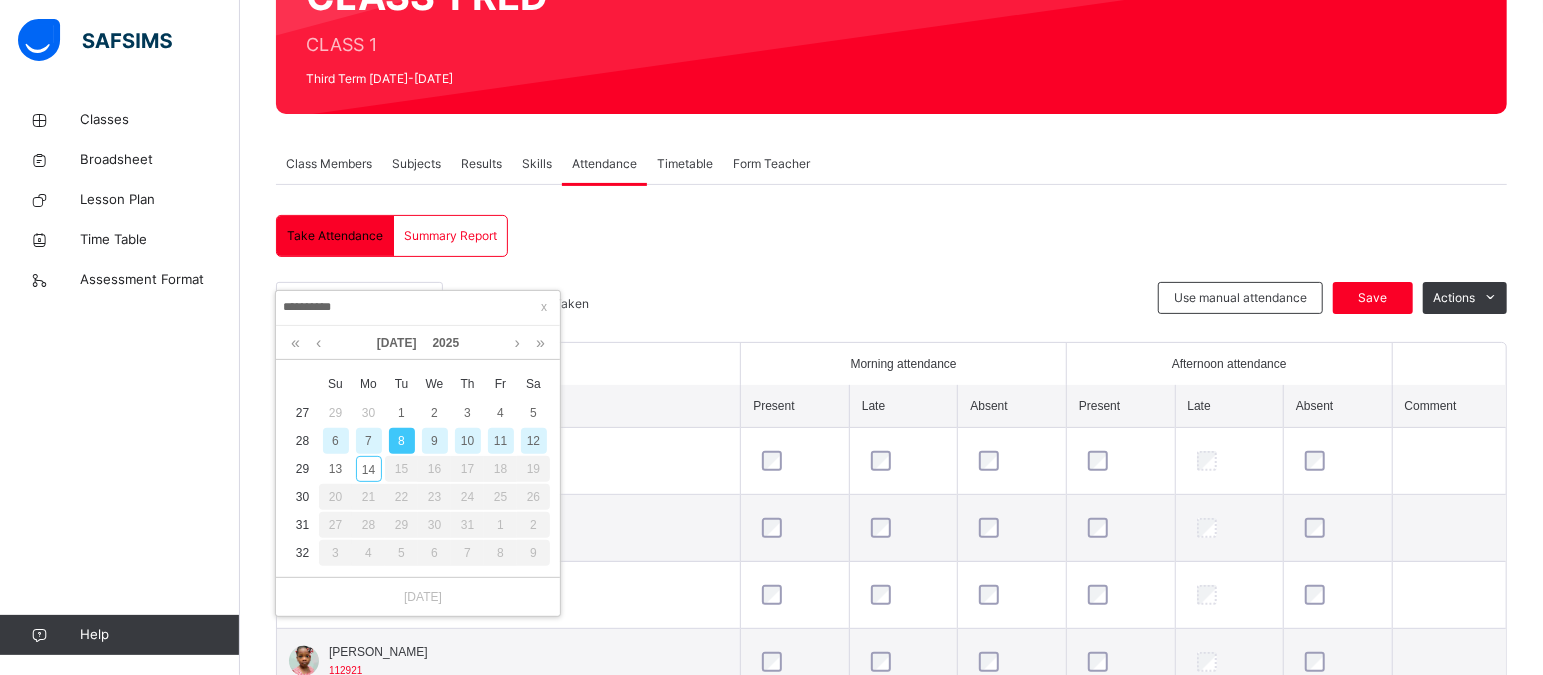 click on "9" at bounding box center [435, 441] 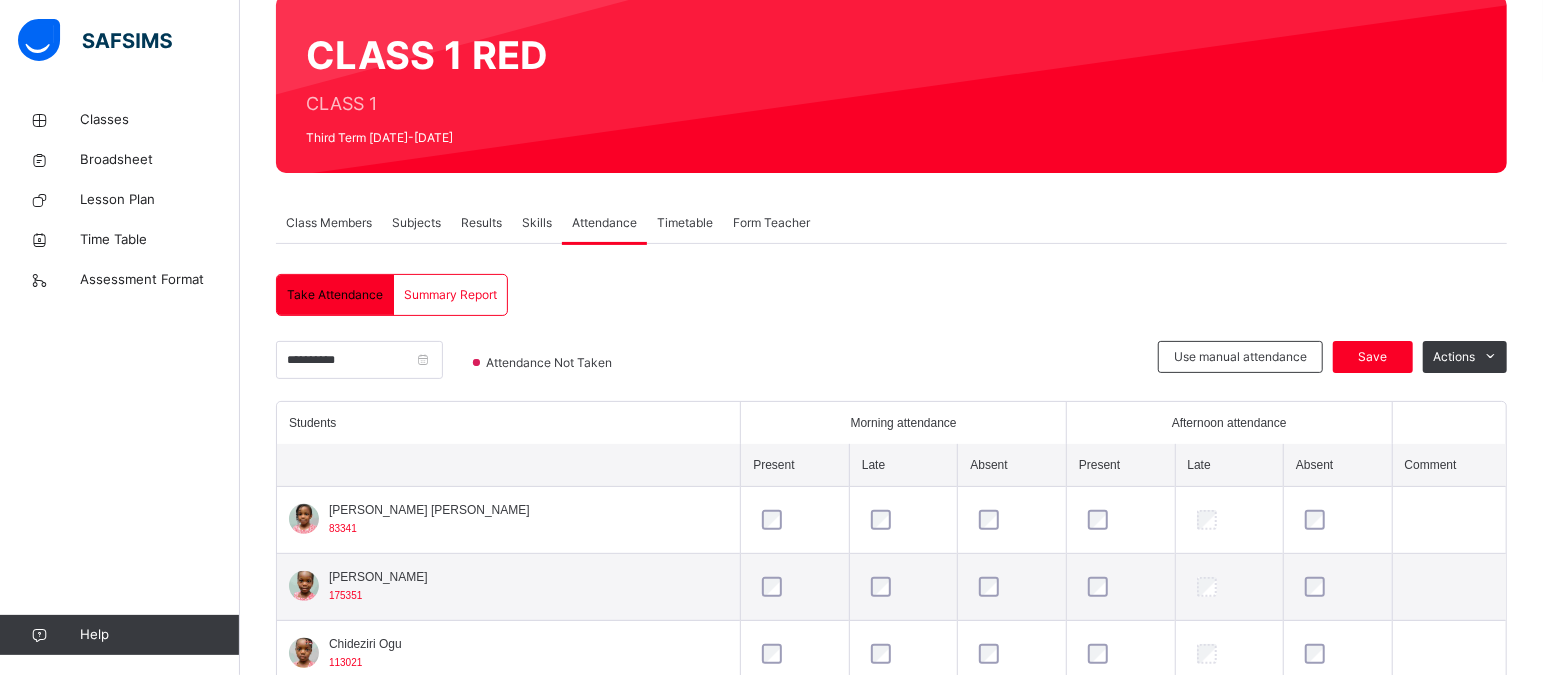 scroll, scrollTop: 232, scrollLeft: 0, axis: vertical 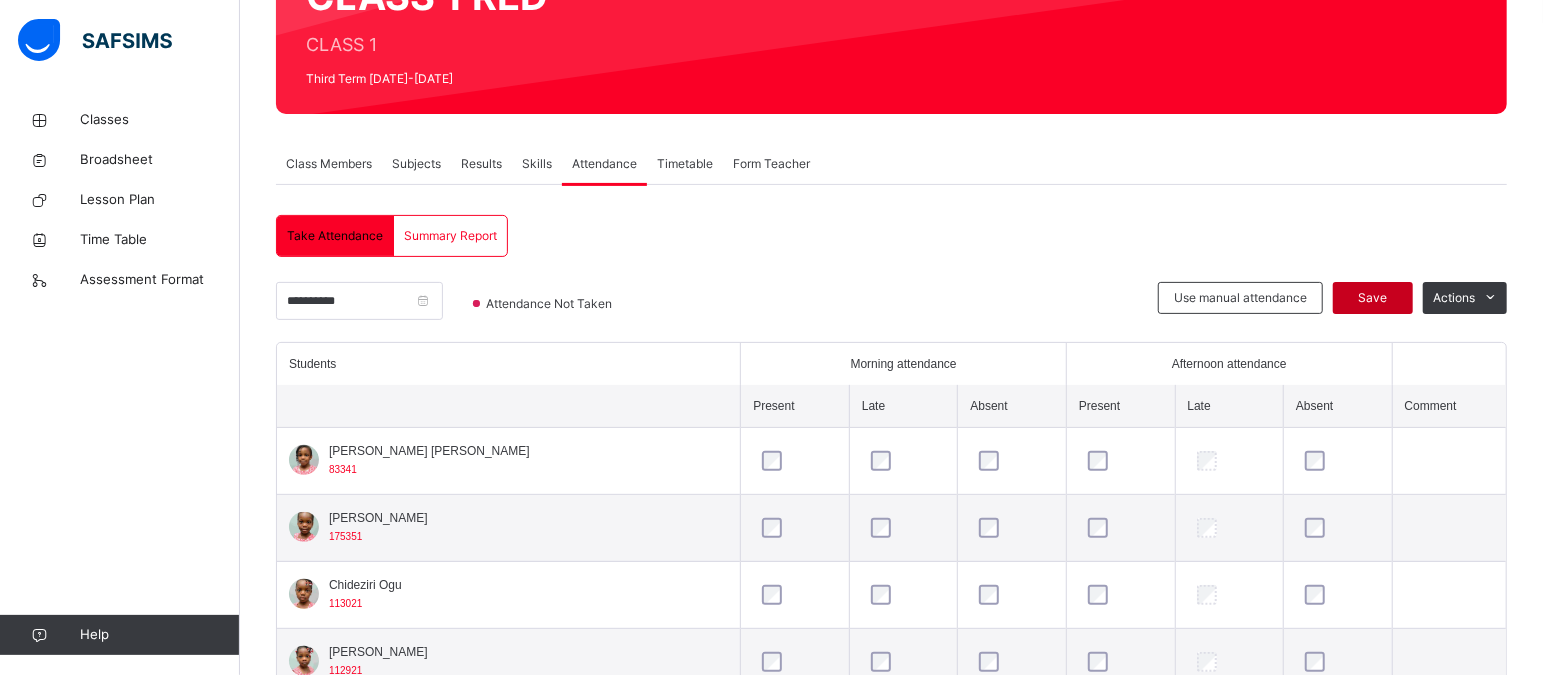 click on "Save" at bounding box center (1373, 298) 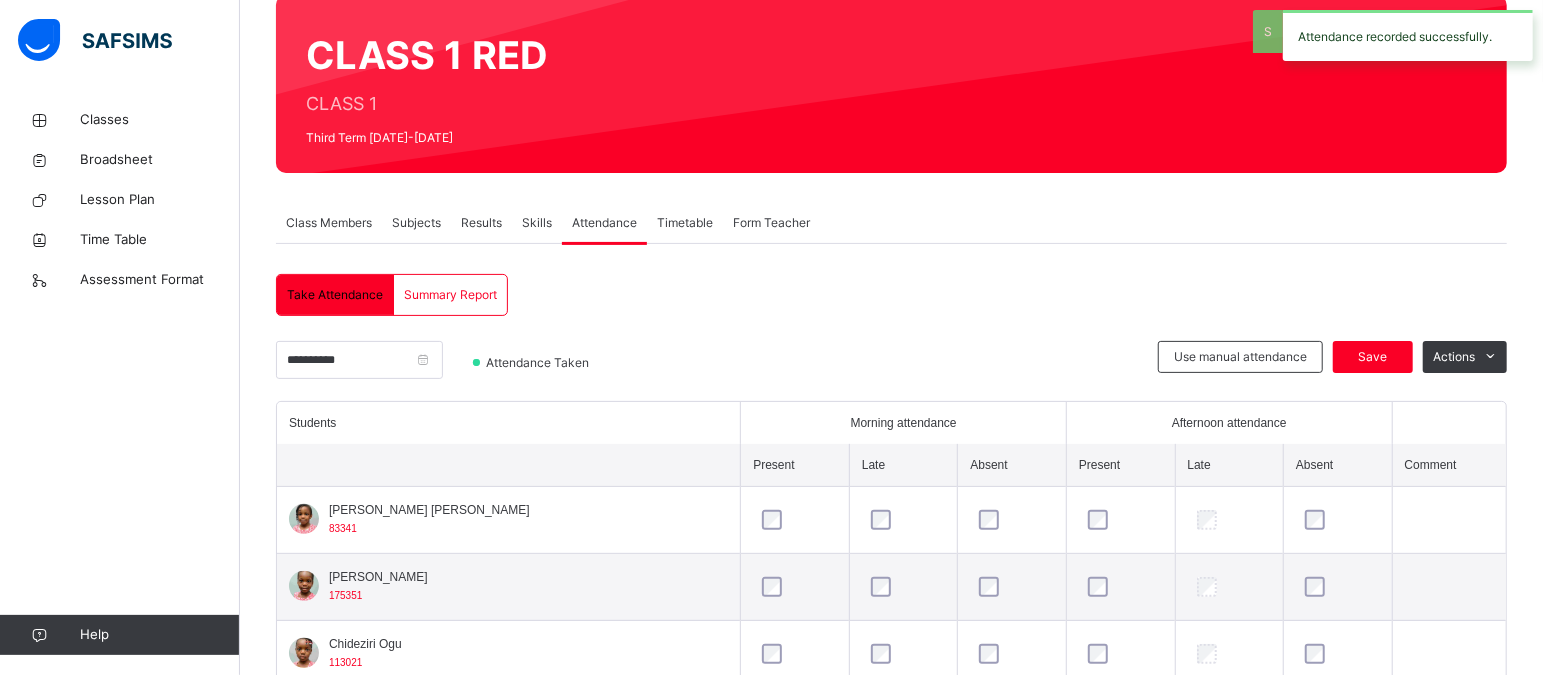 scroll, scrollTop: 232, scrollLeft: 0, axis: vertical 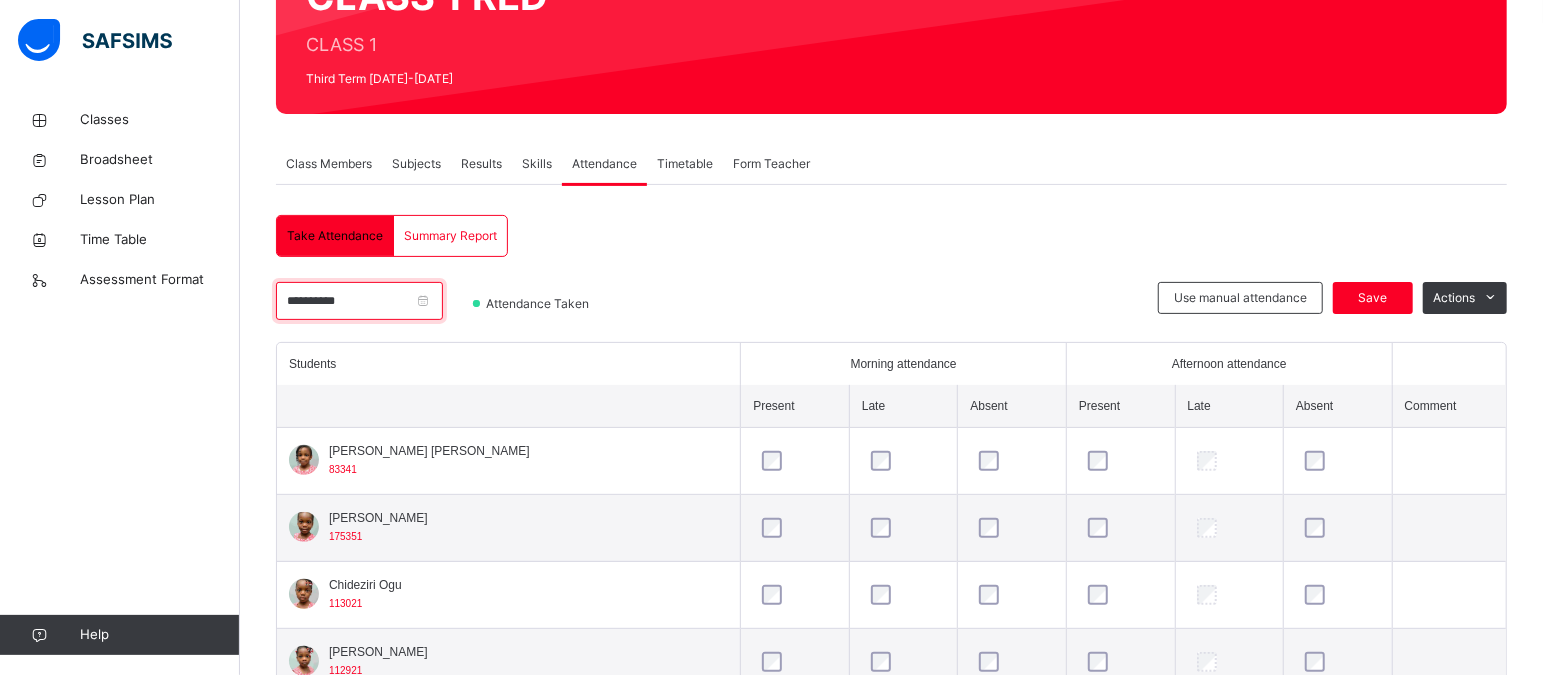 click on "**********" at bounding box center (359, 301) 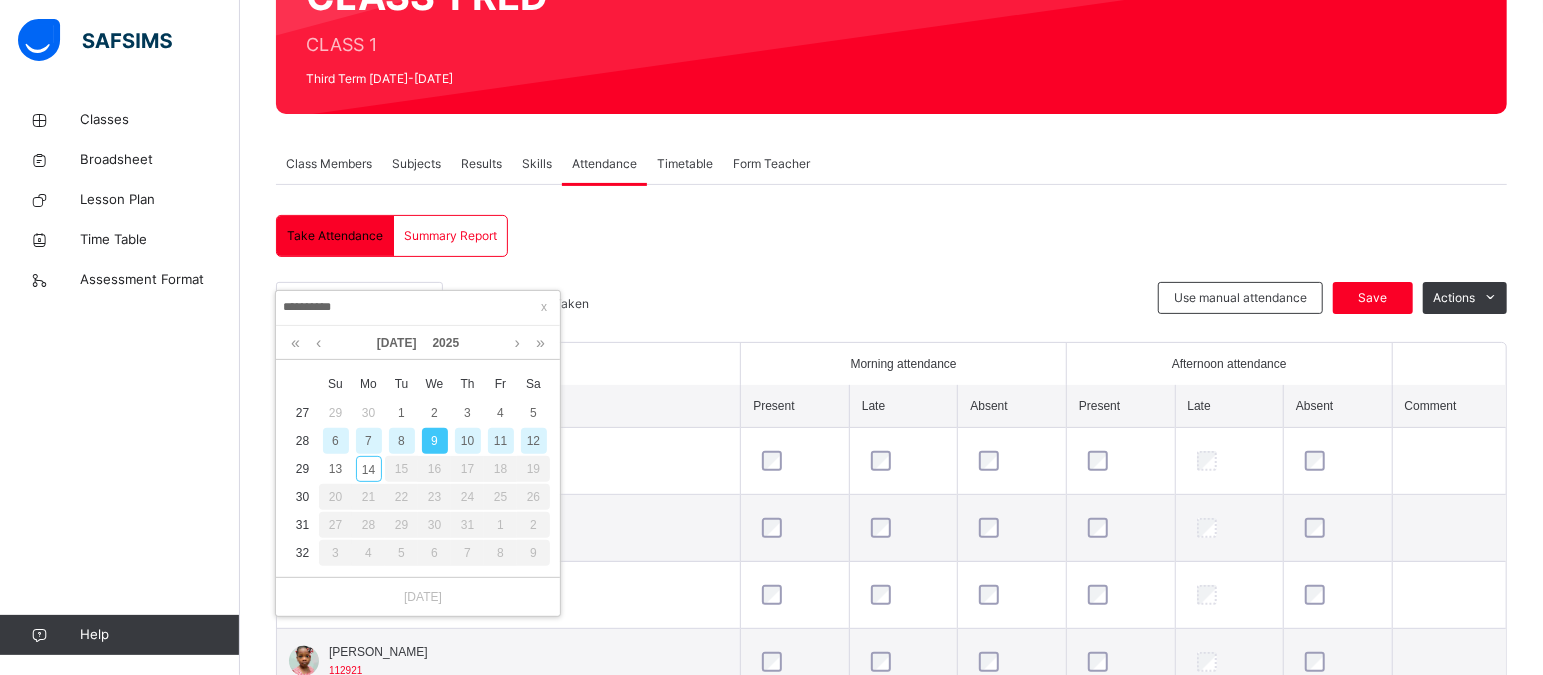 click on "10" at bounding box center [468, 441] 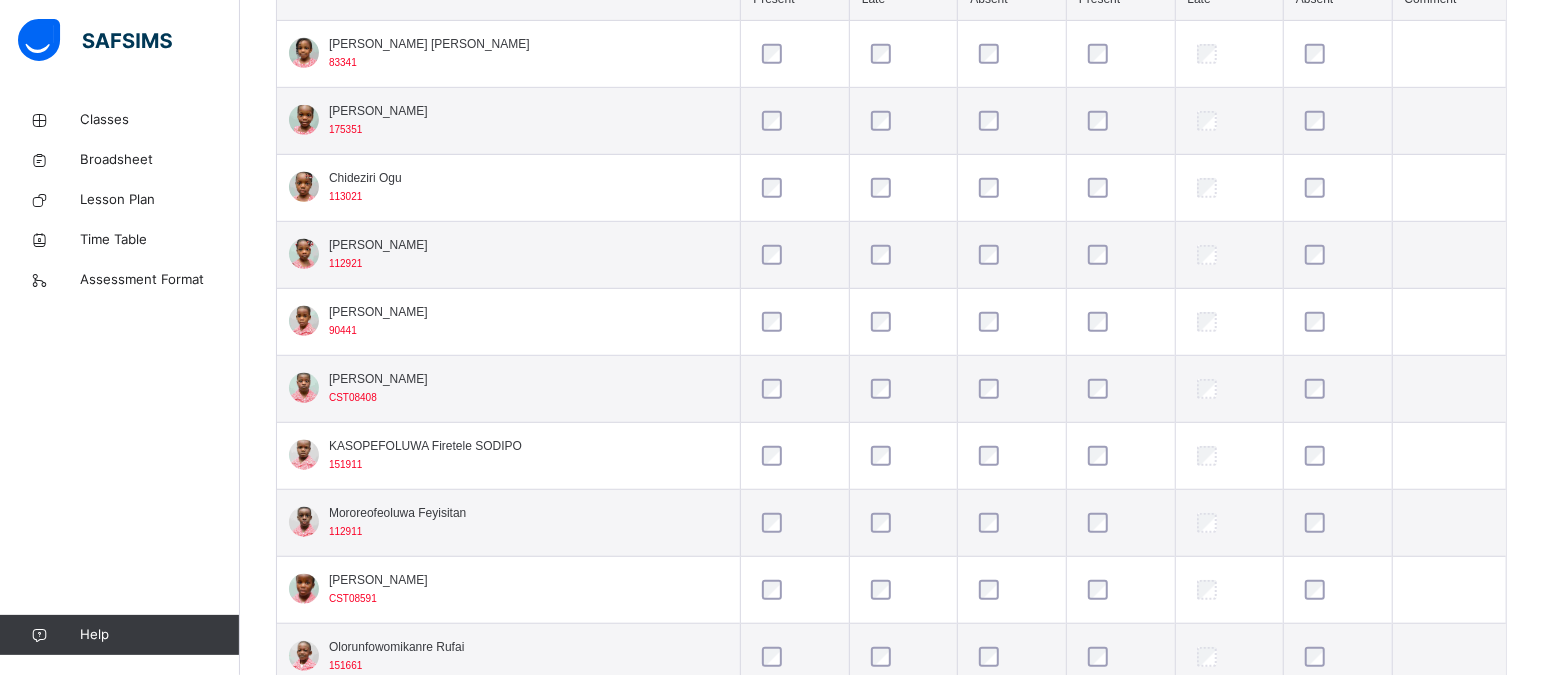 scroll, scrollTop: 660, scrollLeft: 0, axis: vertical 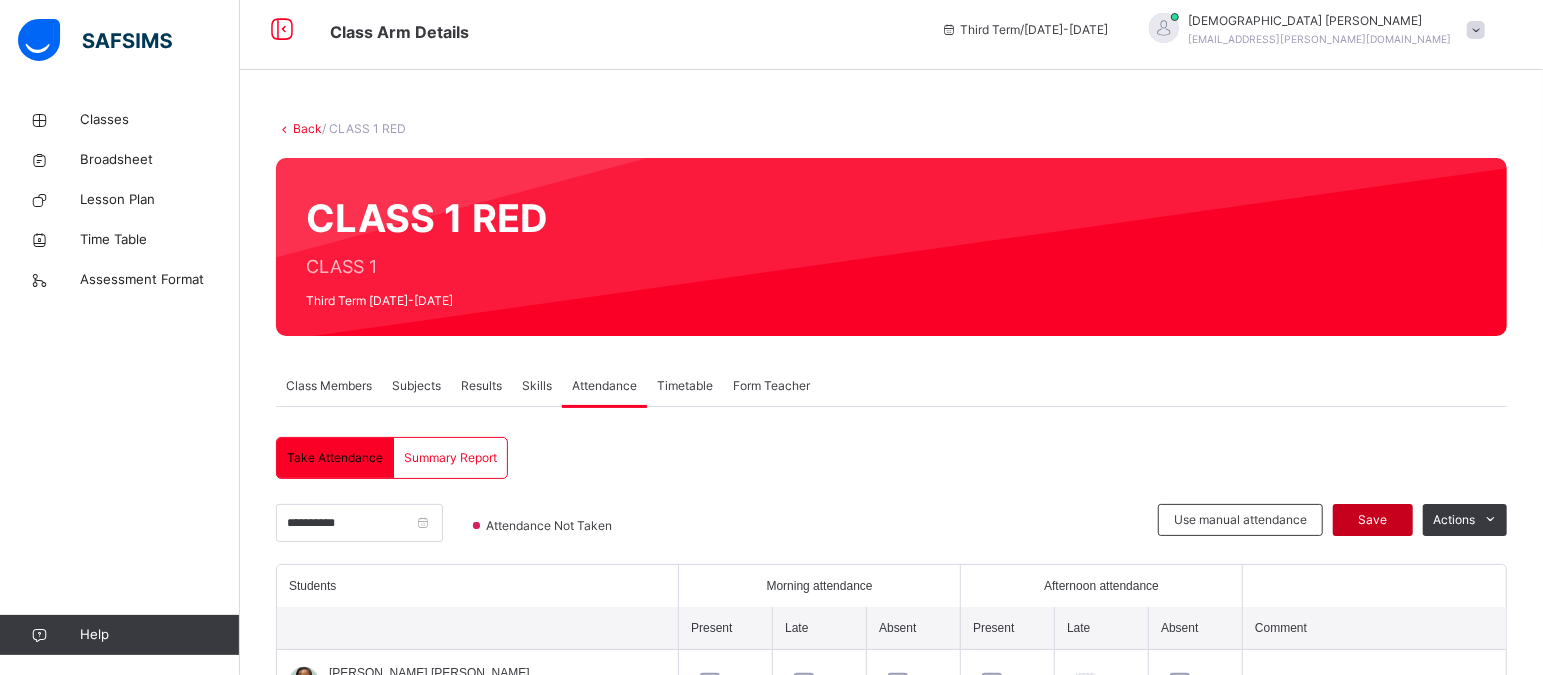 click on "Save" at bounding box center (1373, 520) 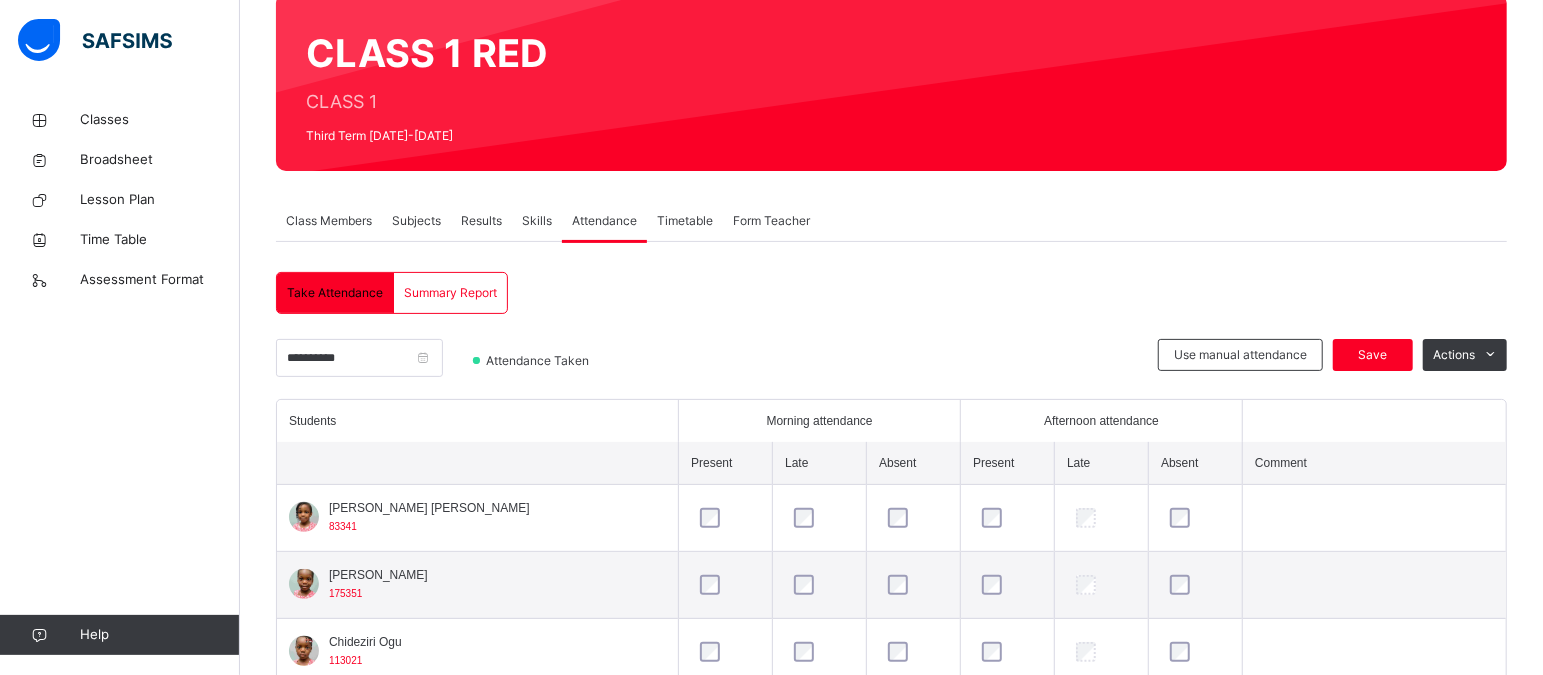 scroll, scrollTop: 176, scrollLeft: 0, axis: vertical 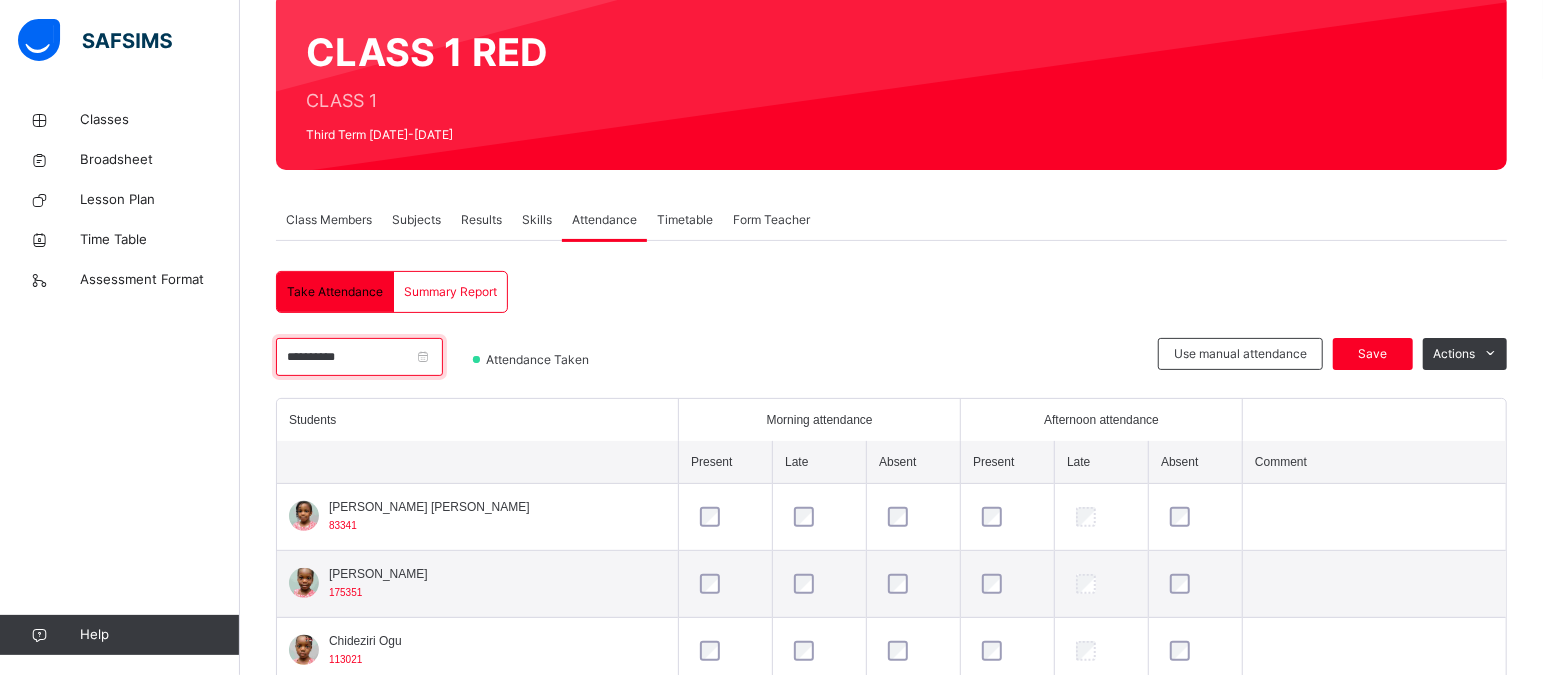 click on "**********" at bounding box center (359, 357) 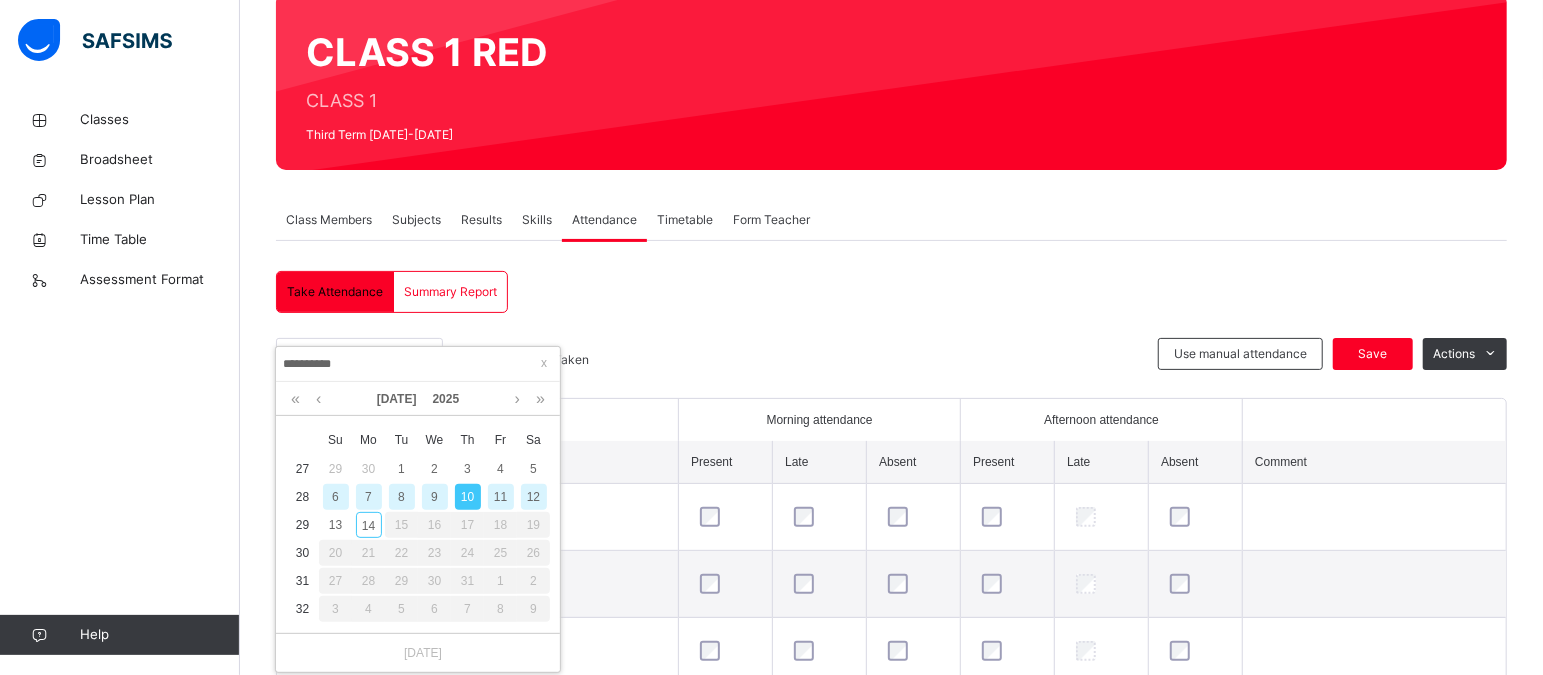 click on "11" at bounding box center [501, 497] 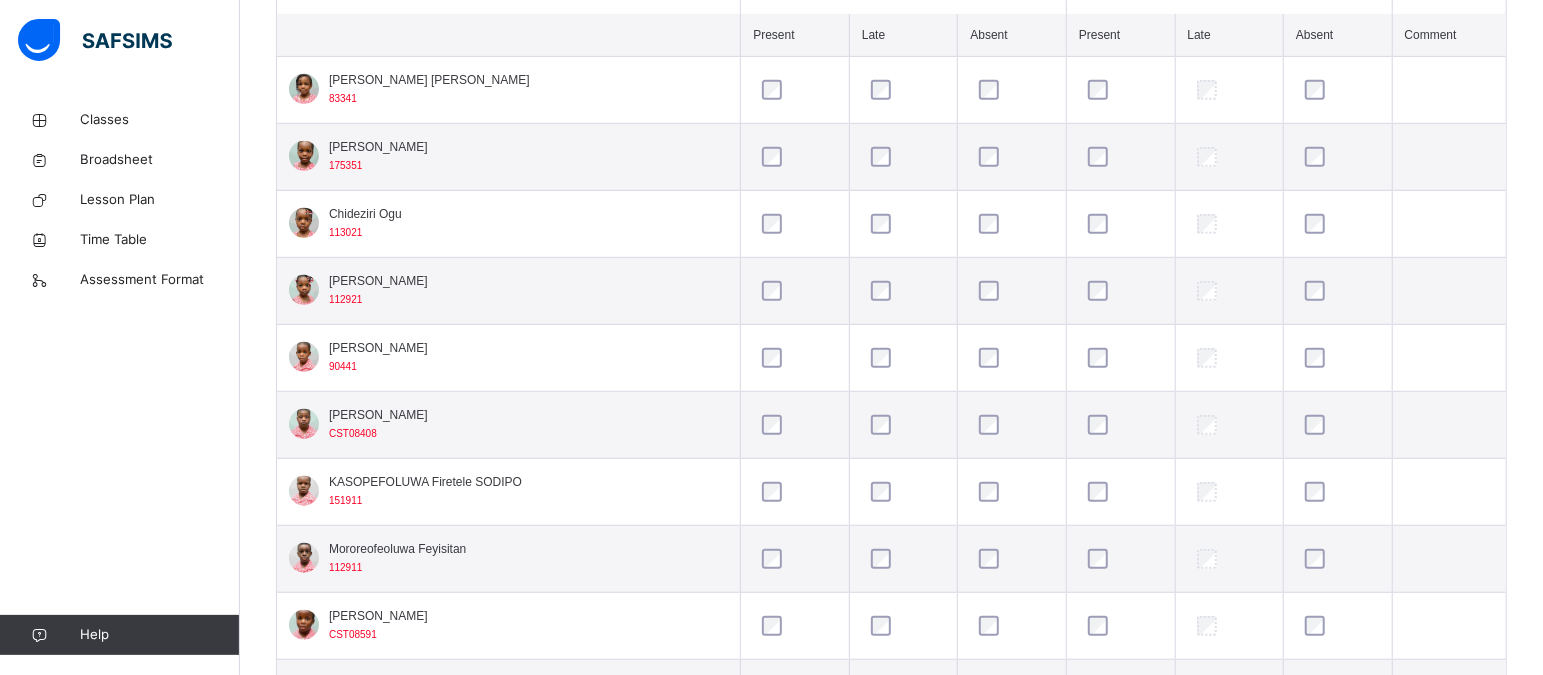 scroll, scrollTop: 604, scrollLeft: 0, axis: vertical 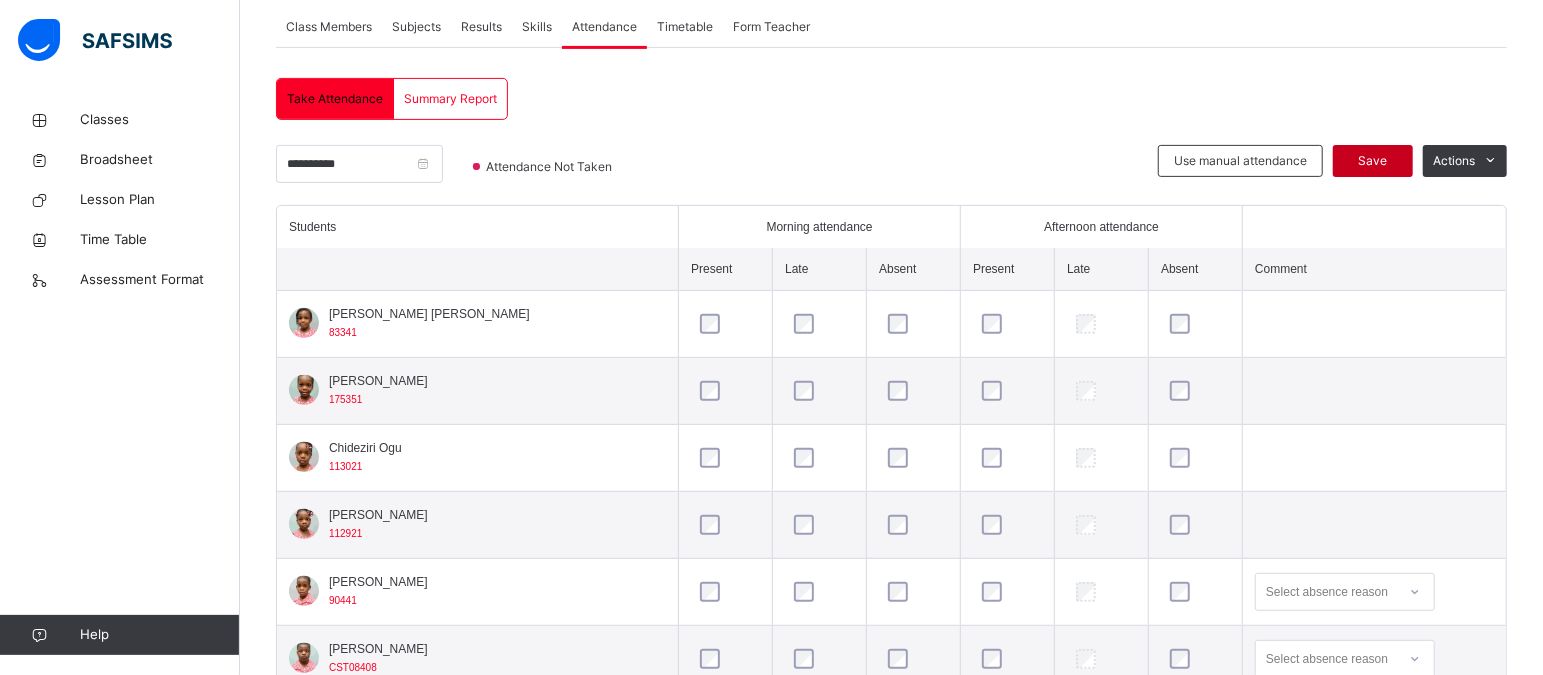 click on "Save" at bounding box center [1373, 161] 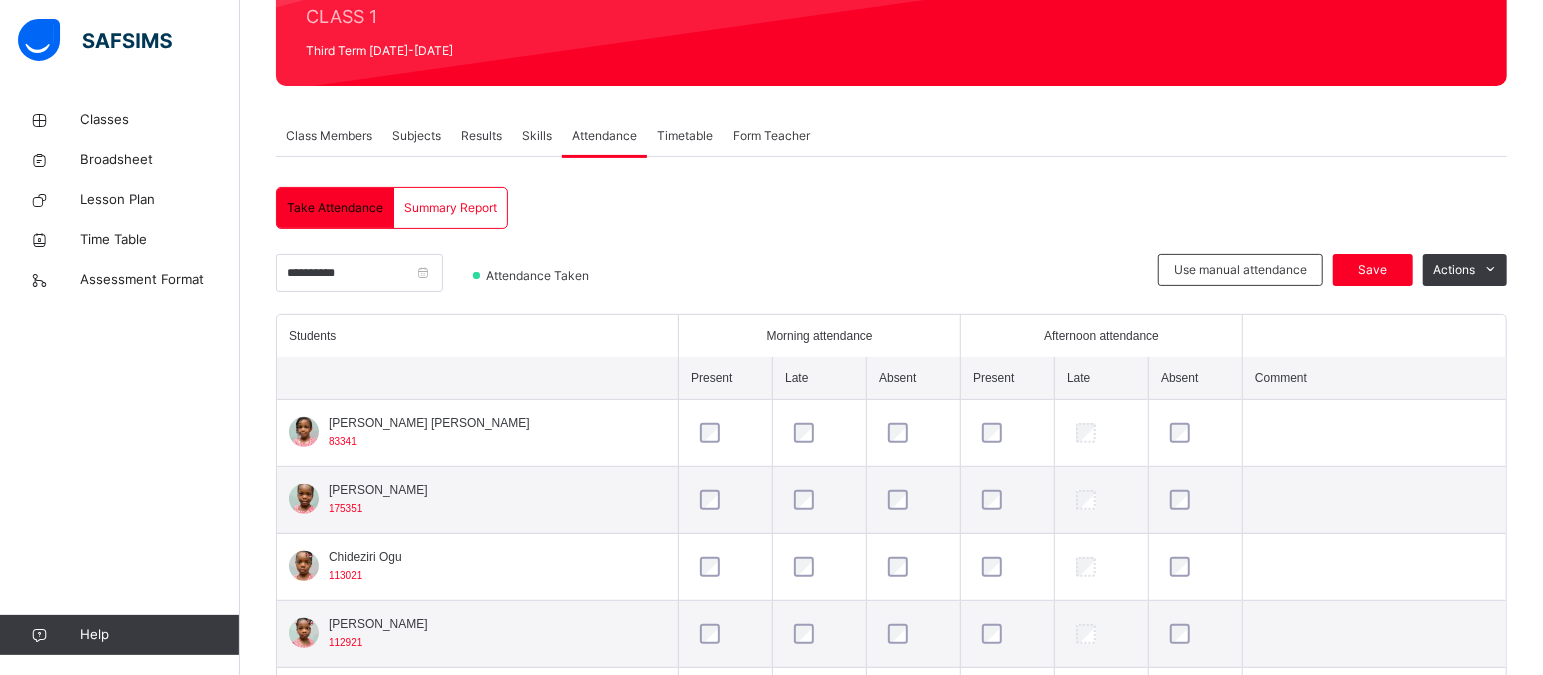 scroll, scrollTop: 253, scrollLeft: 0, axis: vertical 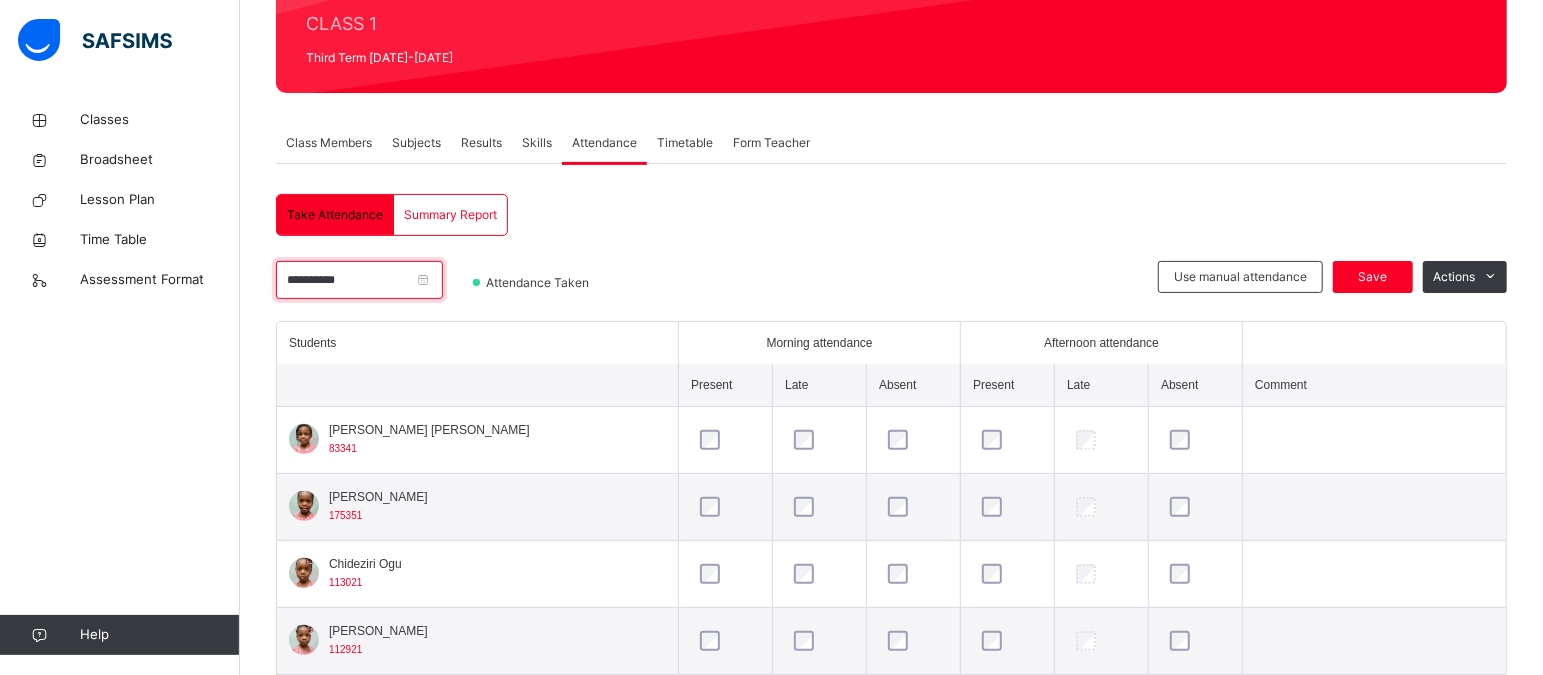 click on "**********" at bounding box center [359, 280] 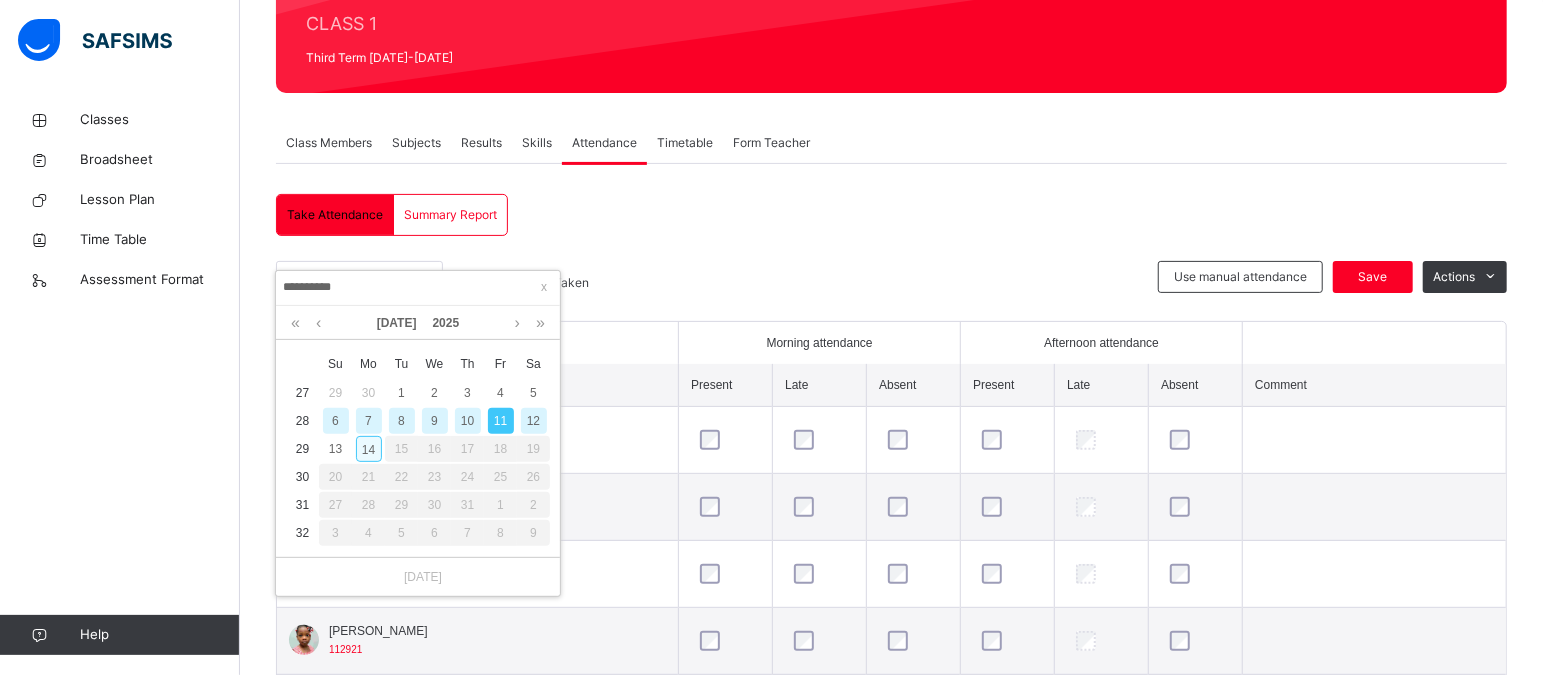 click on "14" at bounding box center (369, 449) 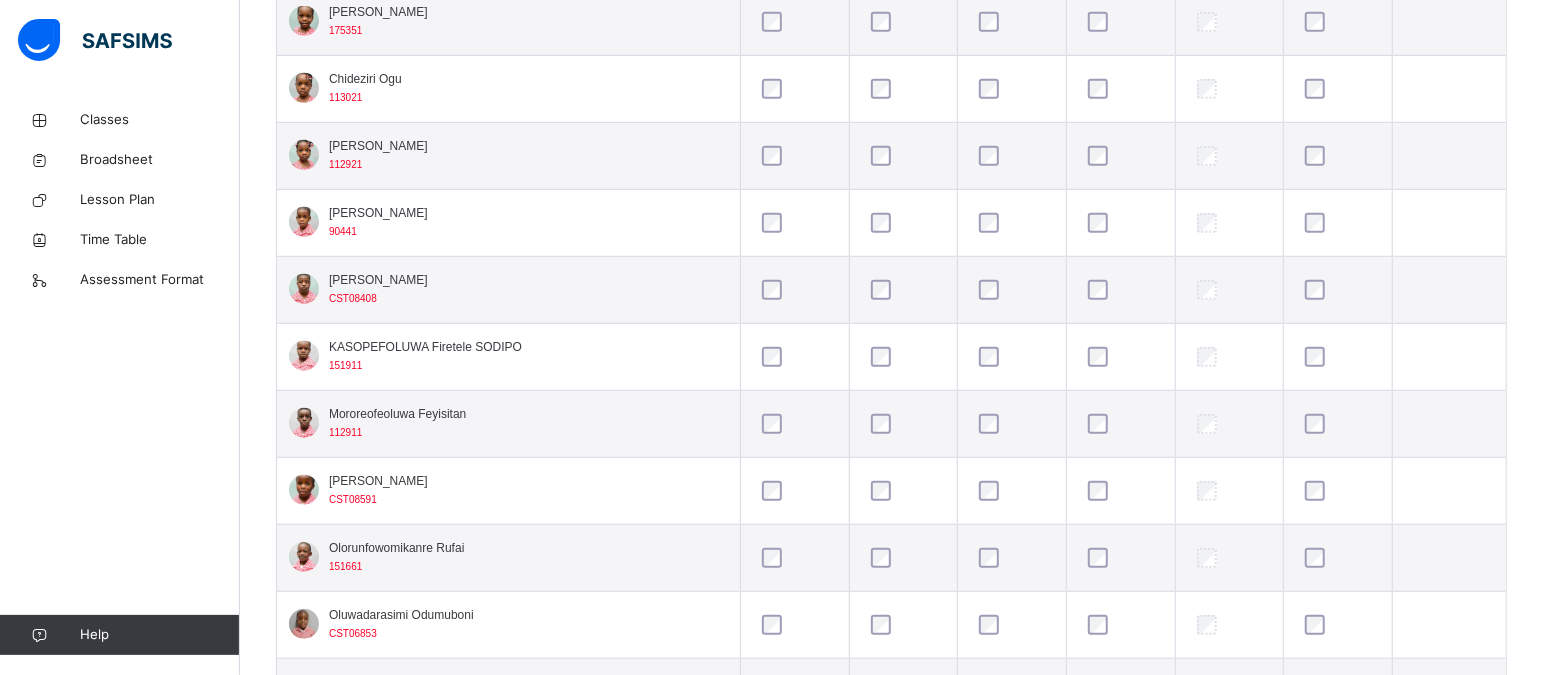 scroll, scrollTop: 739, scrollLeft: 0, axis: vertical 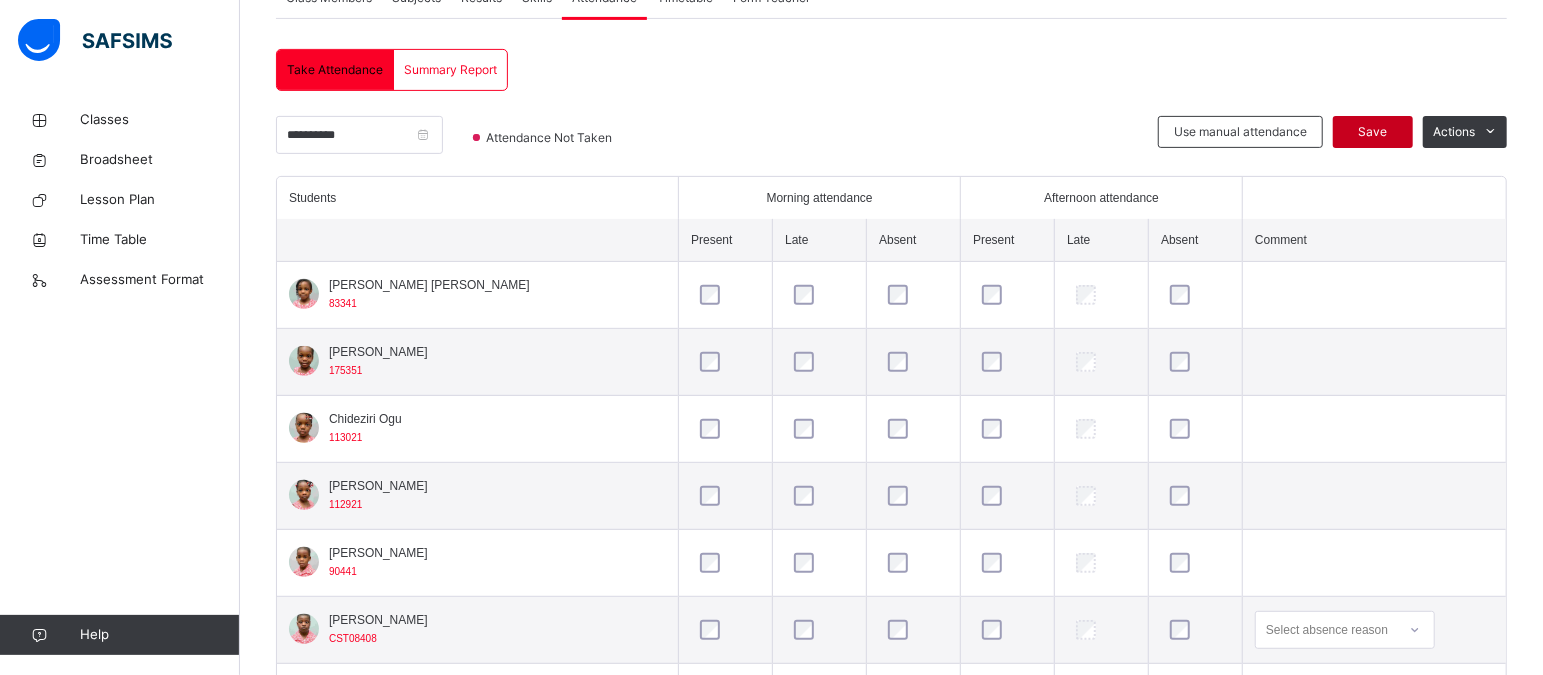 click on "Save" at bounding box center (1373, 132) 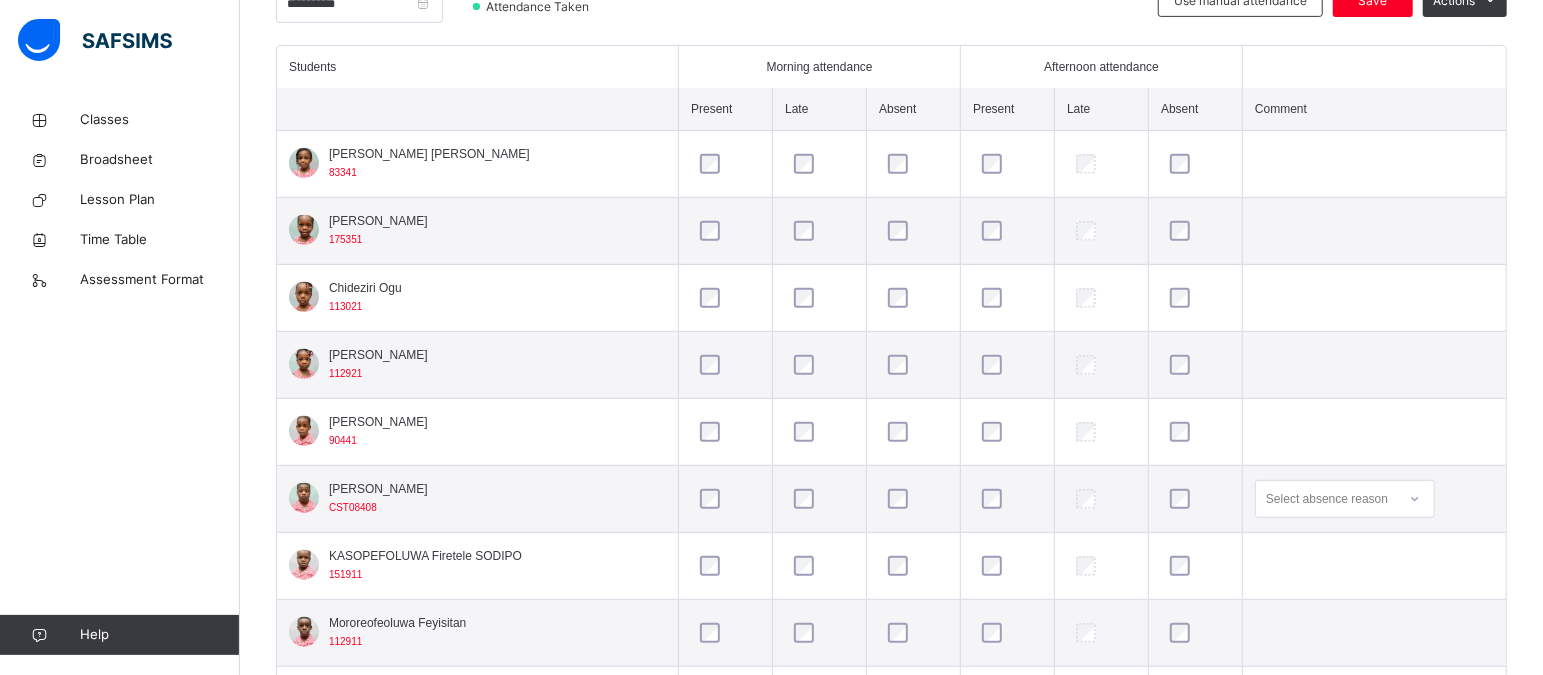 scroll, scrollTop: 484, scrollLeft: 0, axis: vertical 